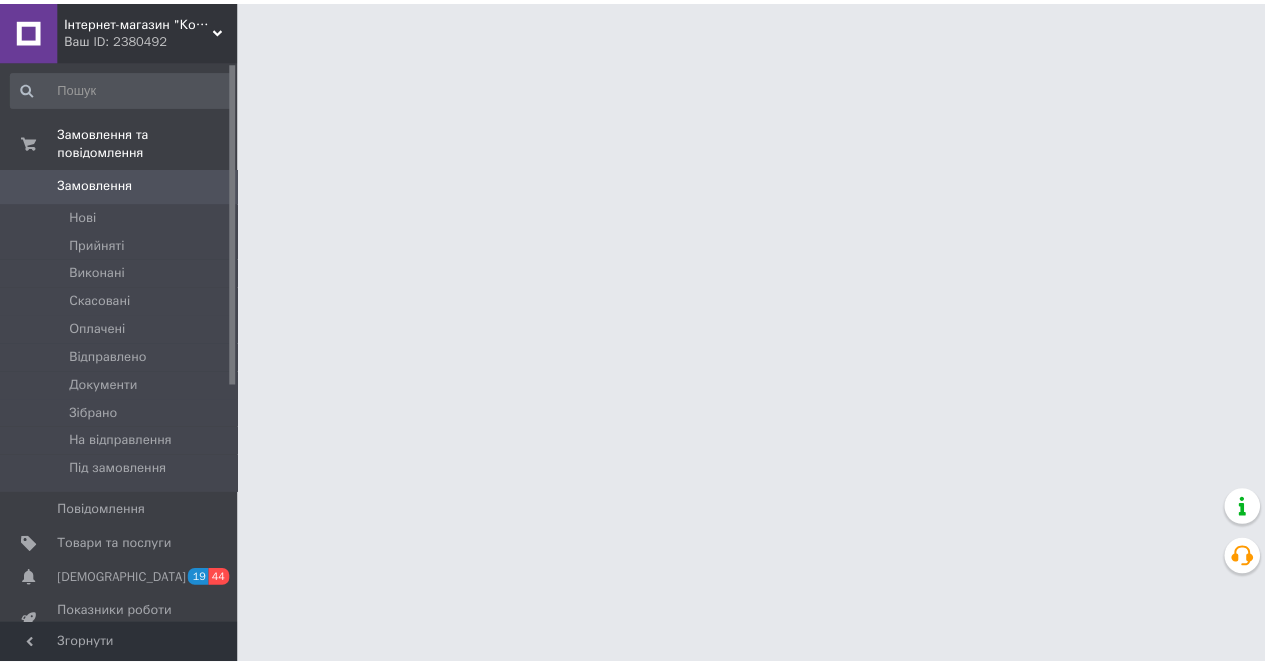 scroll, scrollTop: 0, scrollLeft: 0, axis: both 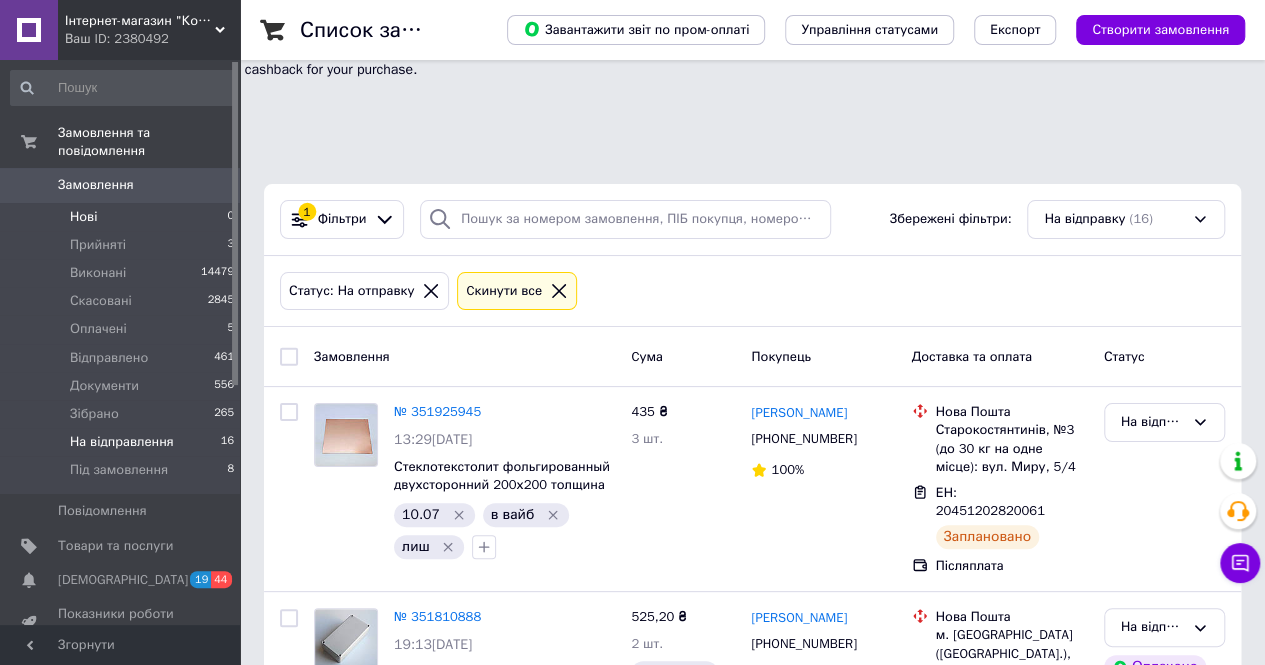 click on "Нові" at bounding box center [83, 217] 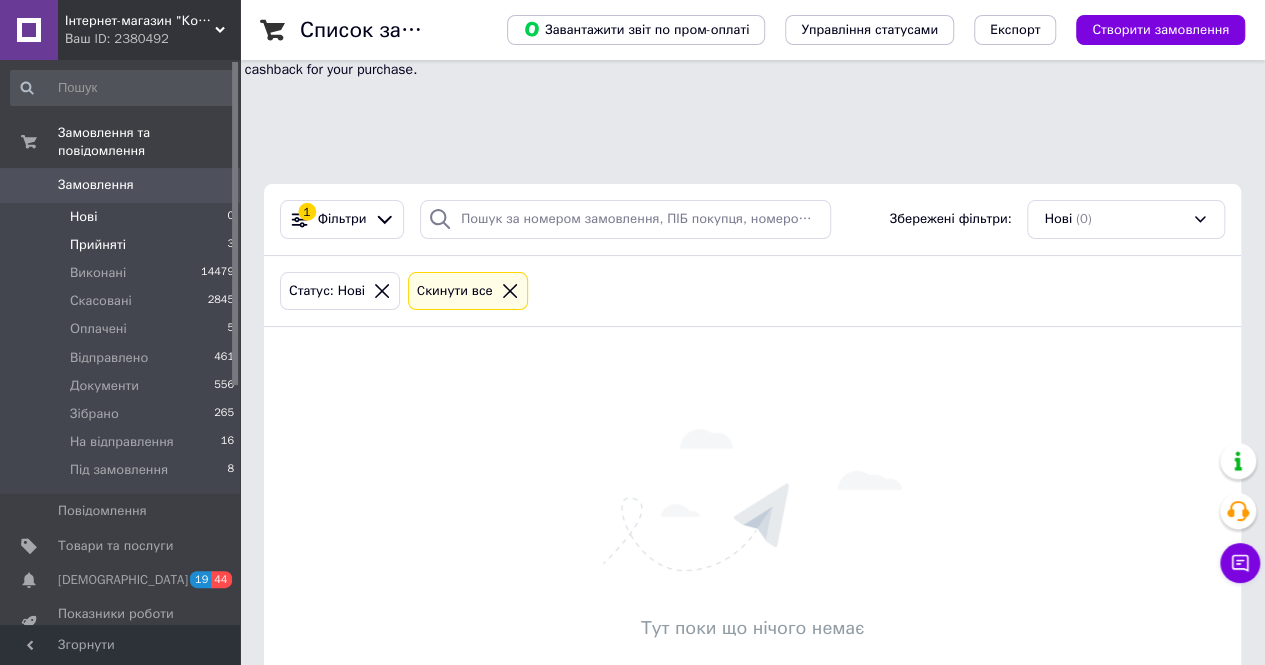 click on "Прийняті" at bounding box center (98, 245) 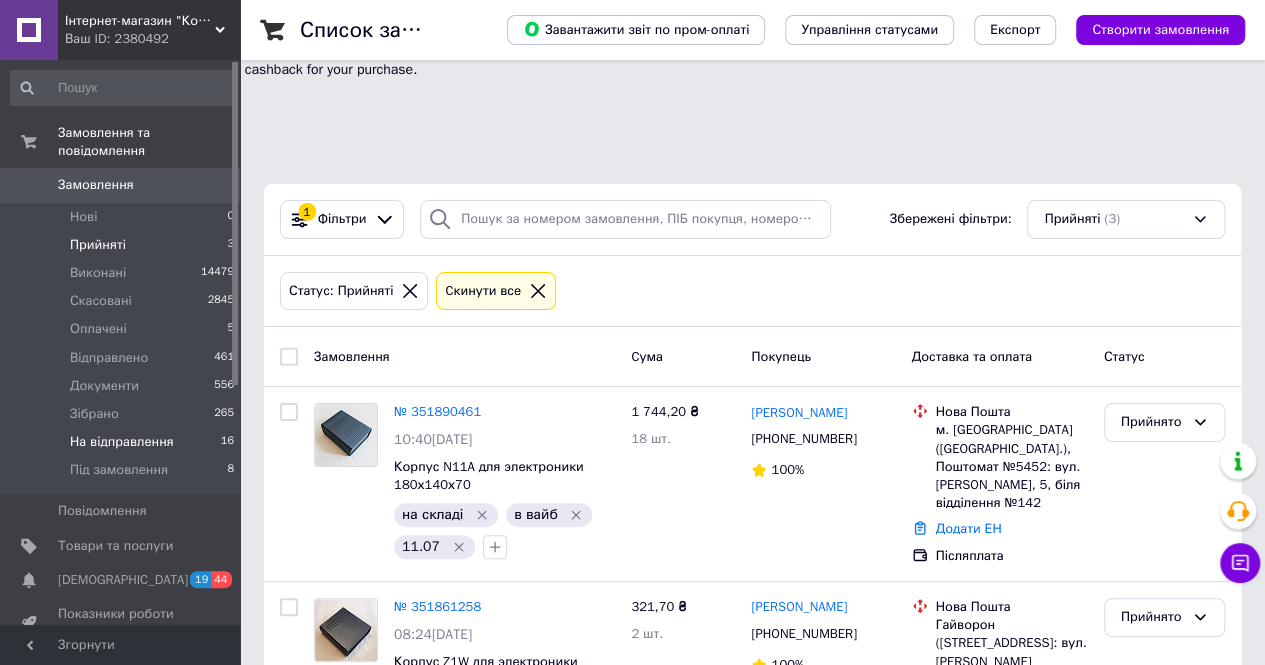 click on "На відправлення" at bounding box center [122, 442] 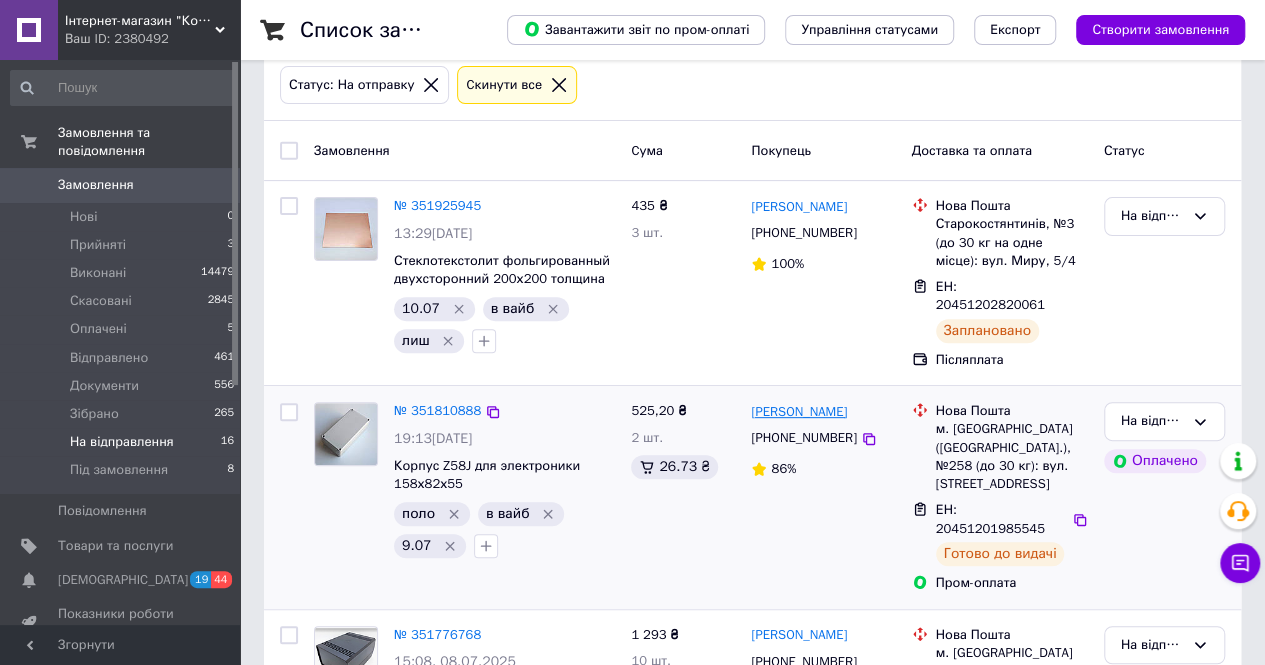 scroll, scrollTop: 210, scrollLeft: 0, axis: vertical 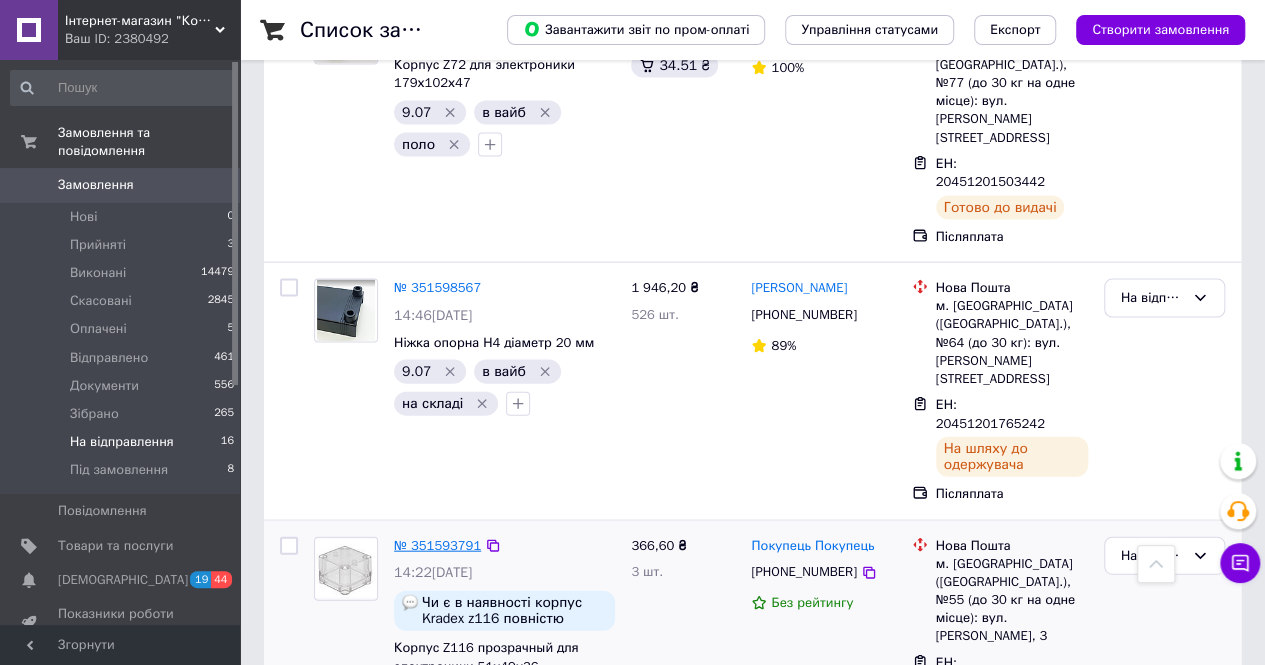 click on "№ 351593791" at bounding box center (437, 545) 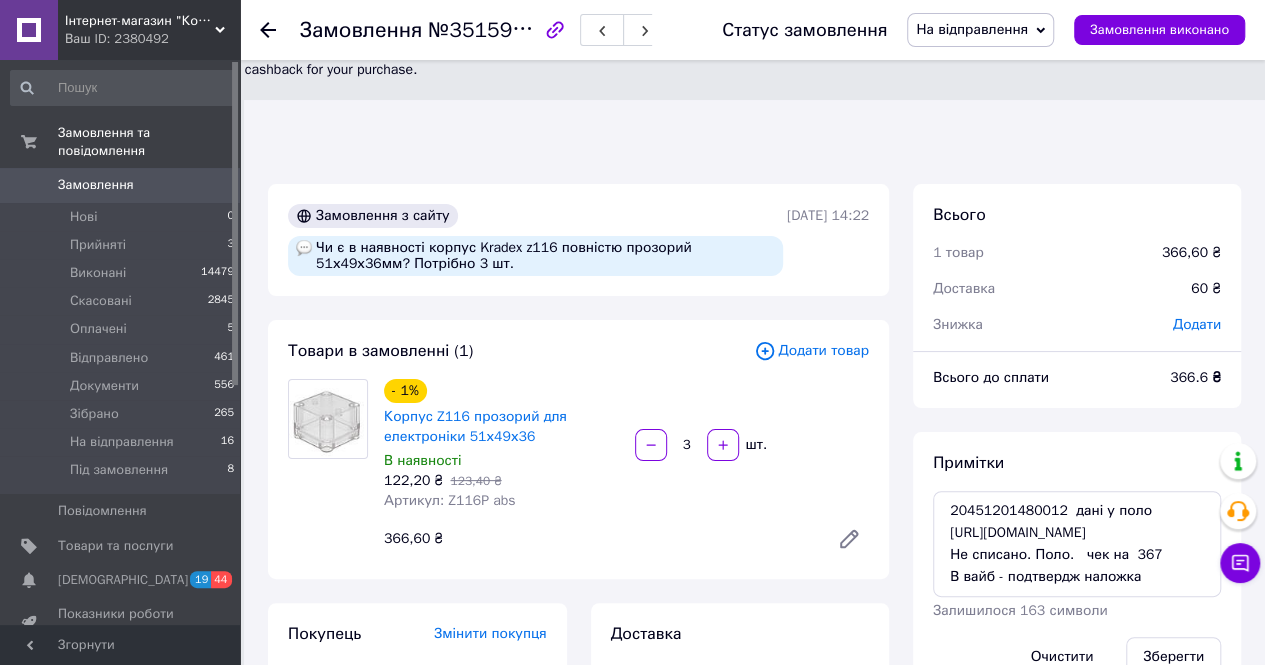 scroll, scrollTop: 436, scrollLeft: 0, axis: vertical 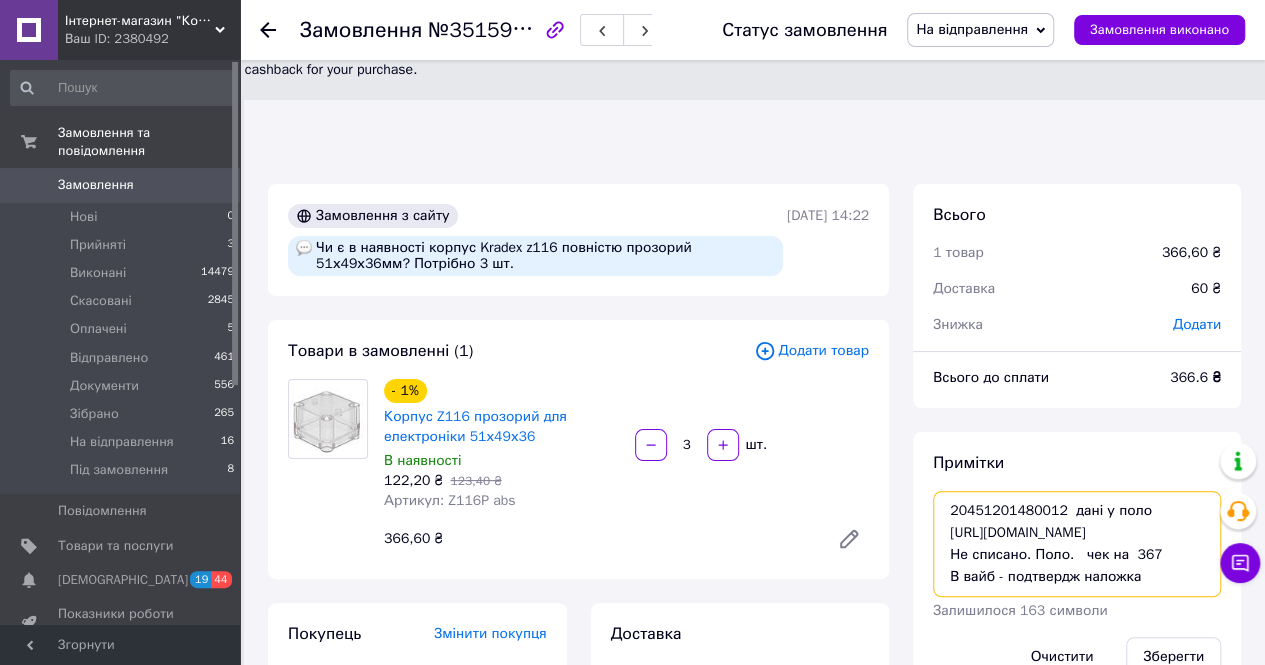 click on "20451201480012  дані у поло
https://kasa.vchasno.ua/check-viewer/aJ_w-eB8kKk
Не списано. Поло.   чек на  367
В вайб - подтвердж наложка" at bounding box center [1077, 544] 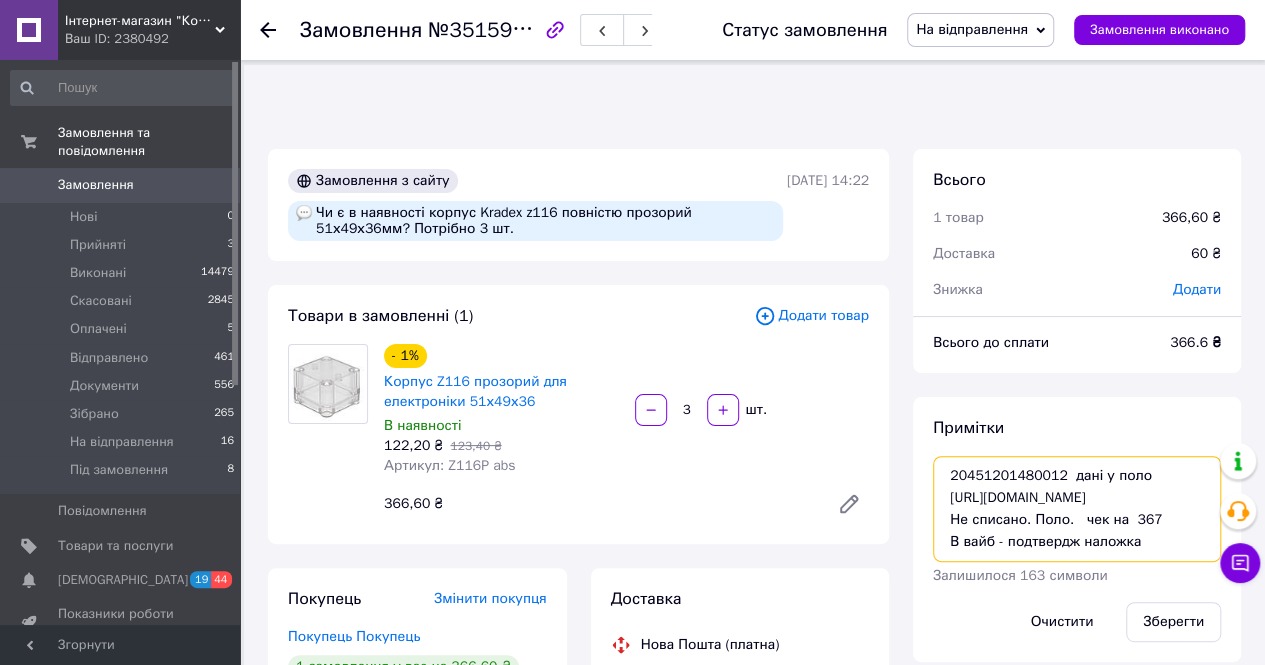 scroll, scrollTop: 200, scrollLeft: 0, axis: vertical 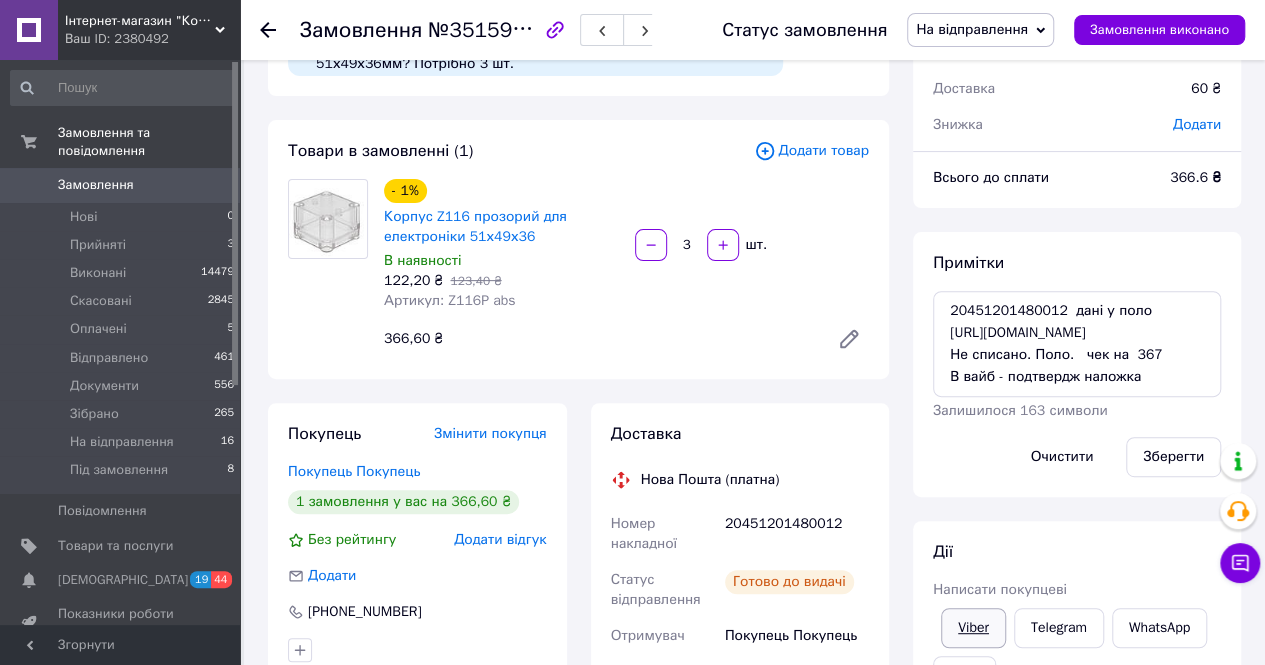click on "Viber" at bounding box center (973, 628) 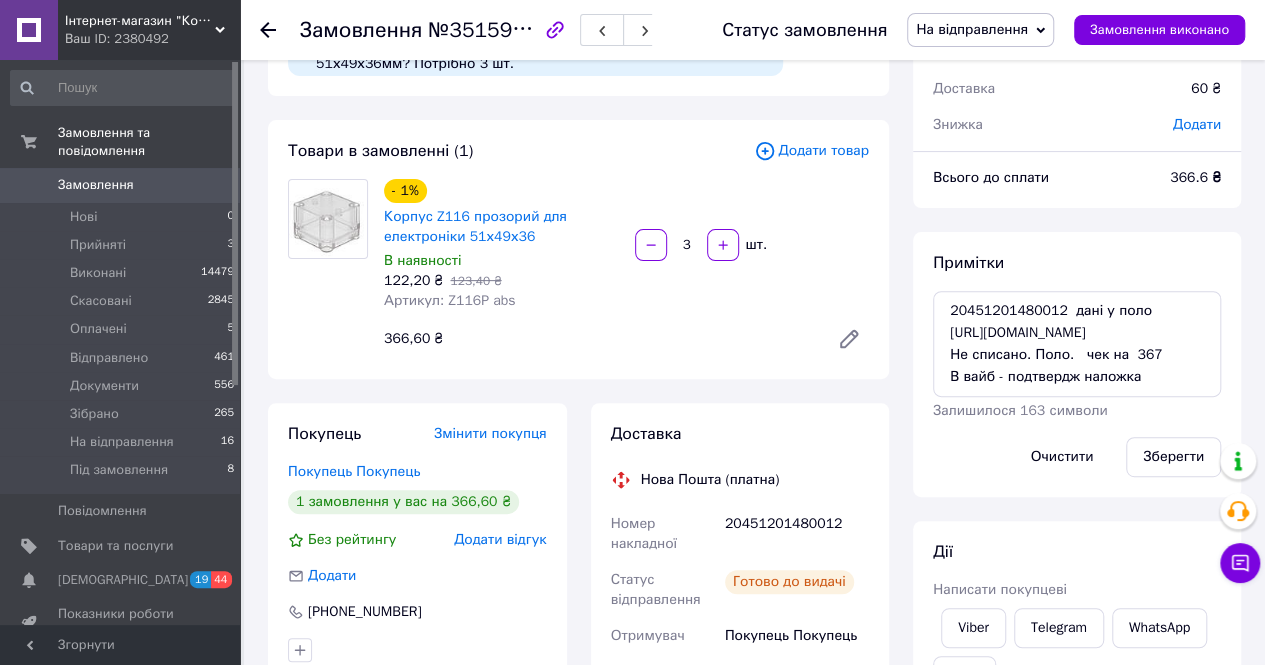 click on "20451201480012" at bounding box center [797, 534] 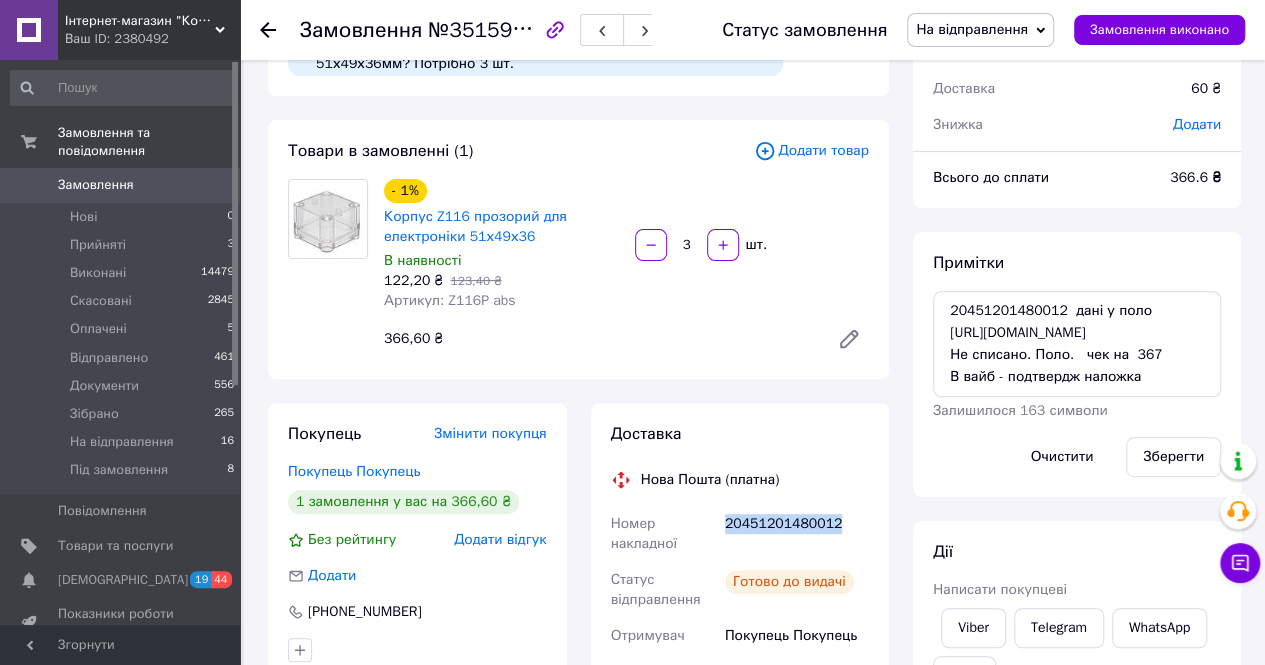 click on "20451201480012" at bounding box center (797, 534) 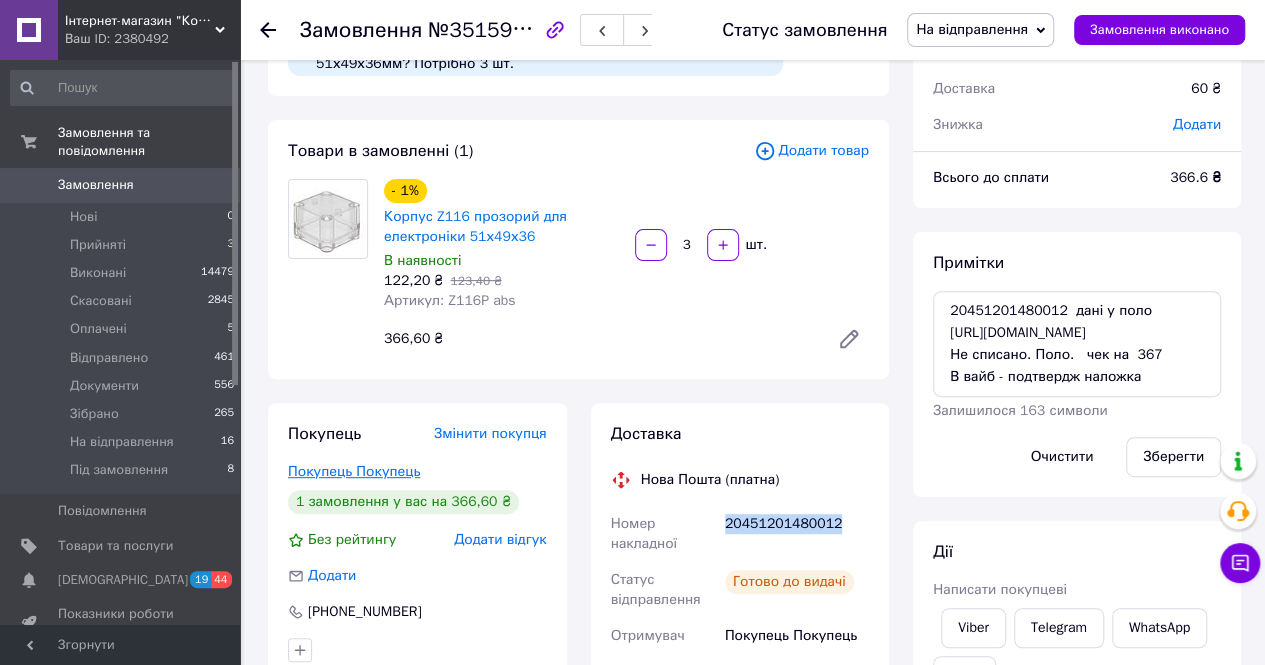 click on "Покупець Покупець" at bounding box center (354, 471) 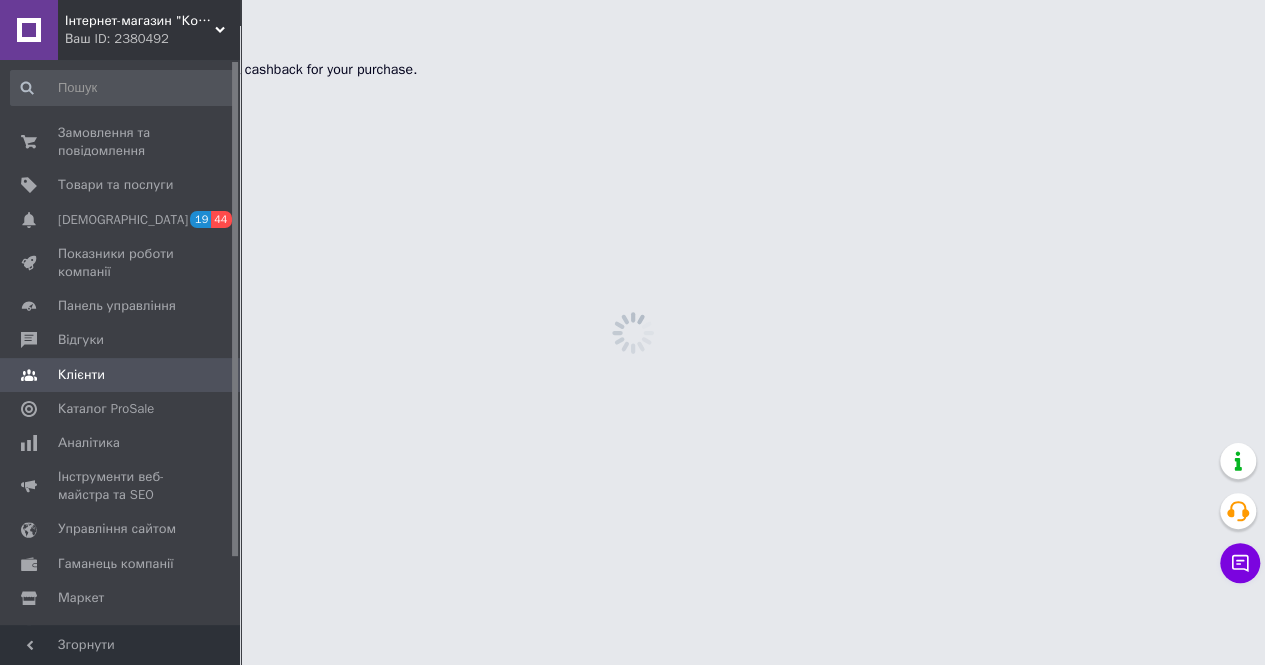 scroll, scrollTop: 0, scrollLeft: 0, axis: both 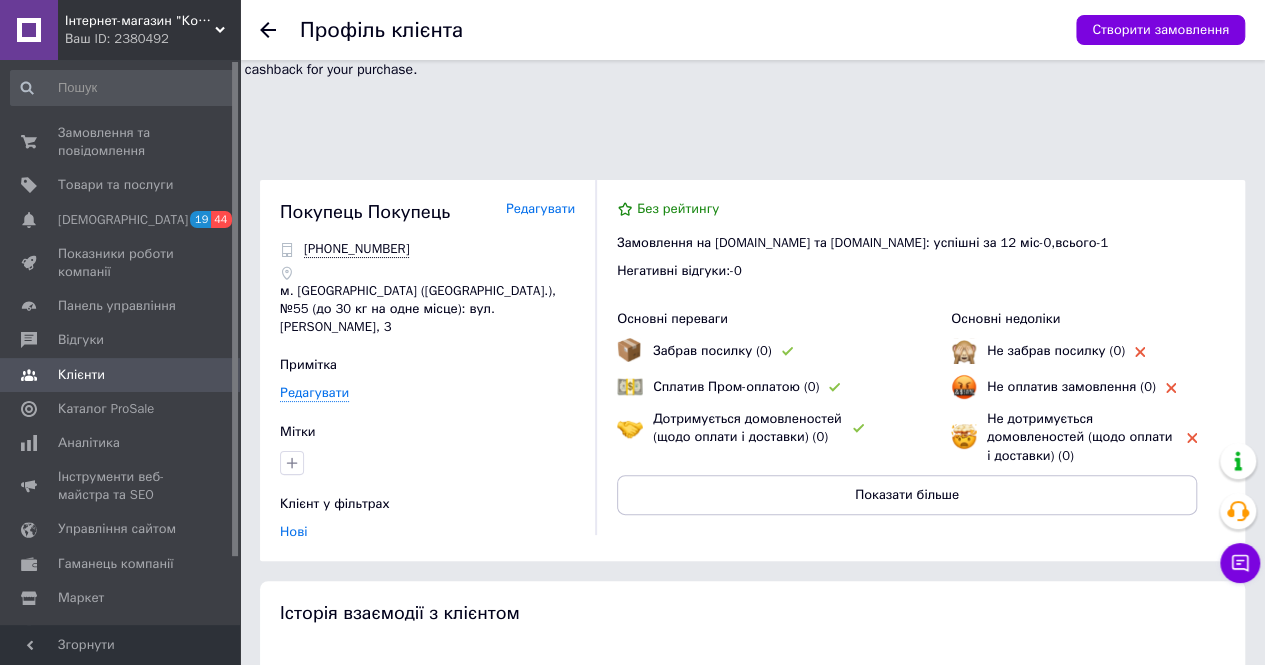 click on "Редагувати" at bounding box center (540, 209) 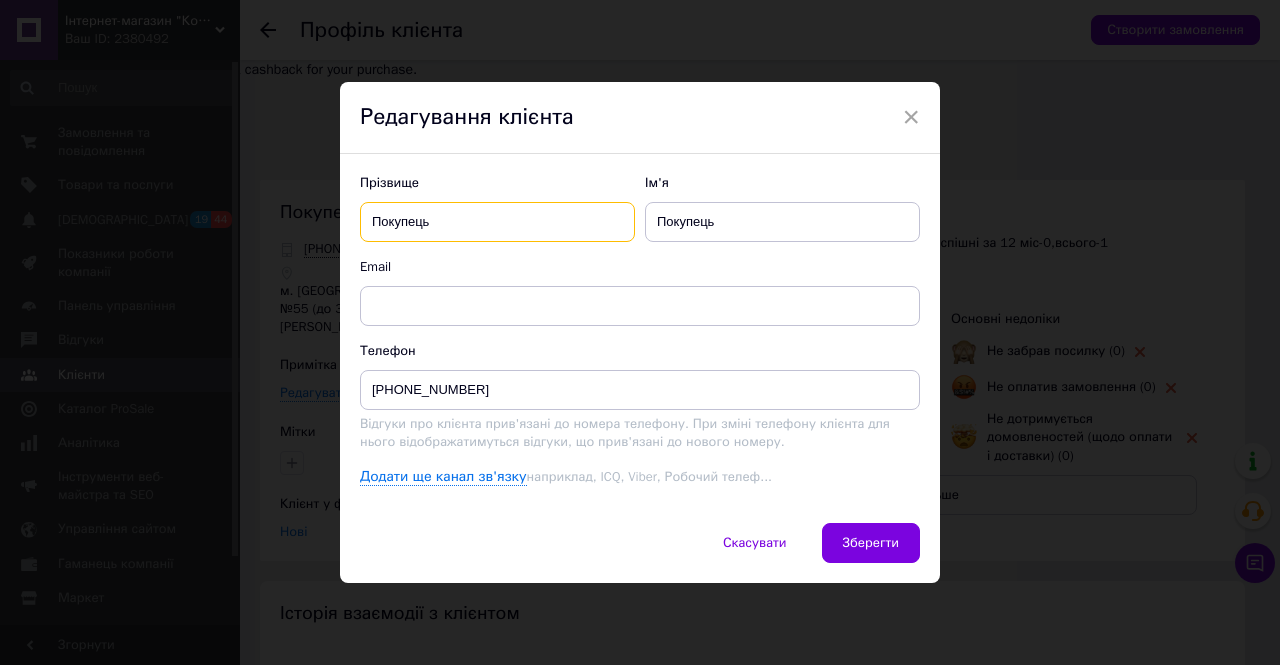 drag, startPoint x: 436, startPoint y: 226, endPoint x: 364, endPoint y: 225, distance: 72.00694 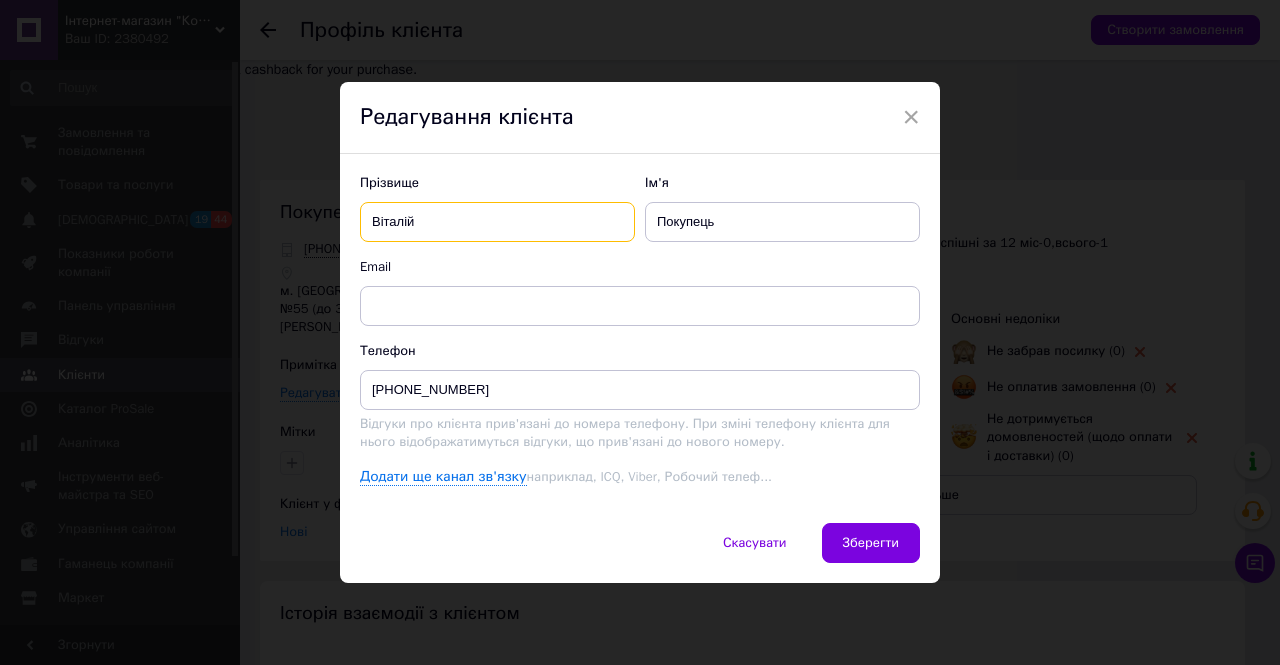 type on "Вiталiй" 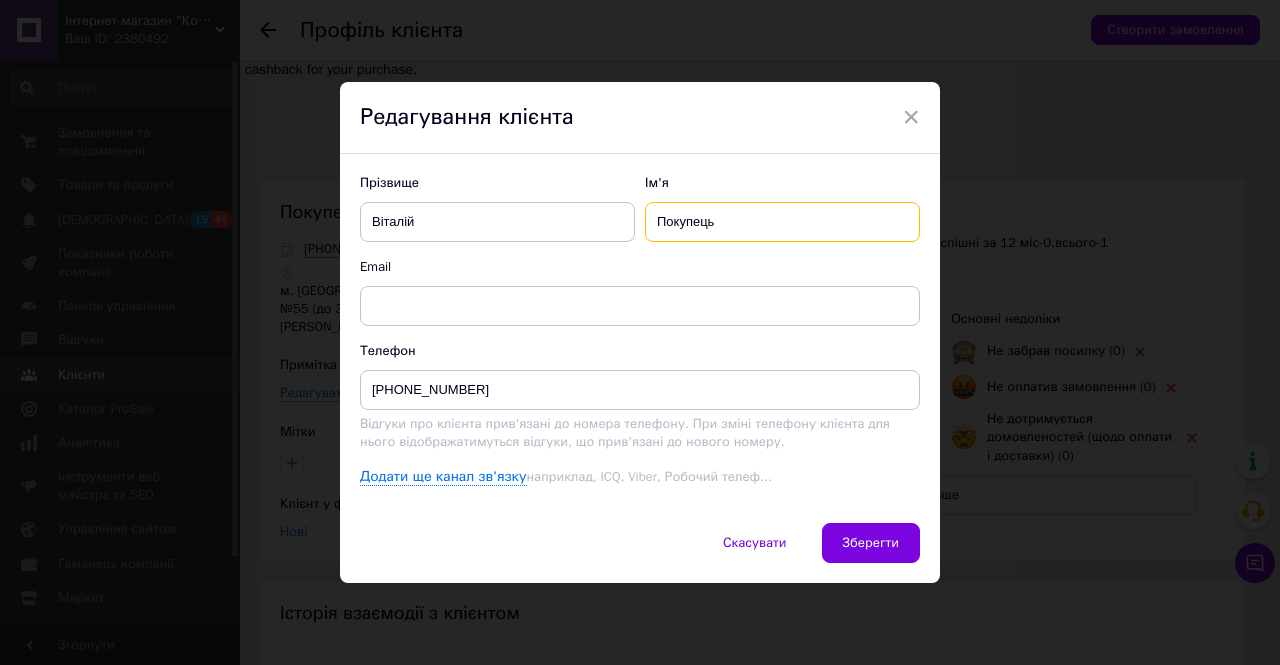 drag, startPoint x: 729, startPoint y: 225, endPoint x: 640, endPoint y: 226, distance: 89.005615 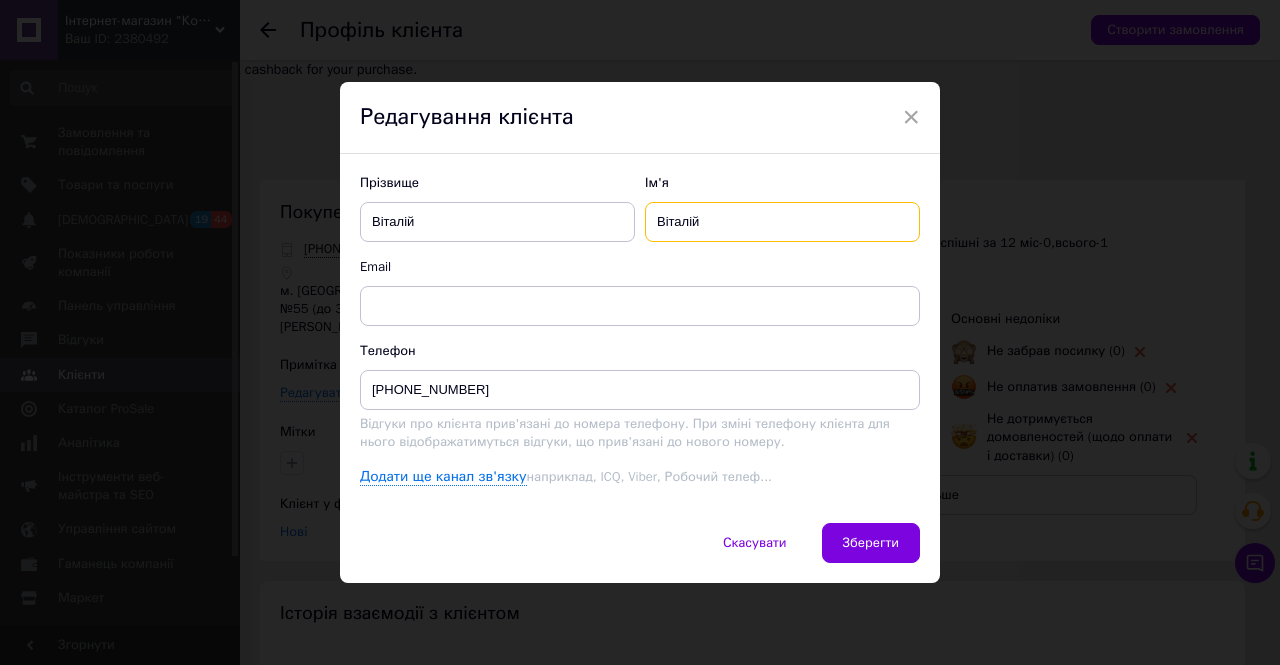 type on "Вiталiй" 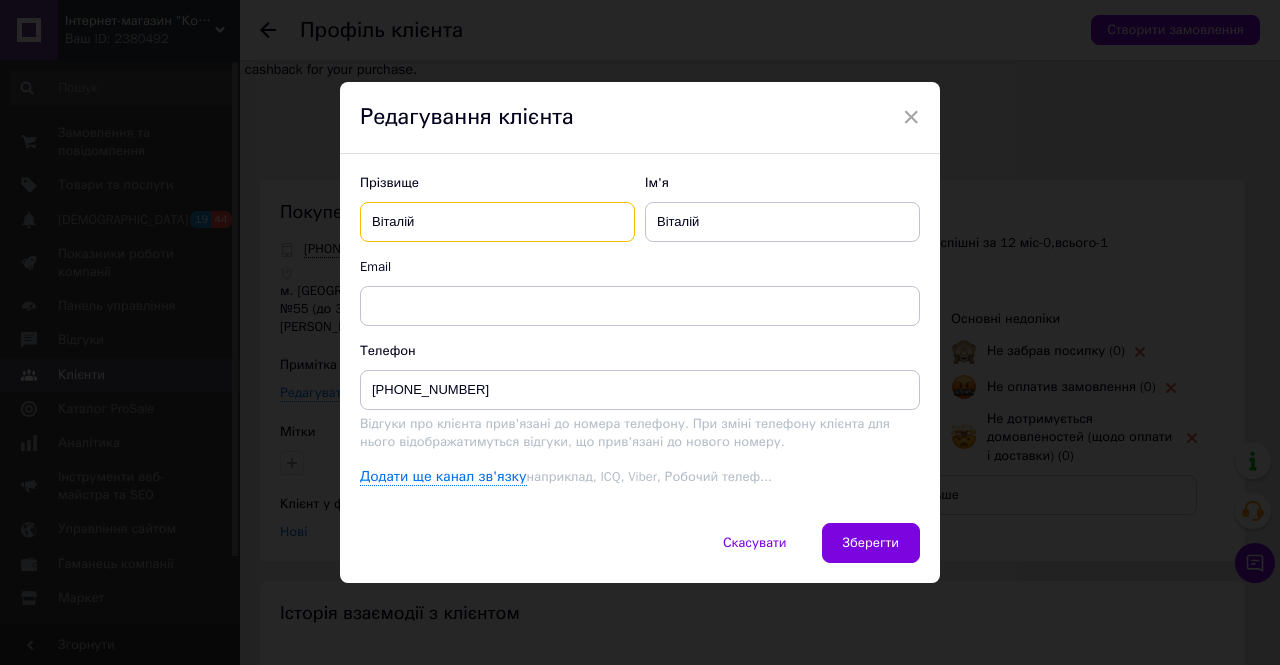 drag, startPoint x: 430, startPoint y: 225, endPoint x: 355, endPoint y: 227, distance: 75.026665 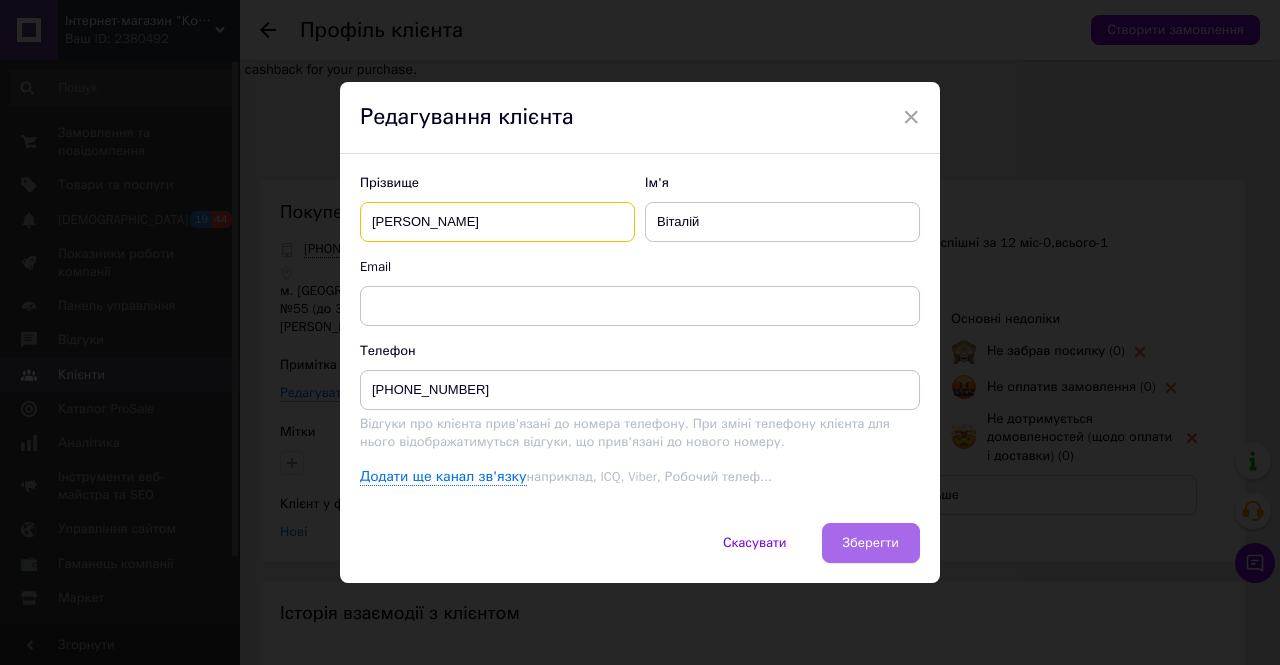 type on "Конончук" 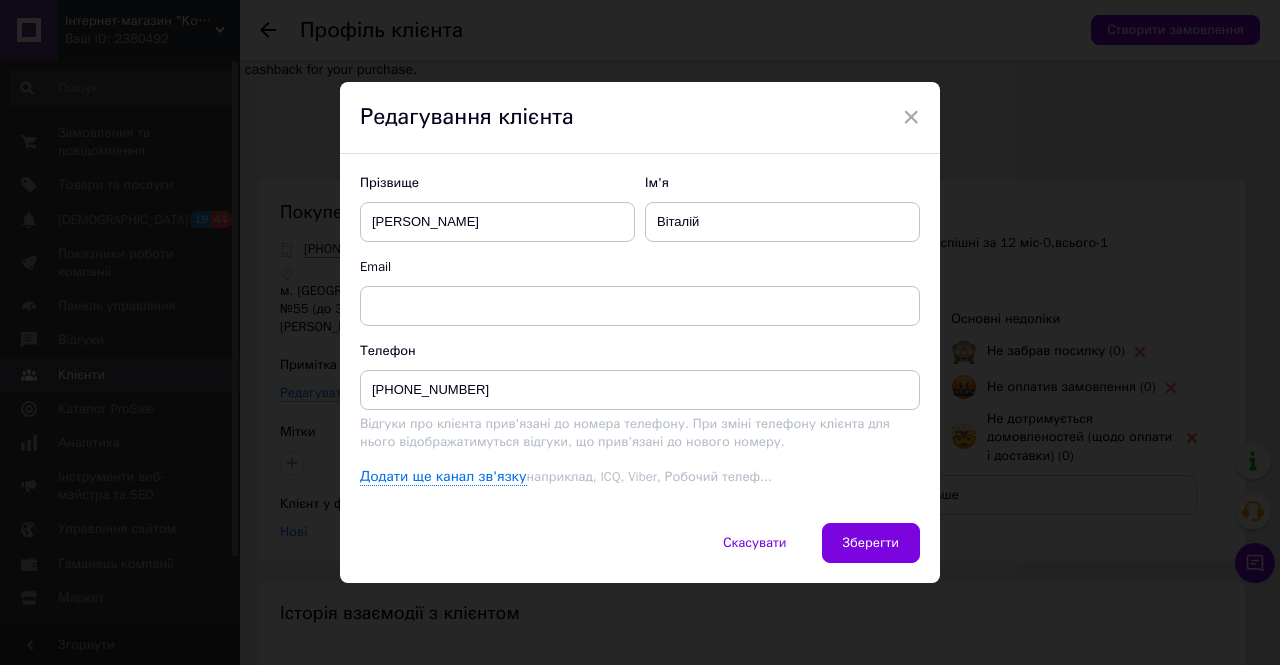 click on "Зберегти" at bounding box center (871, 543) 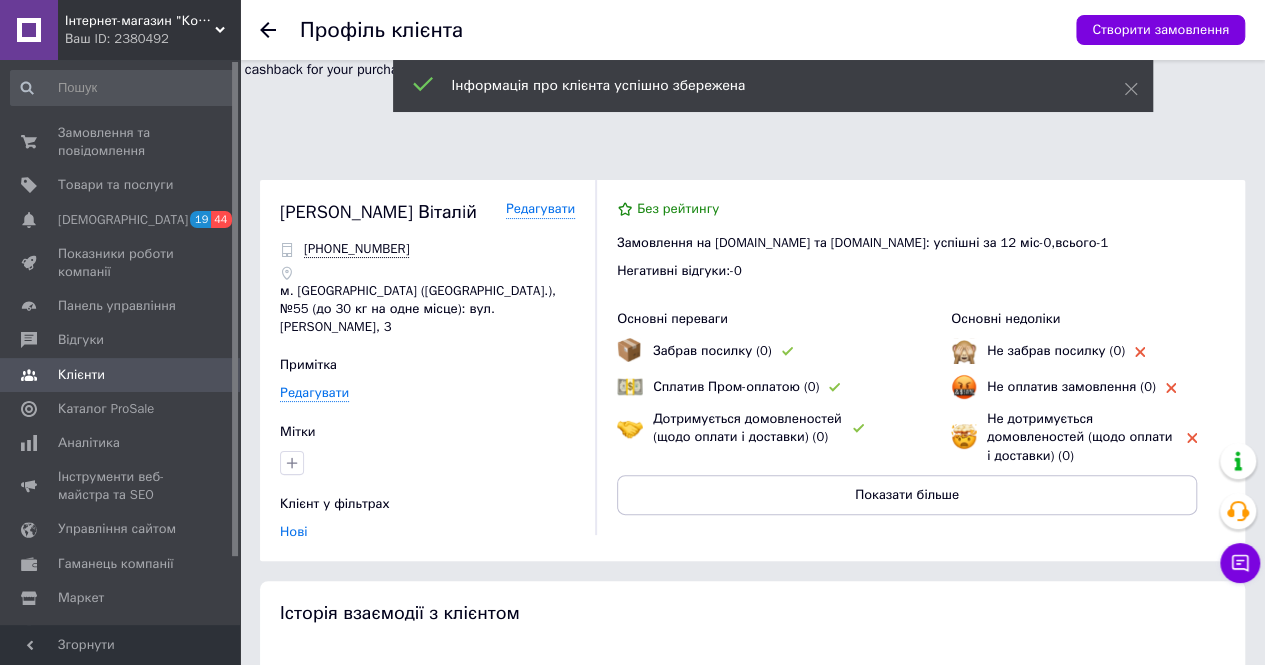 click 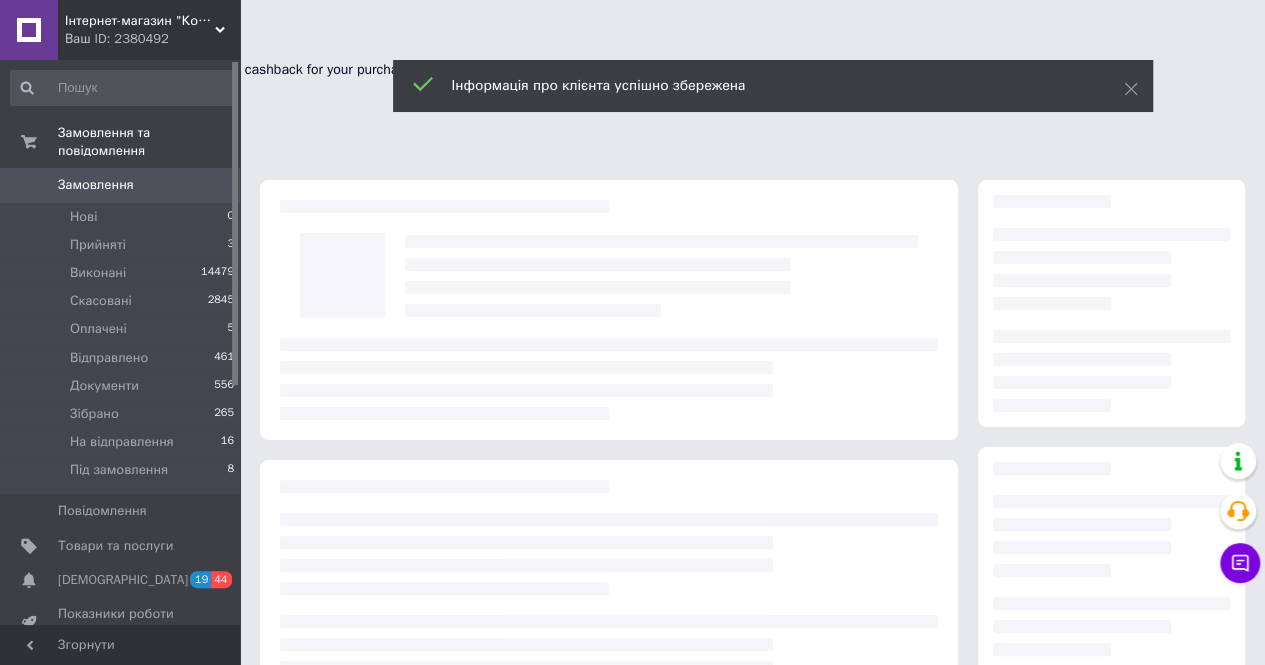 scroll, scrollTop: 200, scrollLeft: 0, axis: vertical 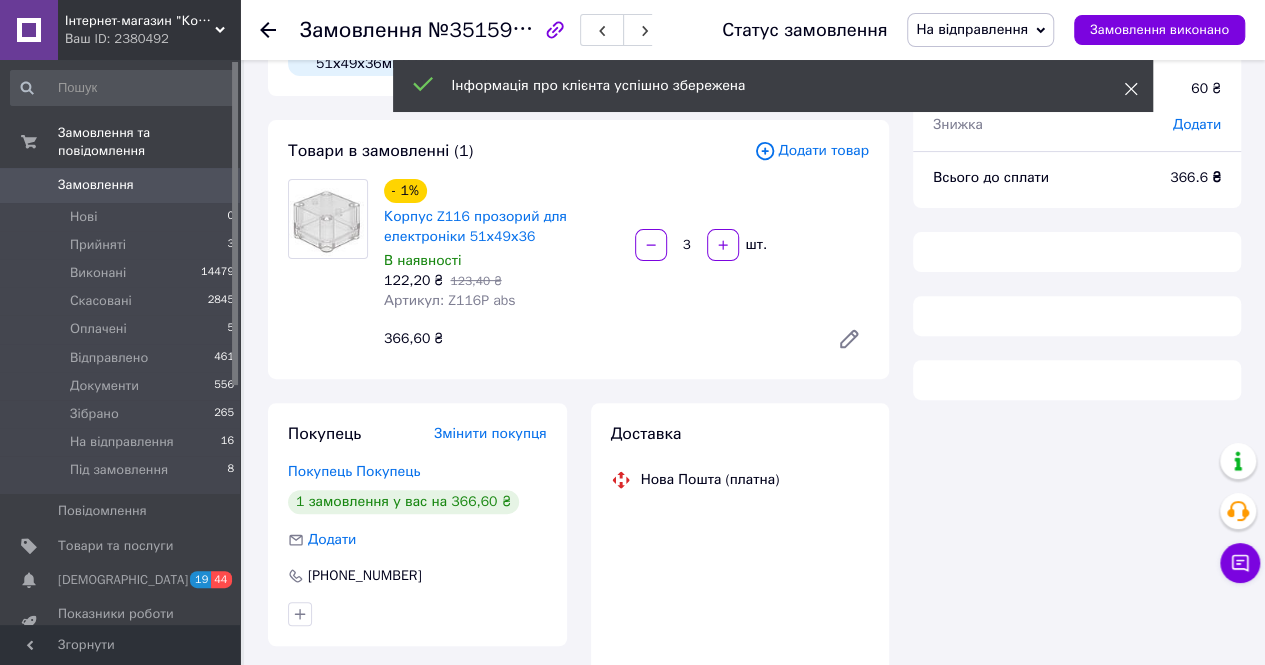 click 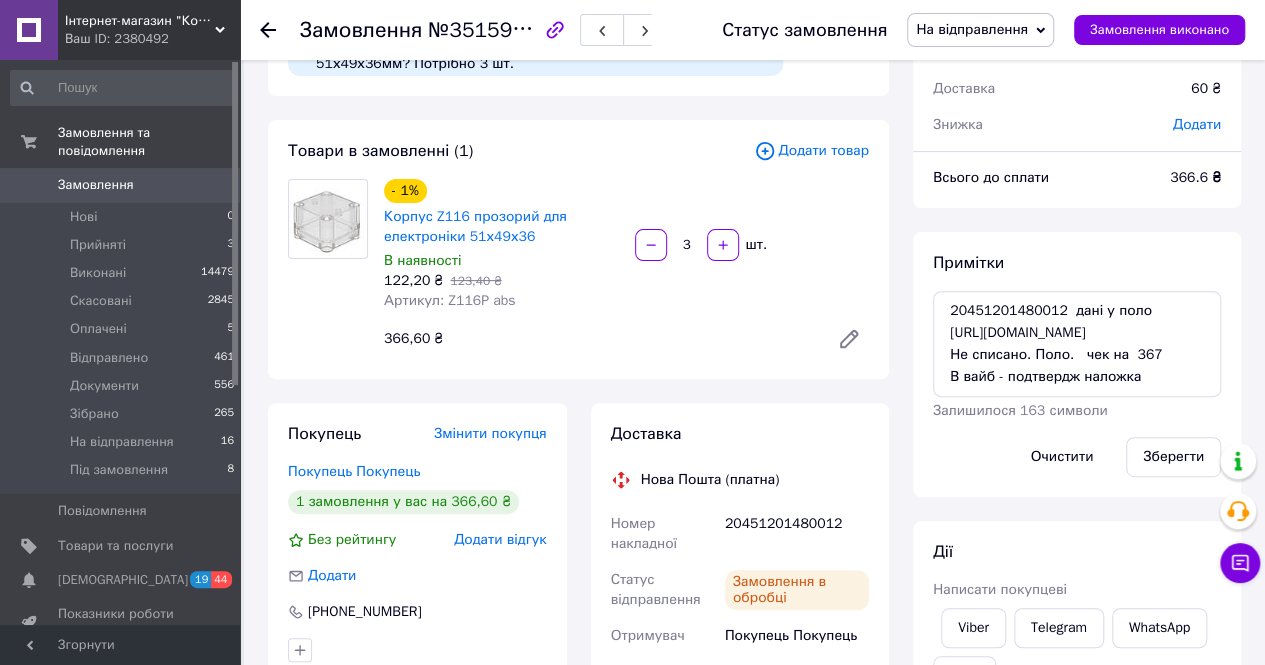 scroll, scrollTop: 436, scrollLeft: 0, axis: vertical 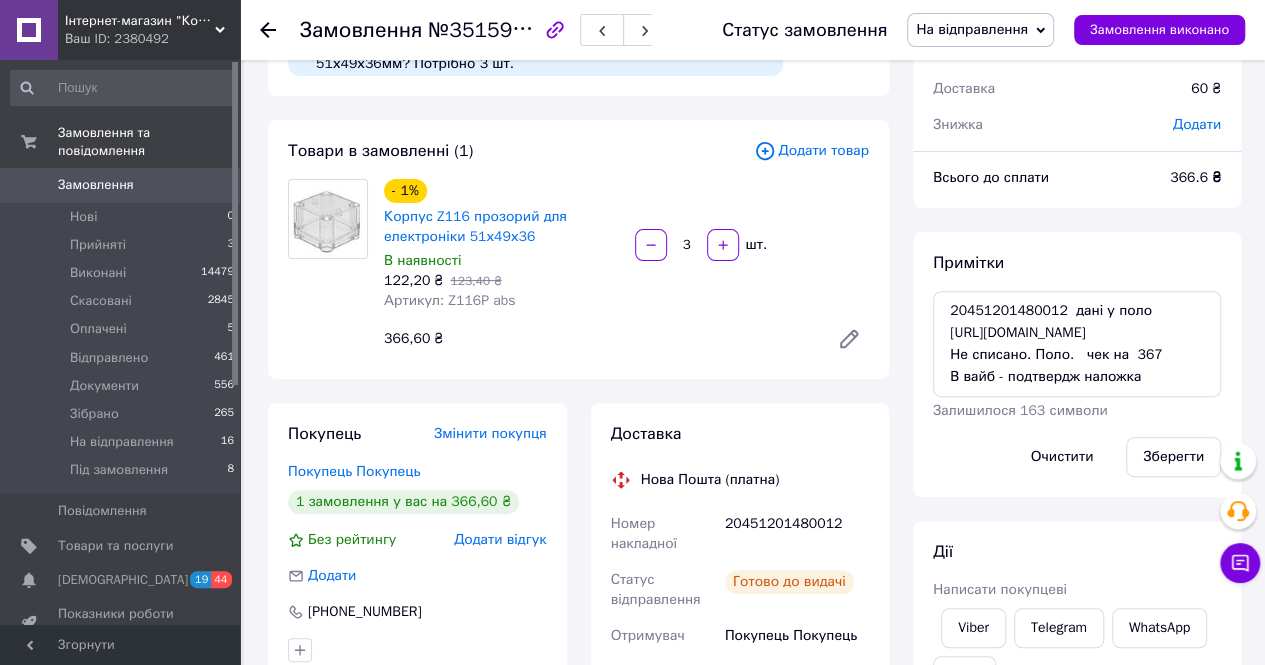 click on "Доставка Нова Пошта (платна) Номер накладної 20451201480012 Статус відправлення Готово до видачі Отримувач Покупець Покупець Телефон отримувача +380916228624 Адреса м. Київ (Київська обл.), №55 (до 30 кг на одне місце): вул. Дениса Монастирського, 3 Дата відправки 09.07.2025 Платник Отримувач Оціночна вартість 367 ₴ Сума післяплати 367 ₴ Комісія за післяплату 27.34 ₴ Платник комісії післяплати Отримувач Вартість доставки 60 ₴ Роздрукувати ЕН Платник Отримувач Відправник Прізвище отримувача Покупець Ім'я отримувача Покупець По батькові отримувача Телефон отримувача +380916228624 367" at bounding box center [740, 838] 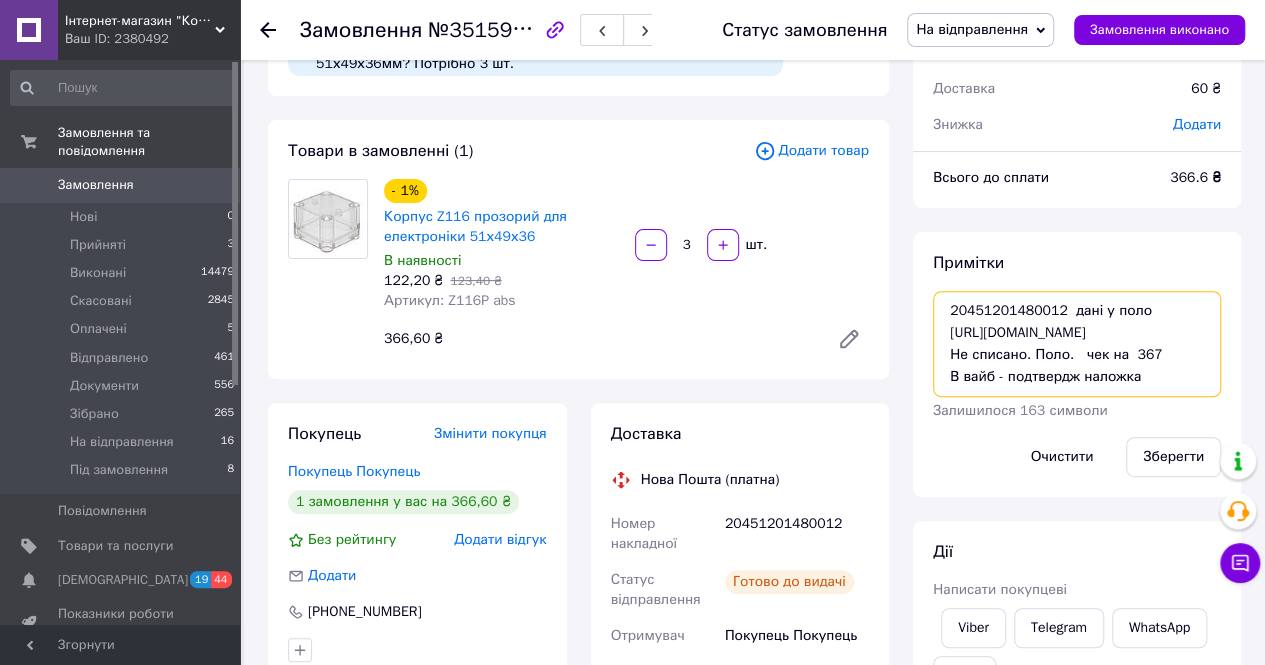 drag, startPoint x: 1085, startPoint y: 255, endPoint x: 940, endPoint y: 236, distance: 146.23953 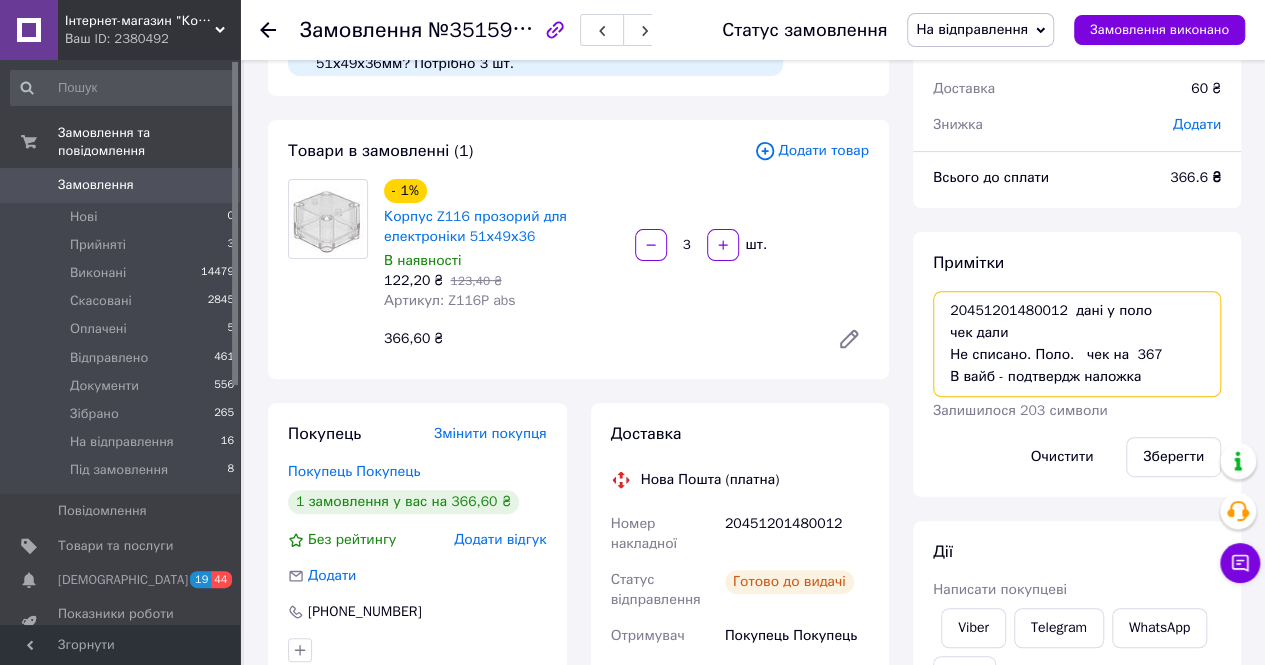 click on "20451201480012  дані у поло
чек дали
Не списано. Поло.   чек на  367
В вайб - подтвердж наложка" at bounding box center [1077, 344] 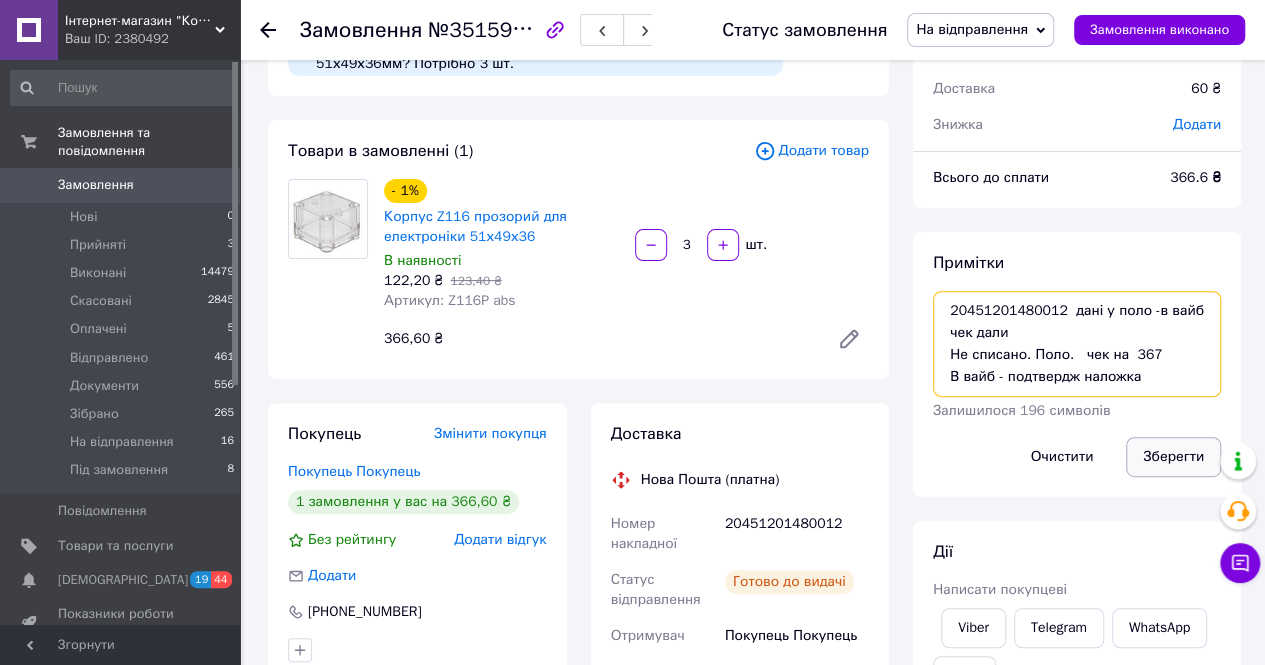 type on "20451201480012  дані у поло -в вайб
чек дали
Не списано. Поло.   чек на  367
В вайб - подтвердж наложка" 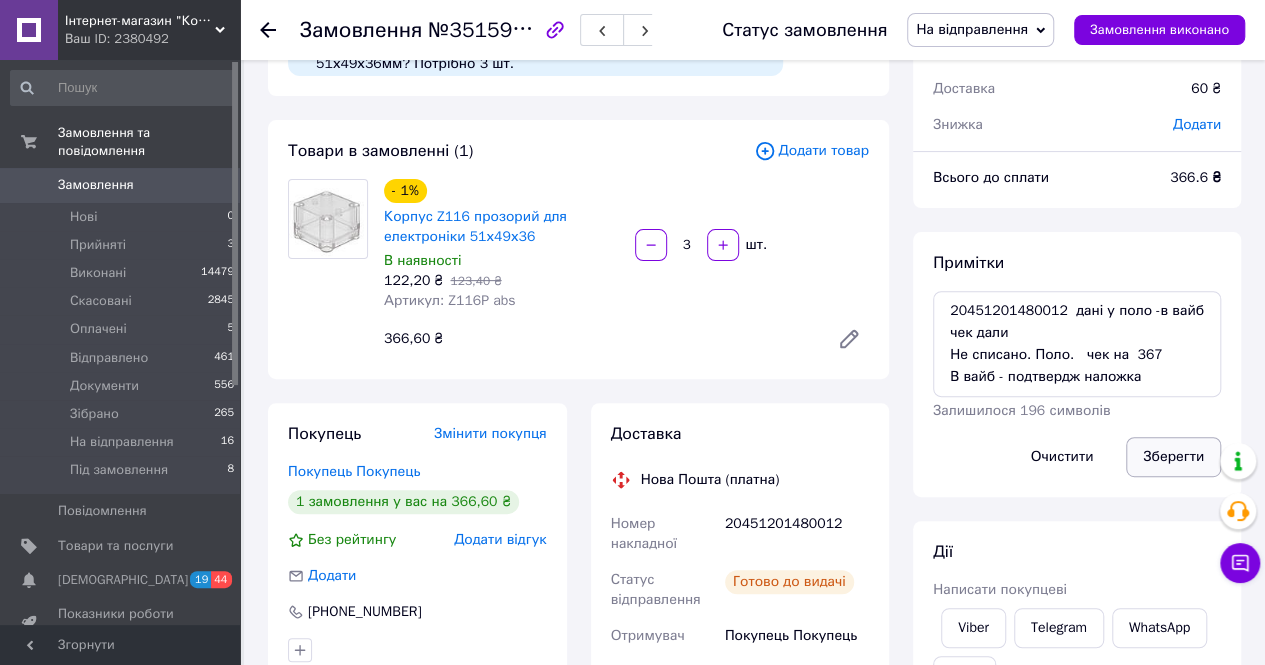 drag, startPoint x: 1178, startPoint y: 361, endPoint x: 1100, endPoint y: 468, distance: 132.41223 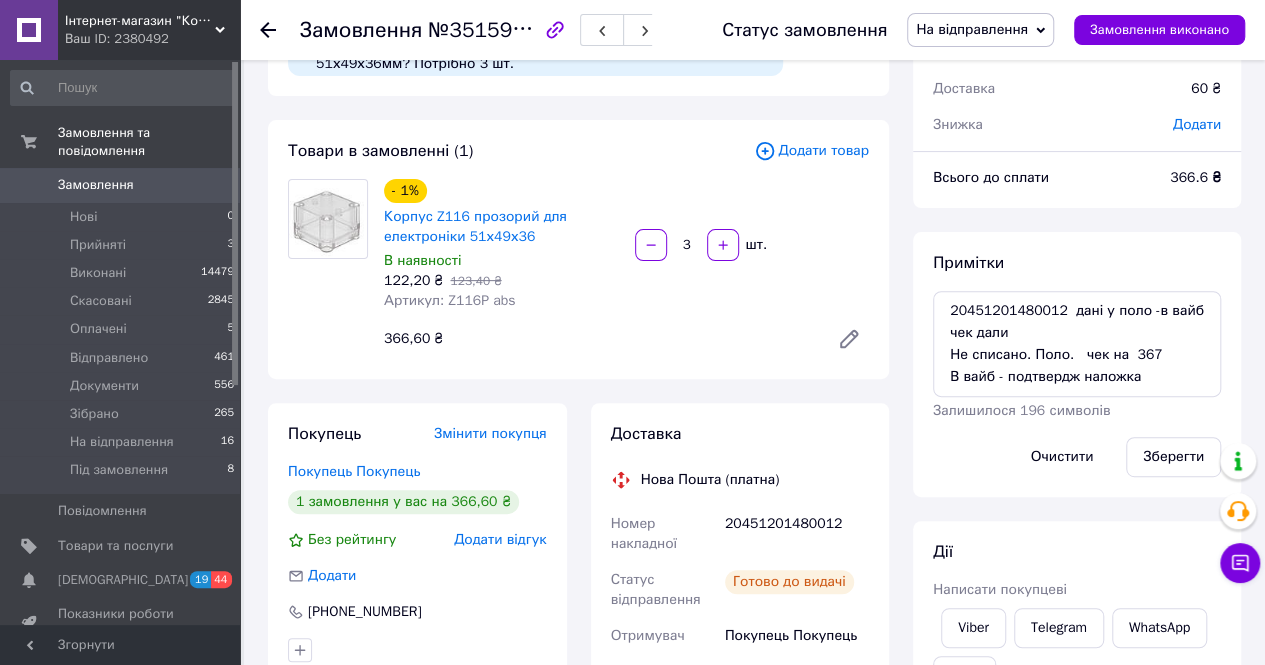 click on "Зберегти" at bounding box center [1173, 457] 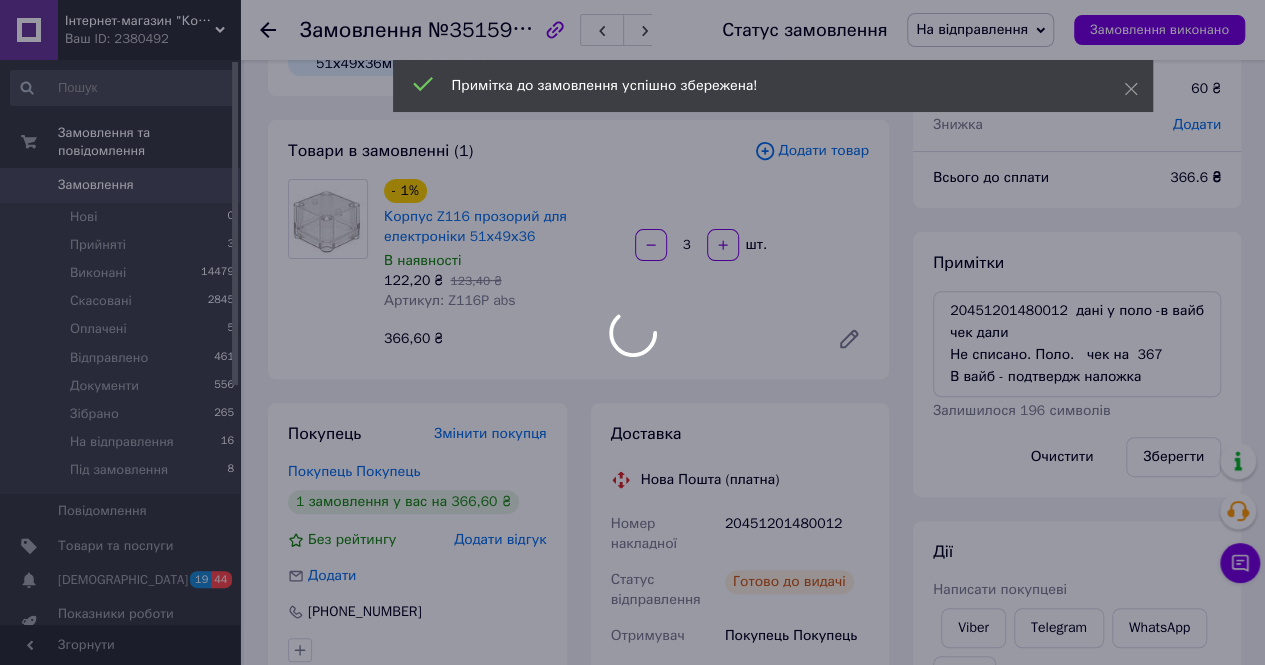 scroll, scrollTop: 504, scrollLeft: 0, axis: vertical 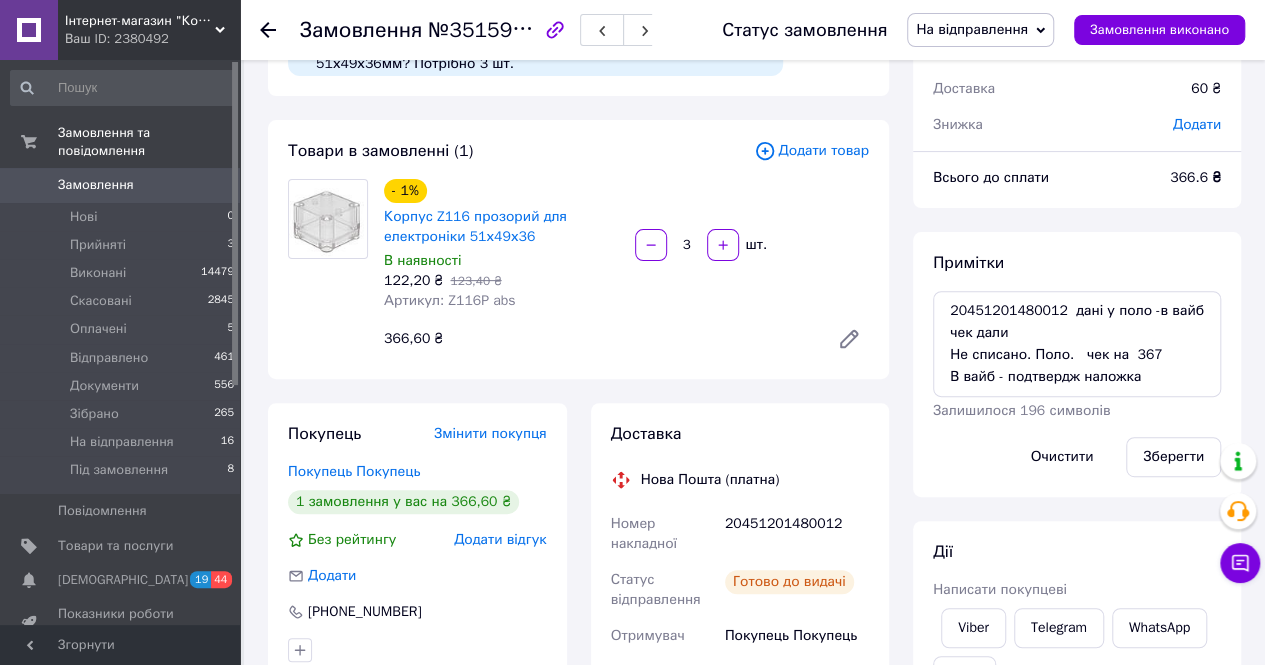 click on "На відправлення" at bounding box center [972, 29] 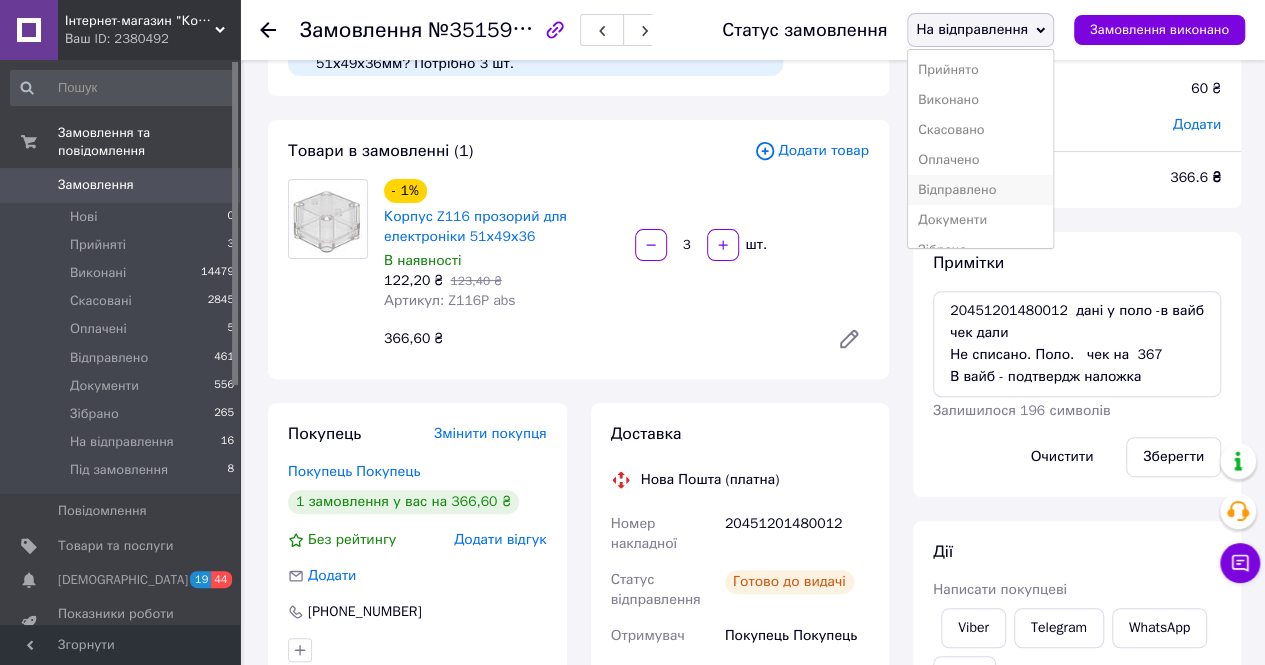 click on "Відправлено" at bounding box center [980, 190] 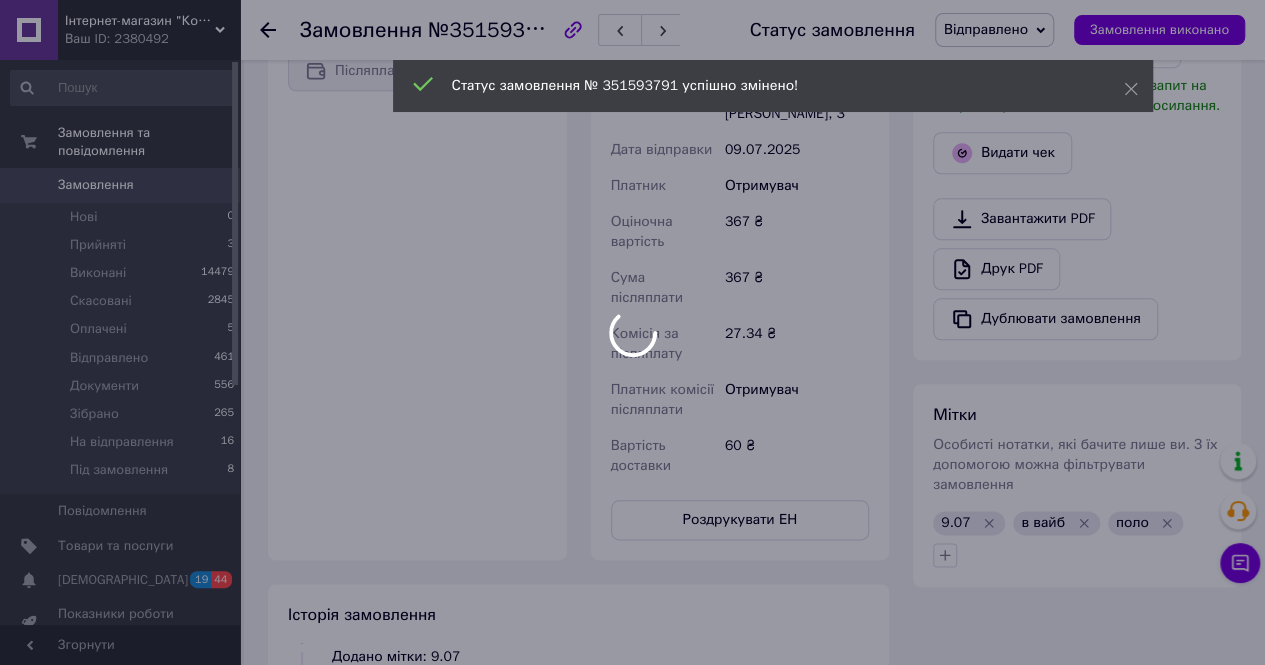 scroll, scrollTop: 1000, scrollLeft: 0, axis: vertical 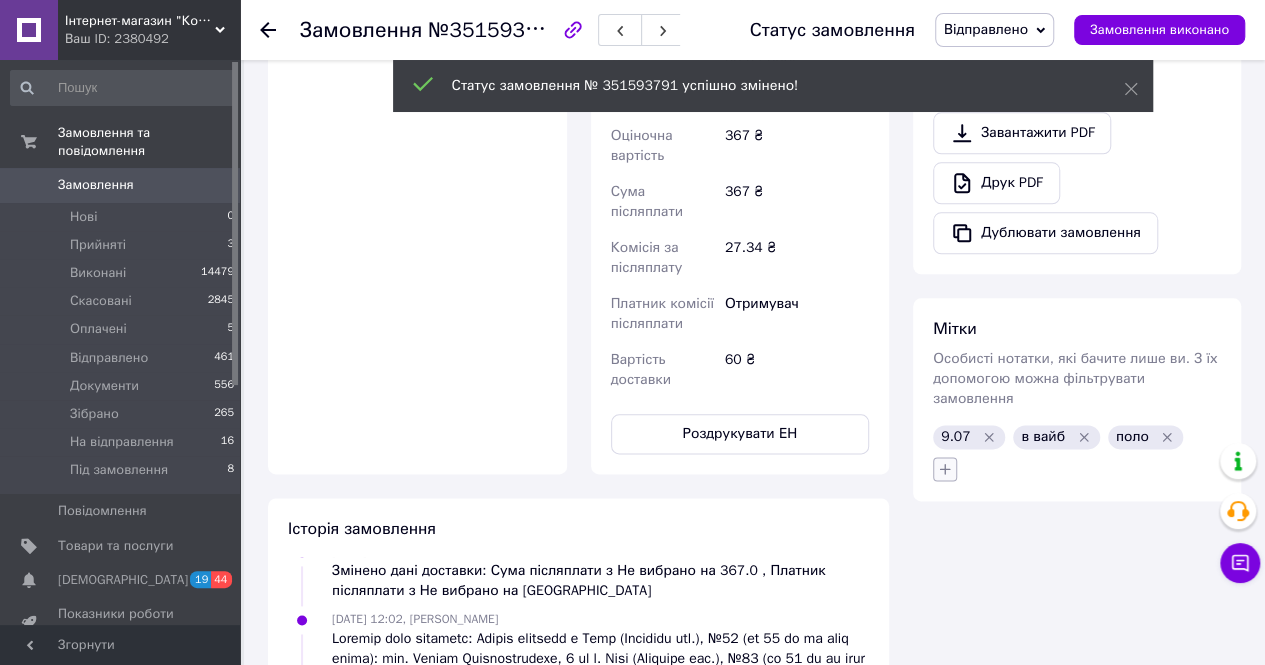 click 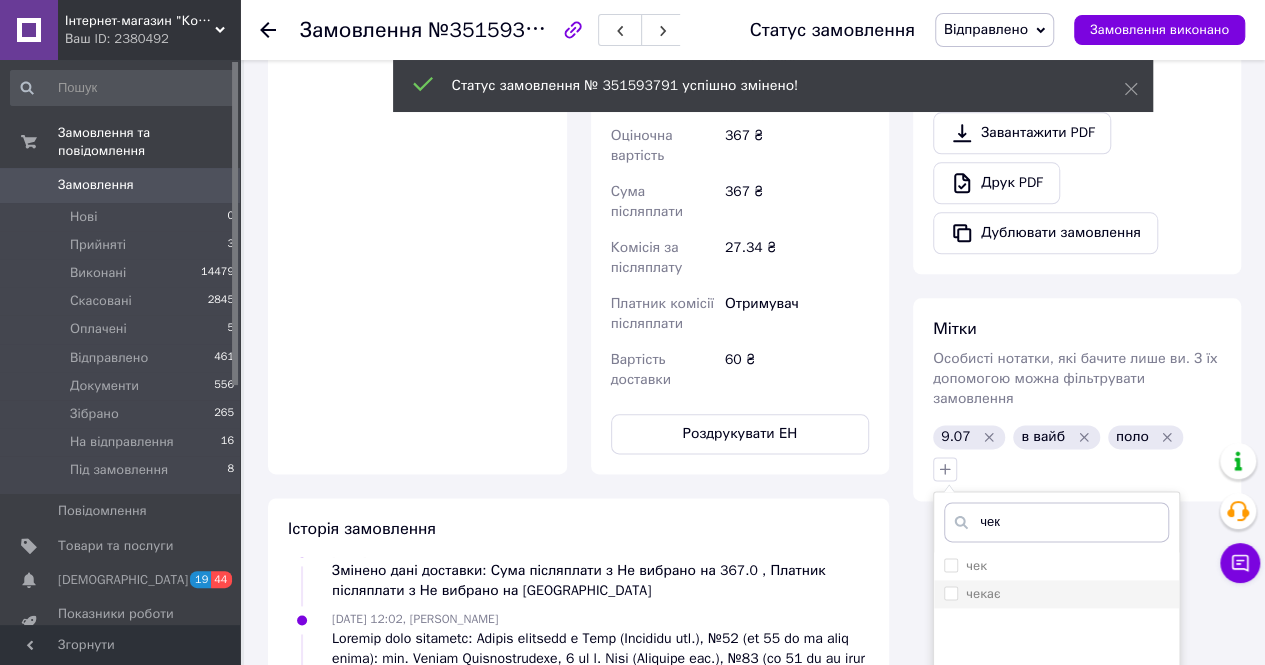 type on "чек" 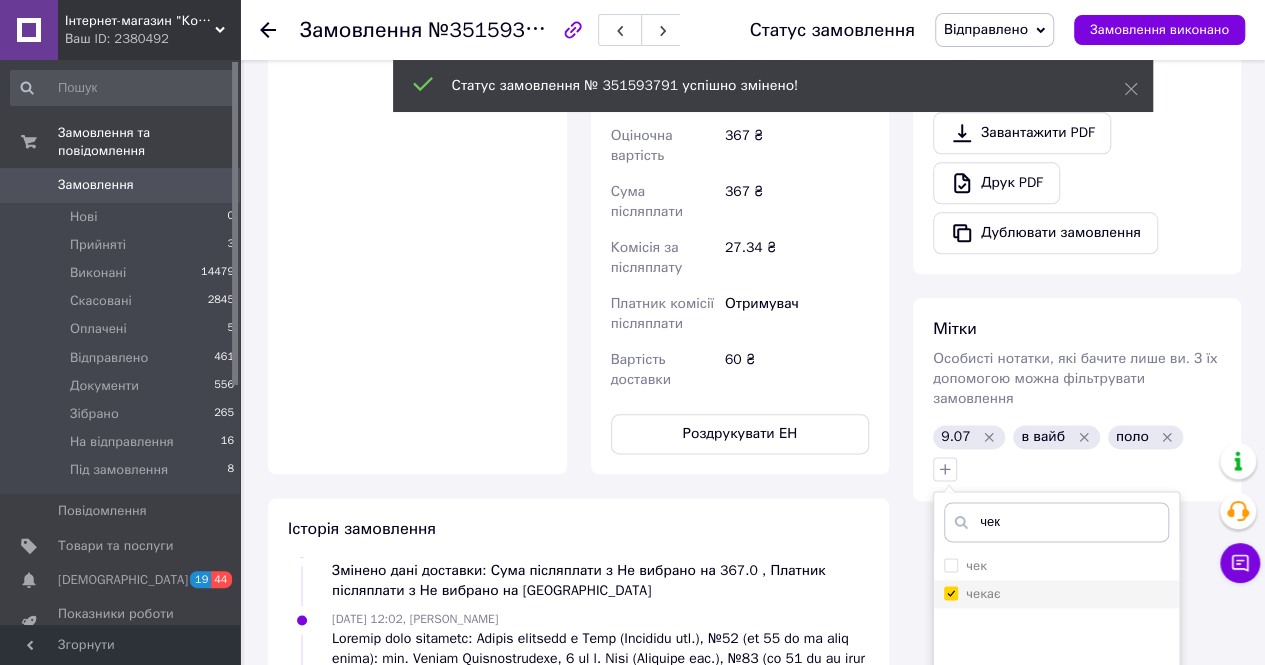 checkbox on "true" 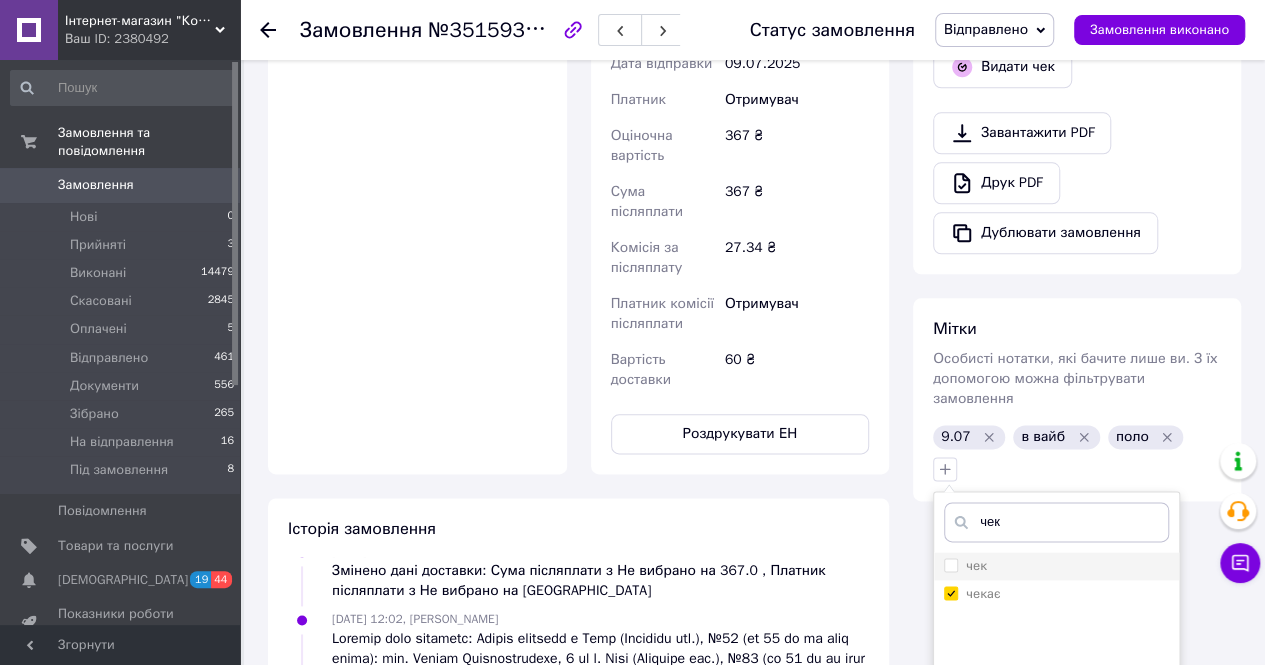 click on "чек" at bounding box center [976, 565] 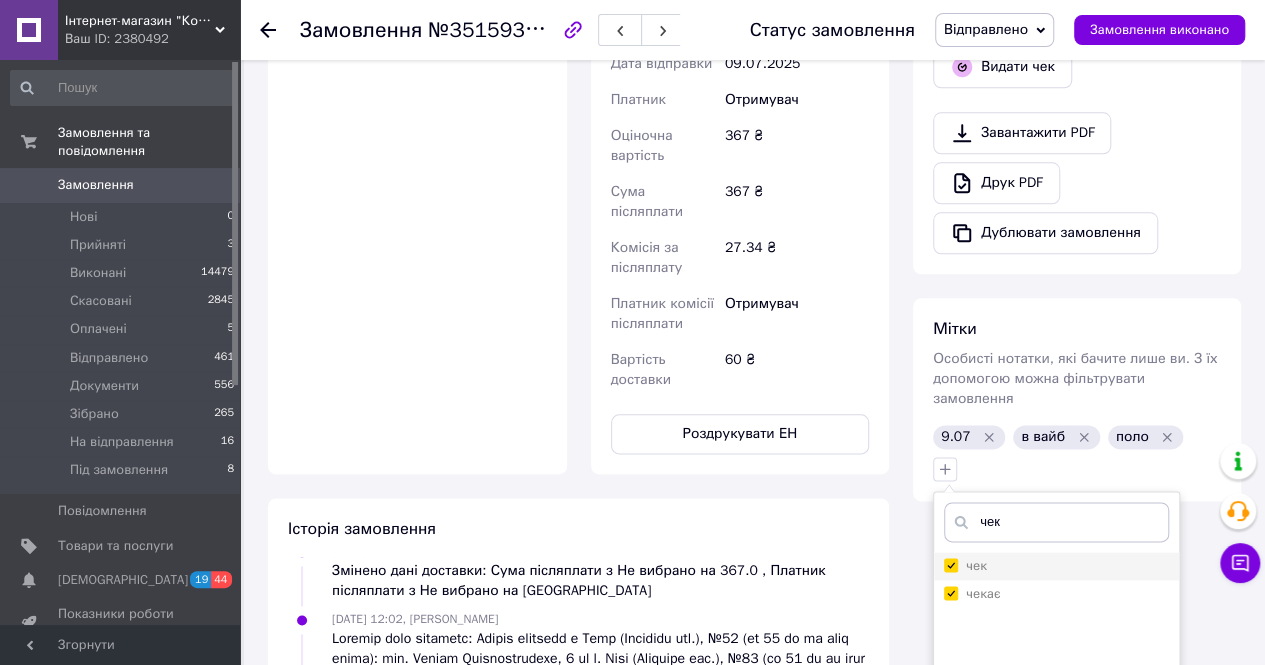 checkbox on "true" 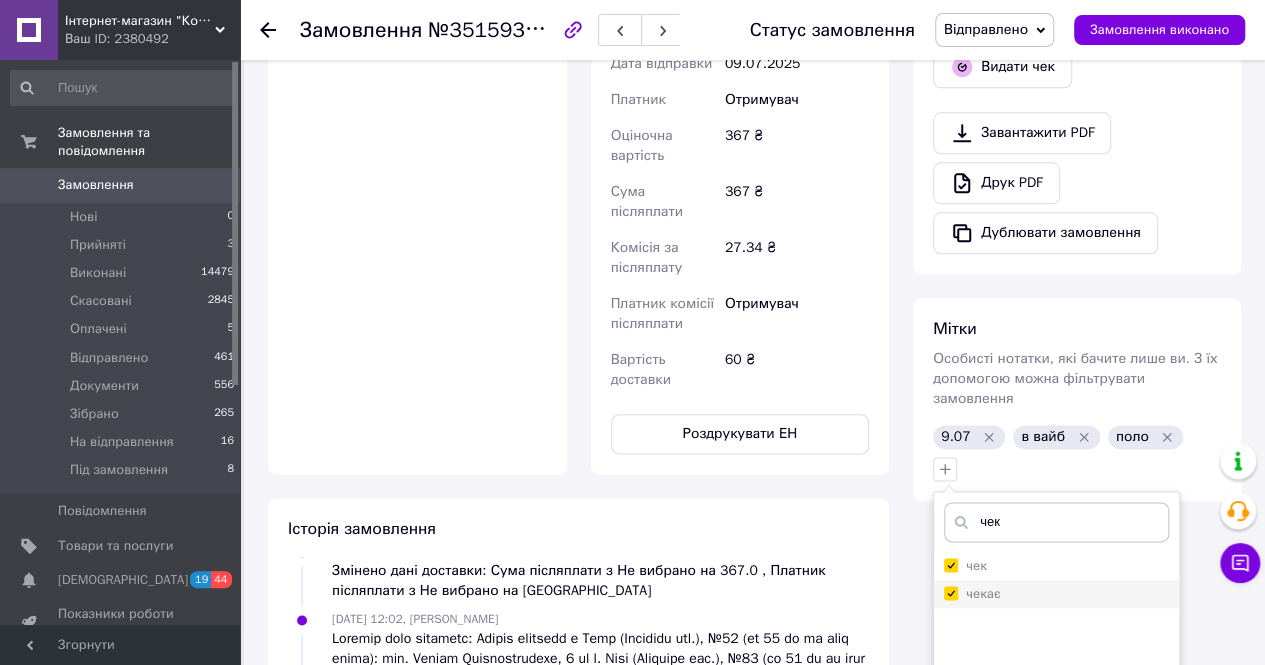 click on "чекає" at bounding box center (983, 593) 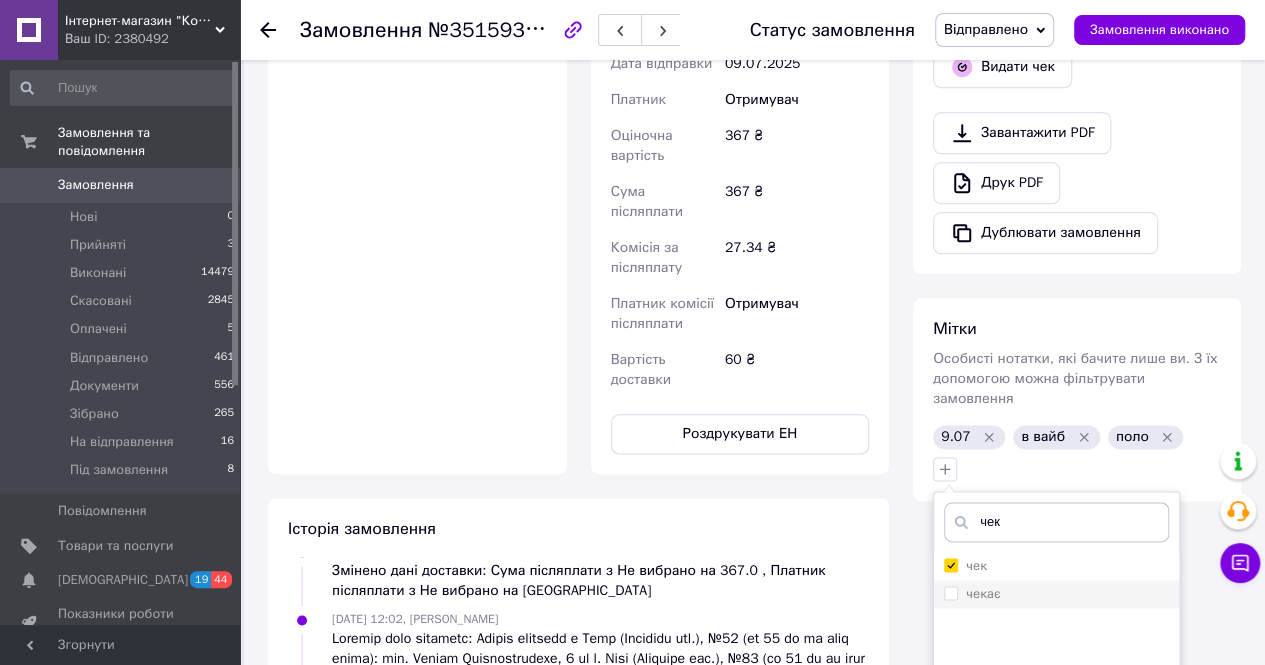 checkbox on "false" 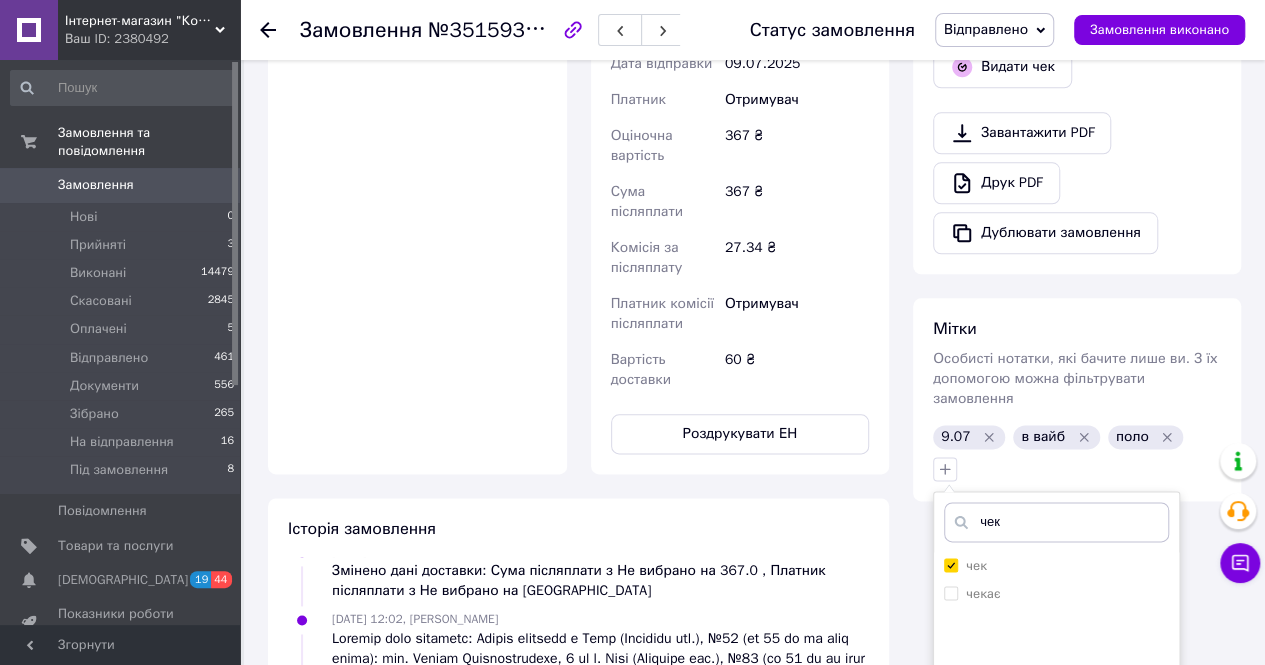 drag, startPoint x: 1033, startPoint y: 654, endPoint x: 1005, endPoint y: 547, distance: 110.60289 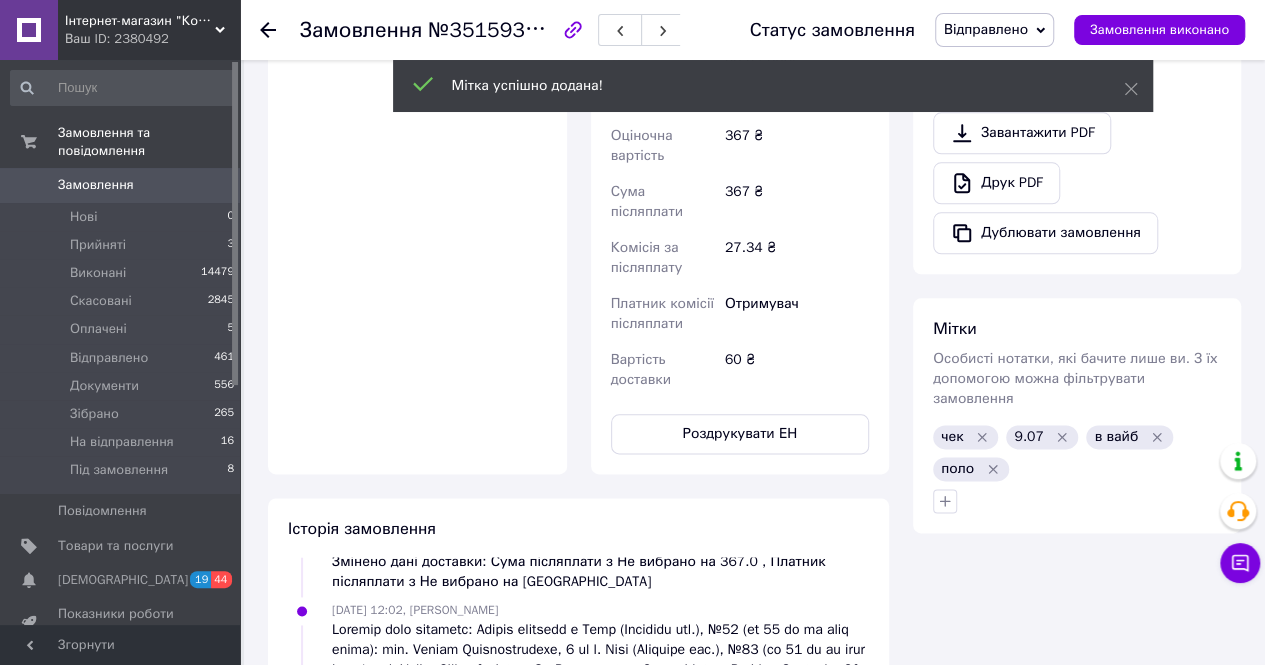 scroll, scrollTop: 602, scrollLeft: 0, axis: vertical 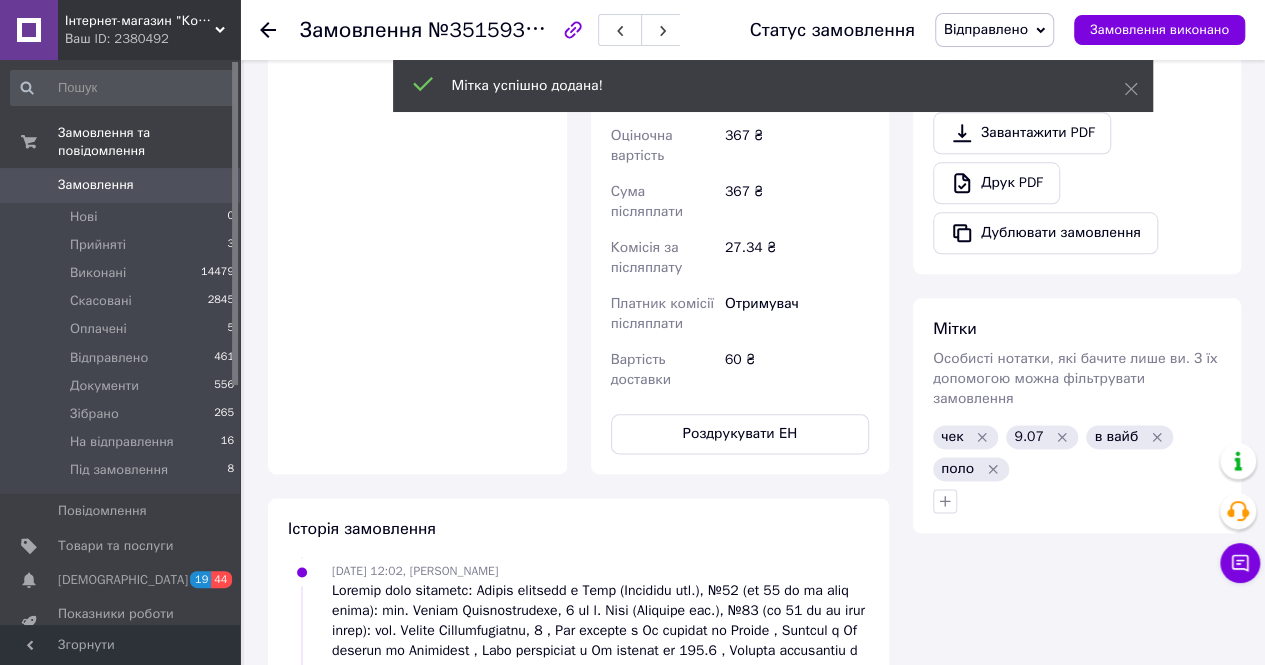 click 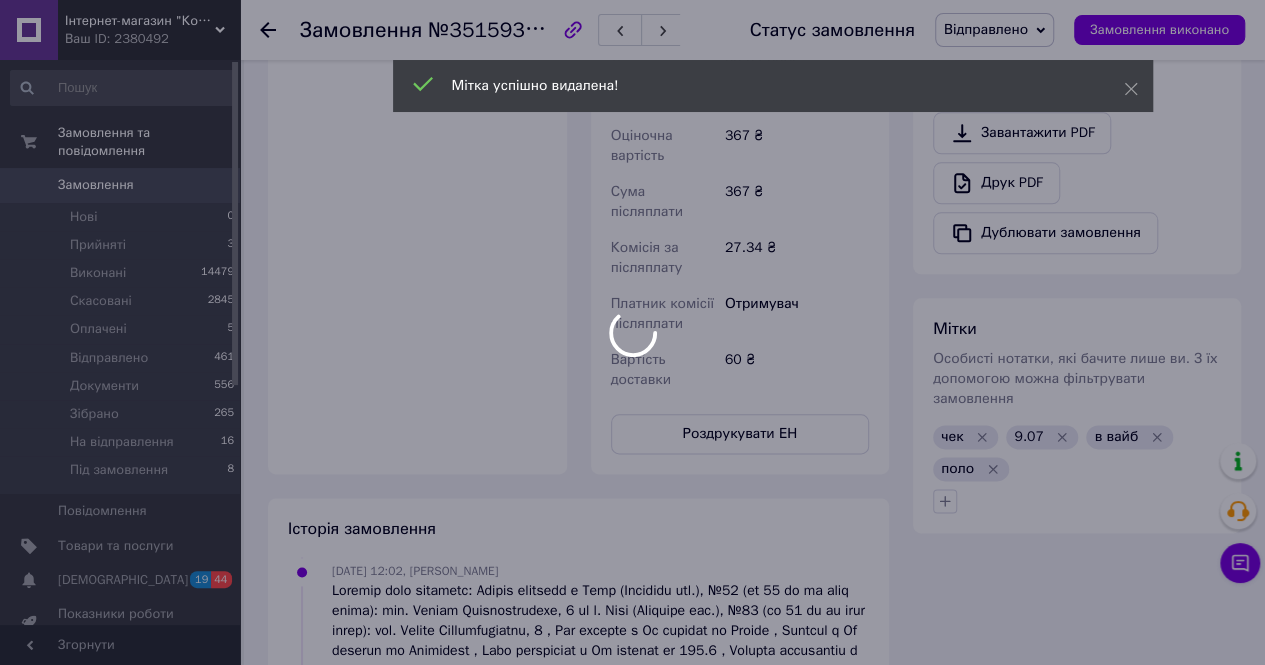 scroll, scrollTop: 650, scrollLeft: 0, axis: vertical 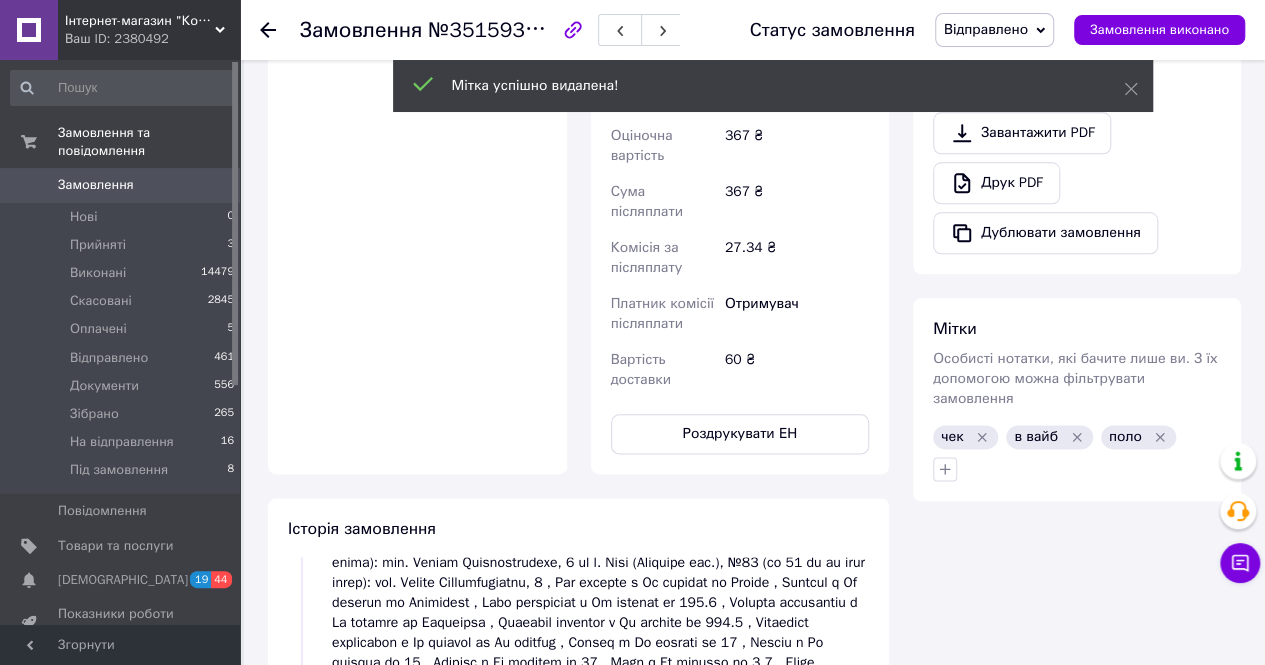 click 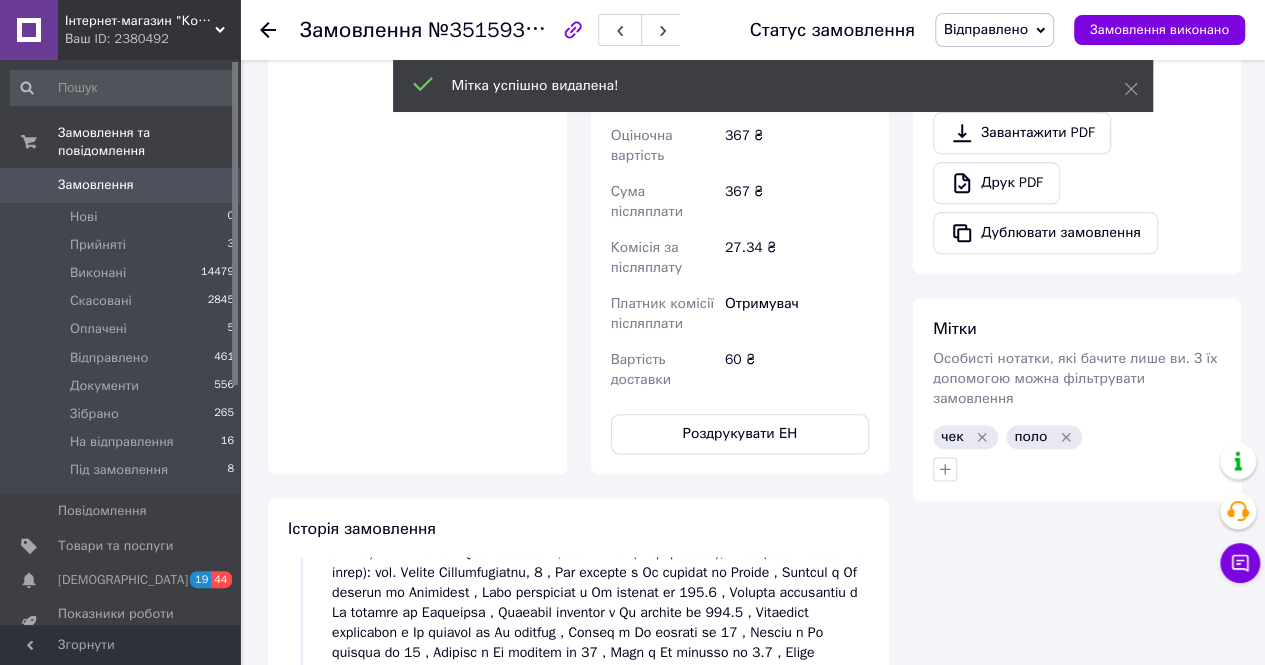 scroll, scrollTop: 698, scrollLeft: 0, axis: vertical 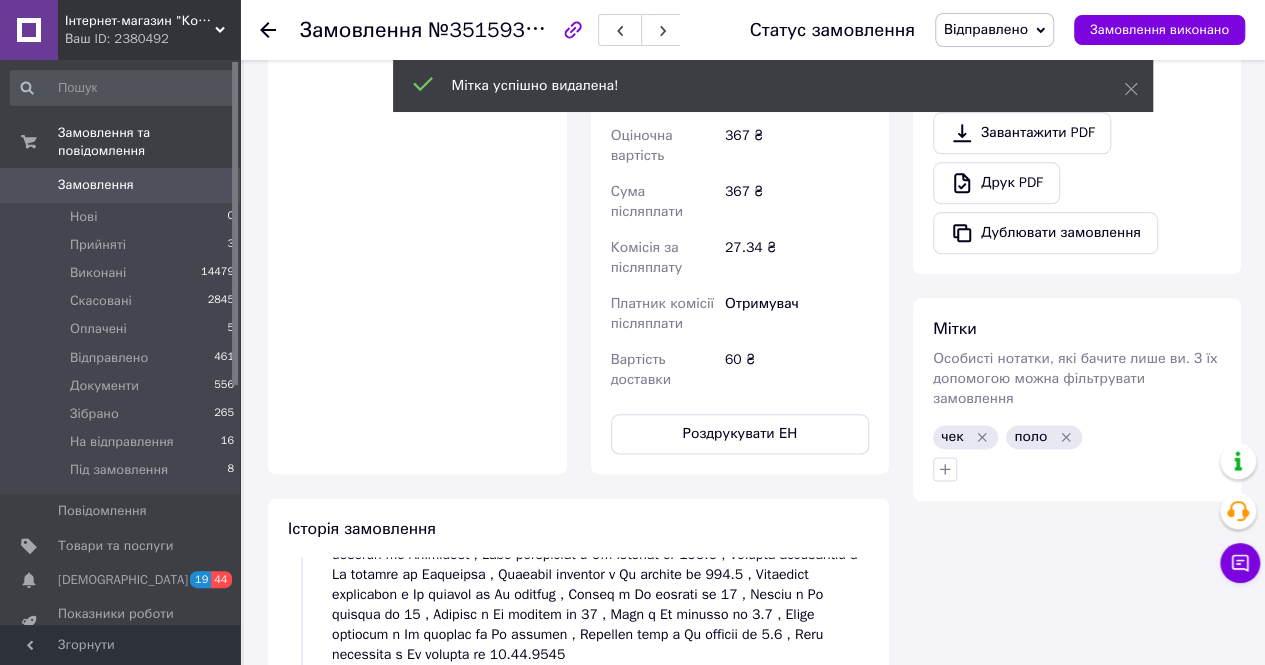click 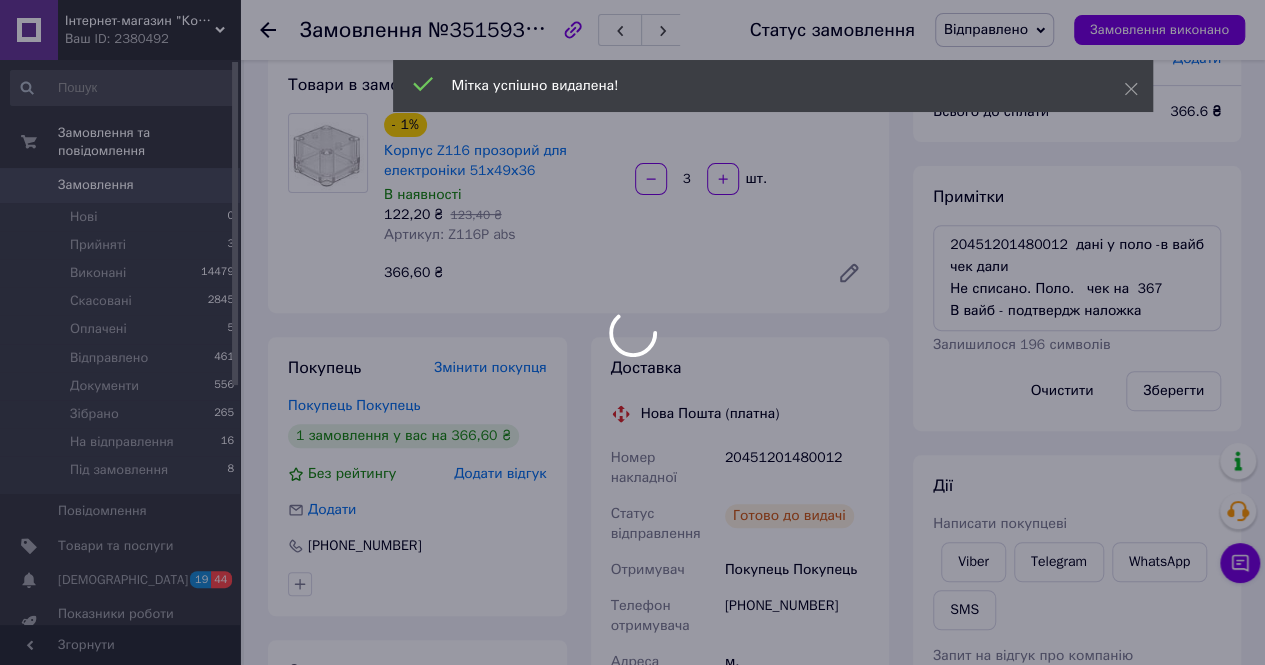 scroll, scrollTop: 200, scrollLeft: 0, axis: vertical 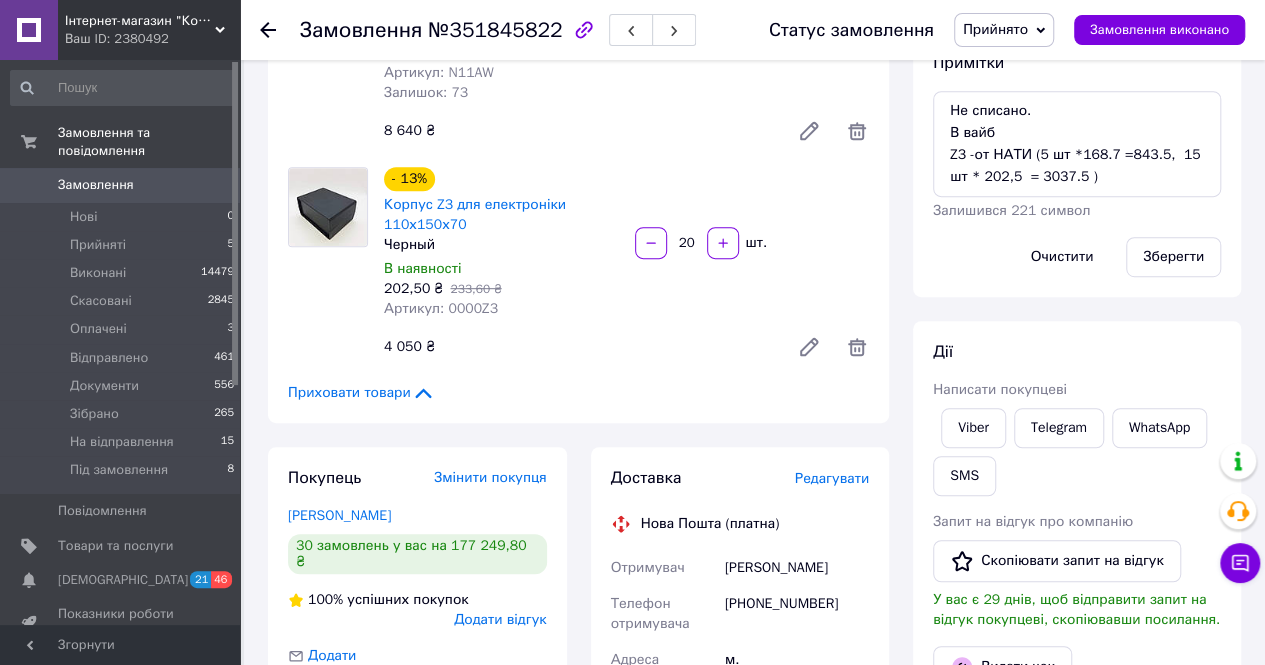 click on "+380954740492" at bounding box center (797, 614) 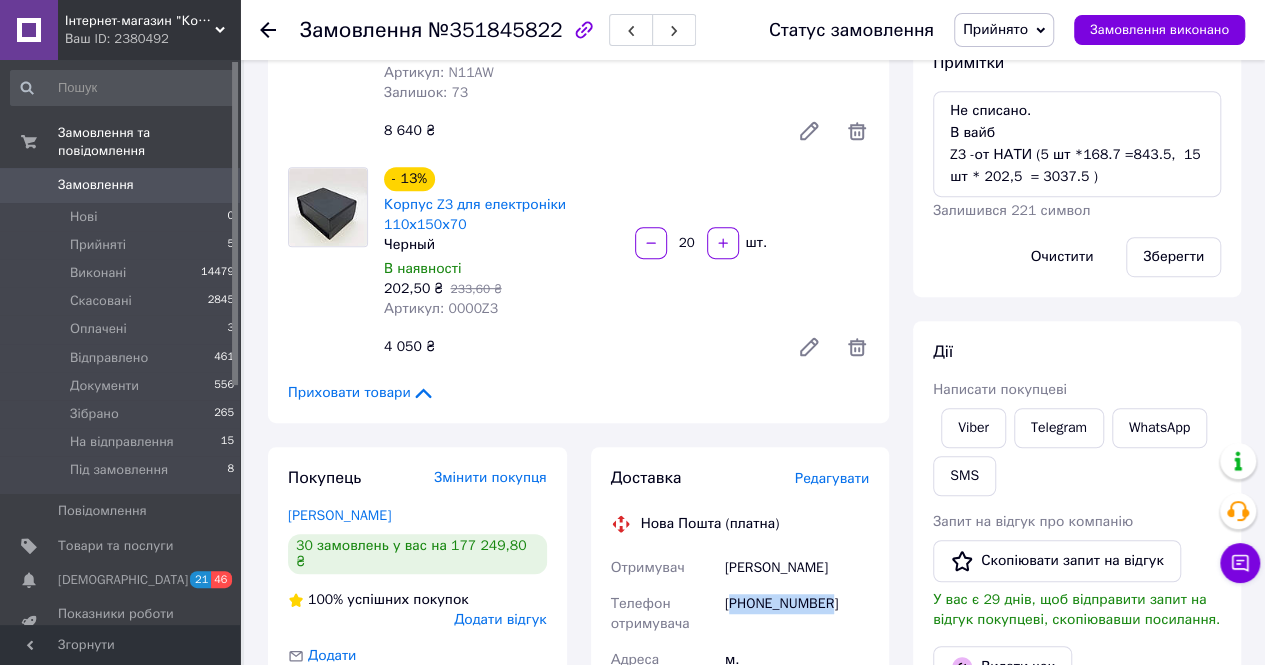 click on "+380954740492" at bounding box center (797, 614) 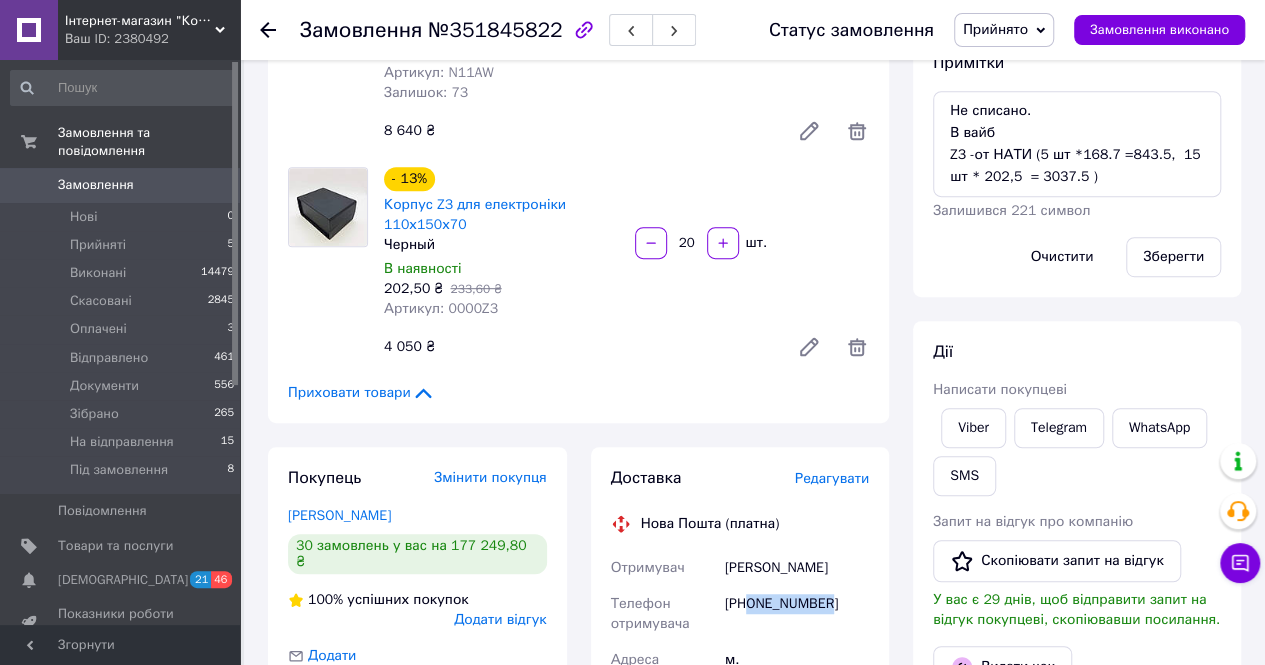 drag, startPoint x: 749, startPoint y: 507, endPoint x: 898, endPoint y: 505, distance: 149.01343 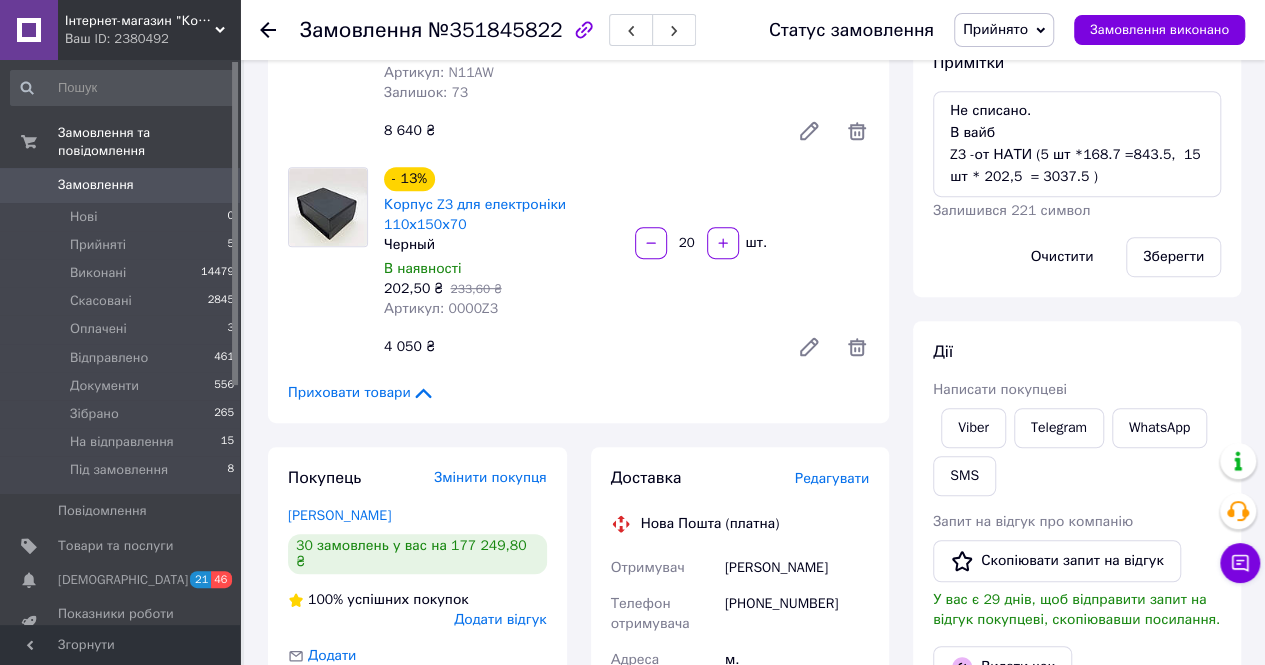 click on "Алексей Андрийчук" at bounding box center (797, 568) 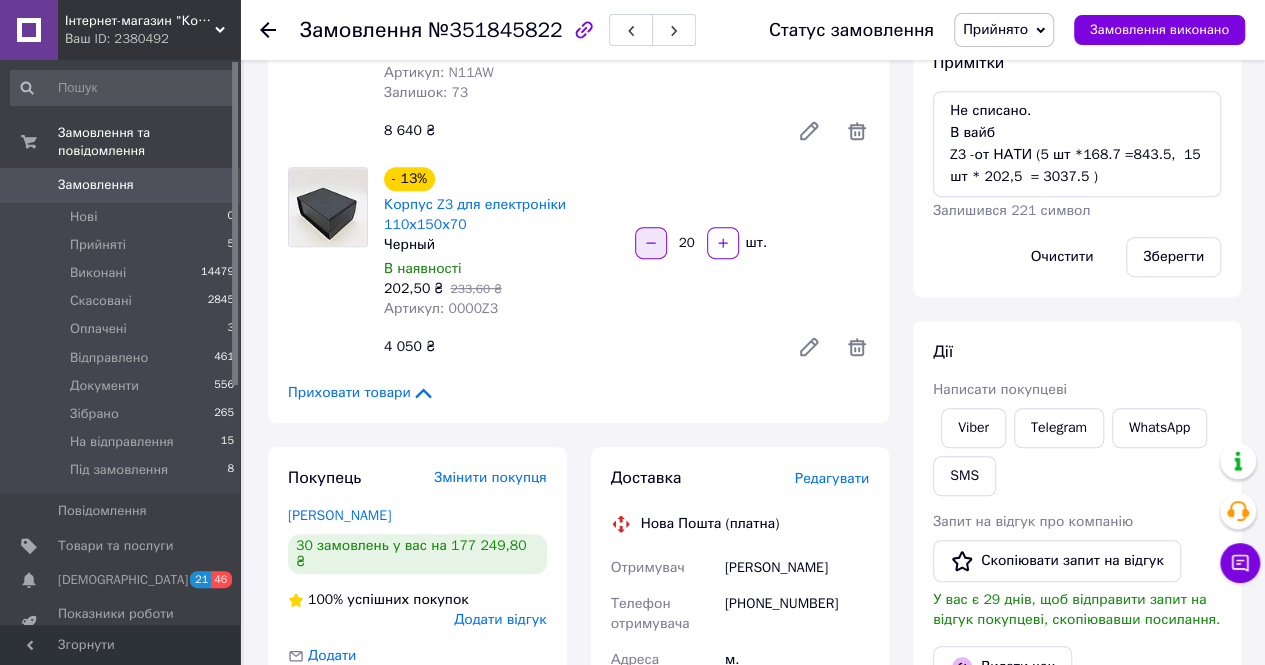 copy on "Андрийчук" 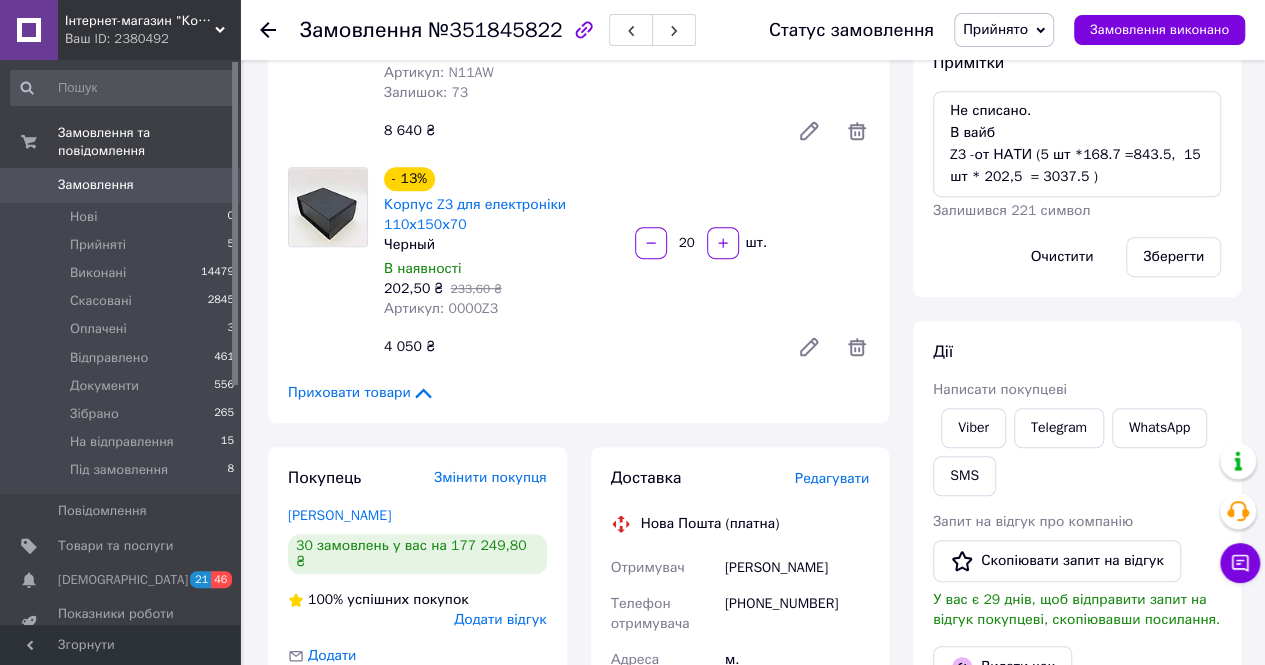 click on "Алексей Андрийчук" at bounding box center [797, 568] 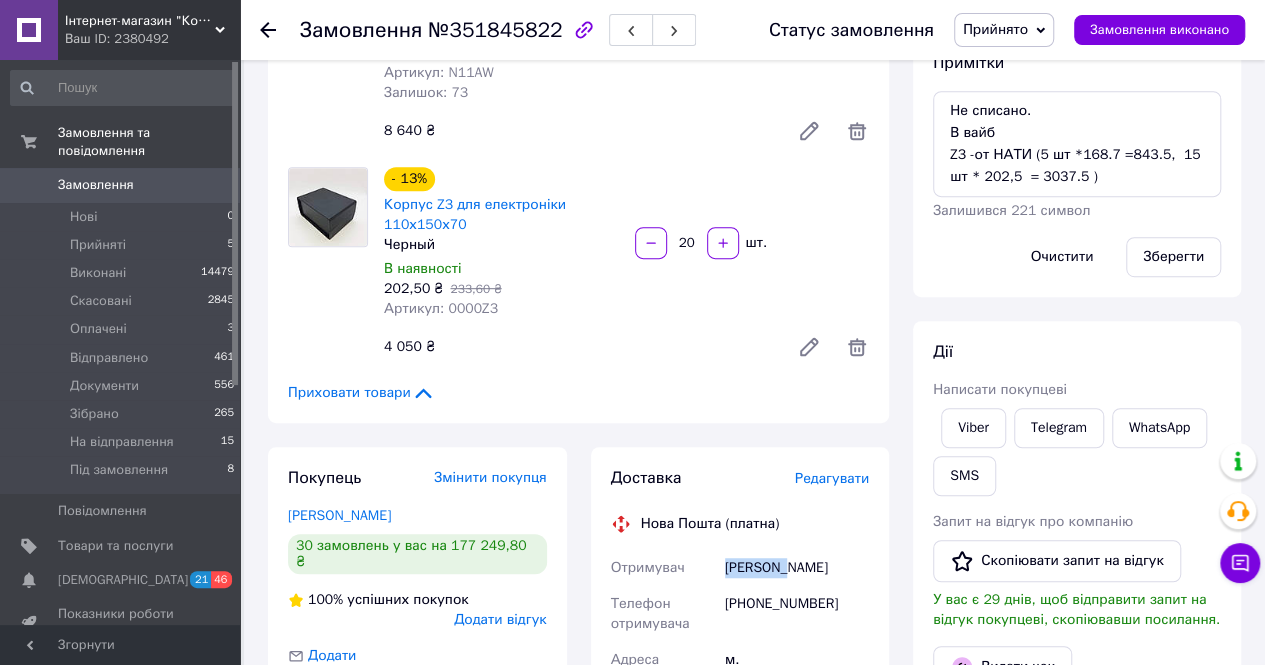 click on "Алексей Андрийчук" at bounding box center (797, 568) 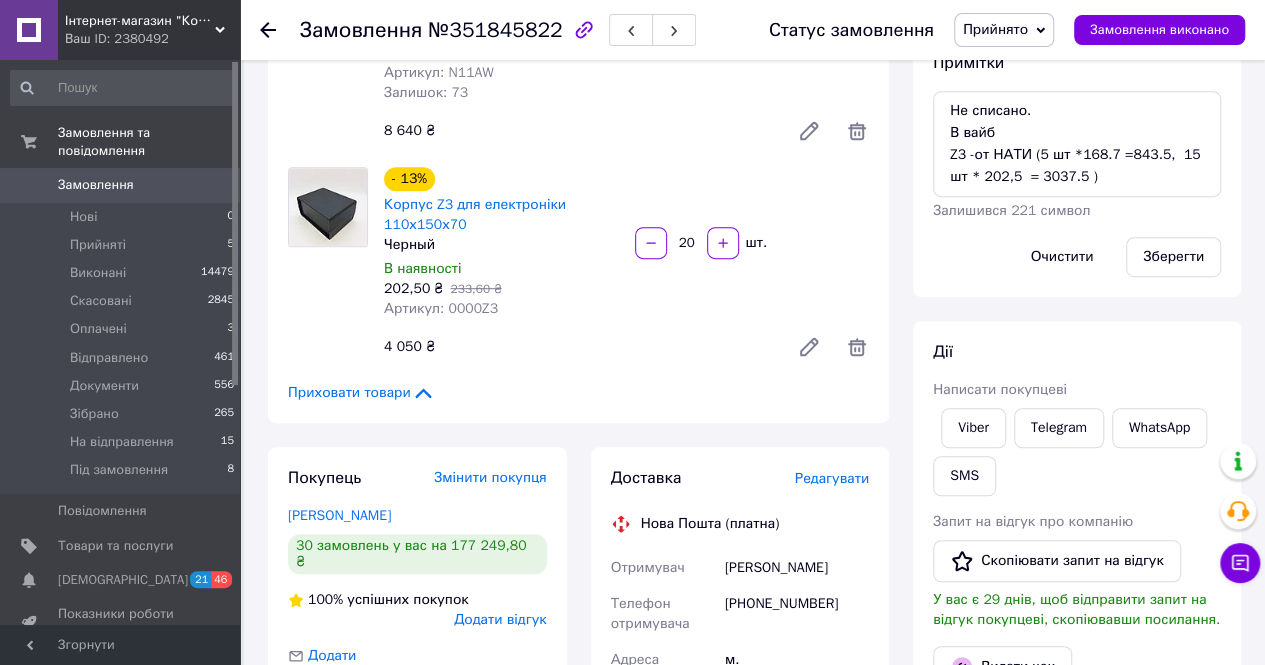 click on "м. Чернівці (Чернівецька обл.), №29 (до 30 кг на одне місце): вул. Ентузіастів, 11, прим. 141-1-141-4" at bounding box center (797, 730) 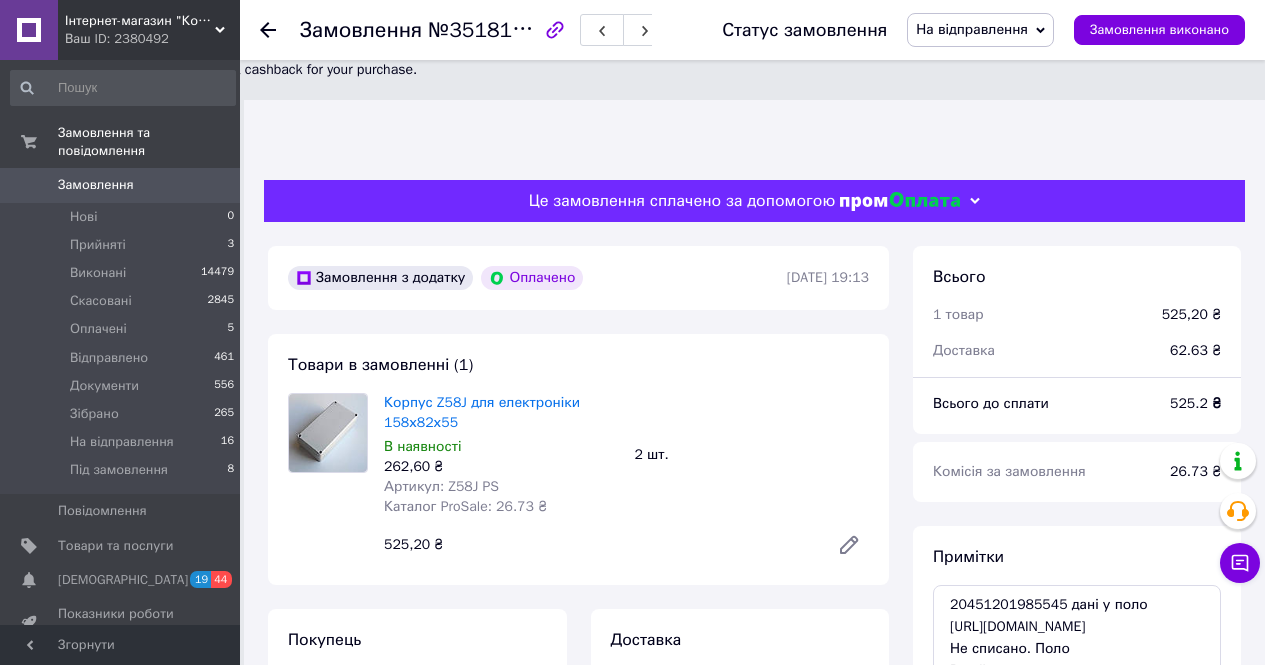 scroll, scrollTop: 0, scrollLeft: 0, axis: both 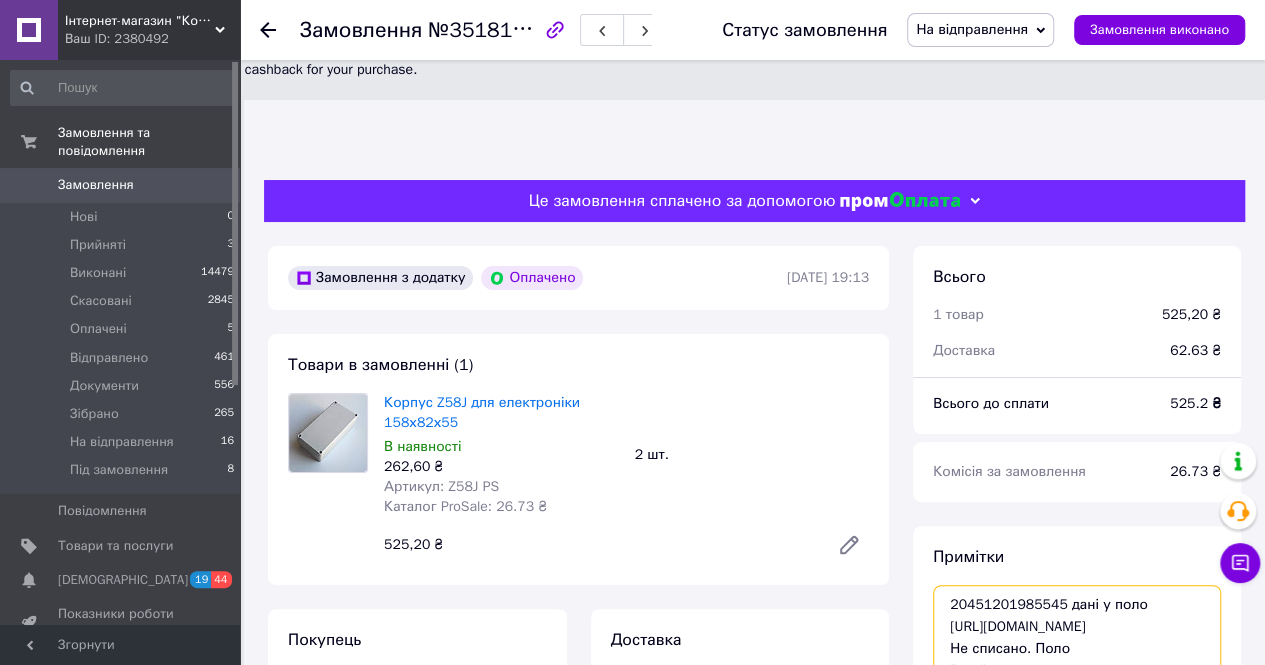 click on "20451201985545 дані у поло
[URL][DOMAIN_NAME]
Не списано. Поло
В вайб" at bounding box center (1077, 638) 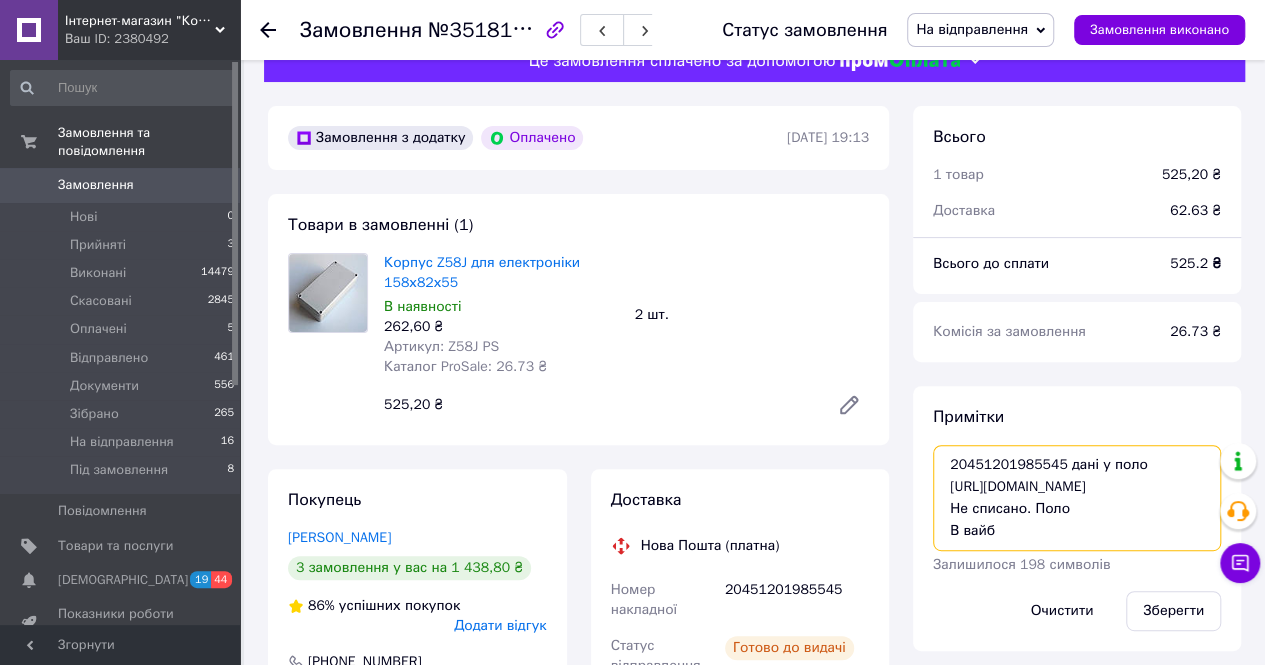 scroll, scrollTop: 300, scrollLeft: 0, axis: vertical 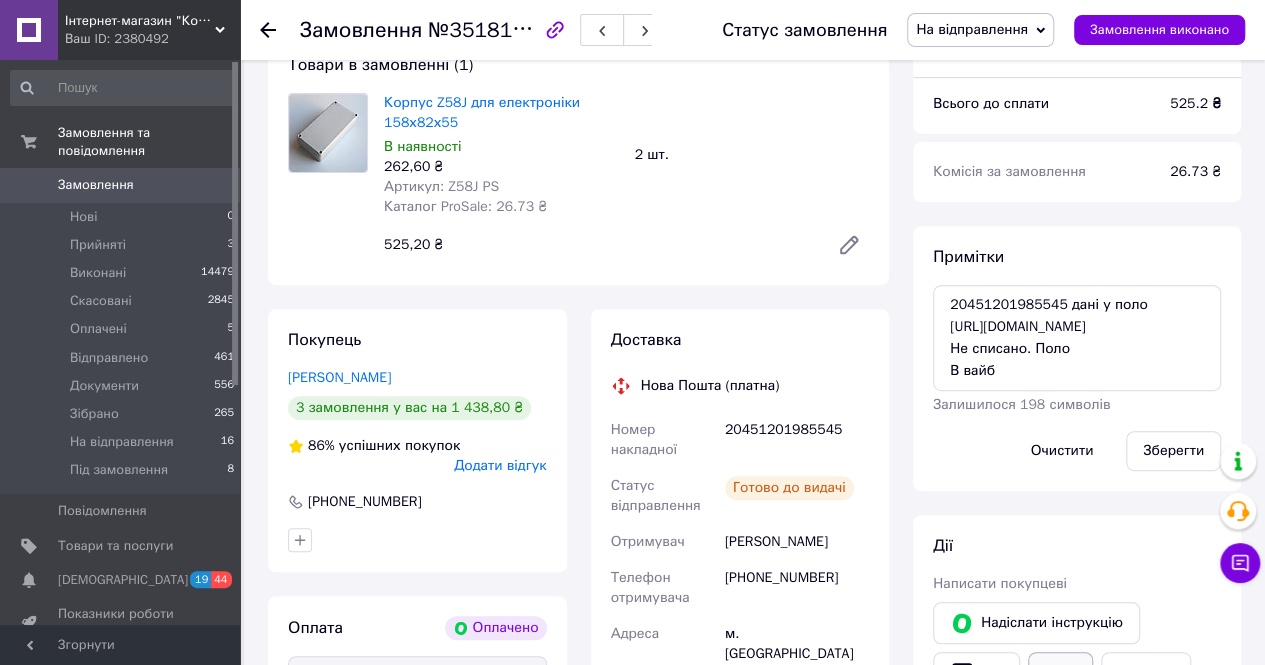 click on "Viber" at bounding box center [1060, 673] 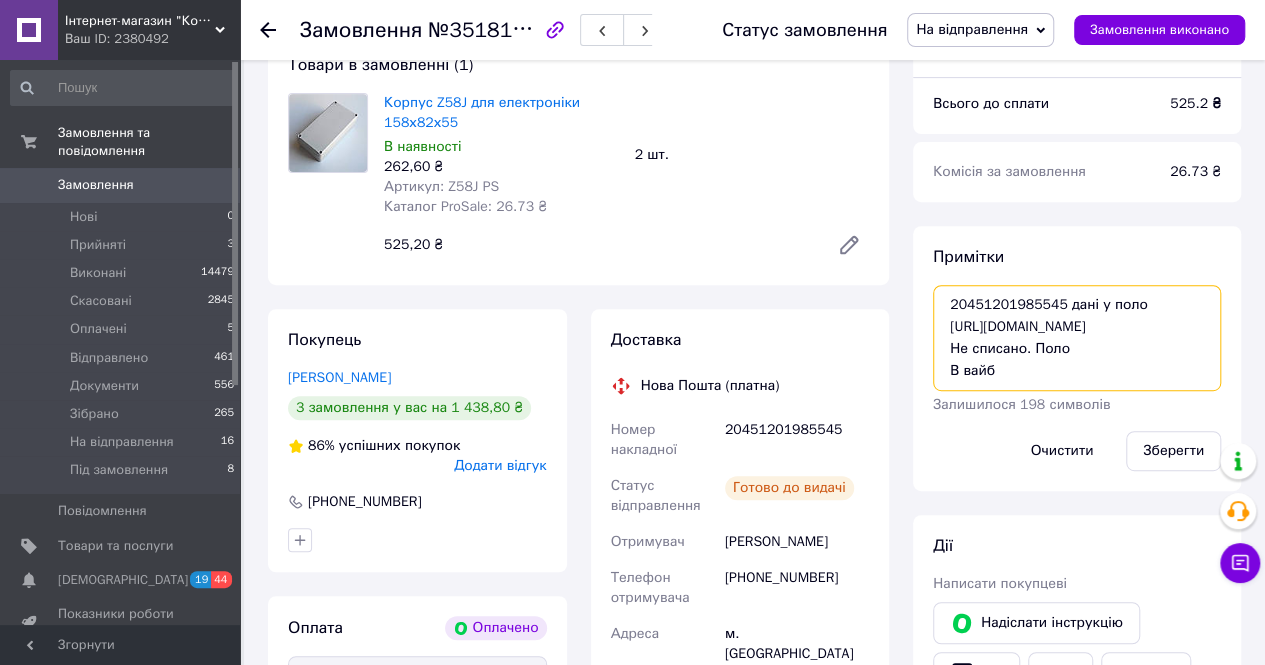 click on "20451201985545 дані у поло
[URL][DOMAIN_NAME]
Не списано. Поло
В вайб" at bounding box center [1077, 338] 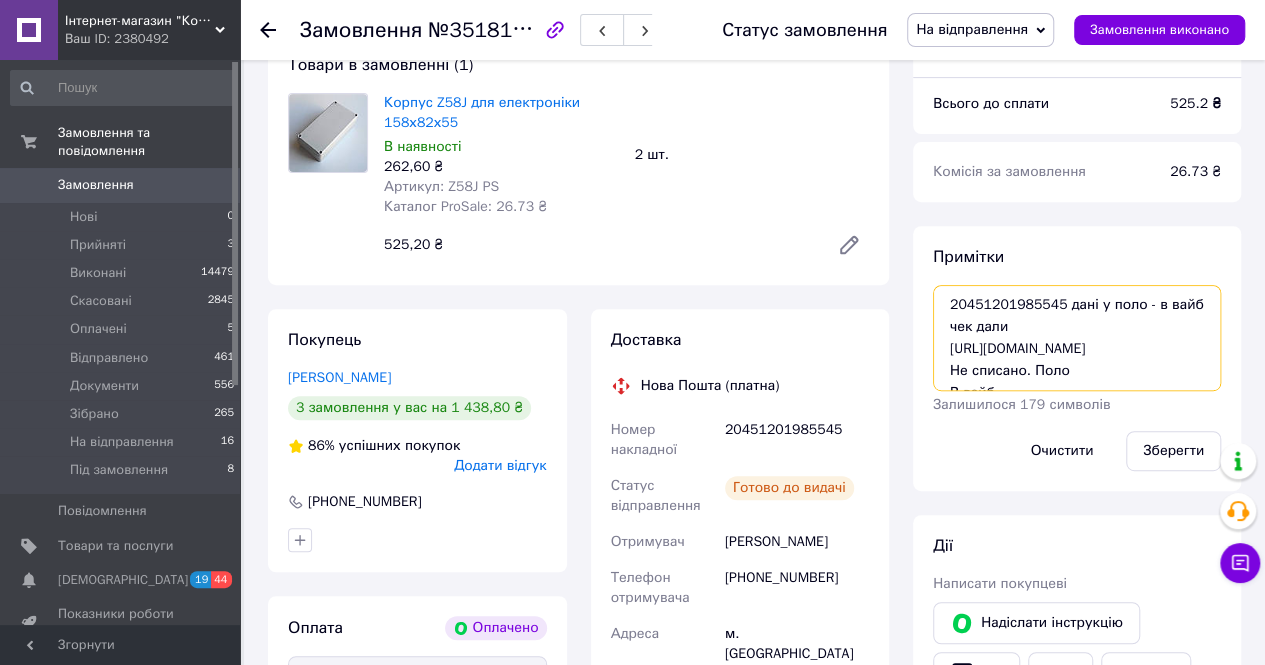 drag, startPoint x: 1092, startPoint y: 271, endPoint x: 948, endPoint y: 248, distance: 145.82524 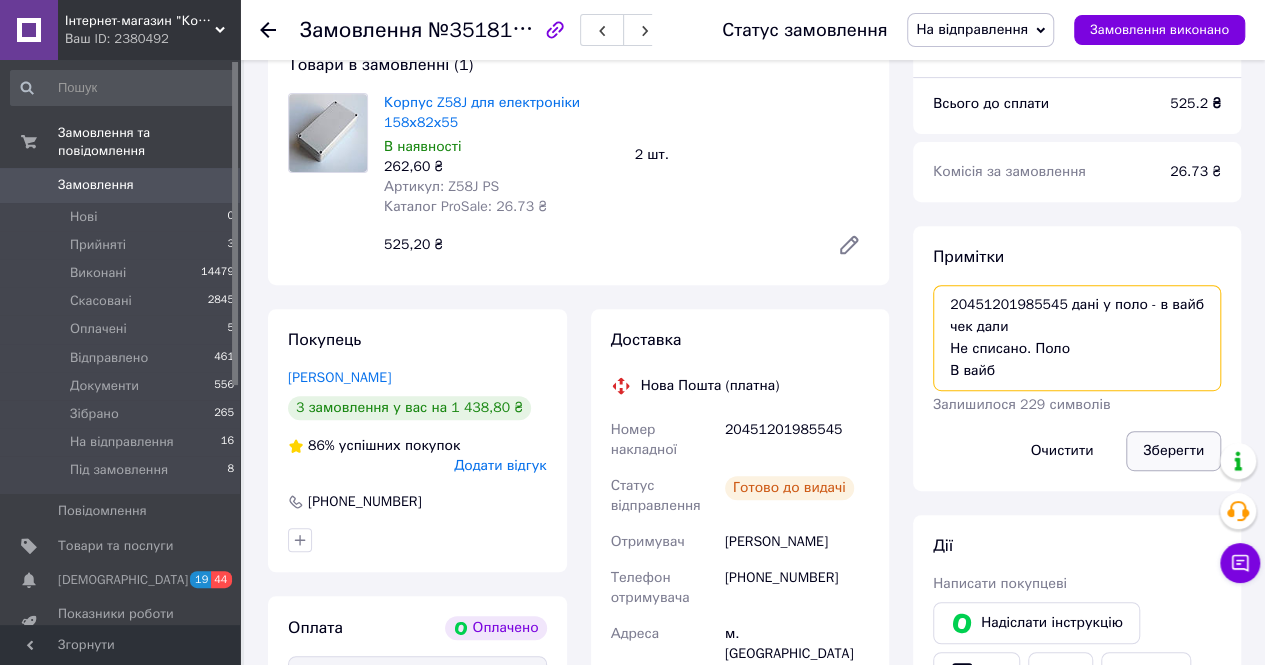 type on "20451201985545 дані у поло - в вайб
чек дали
Не списано. Поло
В вайб" 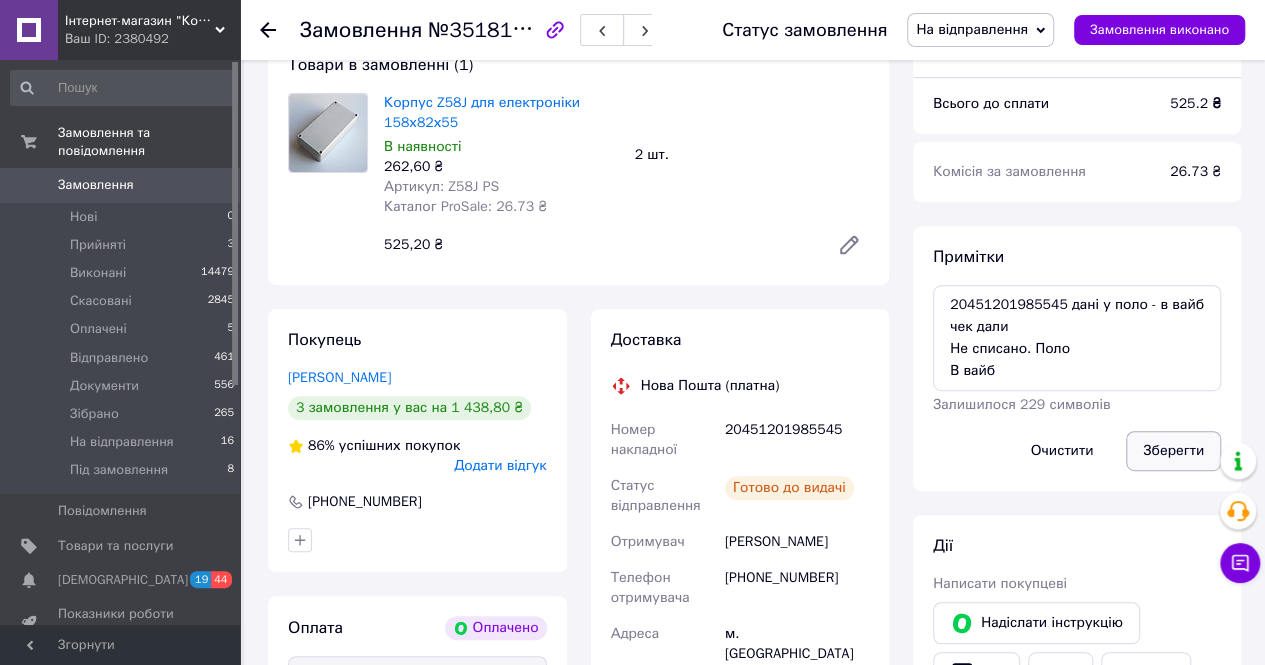 click on "Зберегти" at bounding box center [1173, 451] 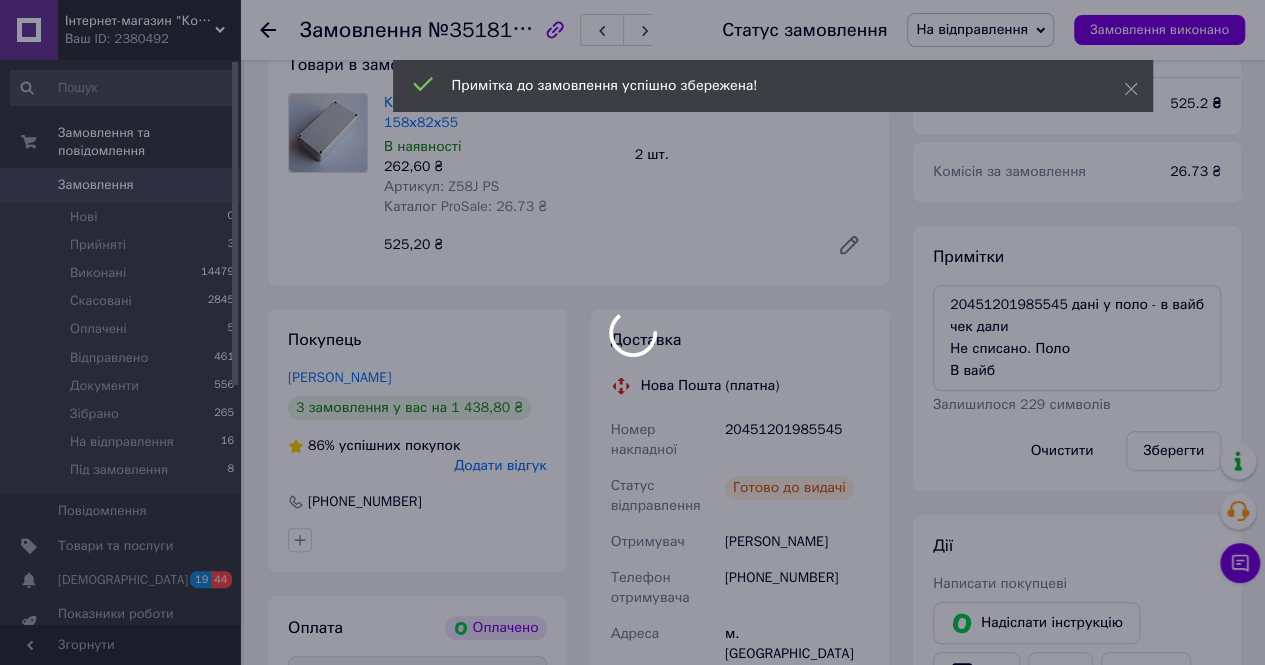 scroll, scrollTop: 368, scrollLeft: 0, axis: vertical 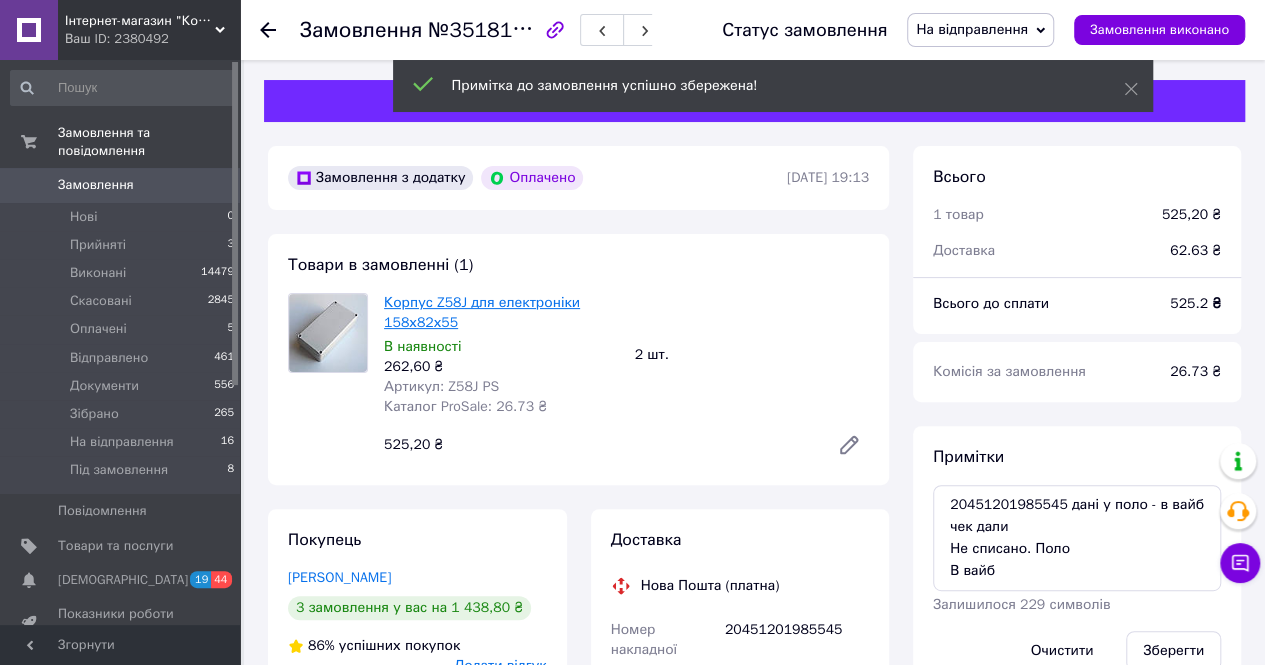 click on "Корпус Z58J для електроніки 158х82х55" at bounding box center [482, 312] 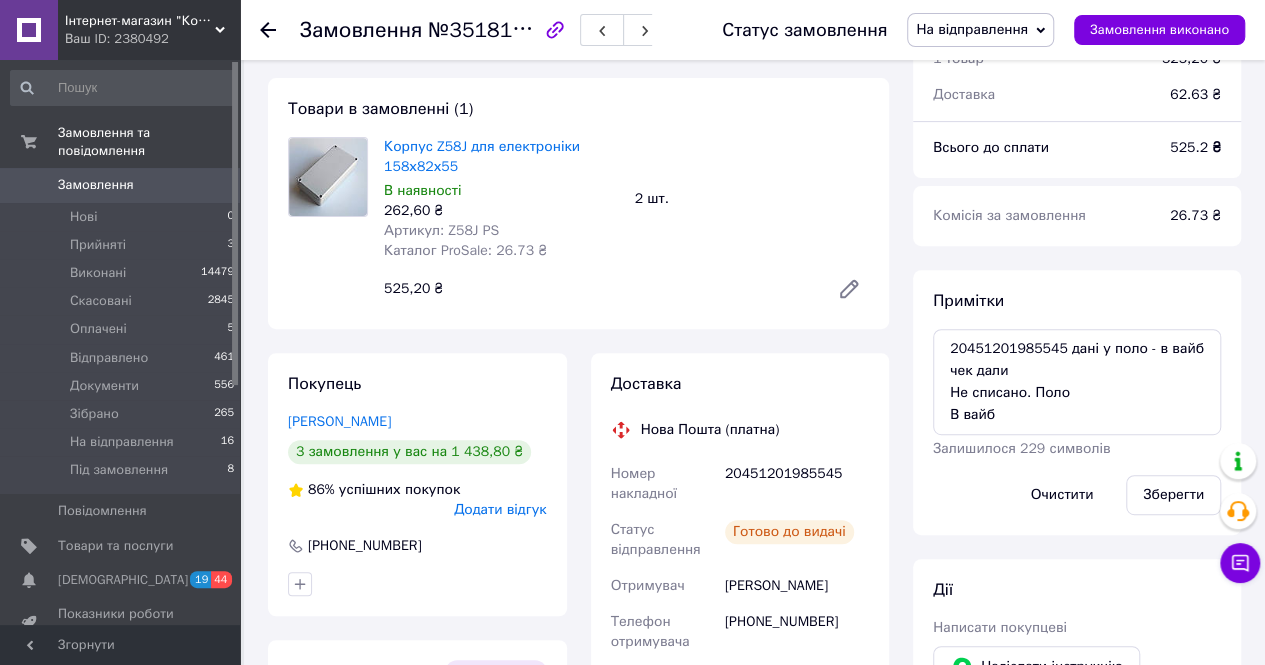 scroll, scrollTop: 300, scrollLeft: 0, axis: vertical 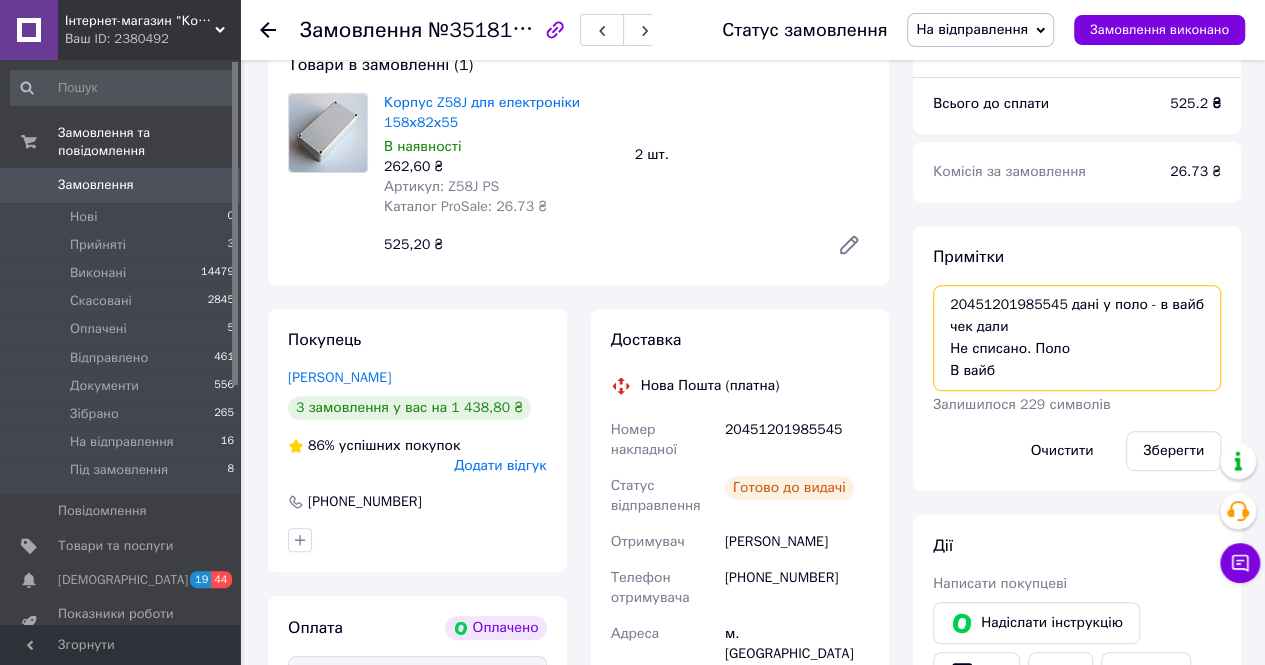 click on "20451201985545 дані у поло - в вайб
чек дали
Не списано. Поло
В вайб" at bounding box center (1077, 338) 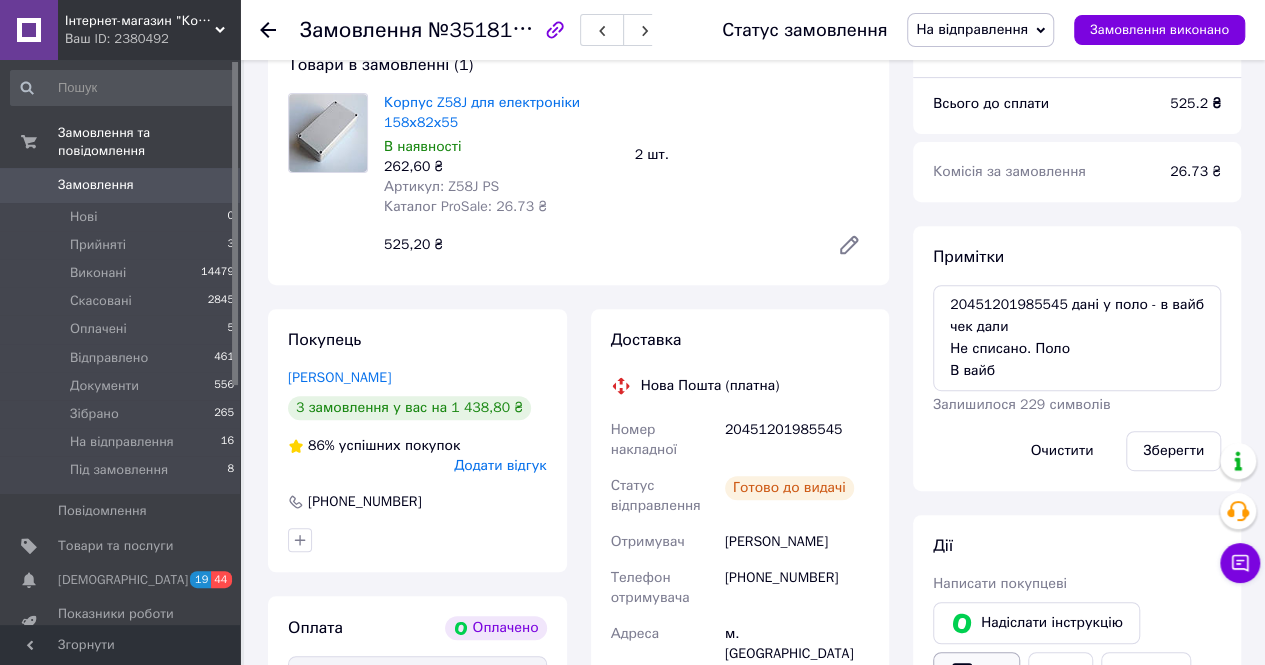 click on "Чат" at bounding box center [976, 673] 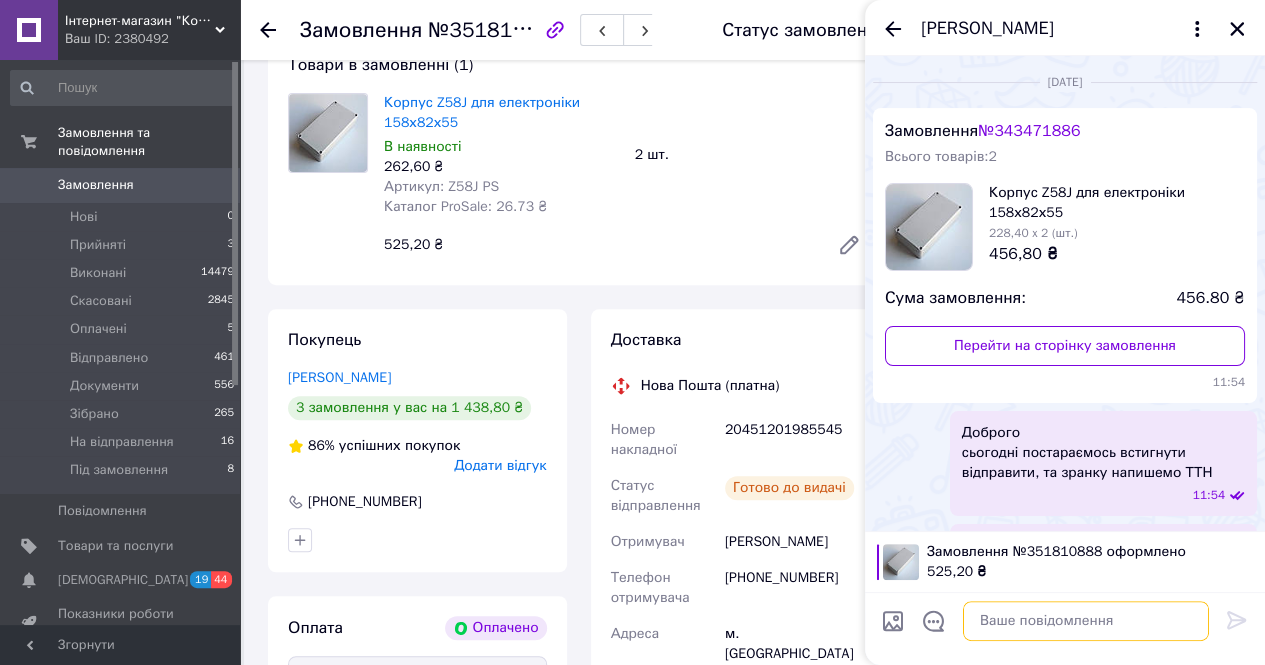 click at bounding box center [1086, 621] 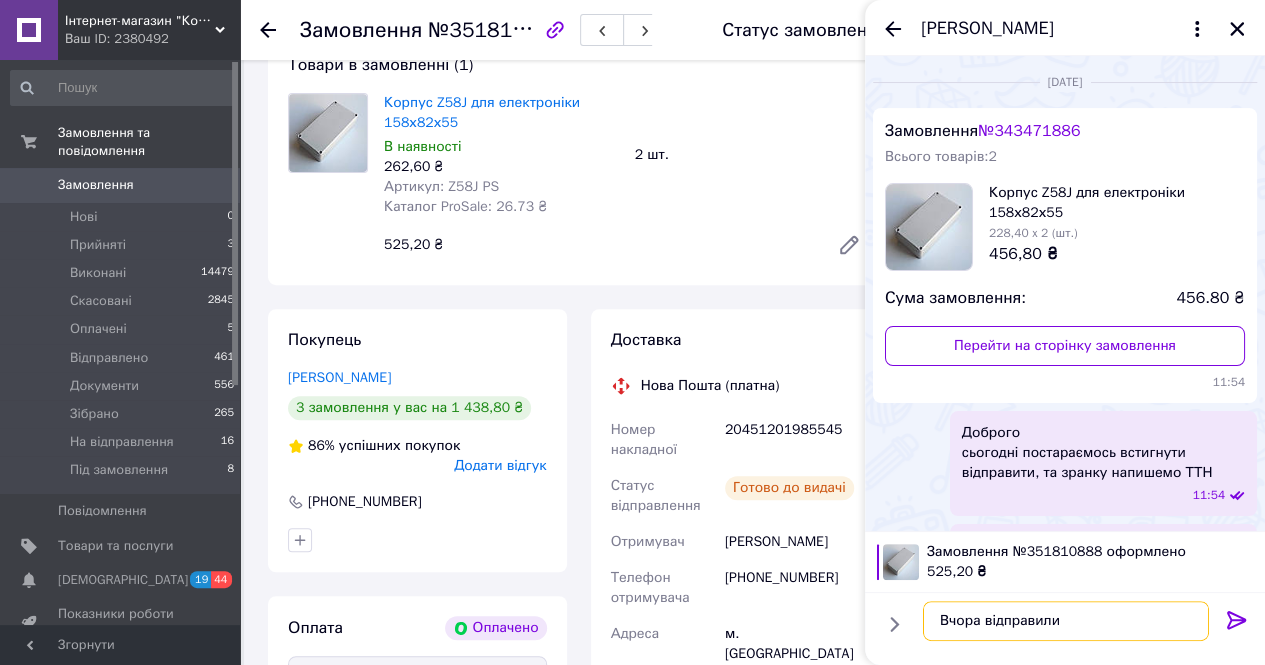 scroll, scrollTop: 12, scrollLeft: 0, axis: vertical 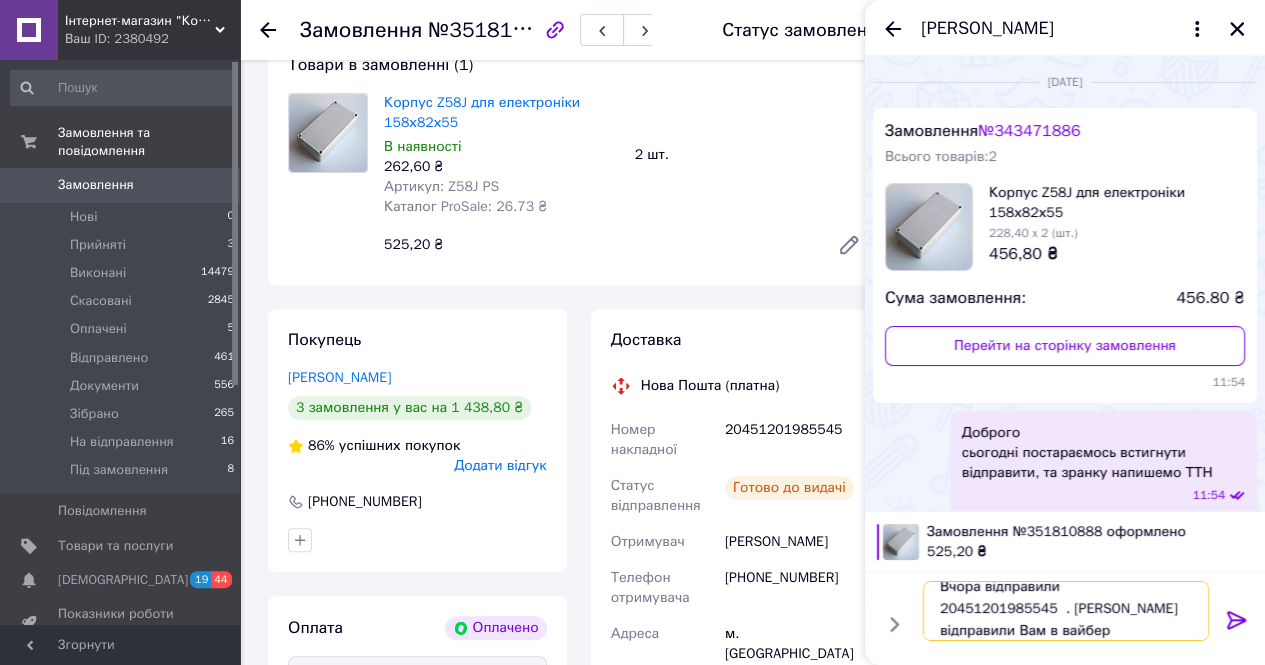 type on "Вчора відправили
20451201985545  . Чек відправили Вам в вайбер" 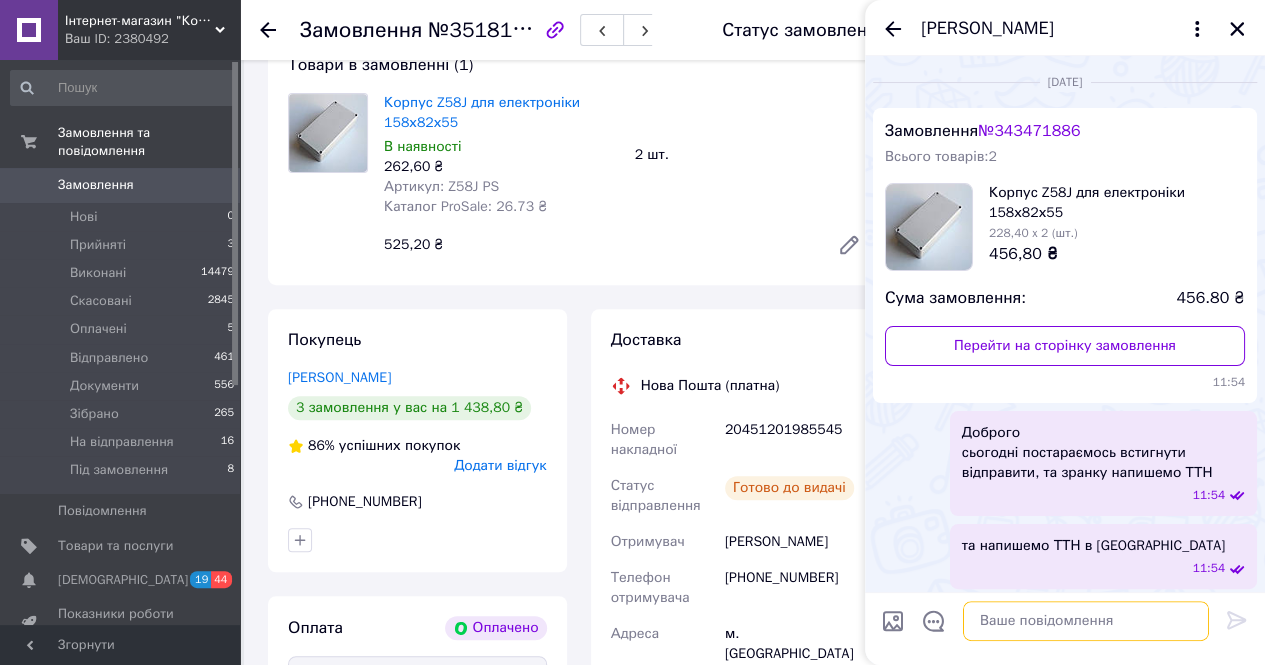 scroll, scrollTop: 0, scrollLeft: 0, axis: both 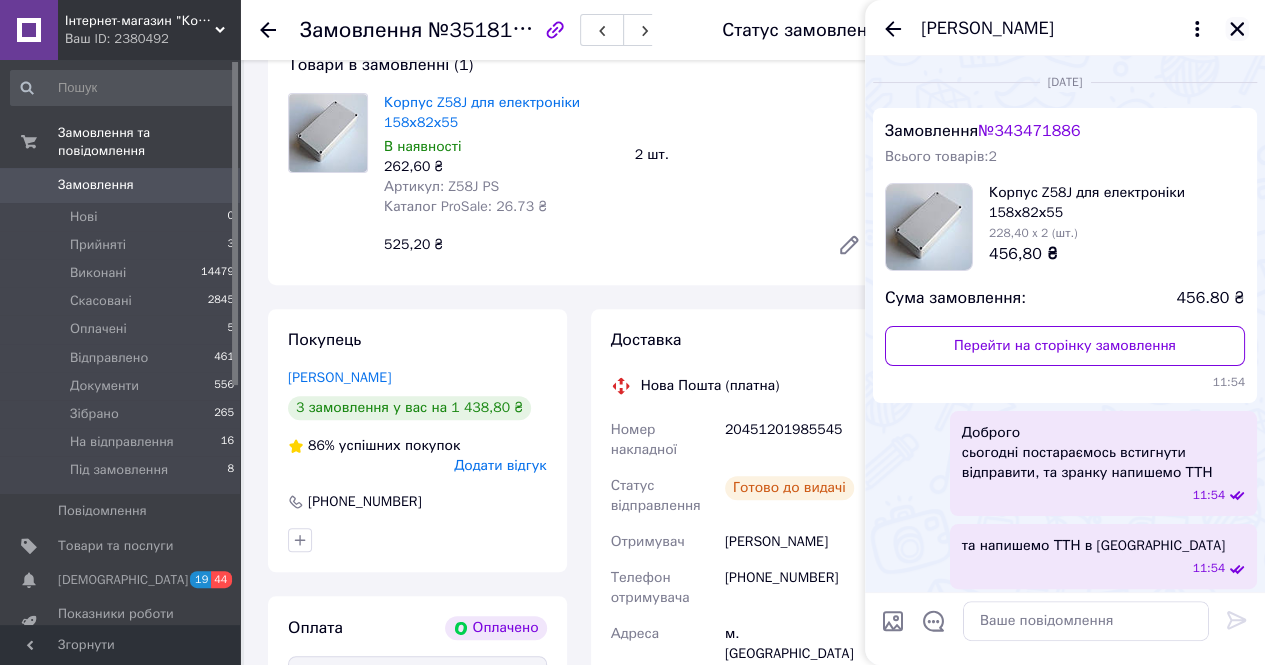 click 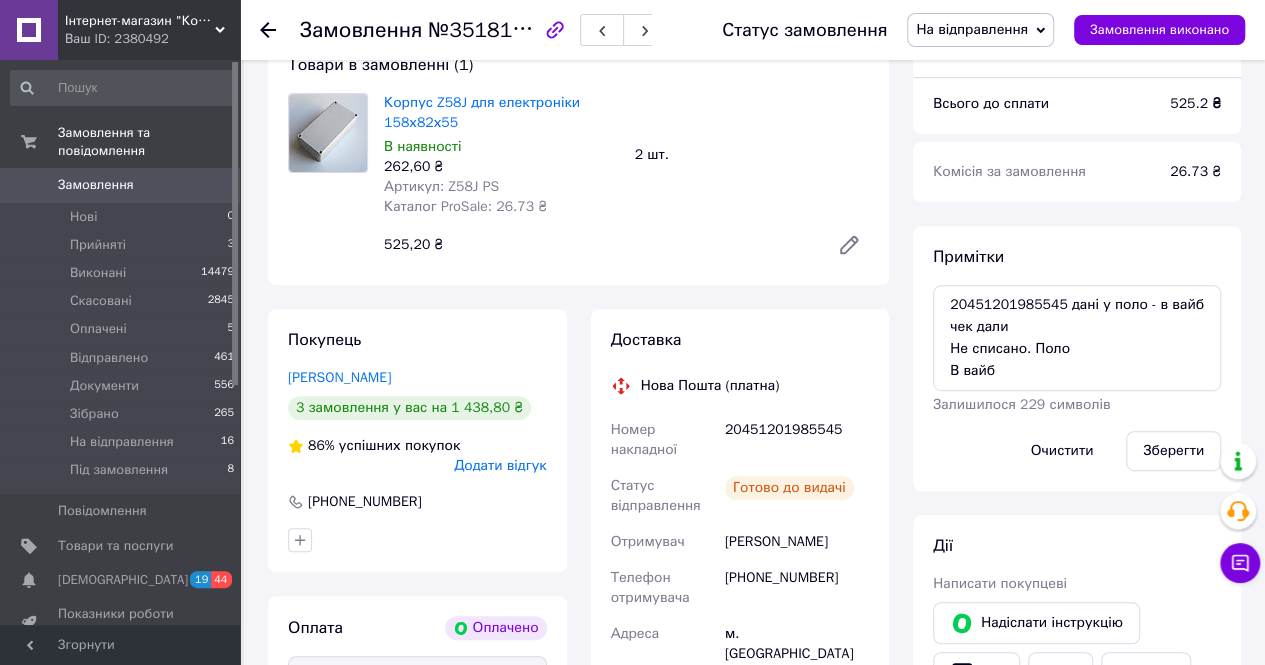 click on "На відправлення" at bounding box center [972, 29] 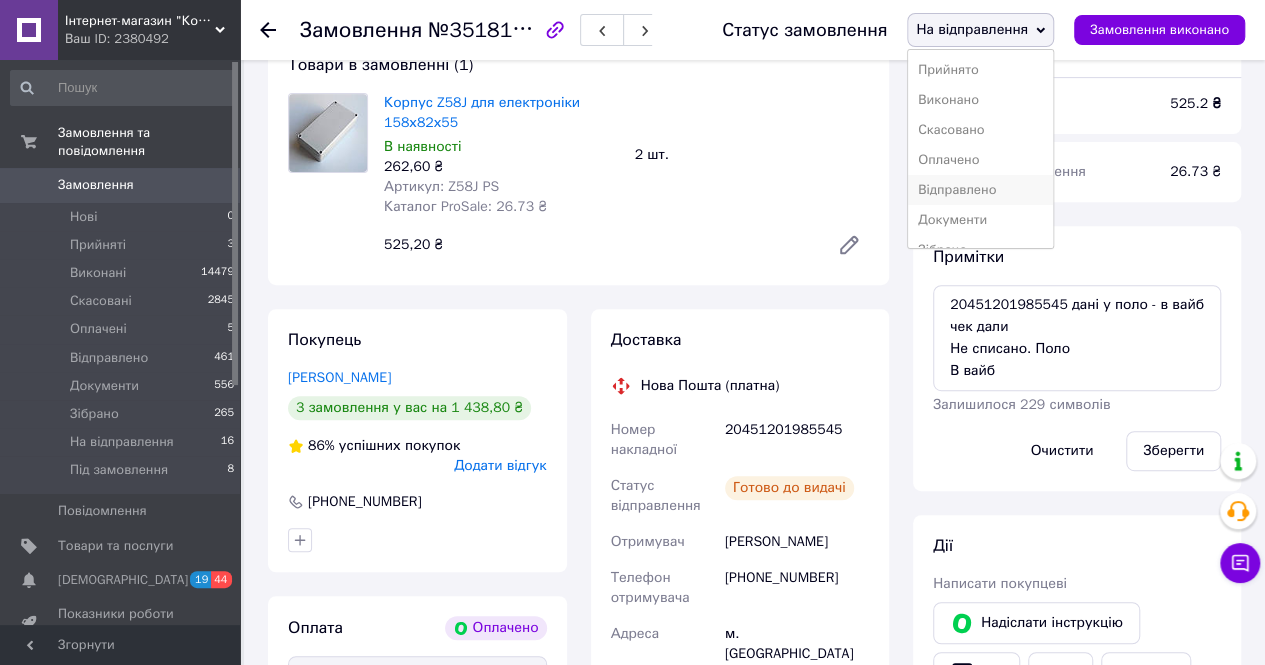 click on "Відправлено" at bounding box center (980, 190) 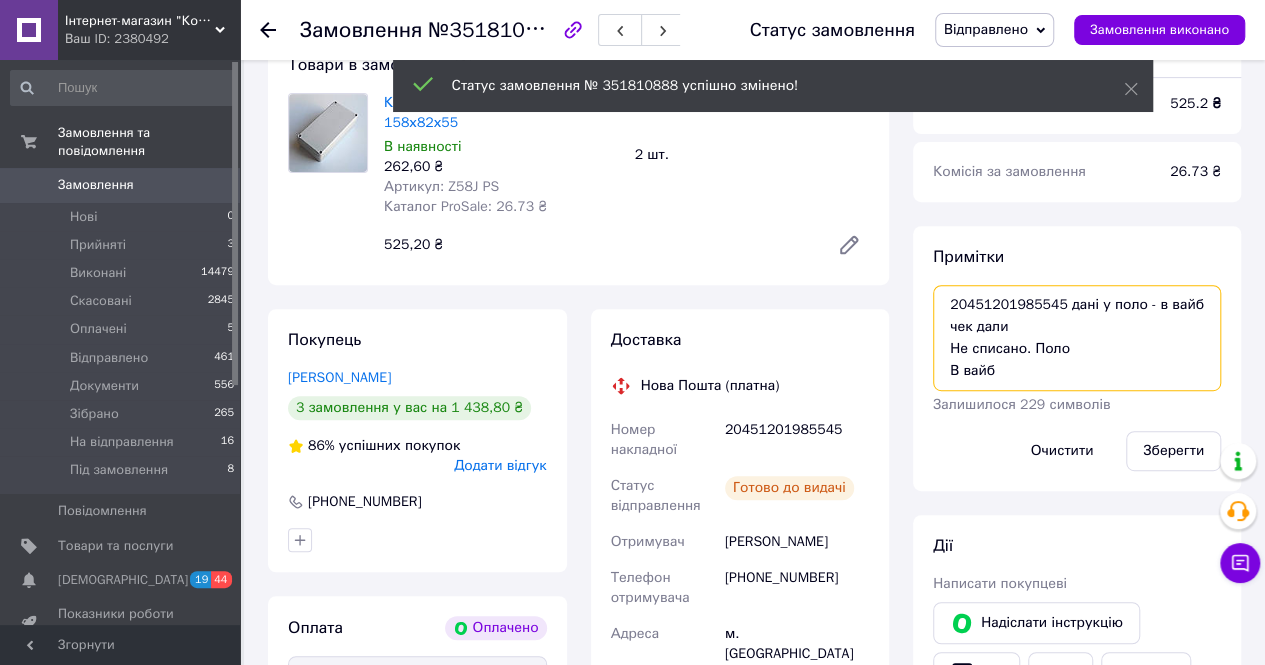 click on "20451201985545 дані у поло - в вайб
чек дали
Не списано. Поло
В вайб" at bounding box center [1077, 338] 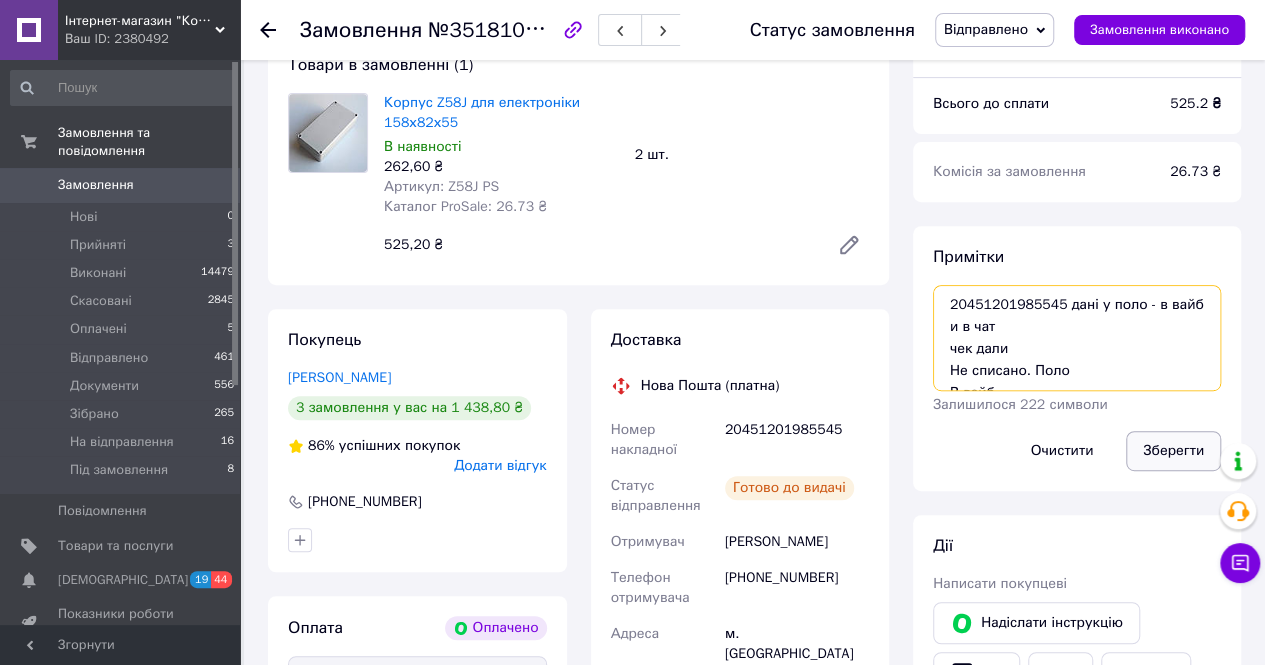 type on "20451201985545 дані у поло - в вайб и в чат
чек дали
Не списано. Поло
В вайб" 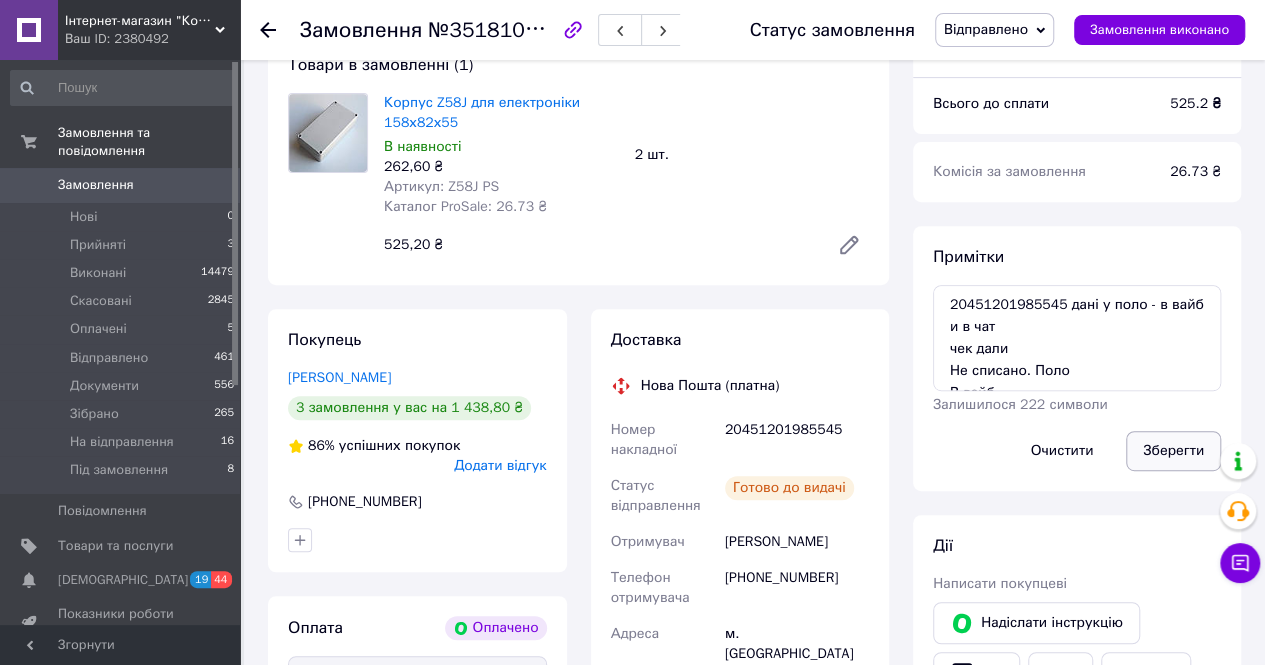 click on "Зберегти" at bounding box center (1173, 451) 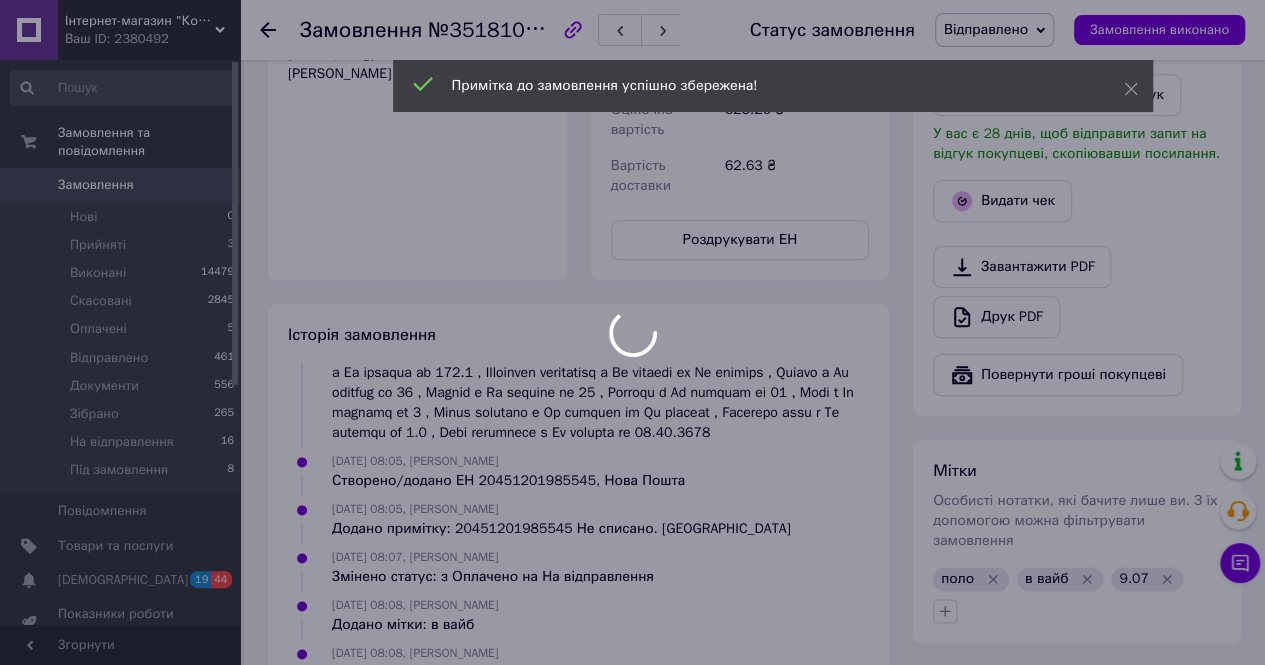 scroll, scrollTop: 1100, scrollLeft: 0, axis: vertical 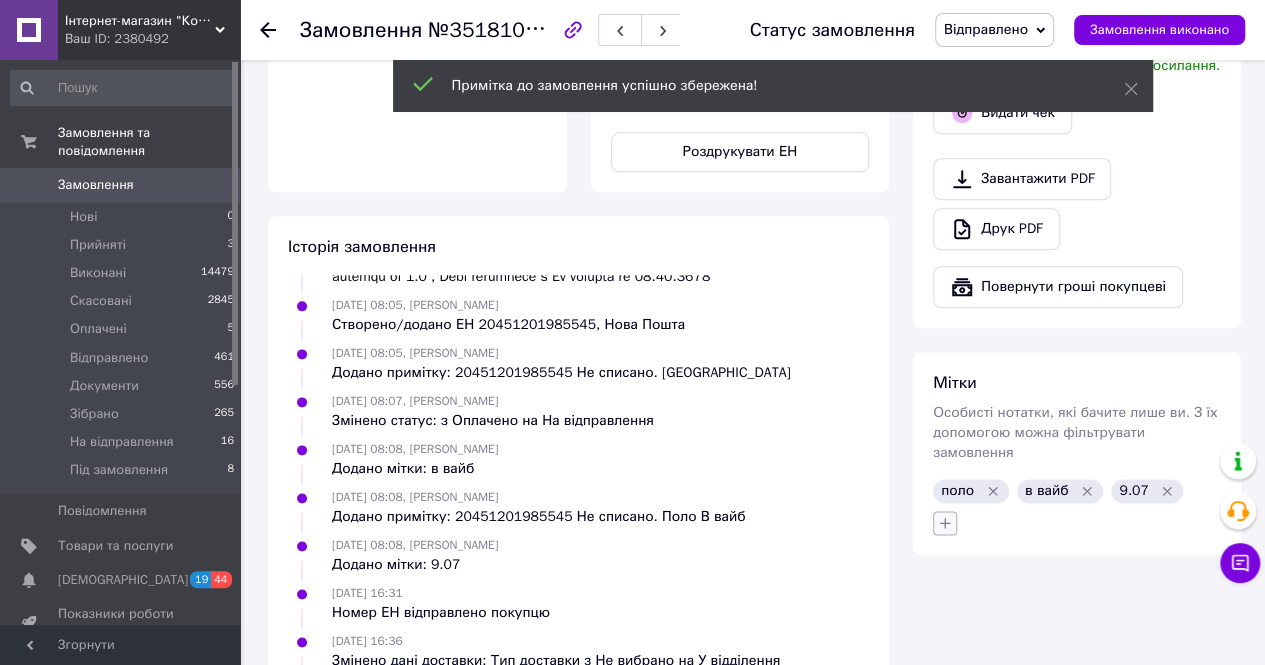 click 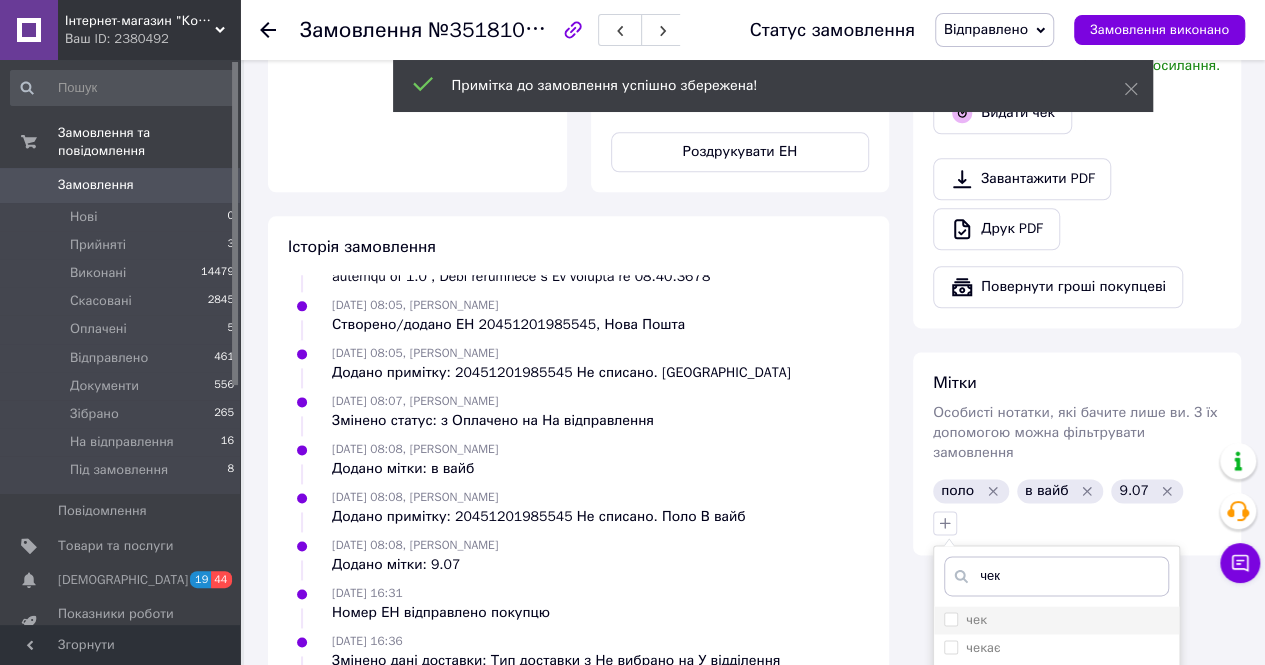 type on "чек" 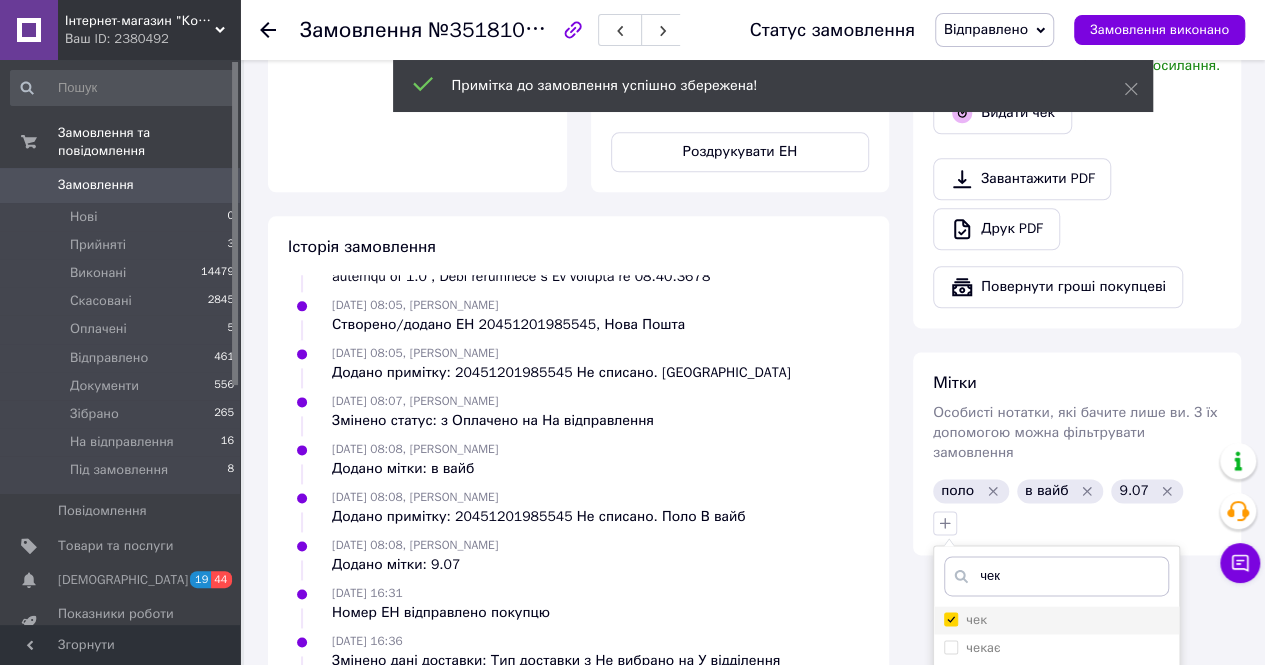checkbox on "true" 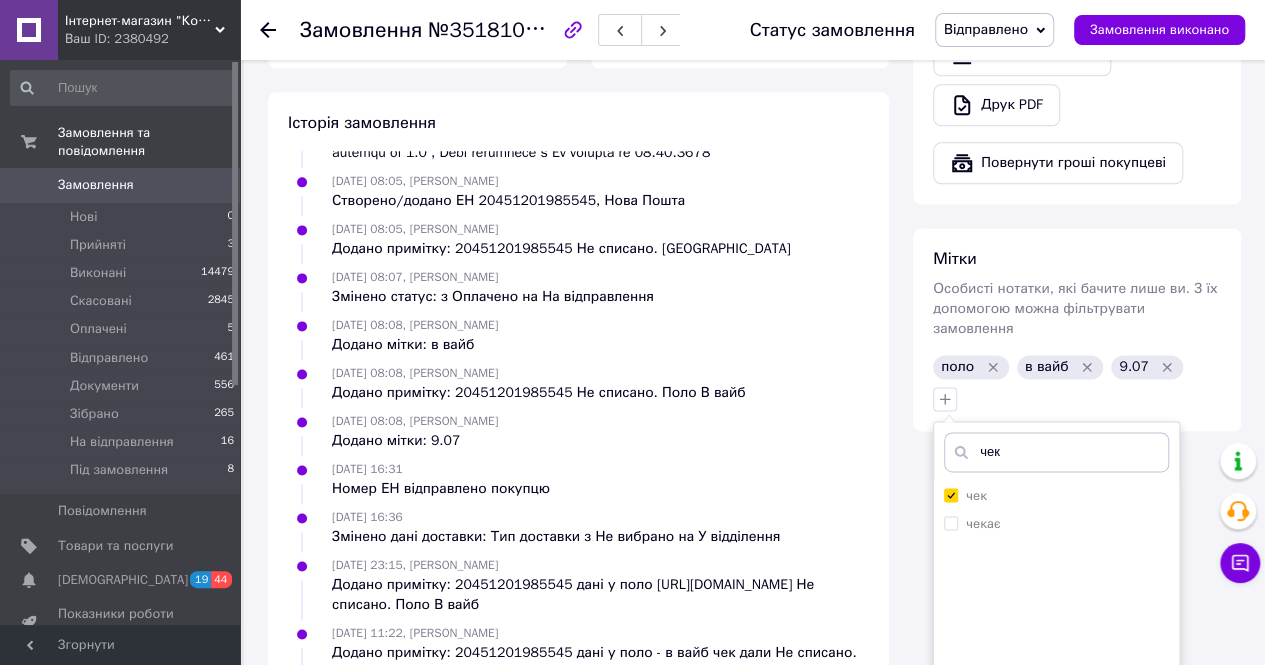 scroll, scrollTop: 1235, scrollLeft: 0, axis: vertical 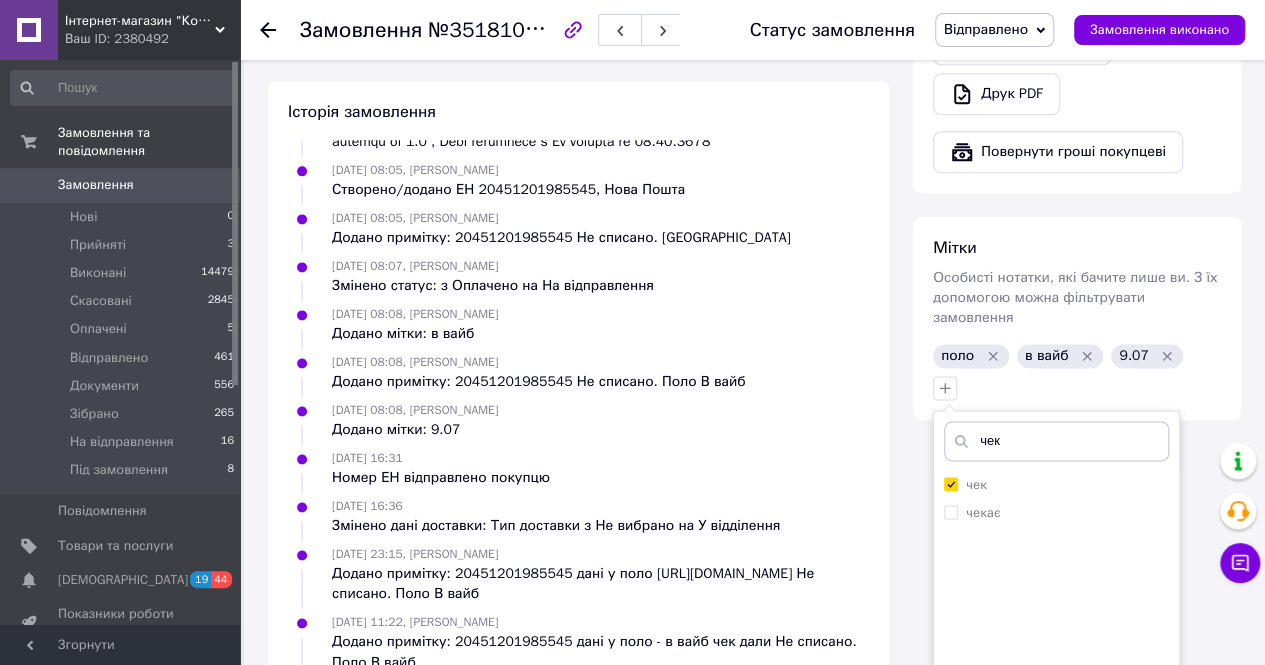 click on "Додати мітку" at bounding box center [1056, 707] 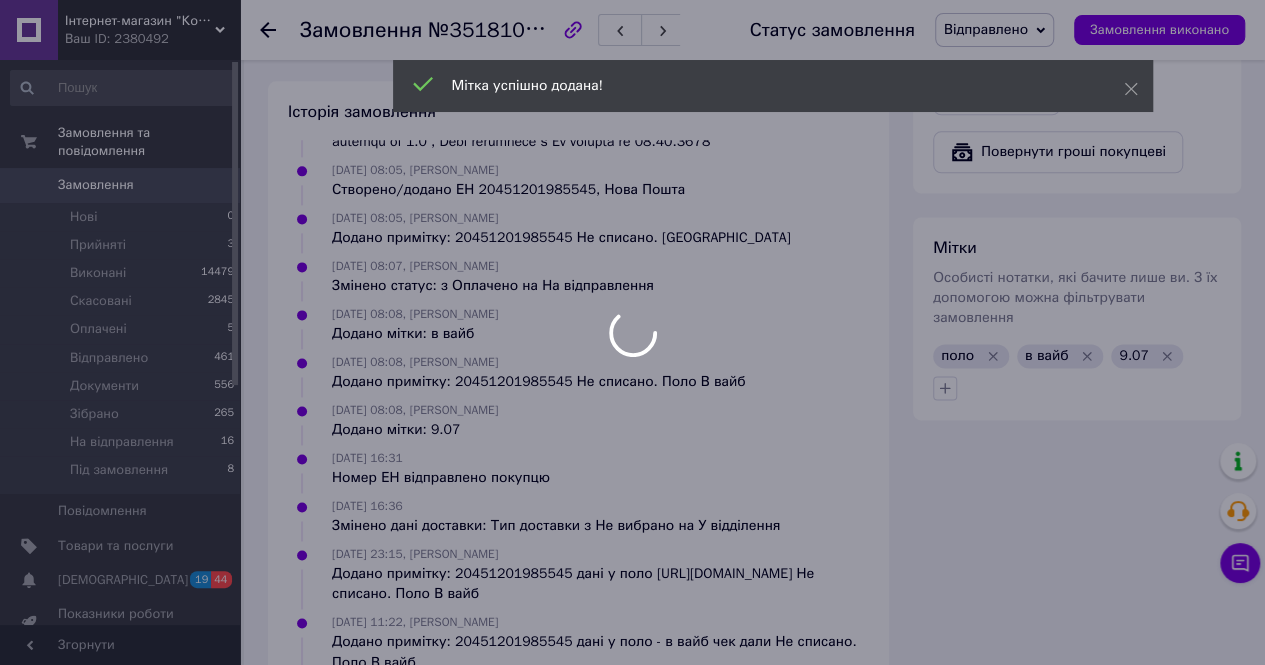 scroll, scrollTop: 484, scrollLeft: 0, axis: vertical 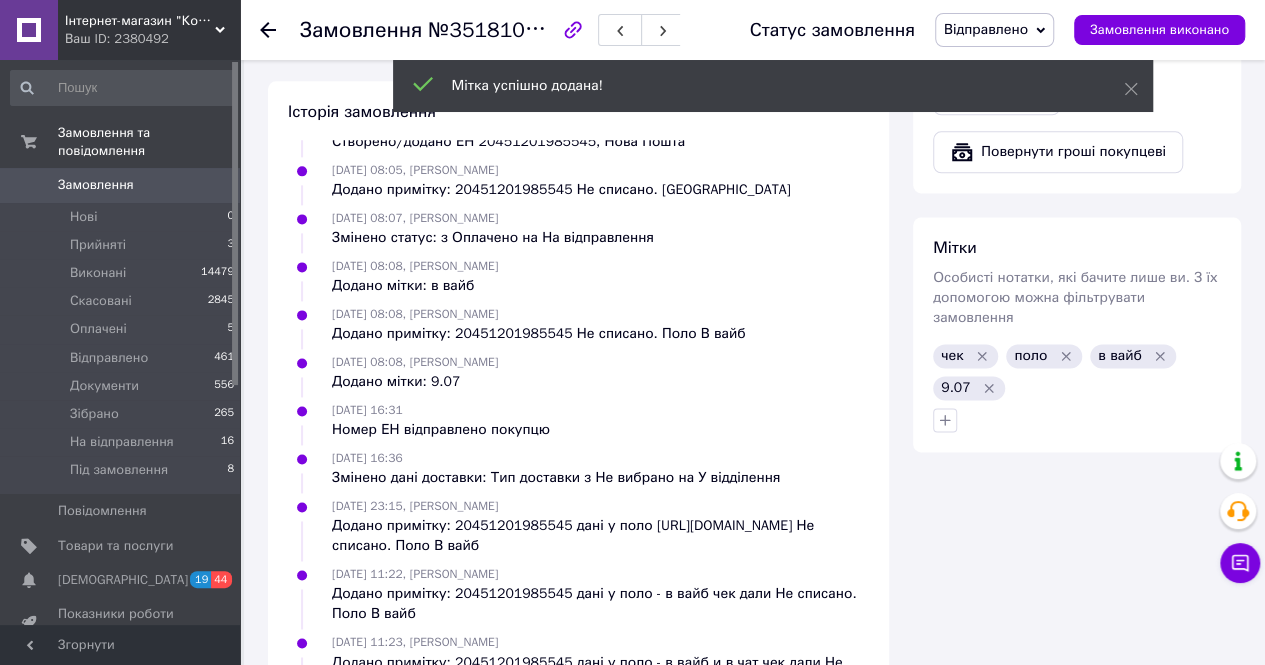click 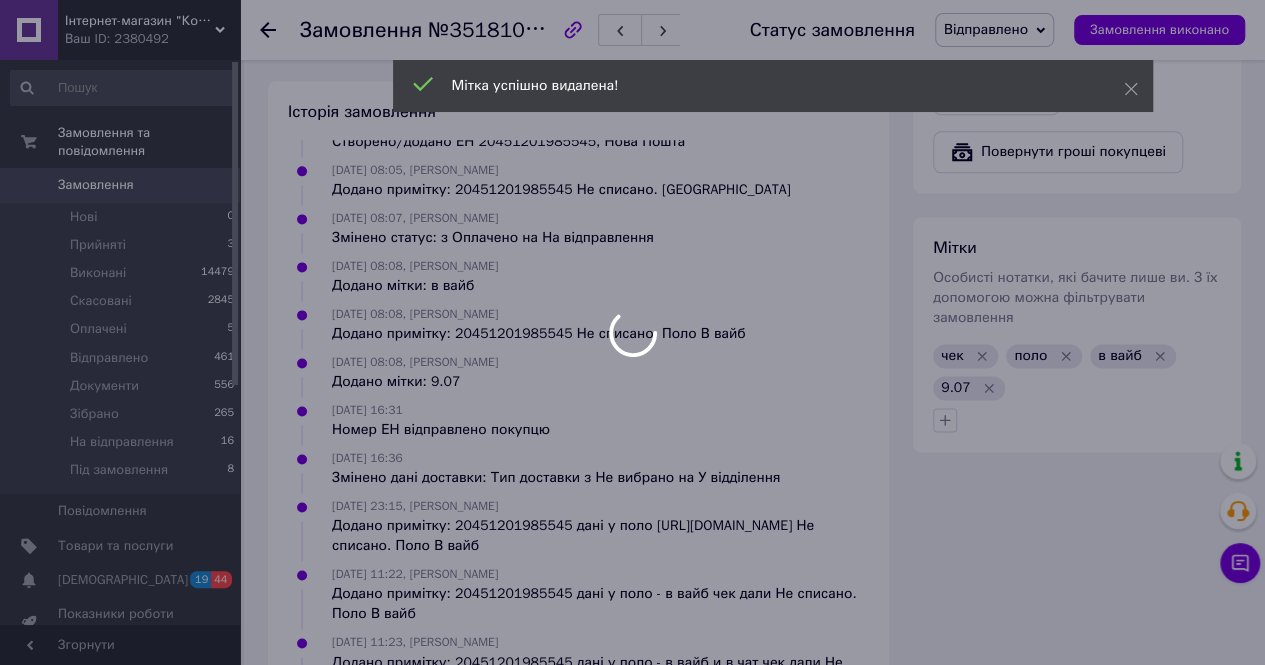 scroll, scrollTop: 533, scrollLeft: 0, axis: vertical 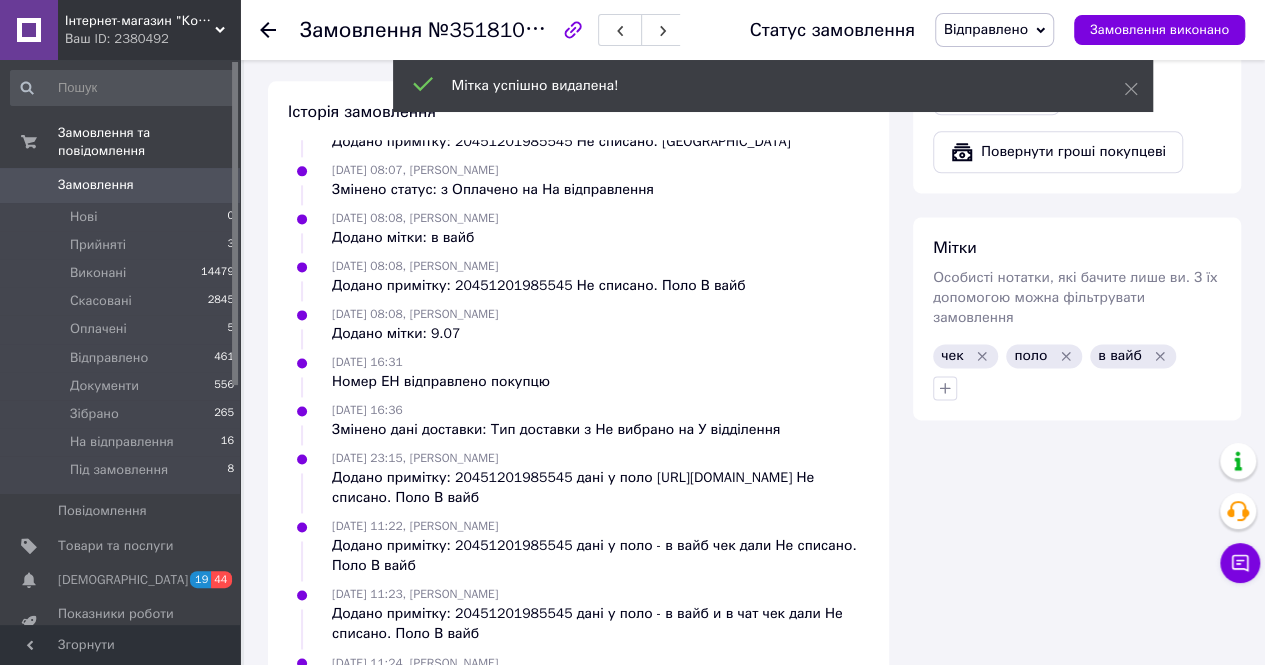 click 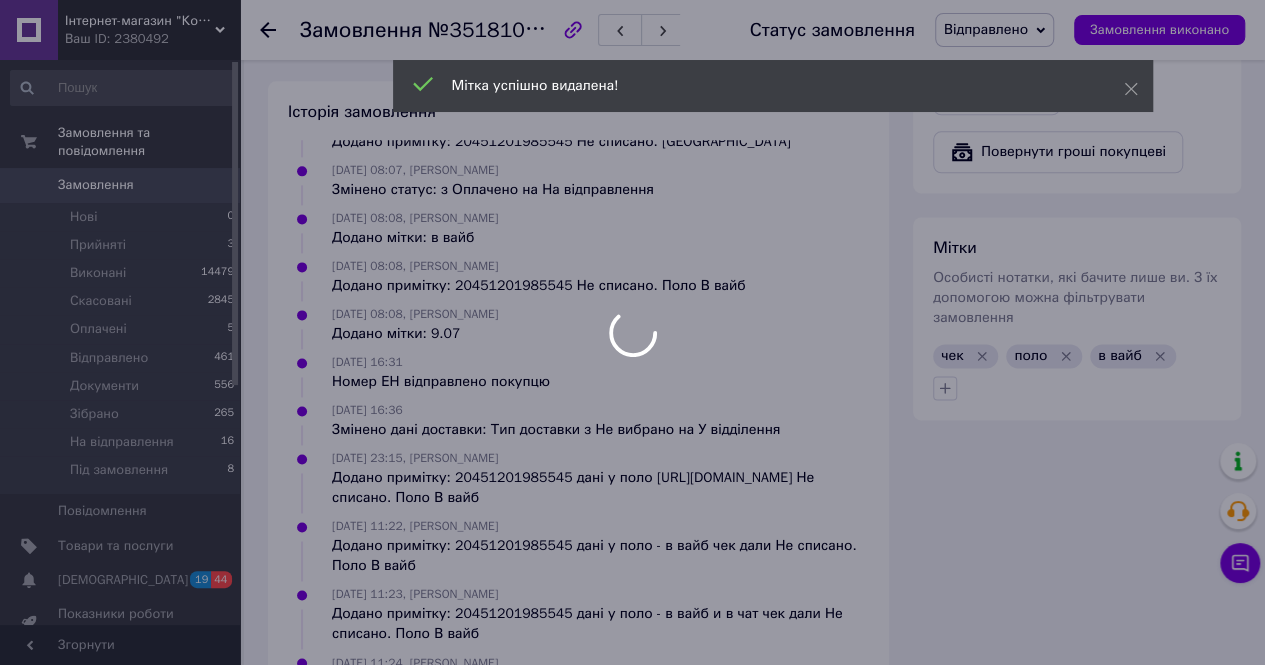 scroll, scrollTop: 582, scrollLeft: 0, axis: vertical 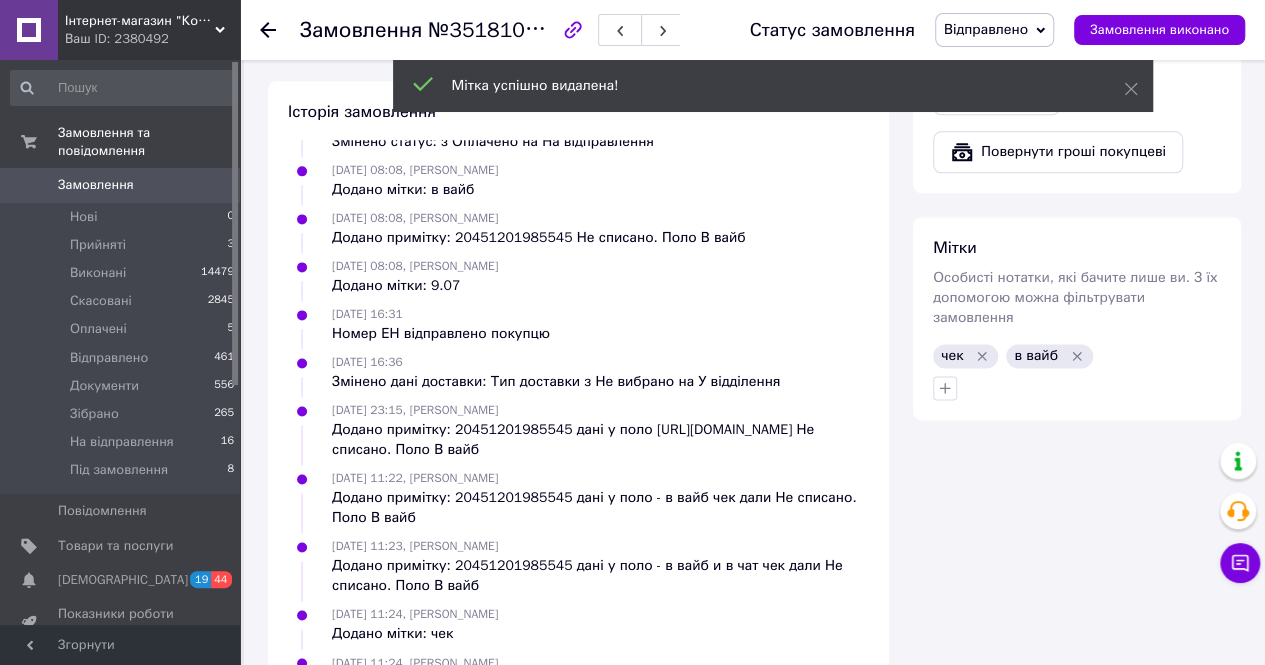 click 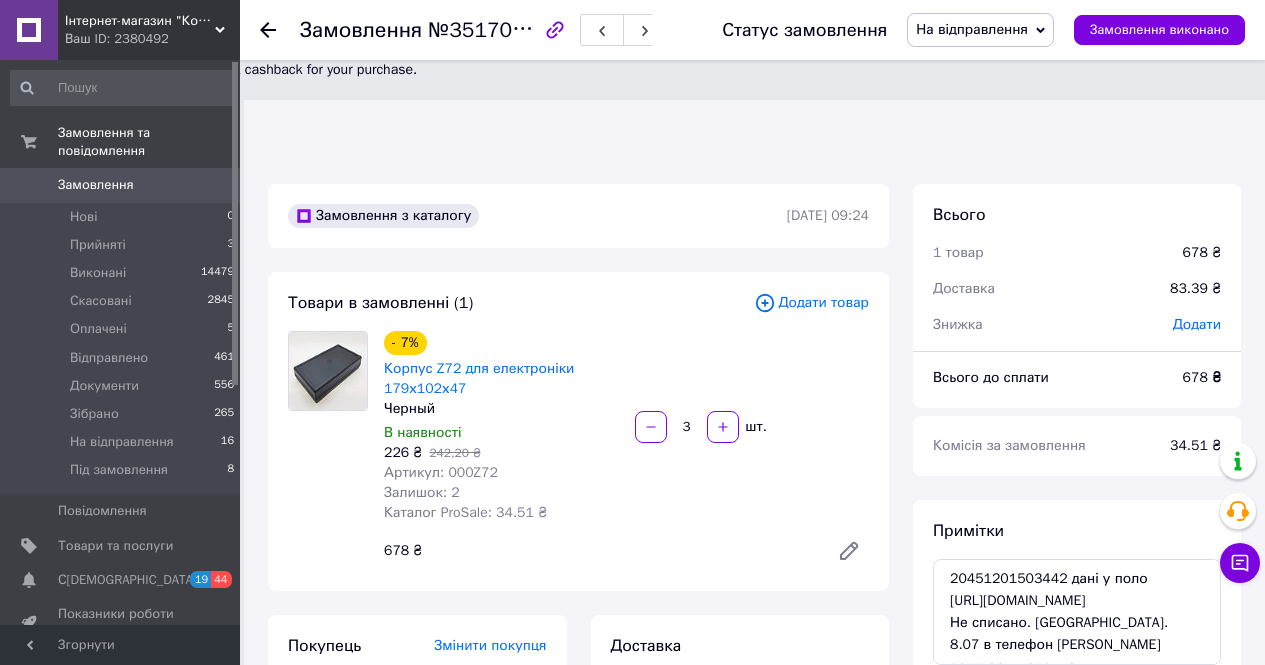 scroll, scrollTop: 0, scrollLeft: 0, axis: both 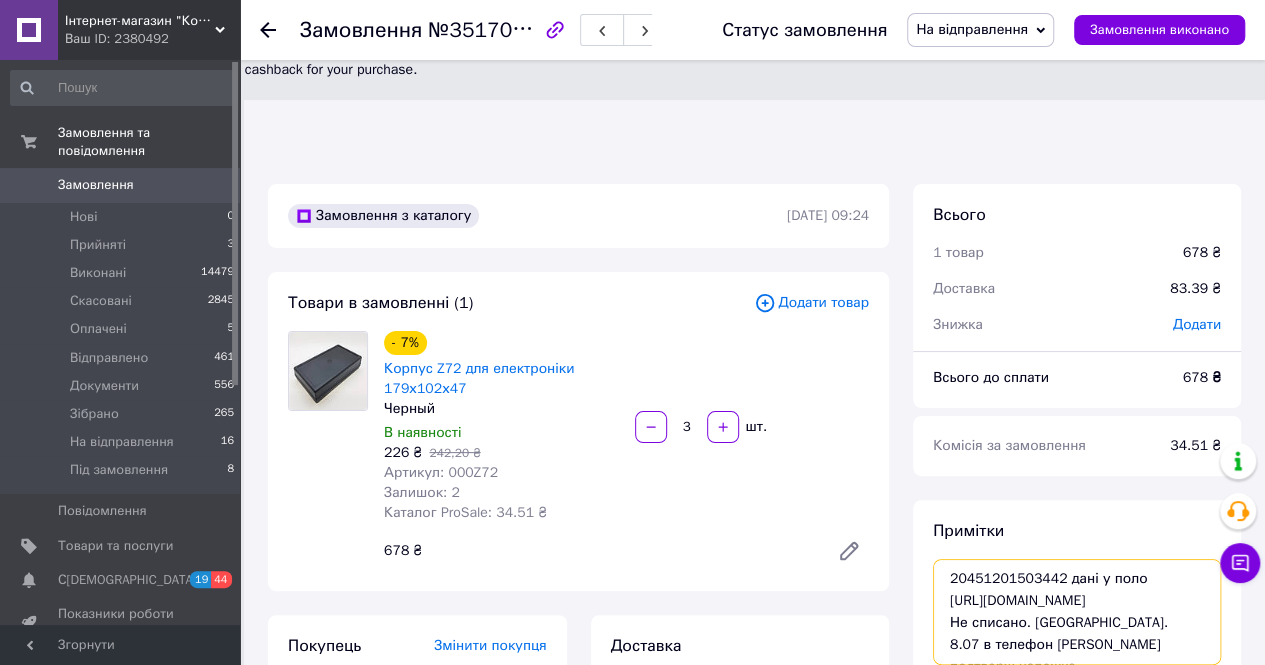 click on "20451201503442 дані у поло
https://kasa.vchasno.ua/check-viewer/YeEa4QSIARc
Не списано. Поло.
8.07 в телефон яни подтверж наложка
В вайб -" at bounding box center (1077, 612) 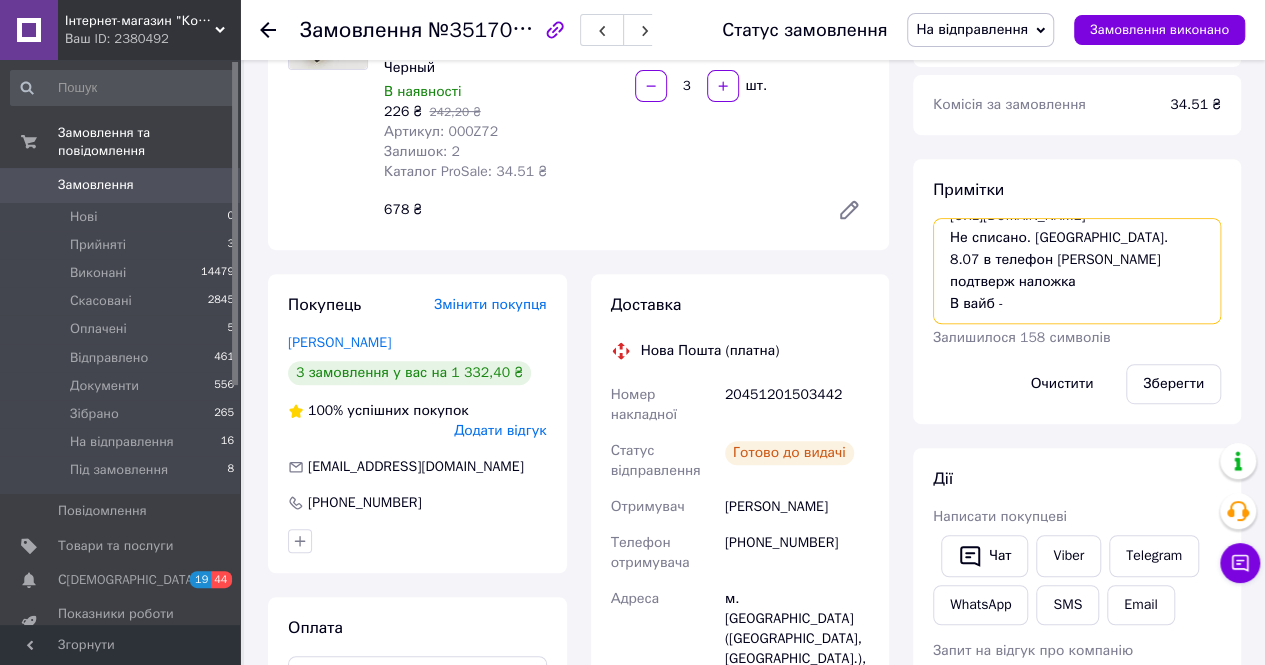 scroll, scrollTop: 400, scrollLeft: 0, axis: vertical 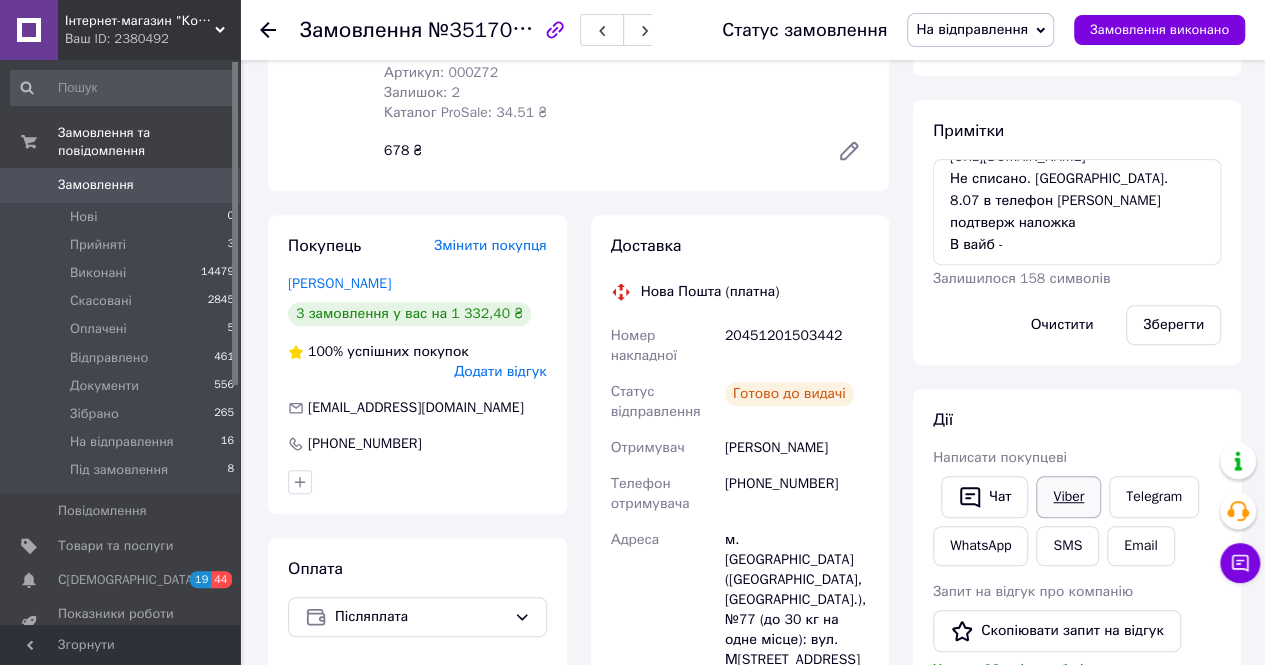 click on "Viber" at bounding box center (1068, 497) 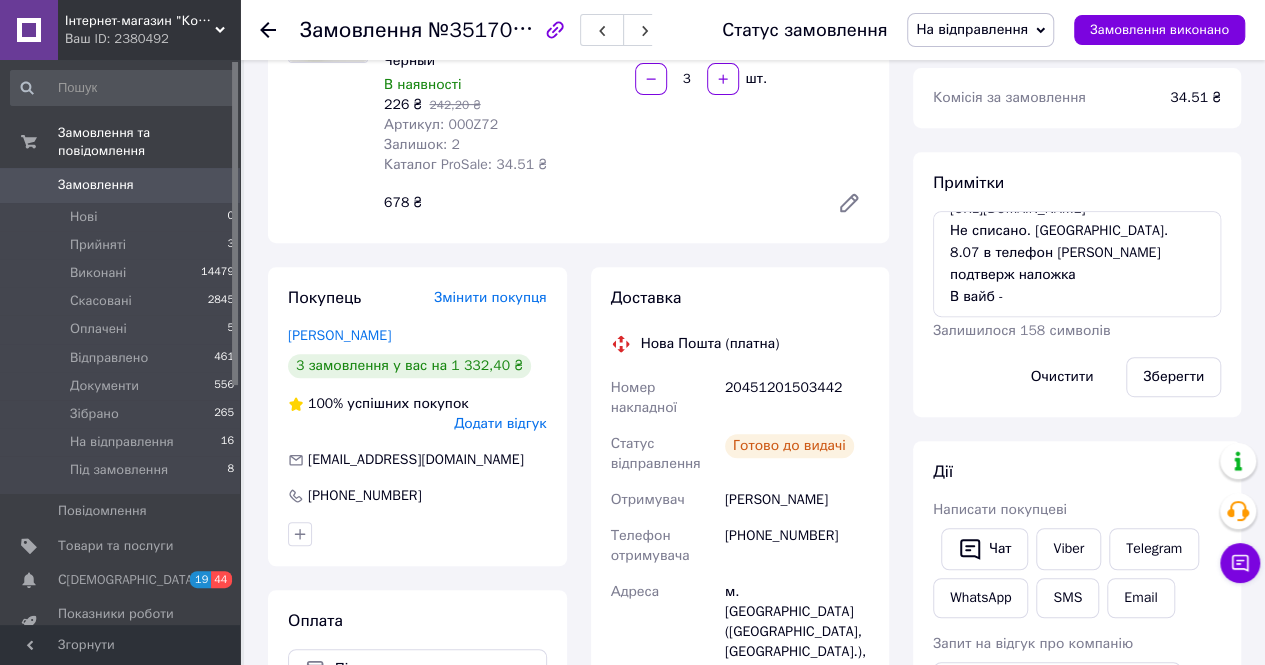 scroll, scrollTop: 0, scrollLeft: 0, axis: both 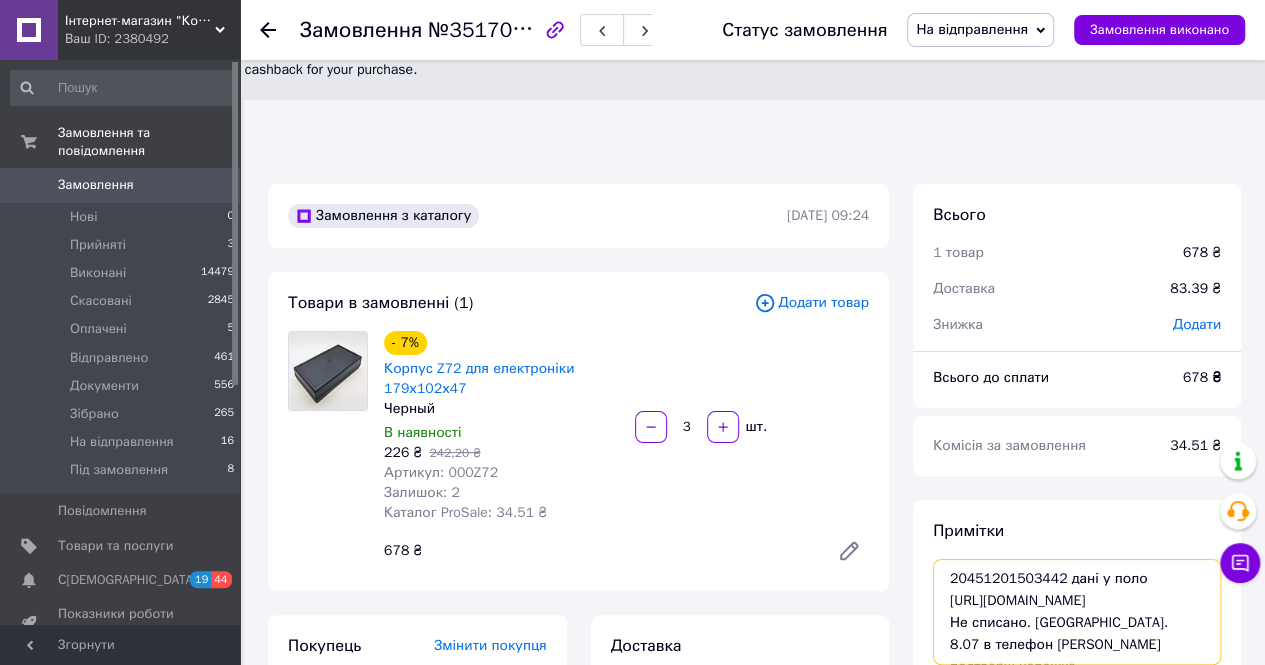 drag, startPoint x: 1134, startPoint y: 485, endPoint x: 1140, endPoint y: 525, distance: 40.4475 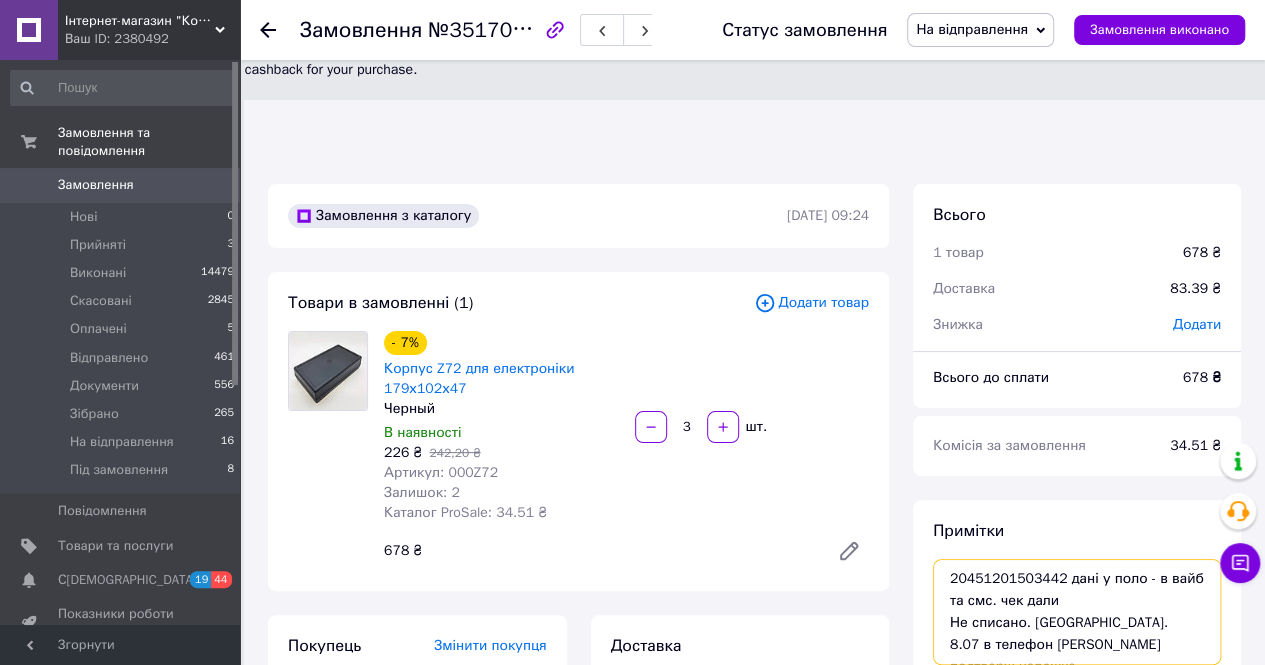 type on "20451201503442 дані у поло - в вайб та смс. чек дали
Не списано. Поло.
8.07 в телефон яни подтверж наложка
В вайб -" 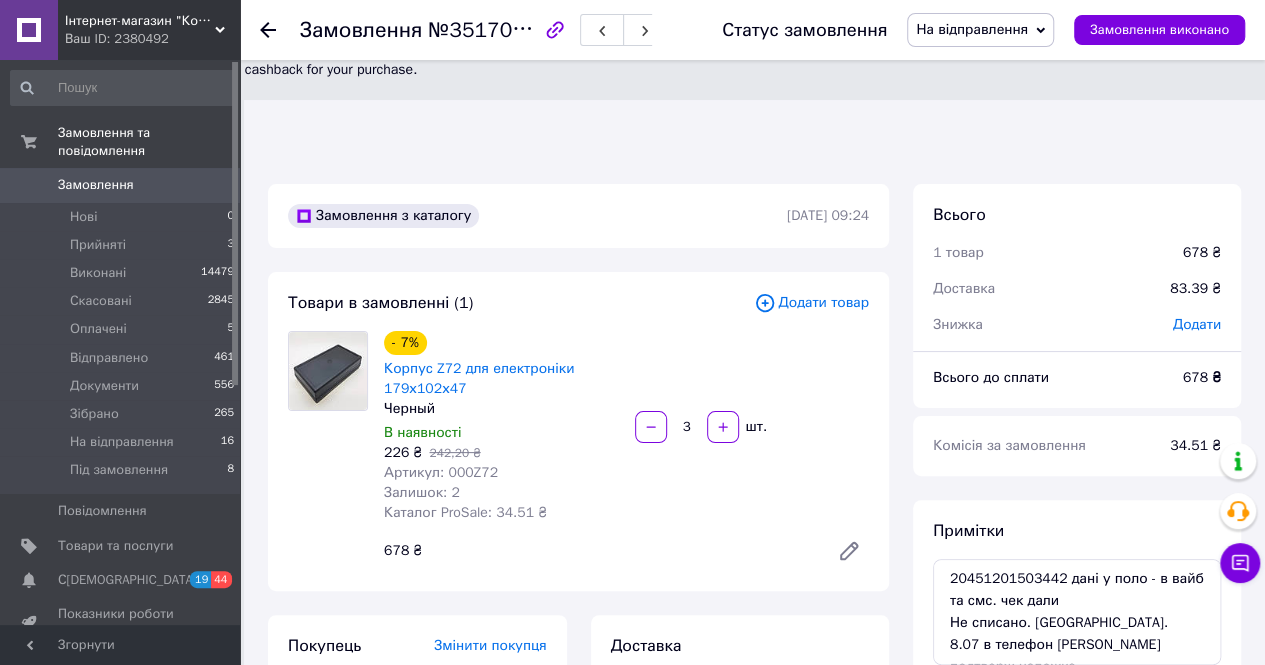 click on "Зберегти" at bounding box center (1173, 725) 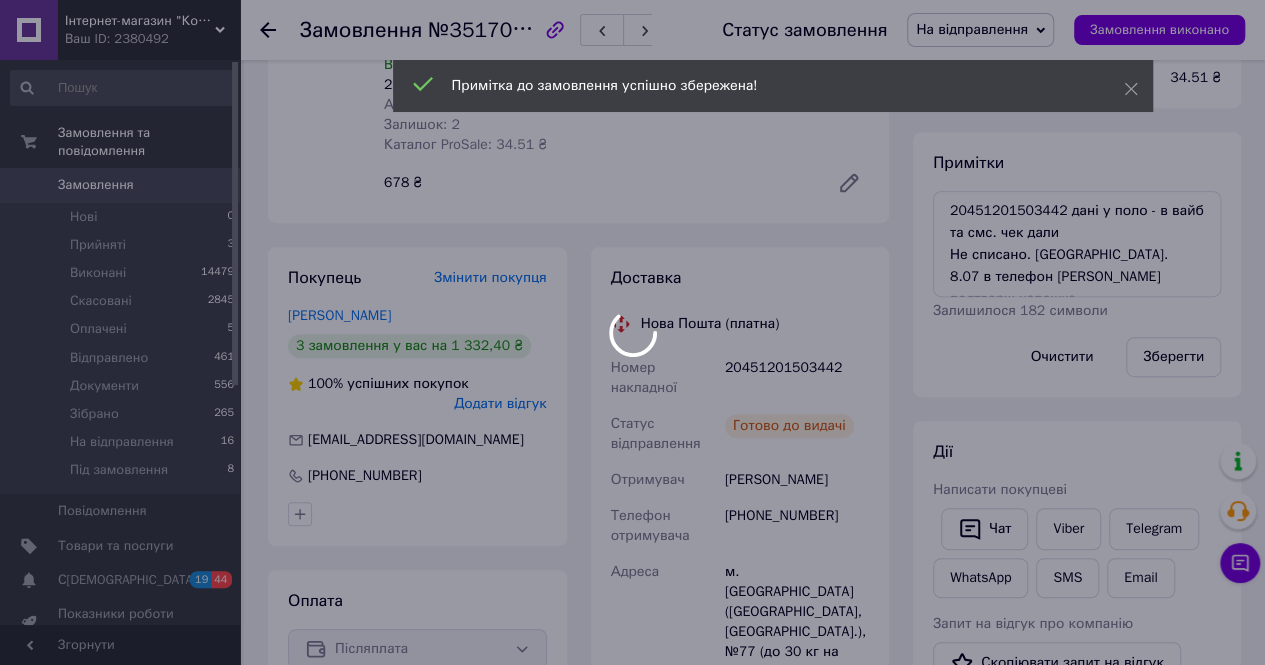 scroll, scrollTop: 400, scrollLeft: 0, axis: vertical 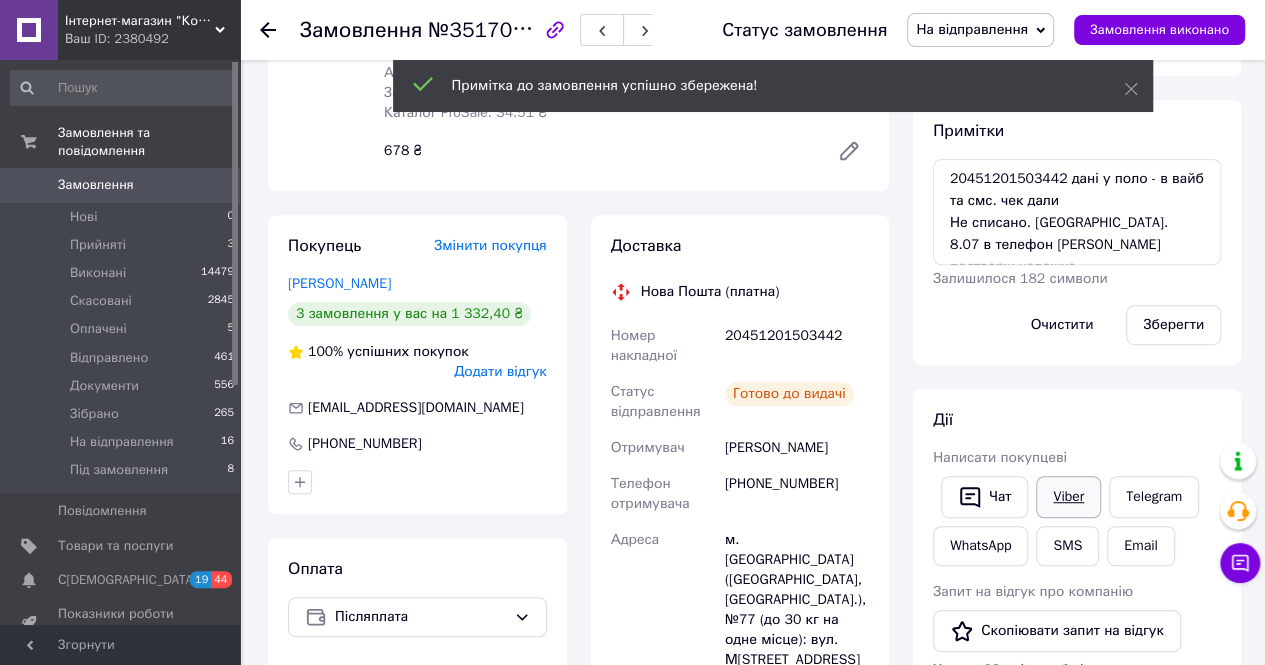 click on "Viber" at bounding box center (1068, 497) 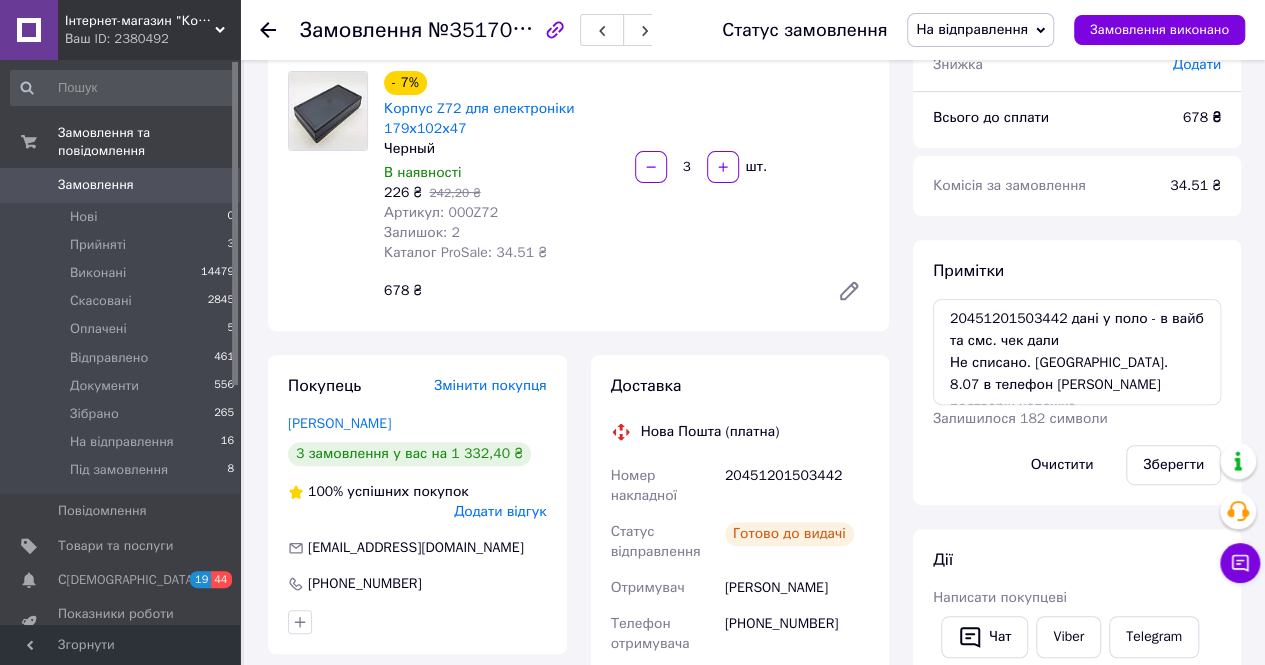 scroll, scrollTop: 200, scrollLeft: 0, axis: vertical 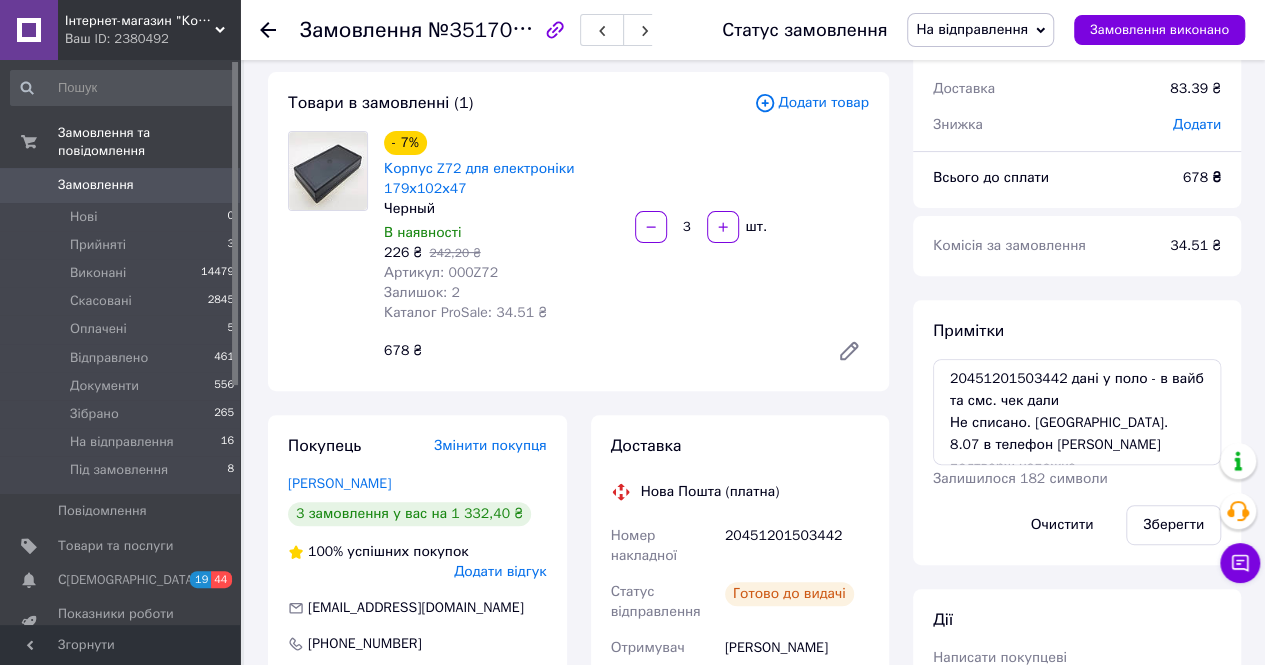 click on "На відправлення" at bounding box center (972, 29) 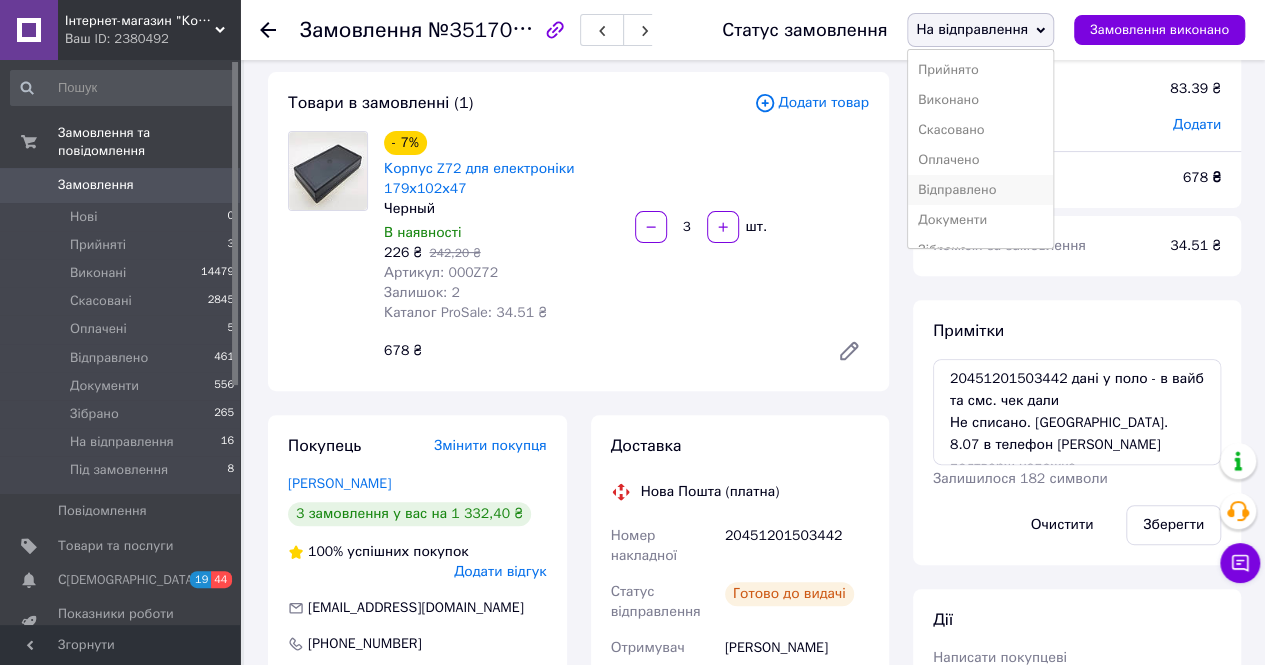 click on "Відправлено" at bounding box center (980, 190) 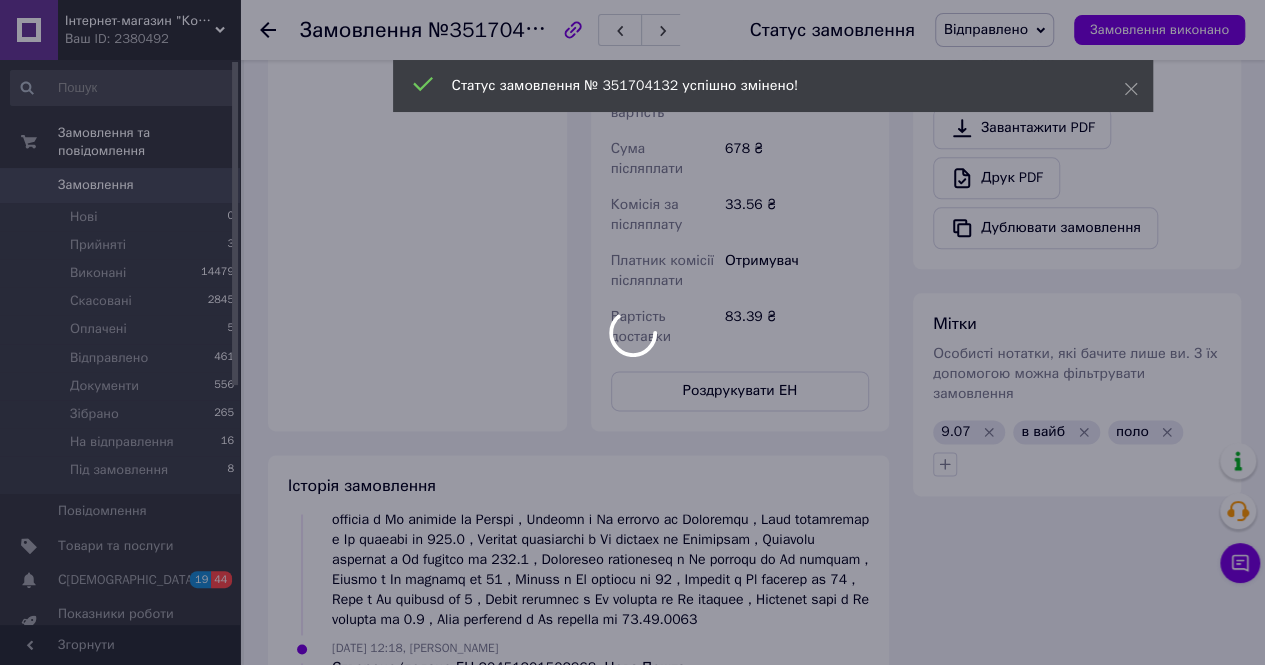 scroll, scrollTop: 1100, scrollLeft: 0, axis: vertical 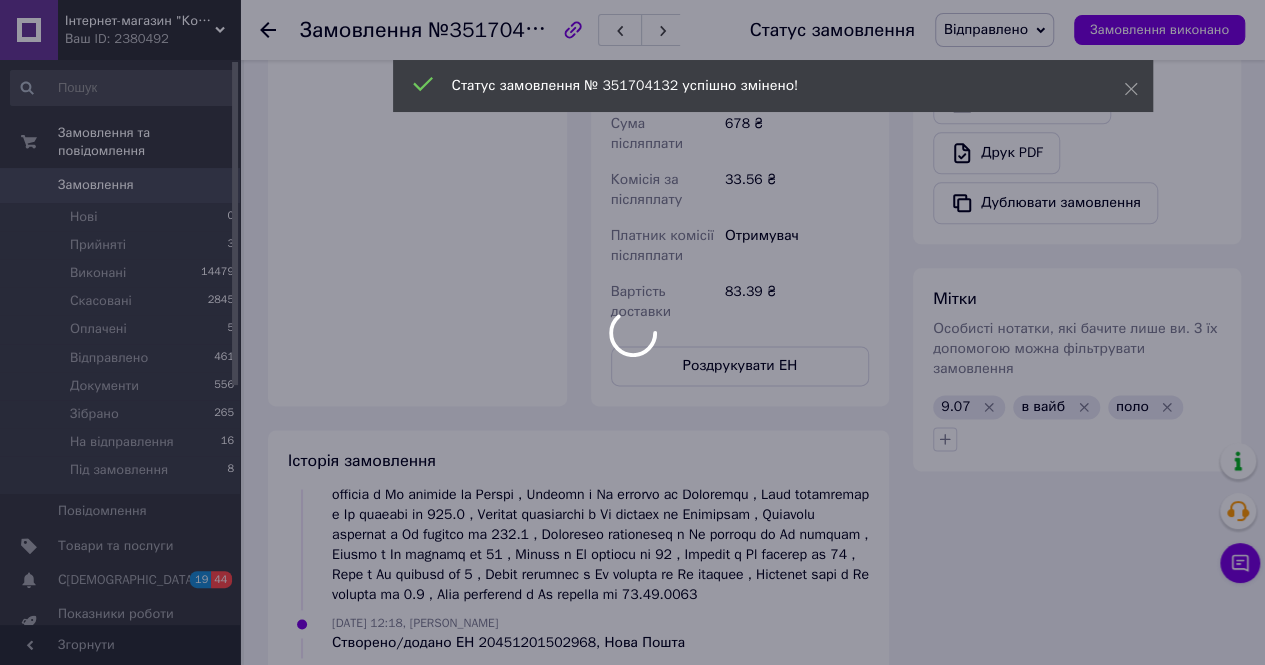 click at bounding box center [632, 332] 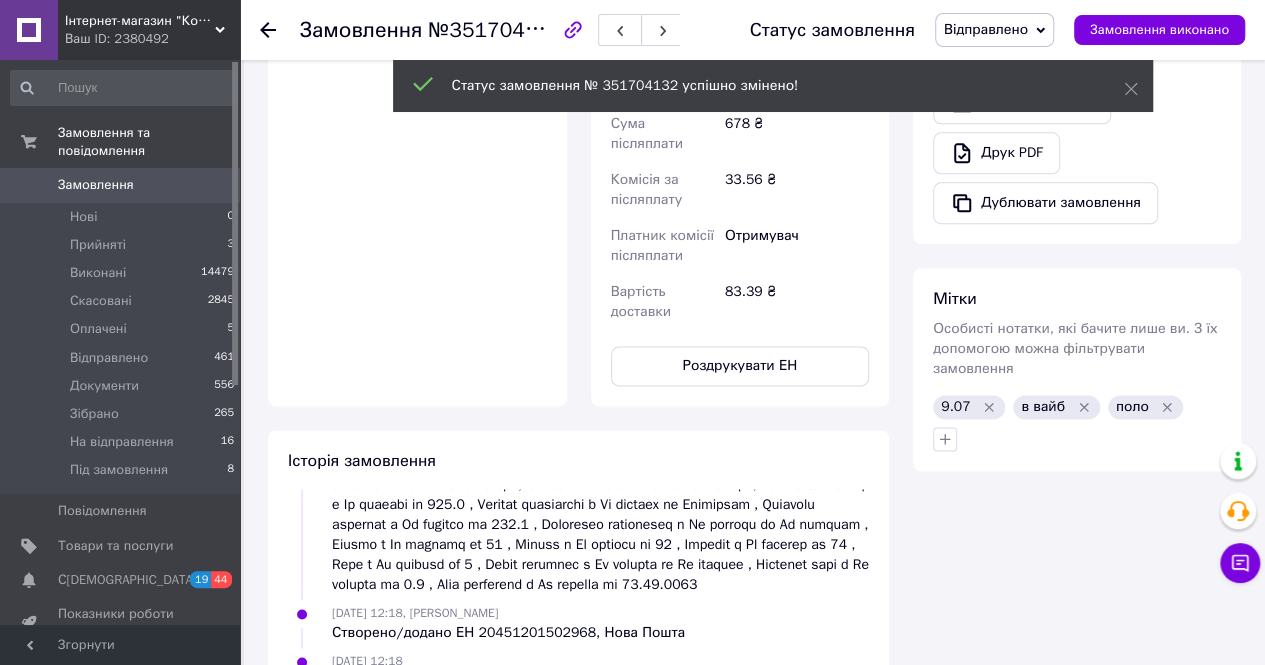 scroll, scrollTop: 778, scrollLeft: 0, axis: vertical 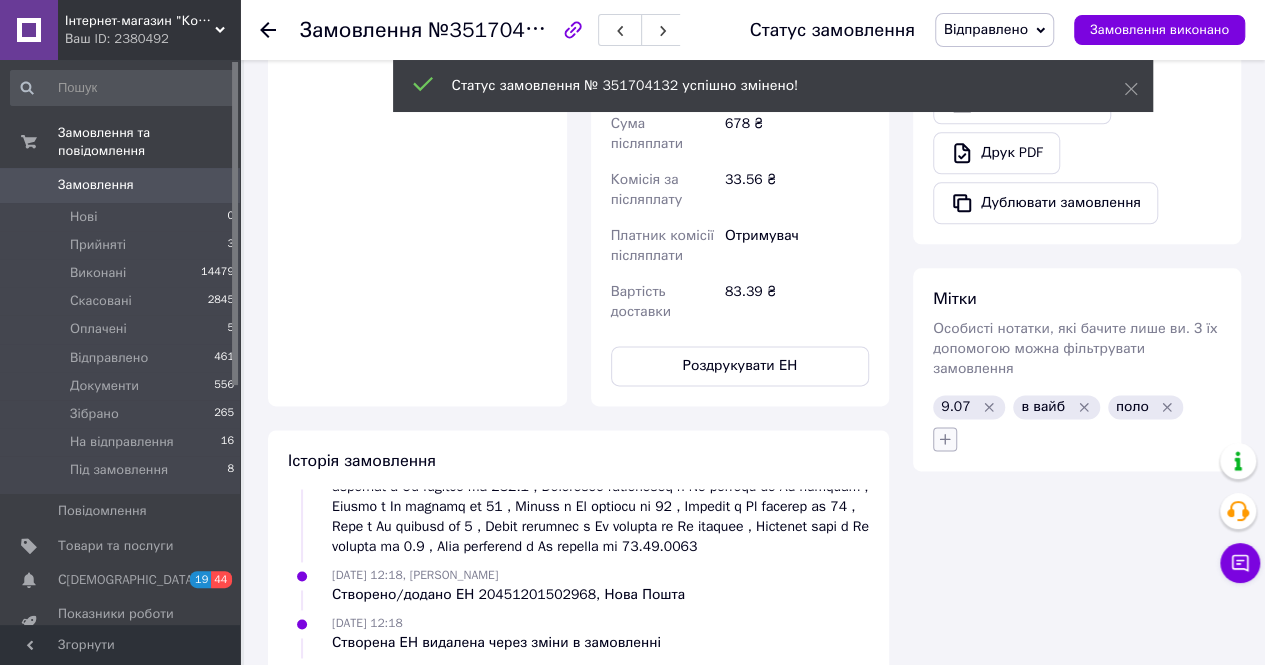 click 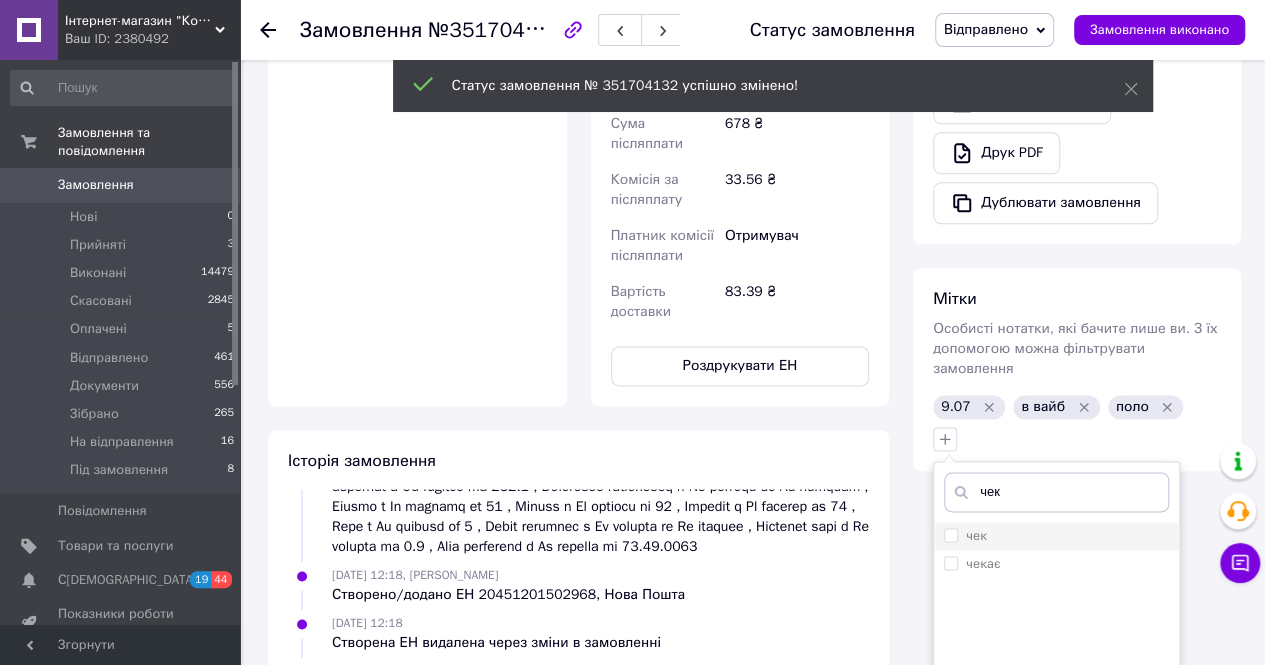 type on "чек" 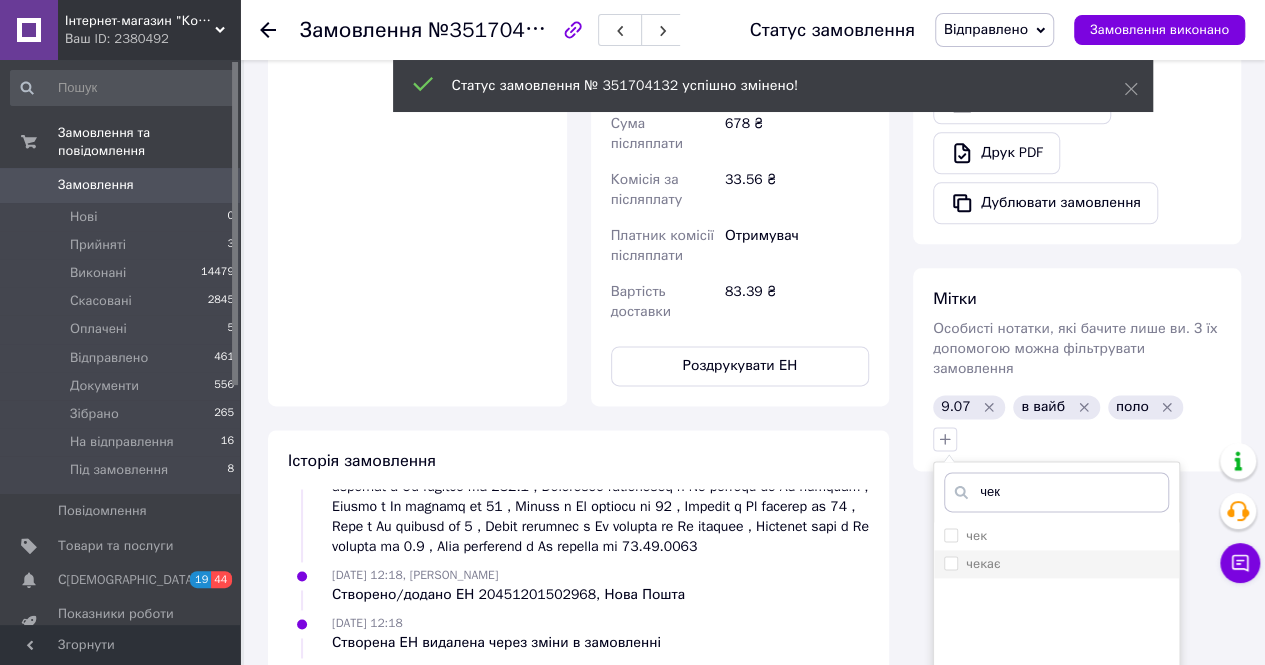 drag, startPoint x: 972, startPoint y: 418, endPoint x: 980, endPoint y: 431, distance: 15.264338 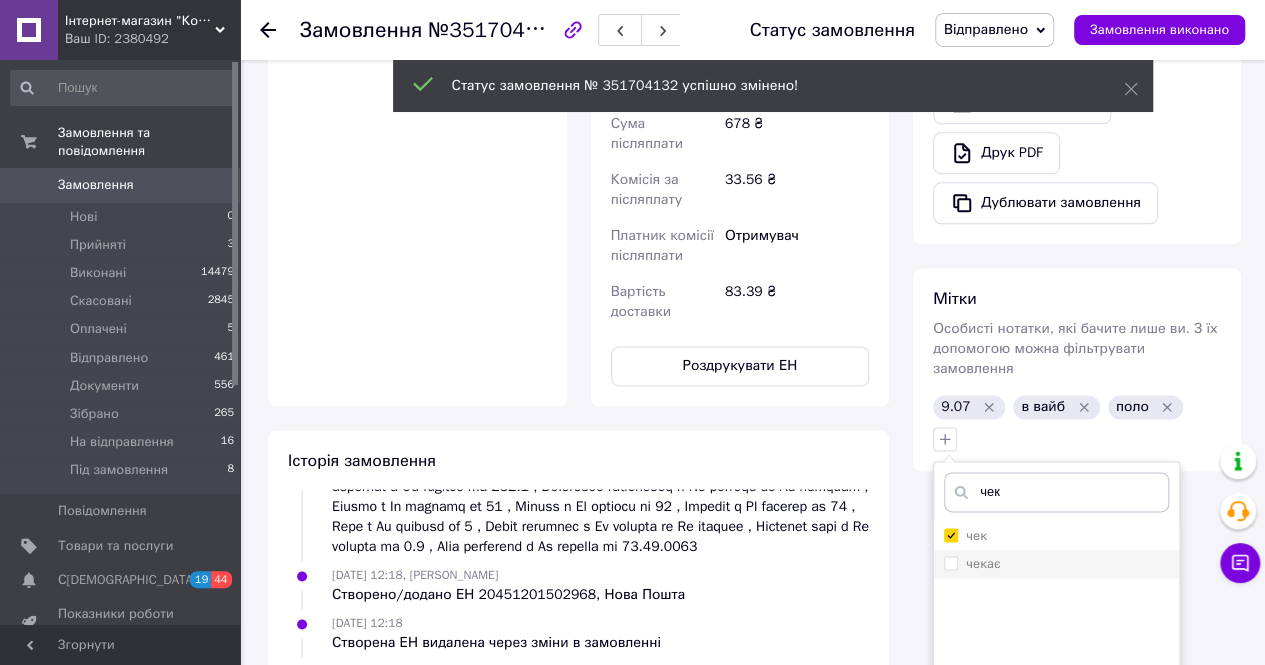 checkbox on "true" 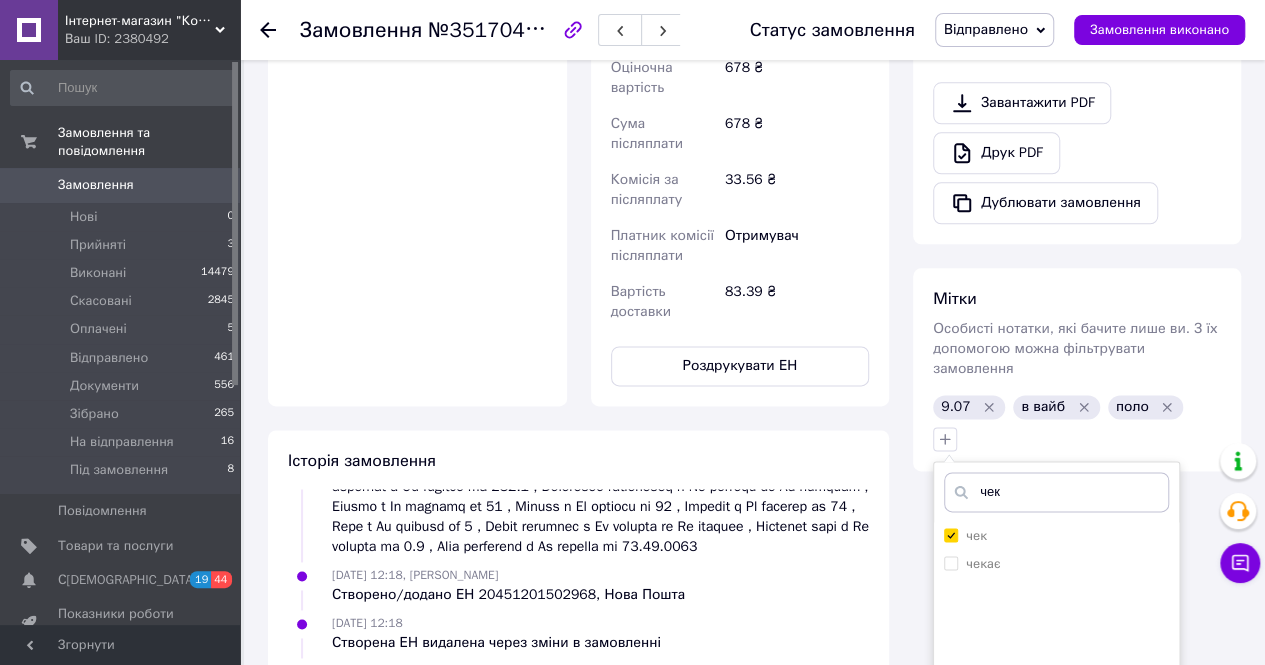 click on "Додати мітку" at bounding box center [1056, 758] 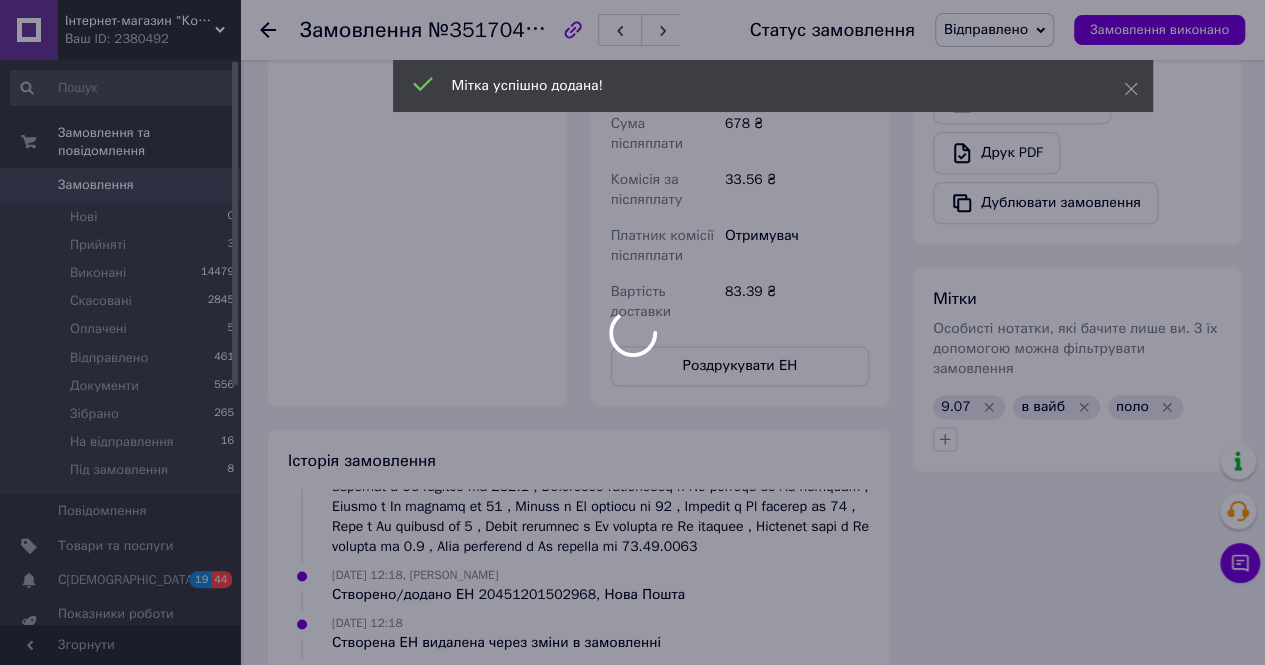 scroll, scrollTop: 827, scrollLeft: 0, axis: vertical 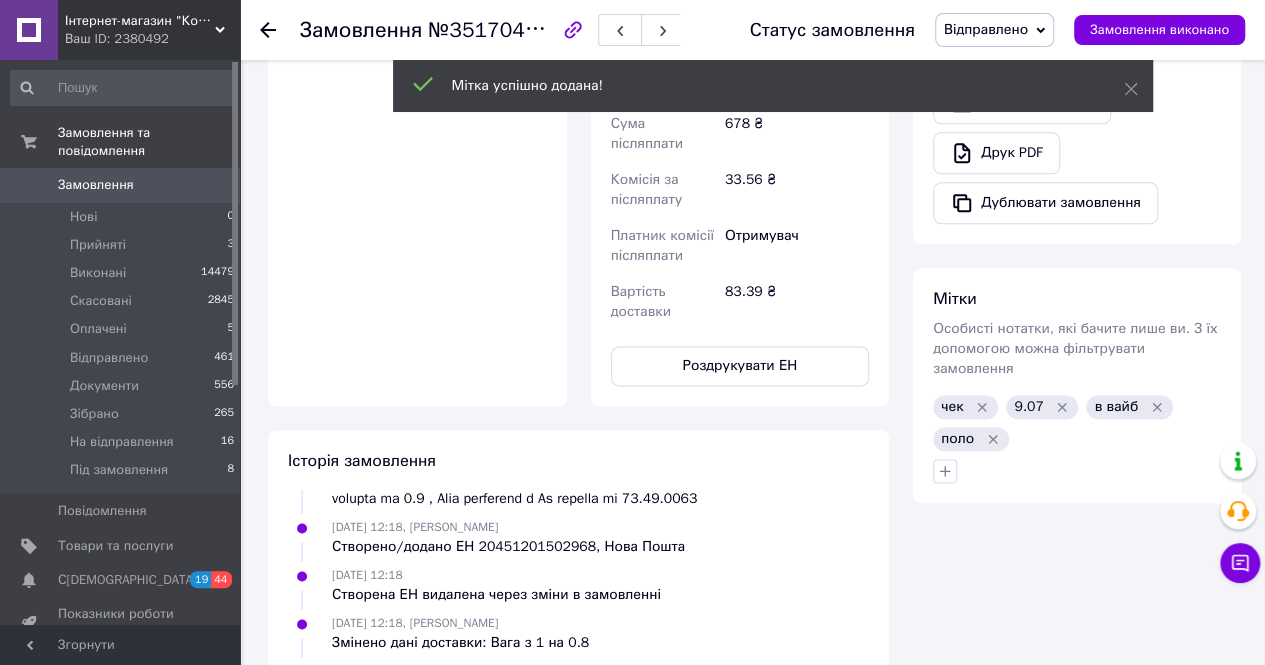 click 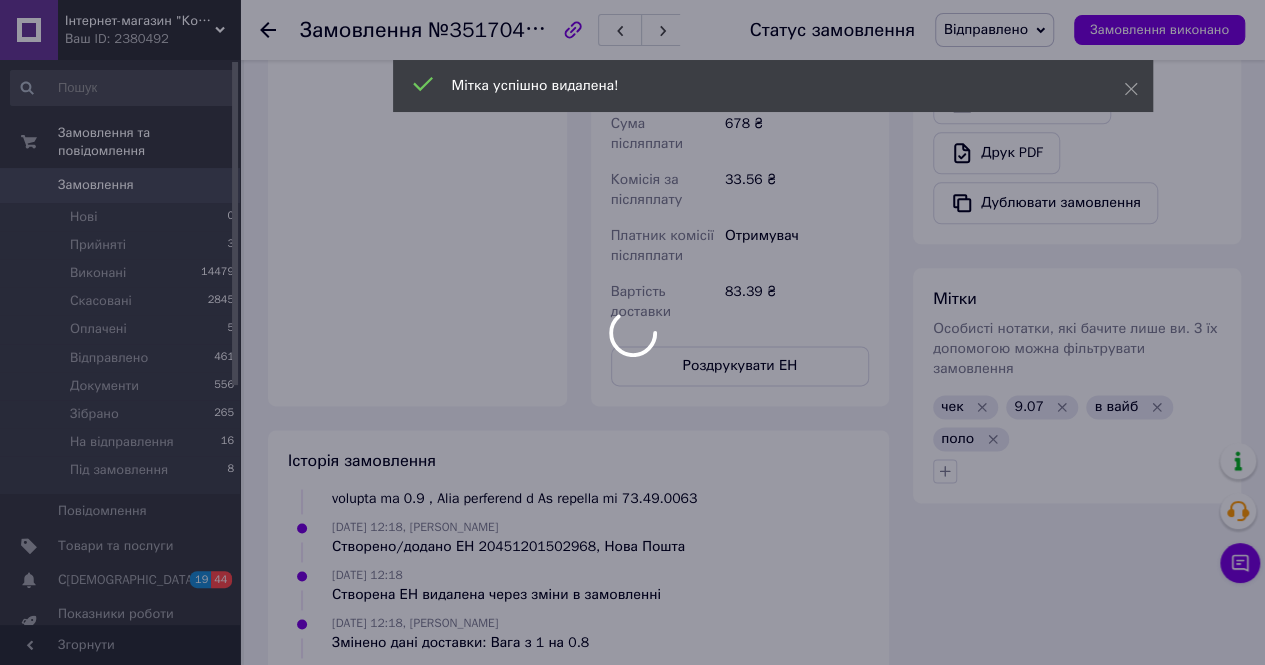 scroll, scrollTop: 876, scrollLeft: 0, axis: vertical 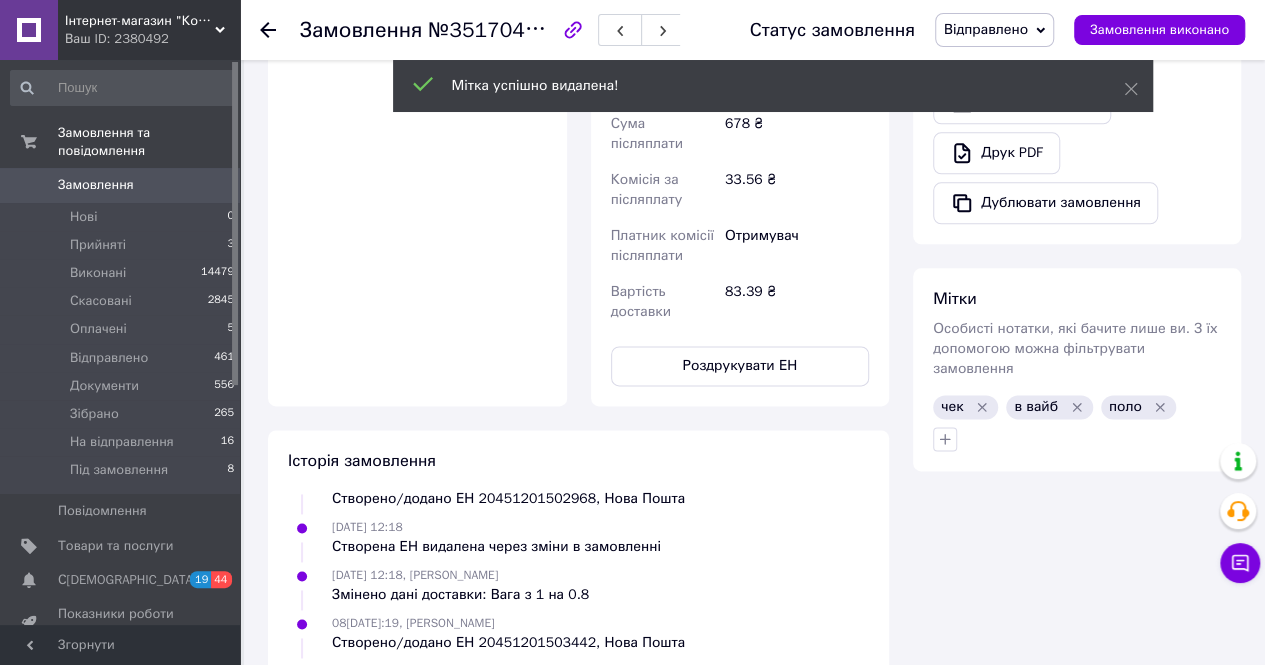 click 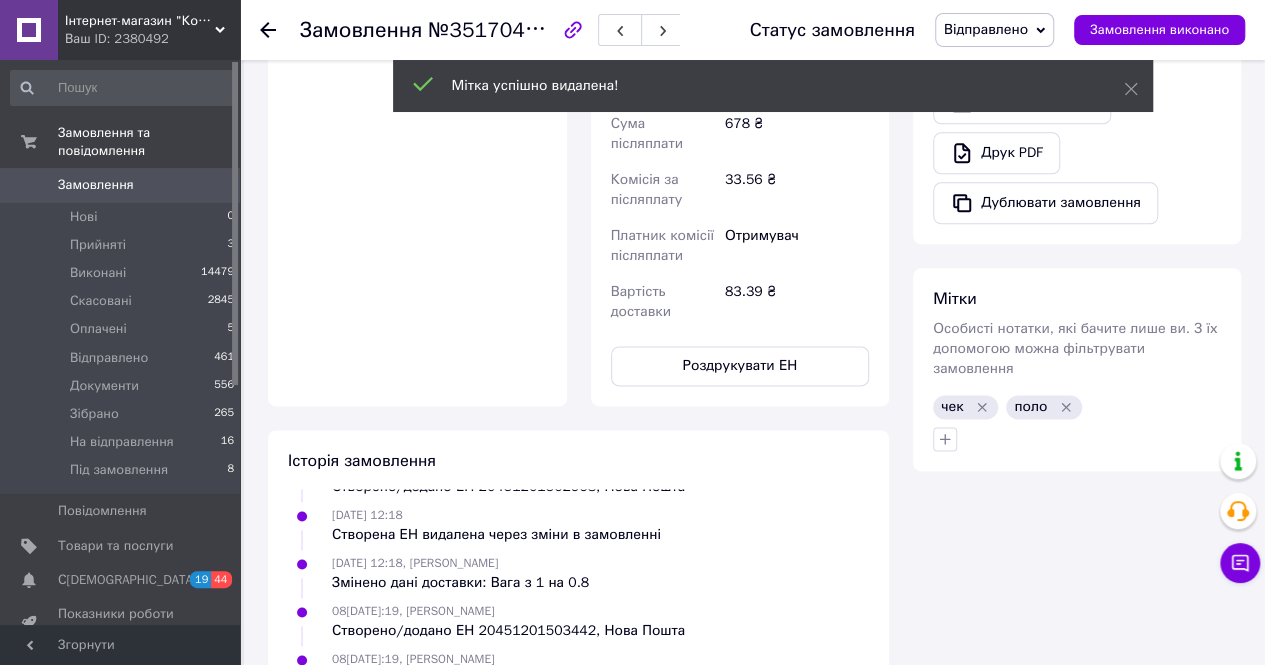 scroll, scrollTop: 924, scrollLeft: 0, axis: vertical 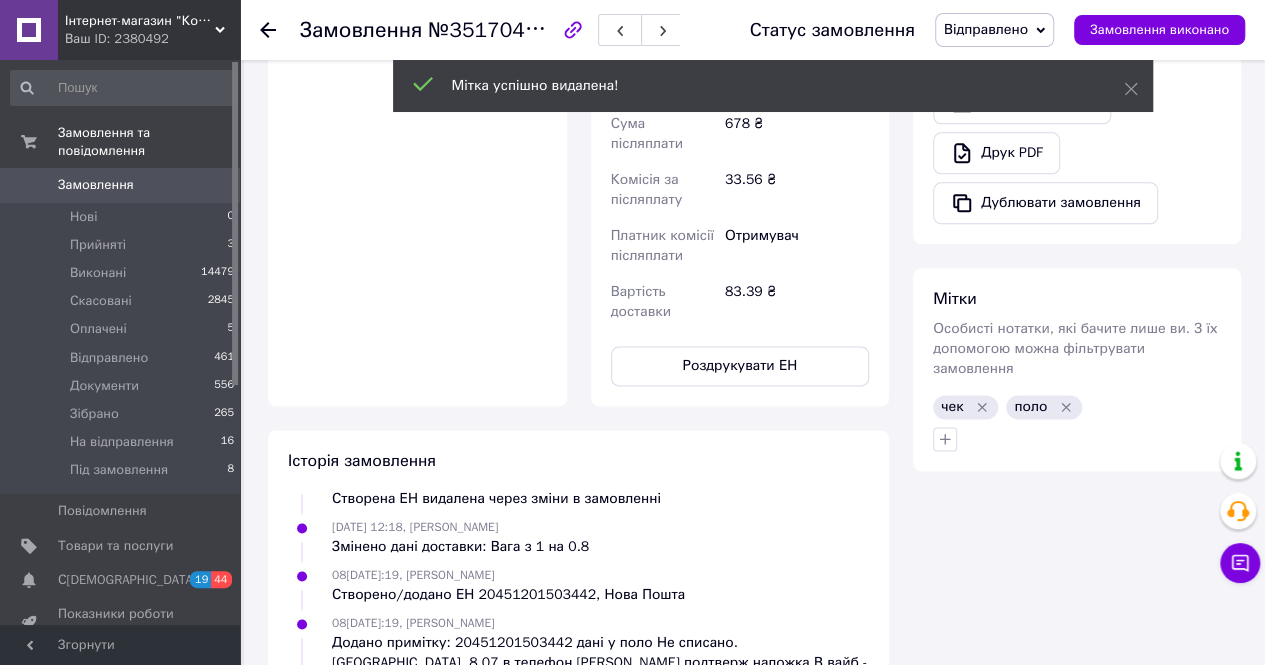 click 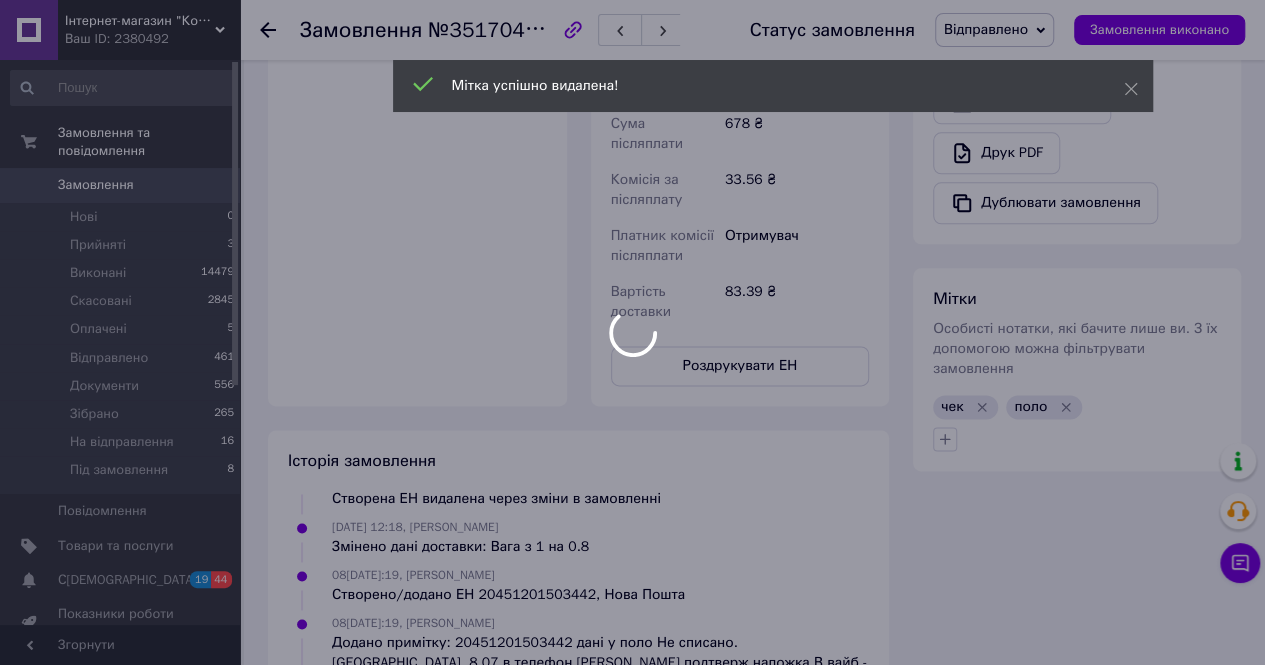 scroll, scrollTop: 972, scrollLeft: 0, axis: vertical 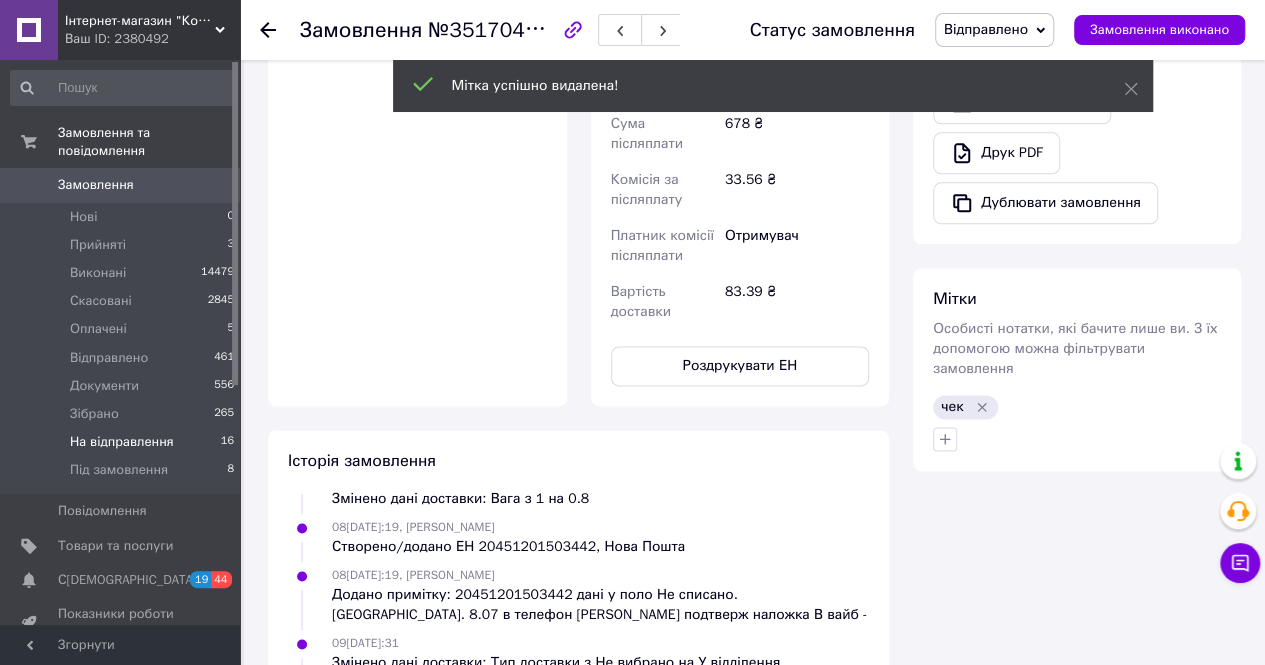 click on "На відправлення 16" at bounding box center (123, 442) 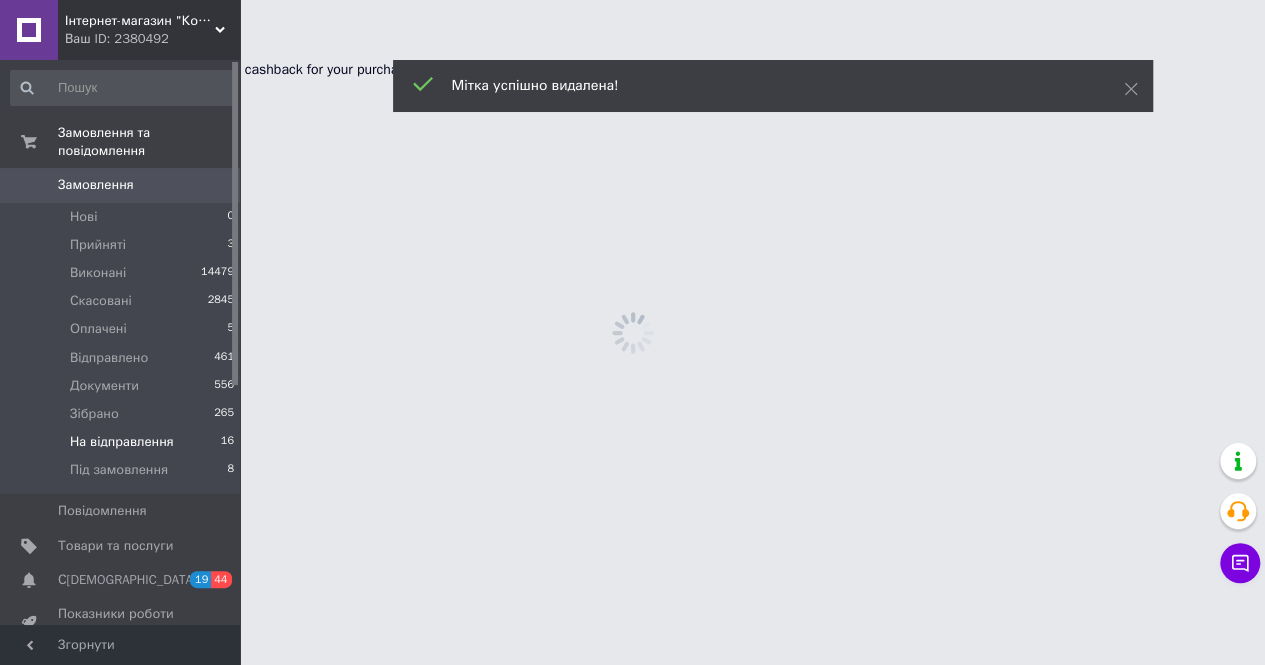 scroll, scrollTop: 0, scrollLeft: 0, axis: both 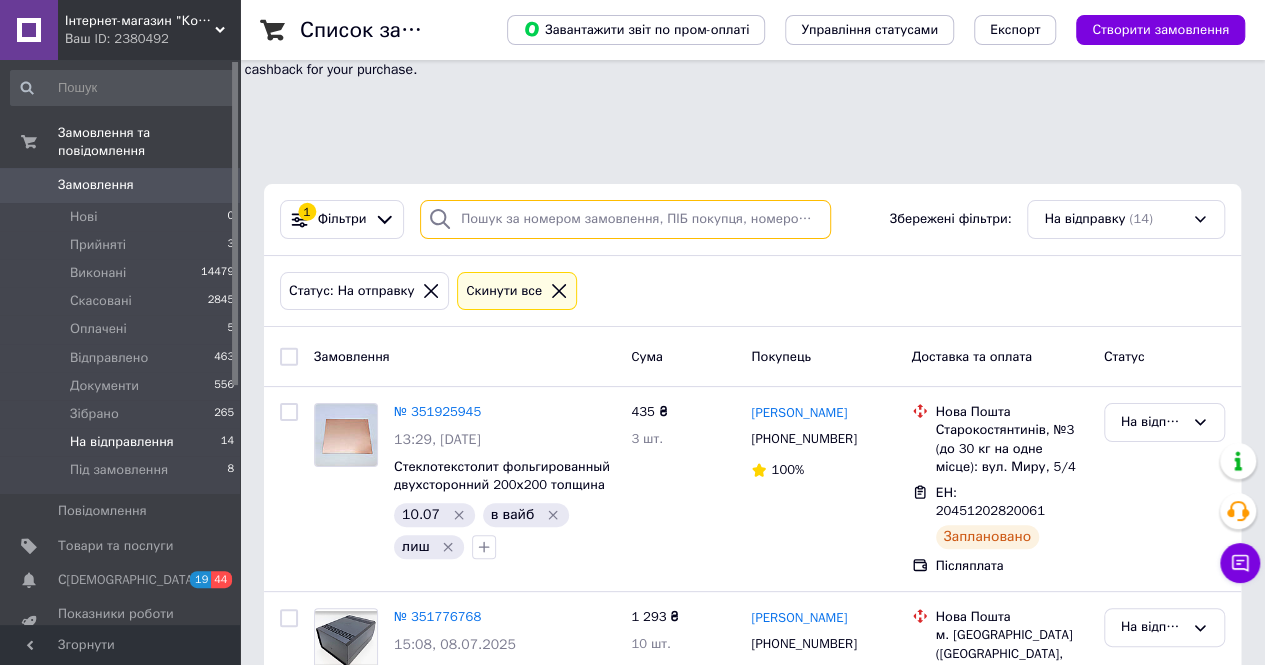 click at bounding box center (625, 219) 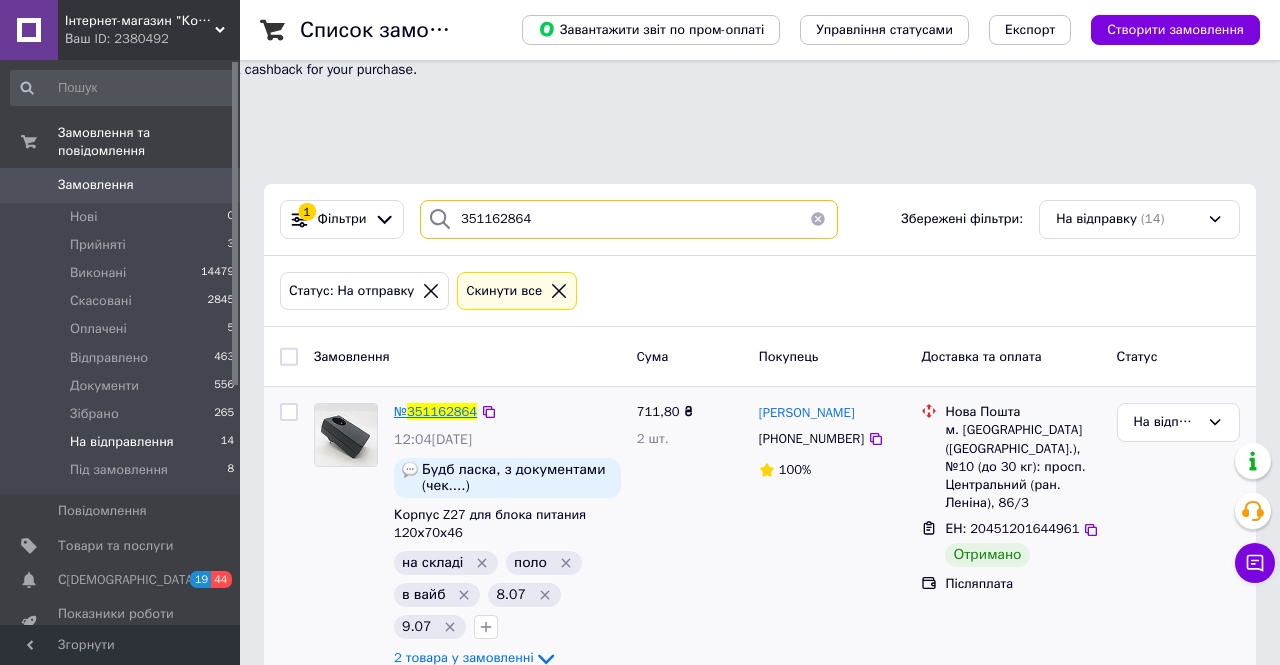 type on "351162864" 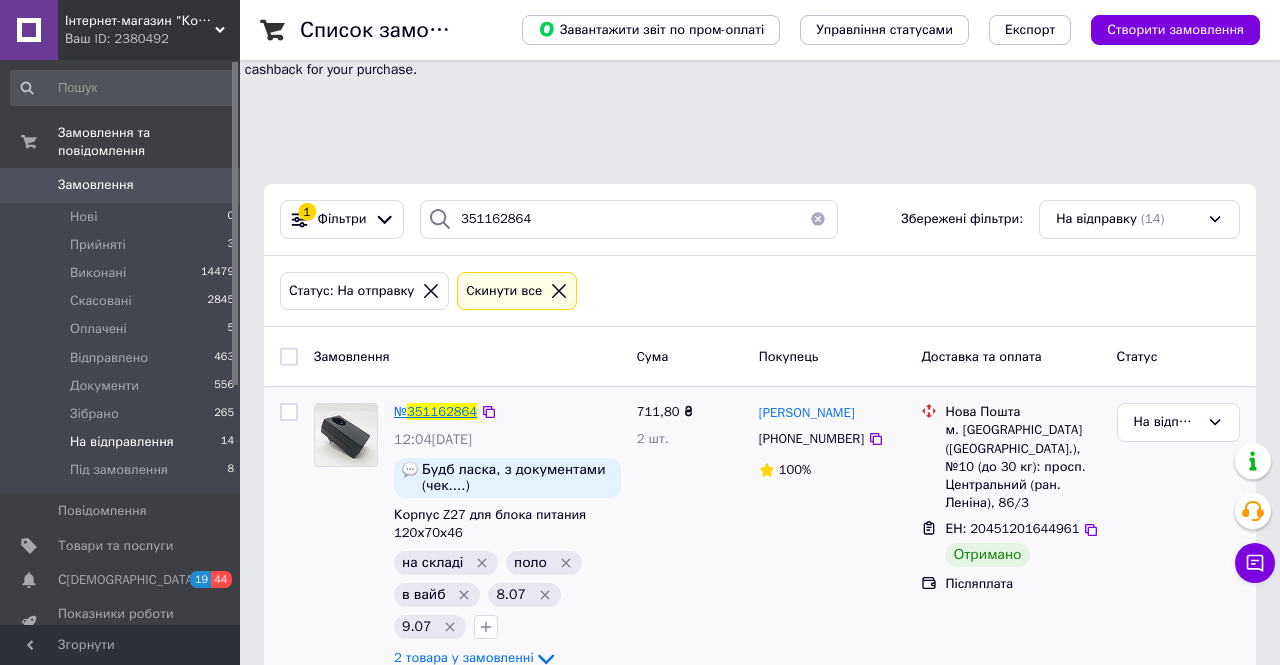 click on "351162864" at bounding box center (442, 411) 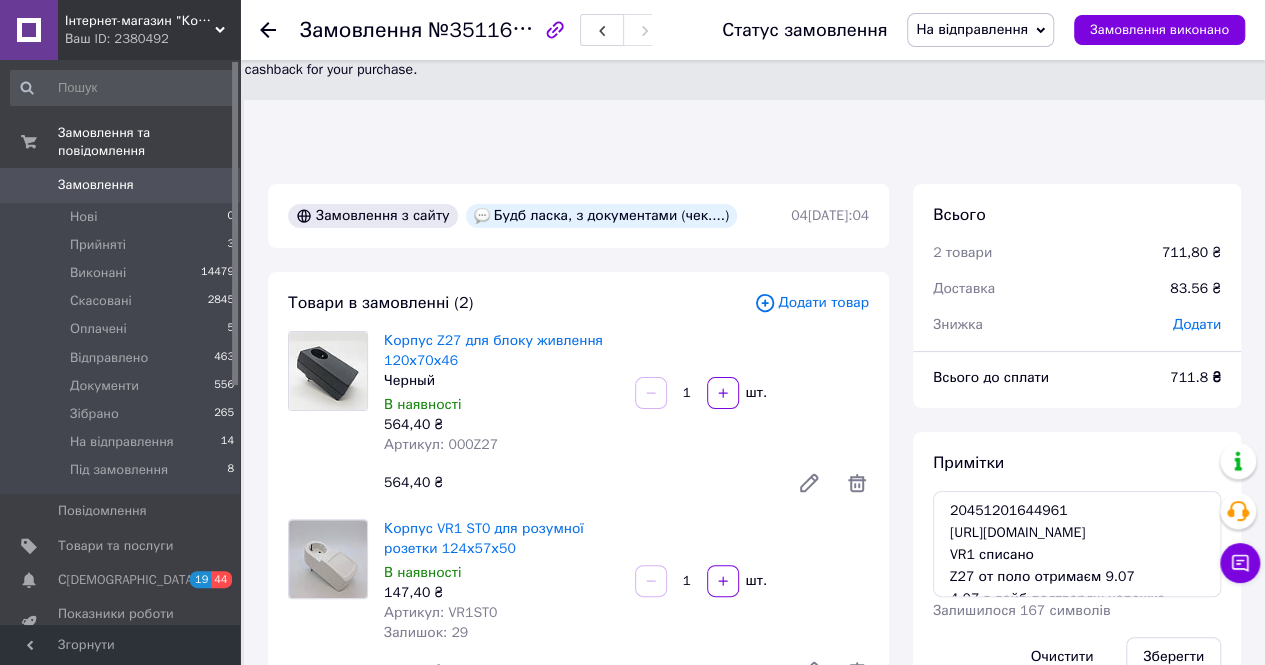 scroll, scrollTop: 496, scrollLeft: 0, axis: vertical 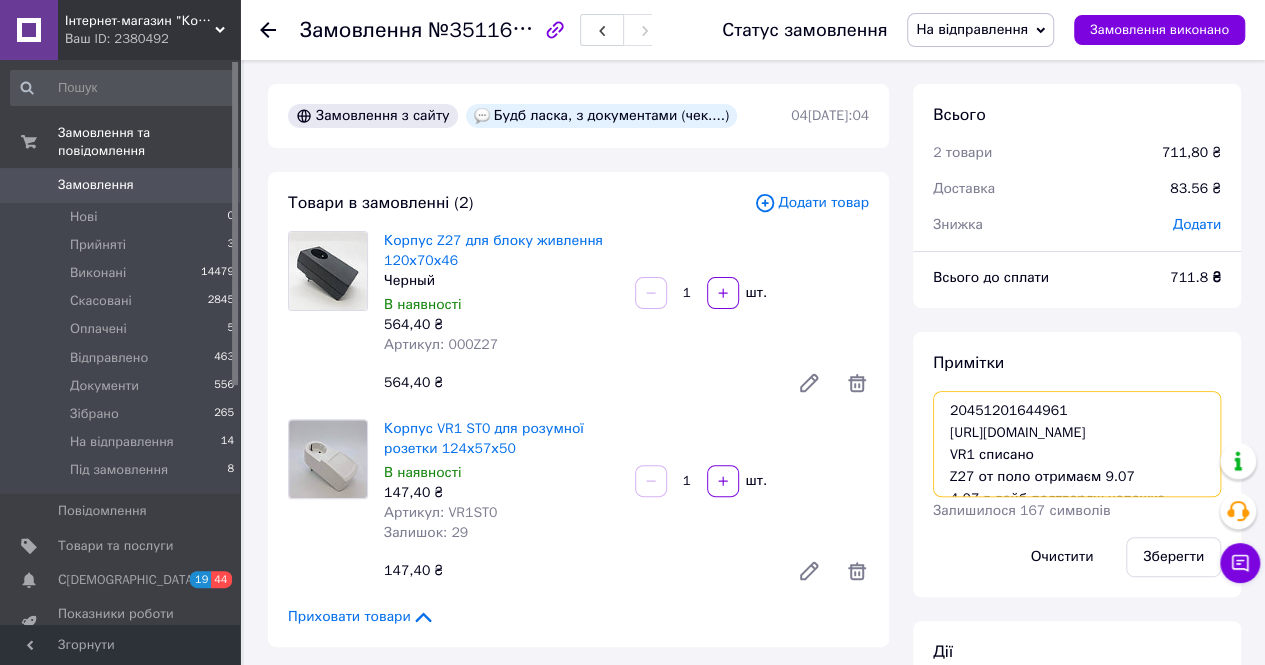drag, startPoint x: 1091, startPoint y: 361, endPoint x: 934, endPoint y: 309, distance: 165.38742 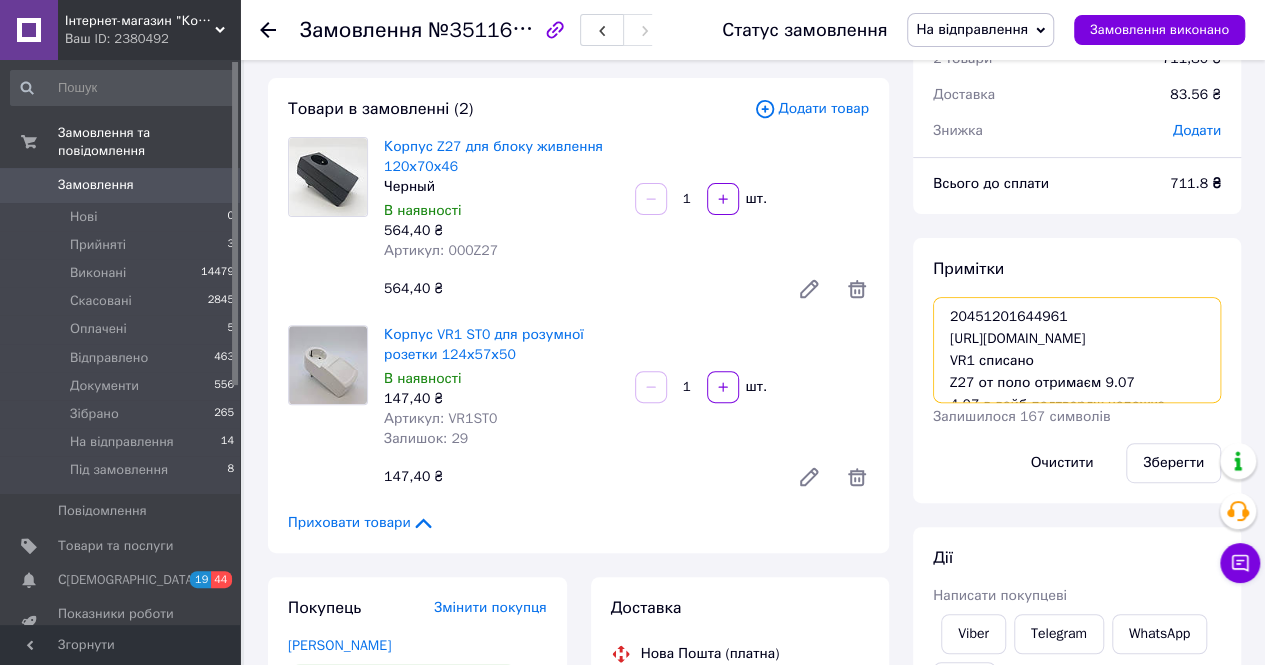 scroll, scrollTop: 300, scrollLeft: 0, axis: vertical 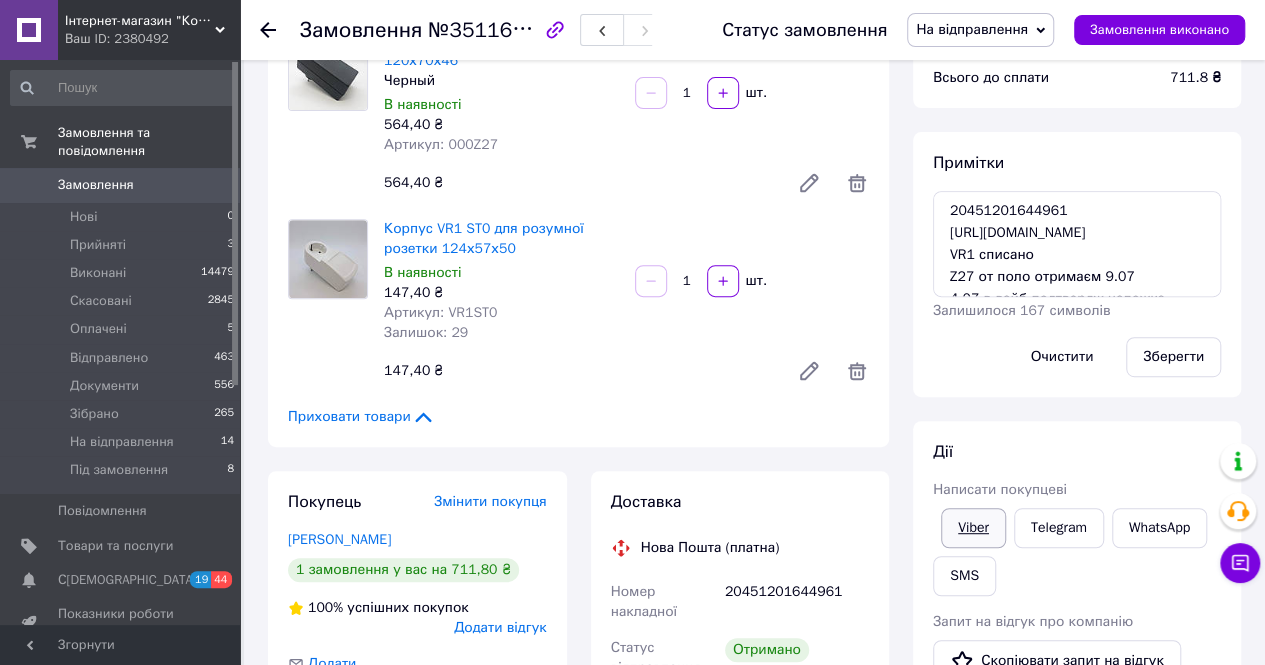 click on "Viber" at bounding box center (973, 528) 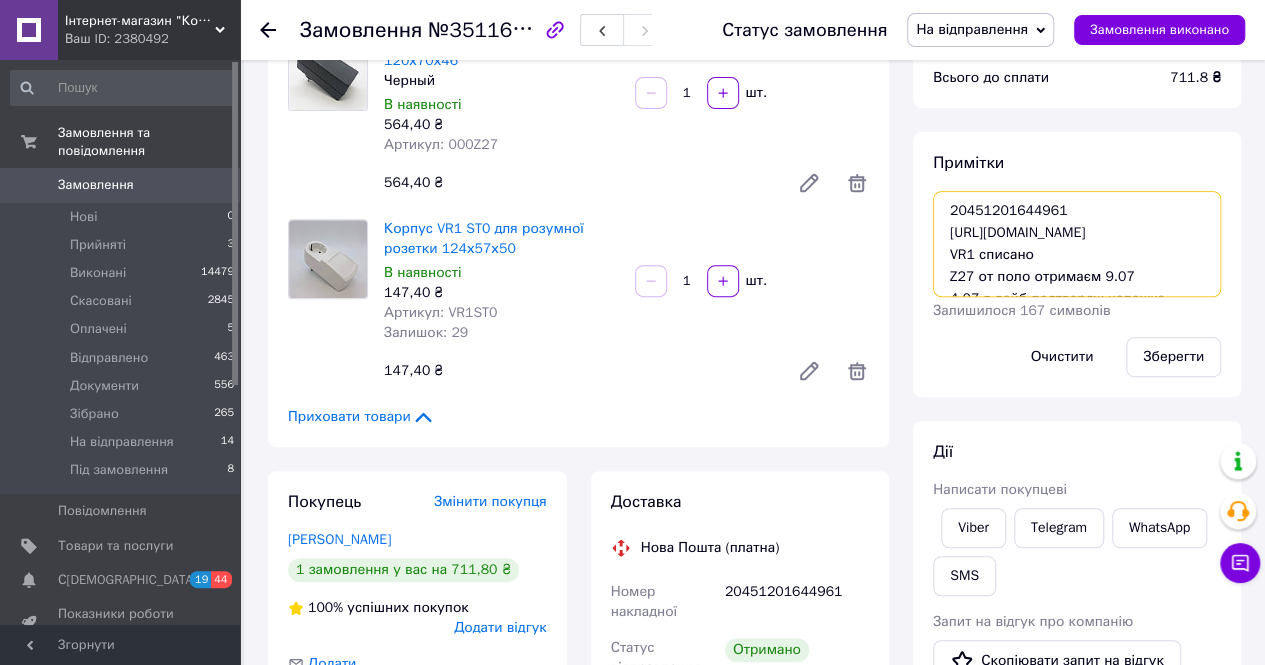 click on "20451201644961
https://kasa.vchasno.ua/check-viewer/bPa5-X_1ctg
VR1 списано
Z27 от поло отримаєм 9.07
4.07 в вайб подтвердж наложка" at bounding box center [1077, 244] 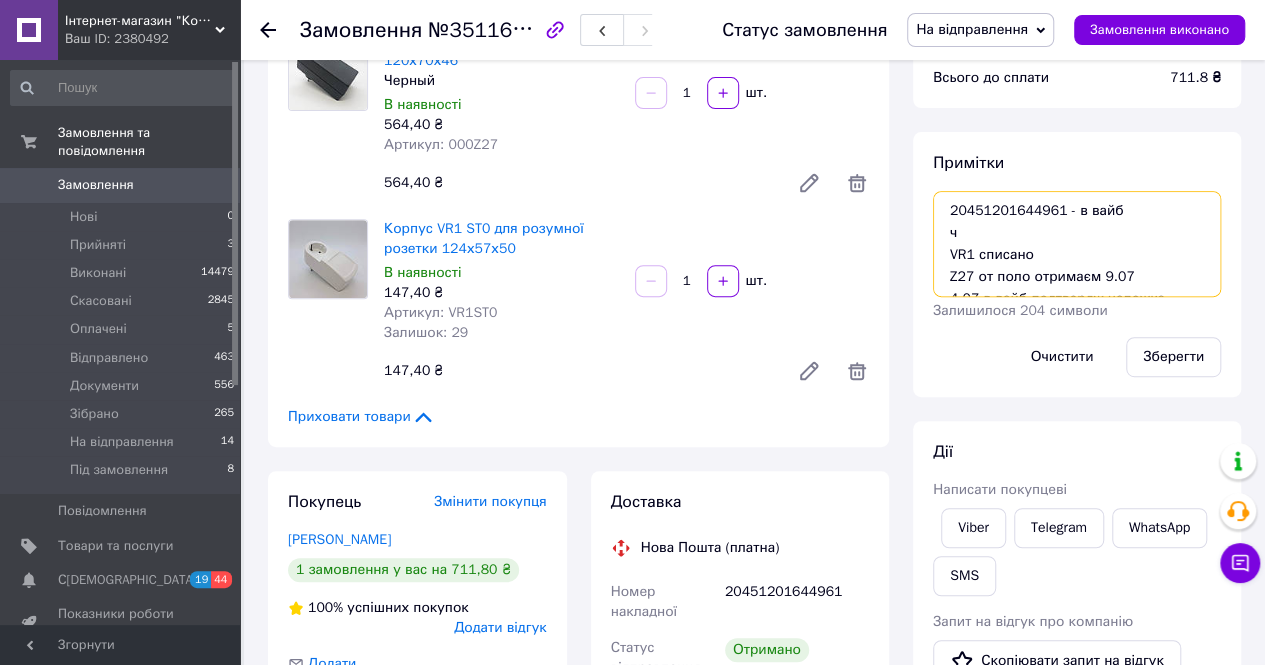 type on "20451201644961 - в вайб
ч
VR1 списано
Z27 от поло отримаєм 9.07
4.07 в вайб подтвердж наложка" 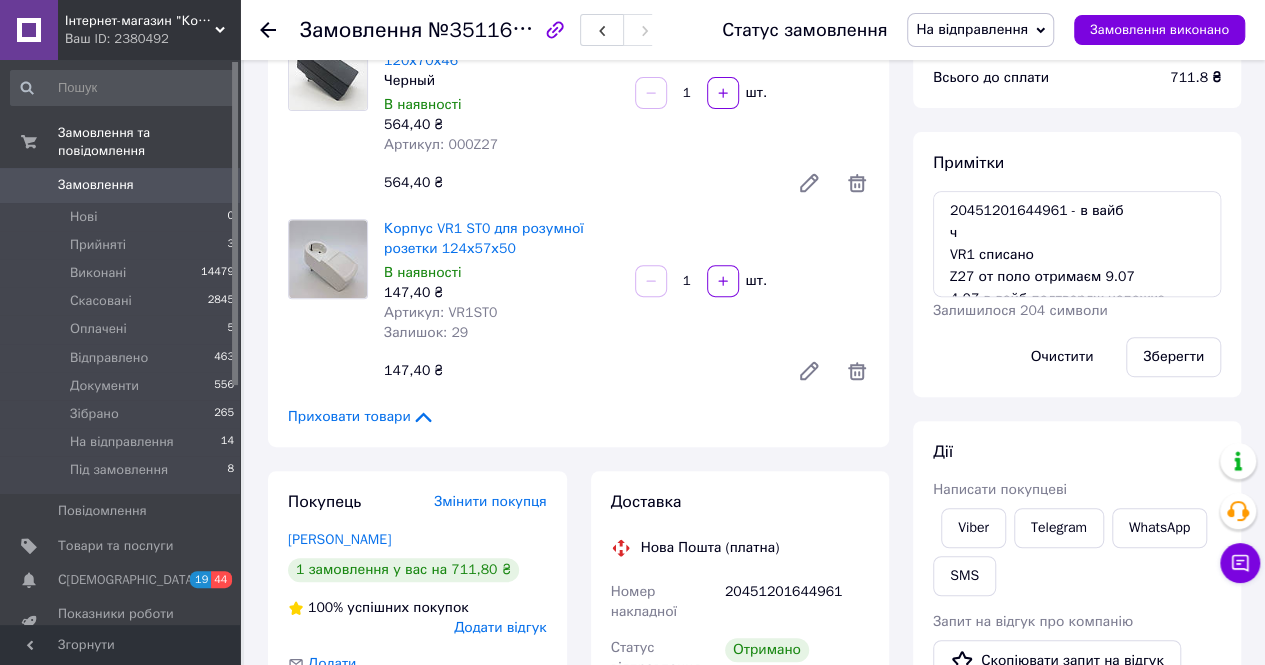 scroll, scrollTop: 447, scrollLeft: 0, axis: vertical 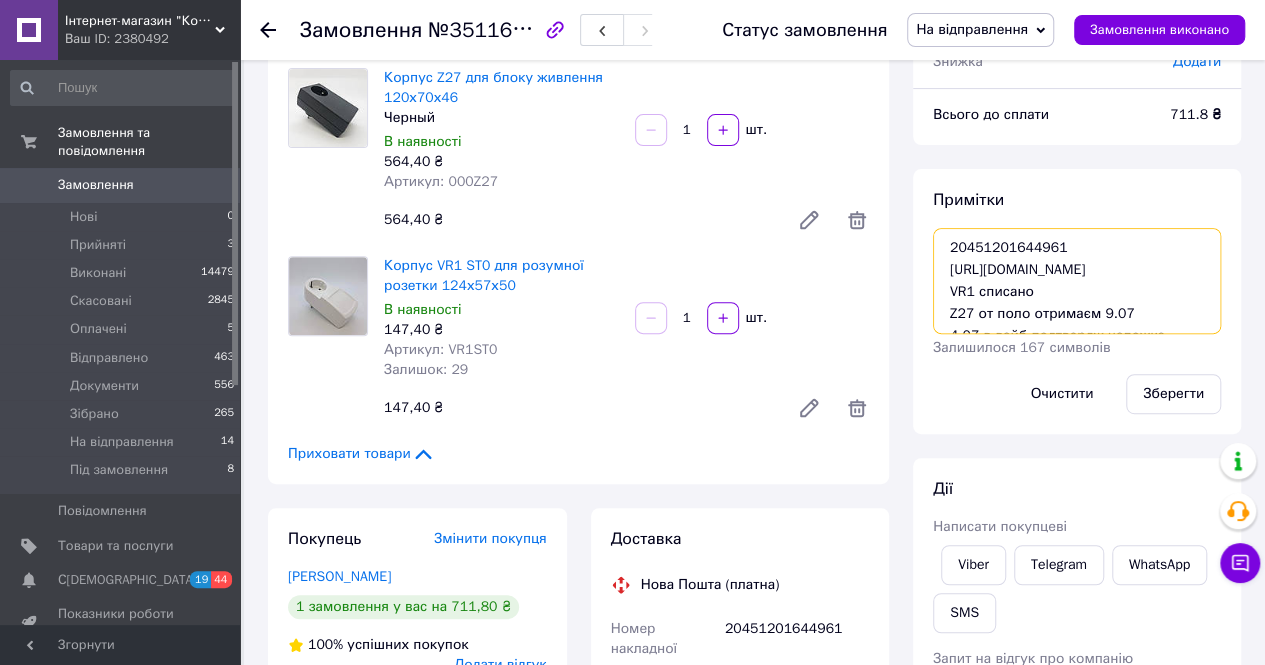 drag, startPoint x: 1086, startPoint y: 200, endPoint x: 1074, endPoint y: 203, distance: 12.369317 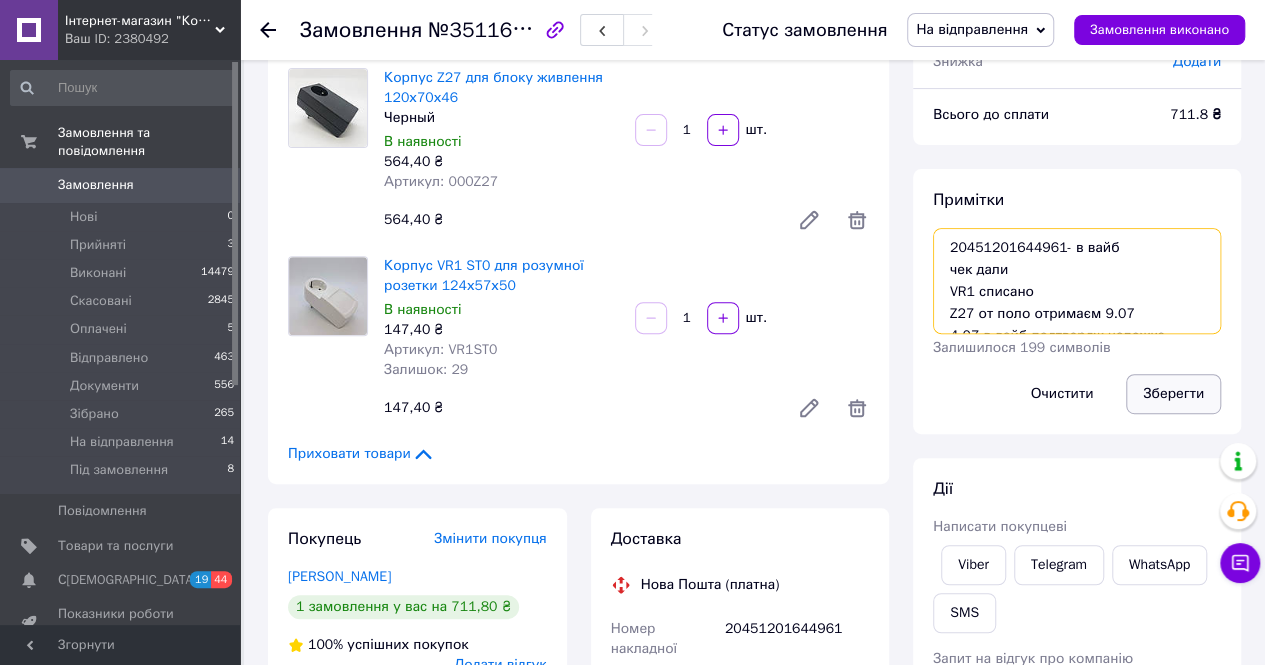 type on "20451201644961- в вайб
чек дали
VR1 списано
Z27 от поло отримаєм 9.07
4.07 в вайб подтвердж наложка" 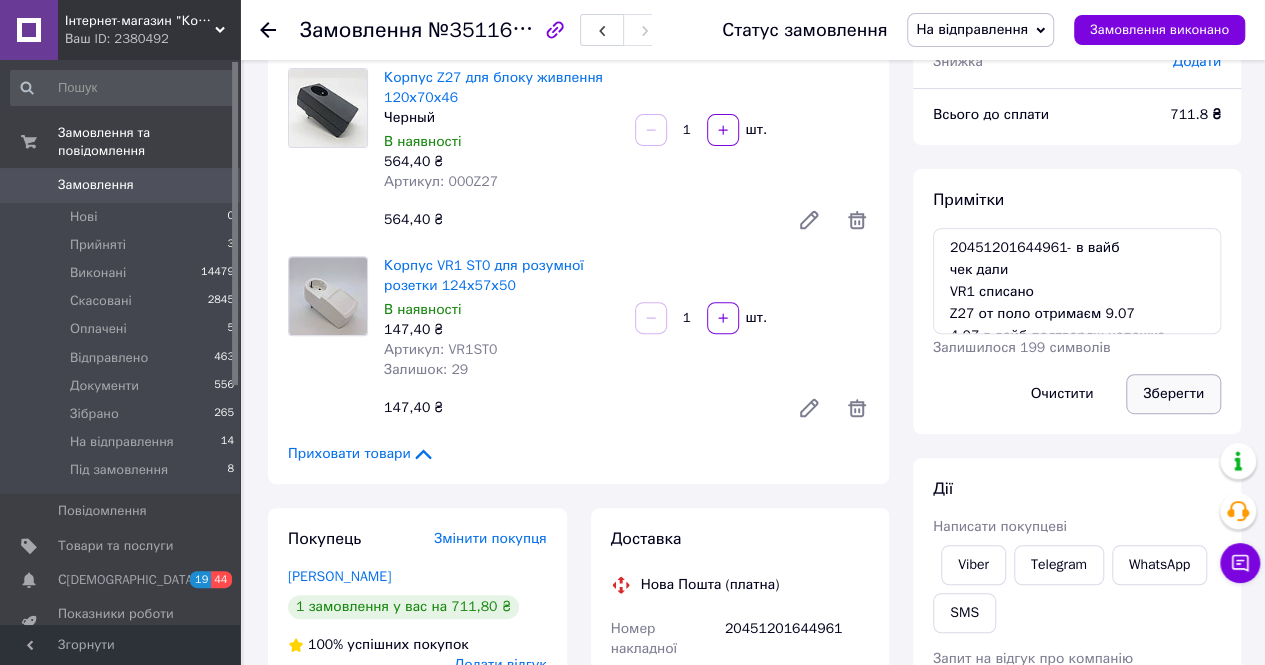 click on "Зберегти" at bounding box center [1173, 394] 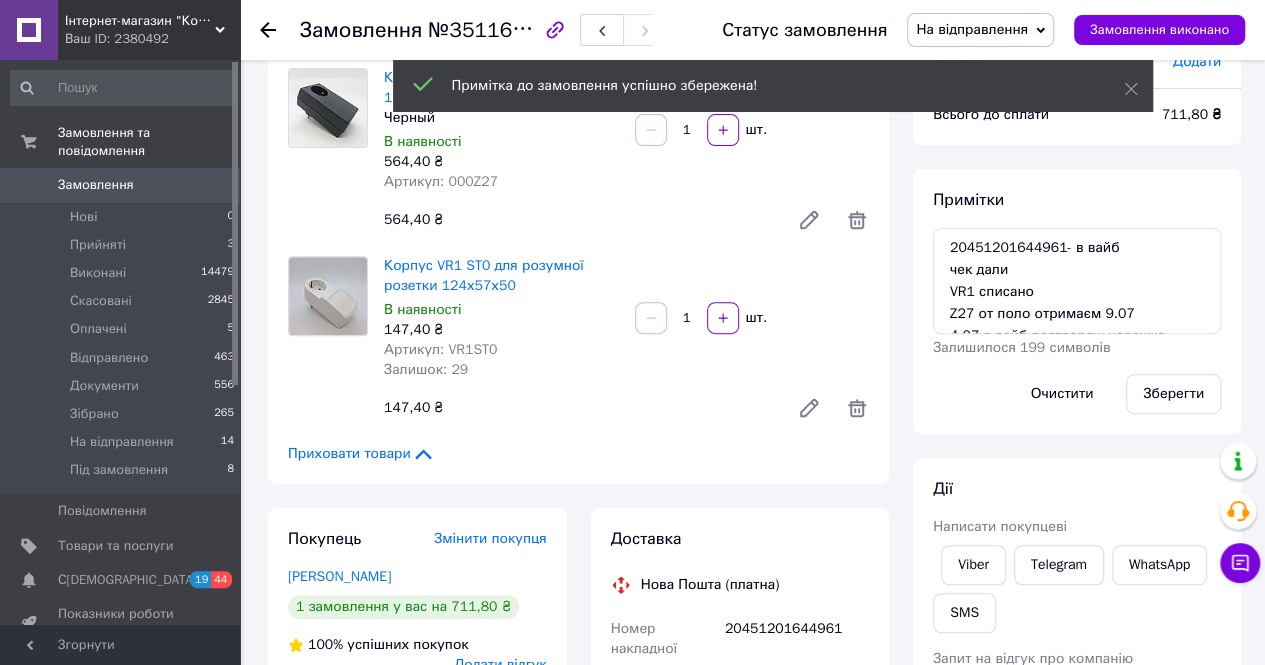 scroll, scrollTop: 564, scrollLeft: 0, axis: vertical 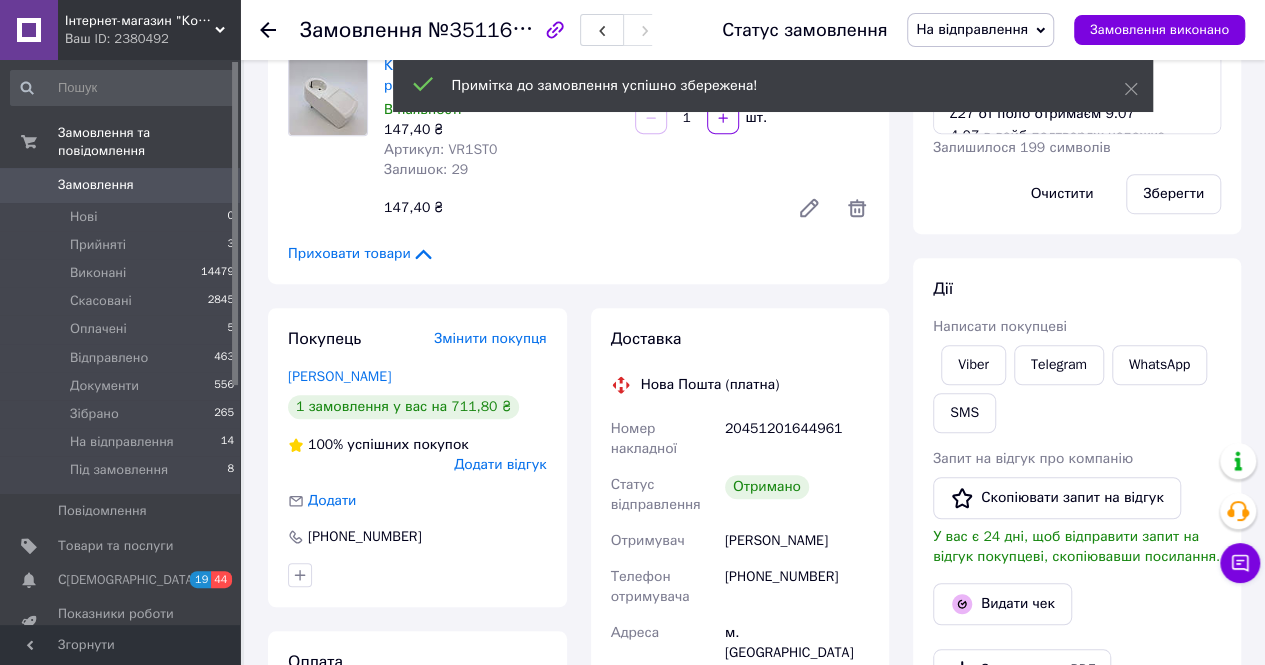 click on "На відправлення" at bounding box center [972, 29] 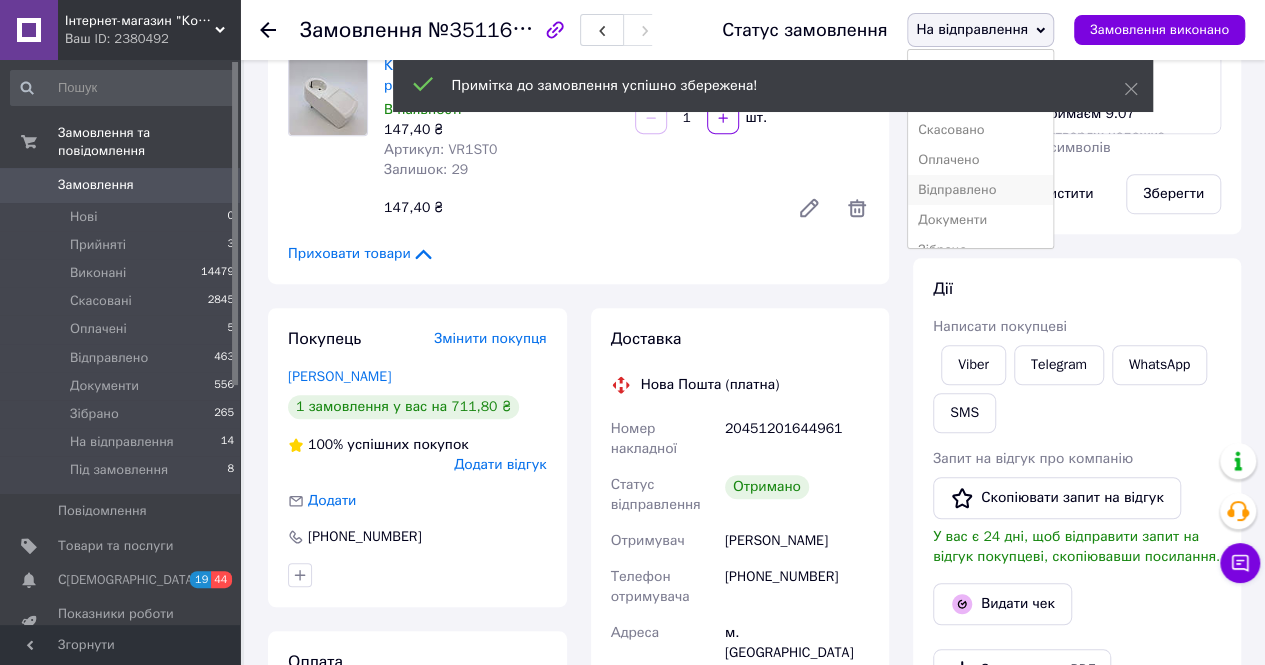 click on "Відправлено" at bounding box center (980, 190) 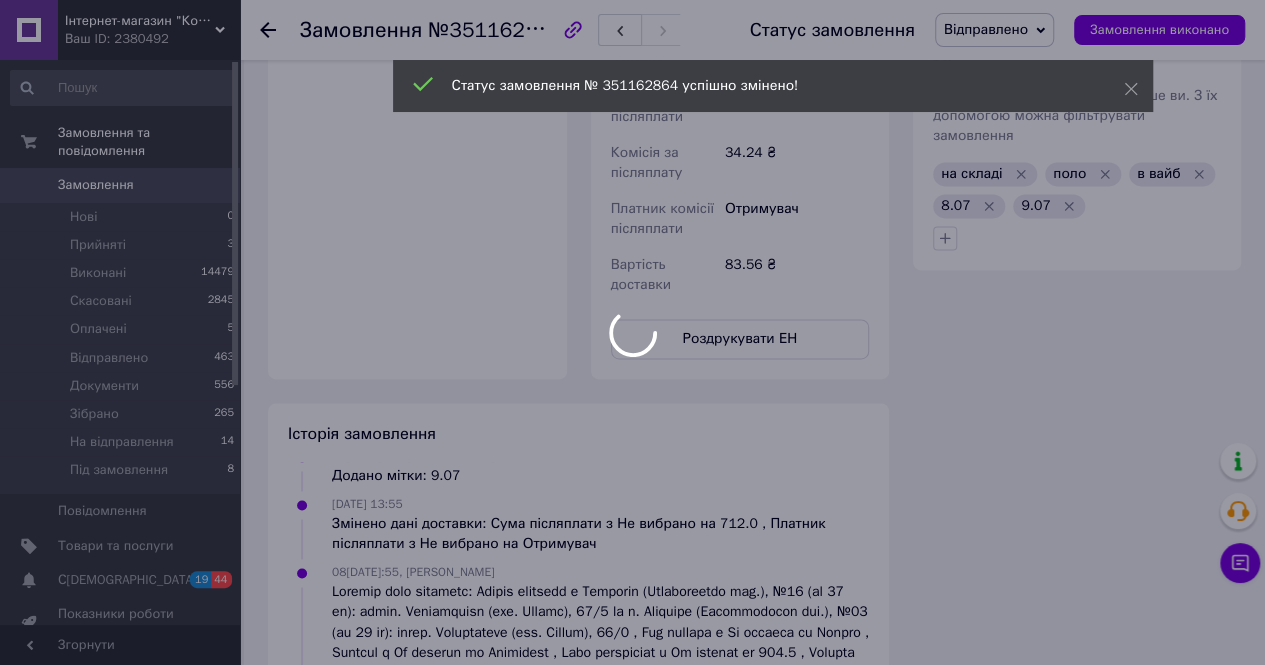 scroll, scrollTop: 1163, scrollLeft: 0, axis: vertical 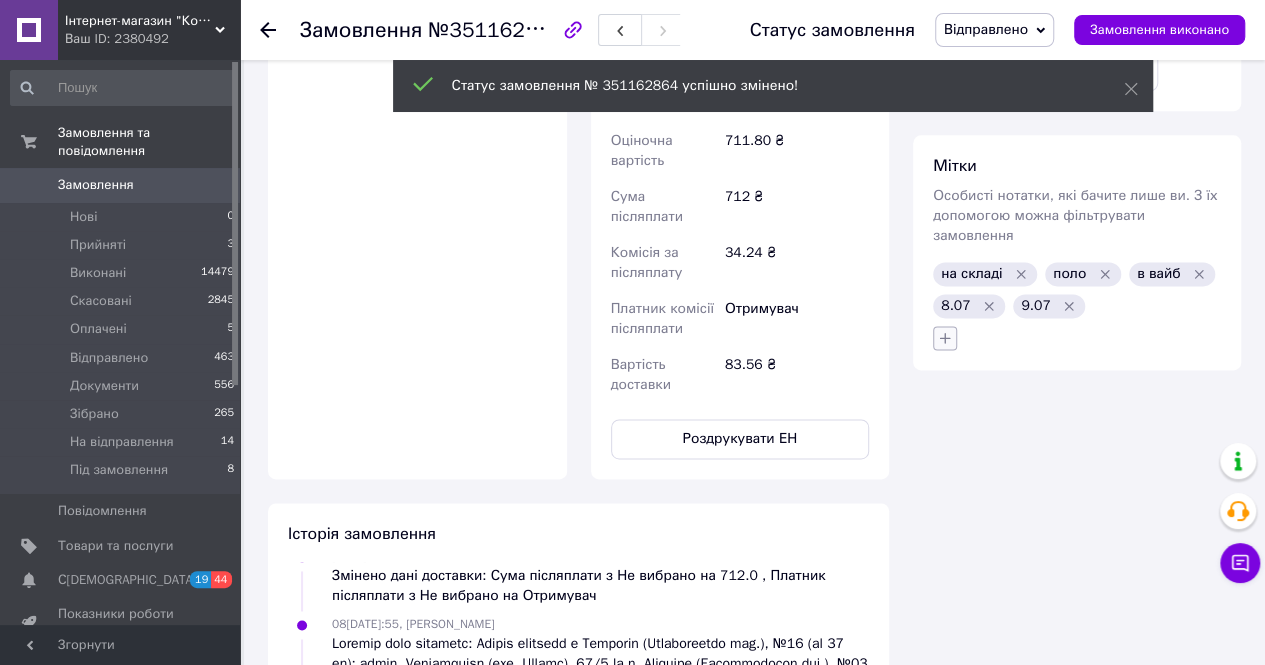 click 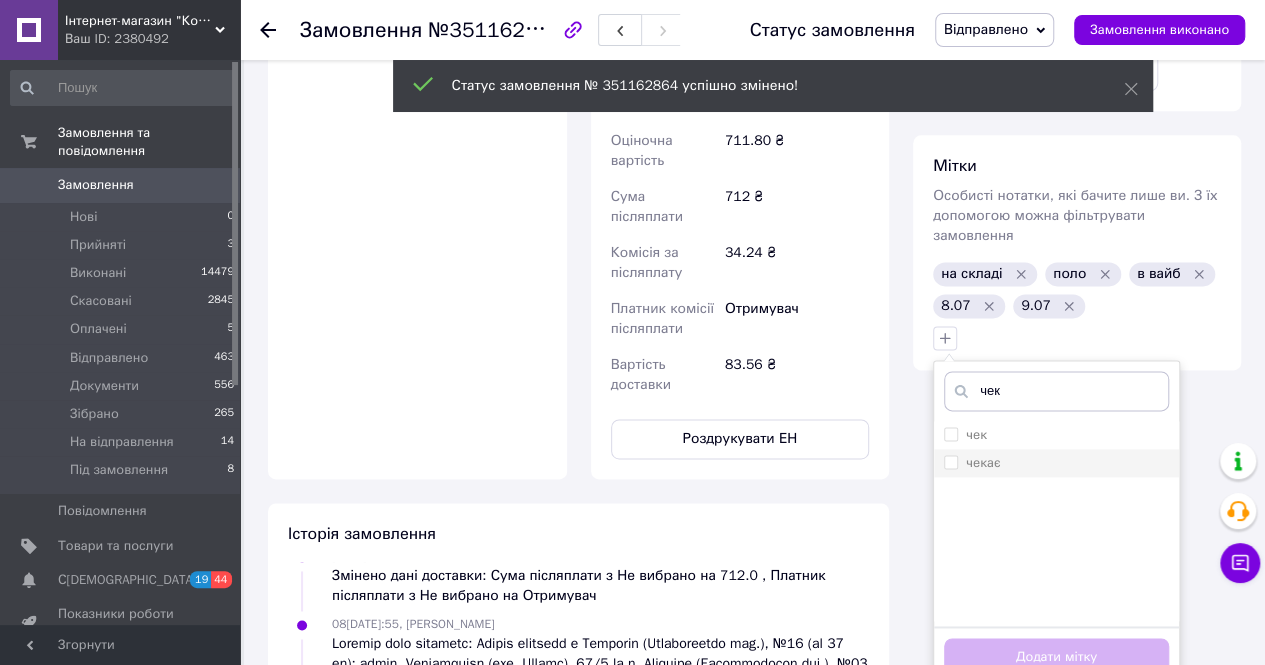 type on "чек" 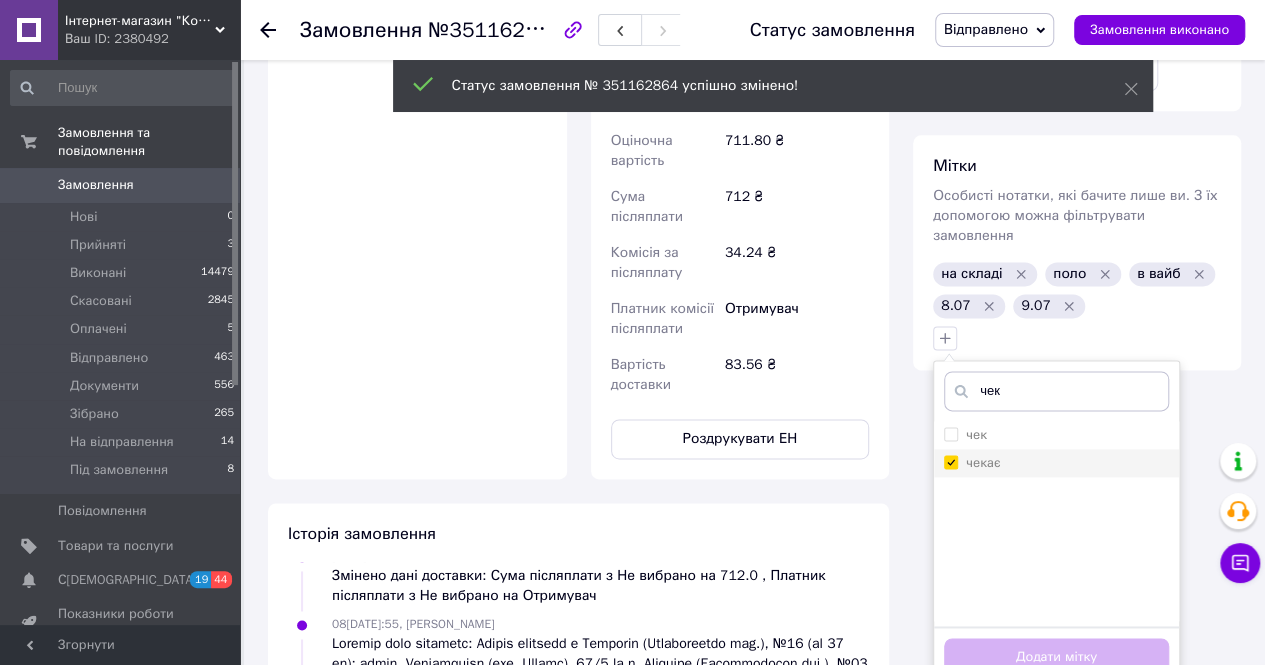 checkbox on "true" 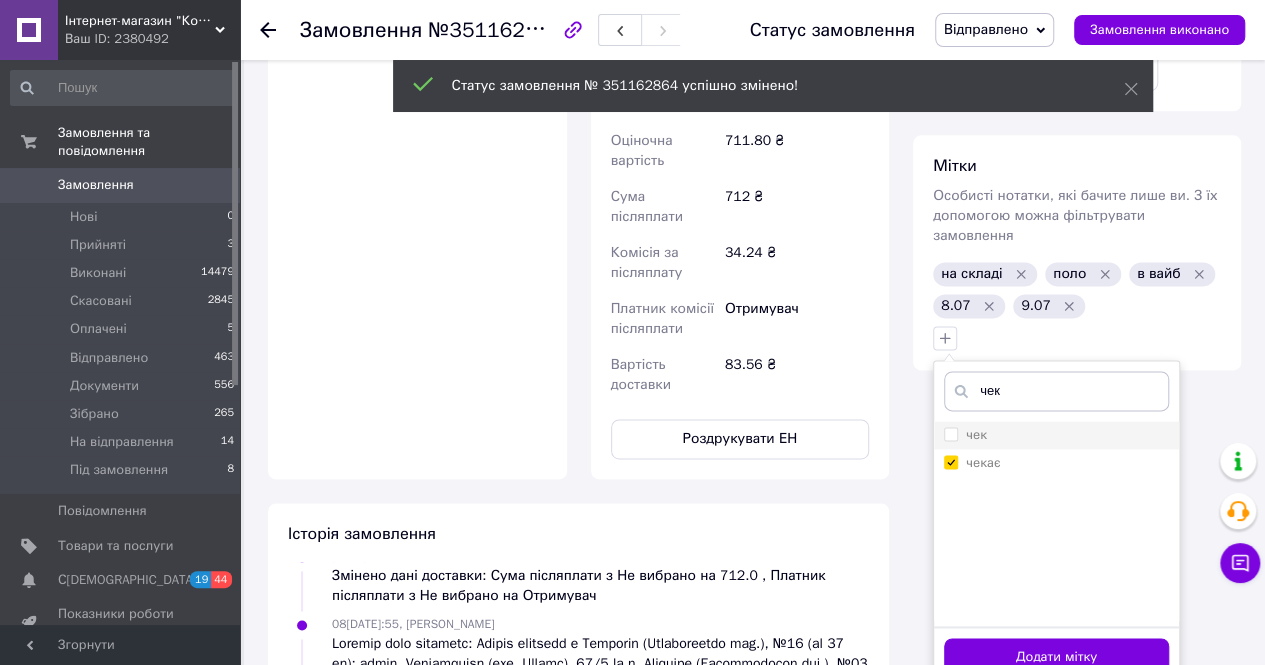 click on "чек" at bounding box center [1056, 435] 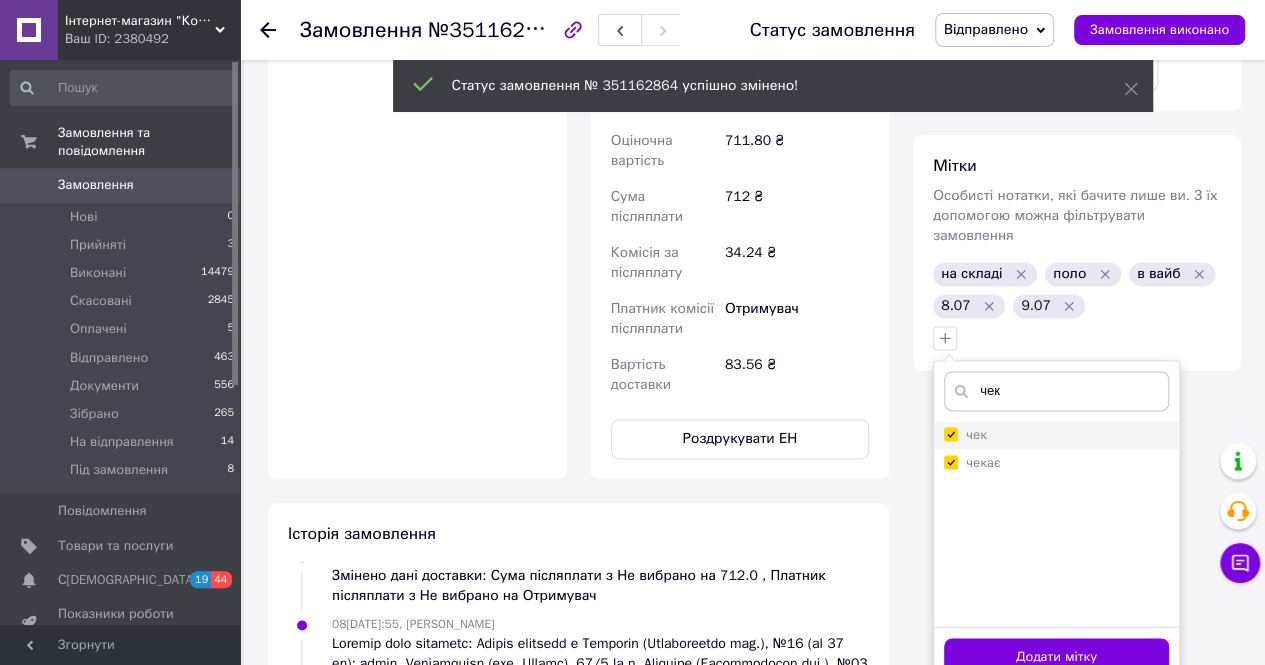 checkbox on "true" 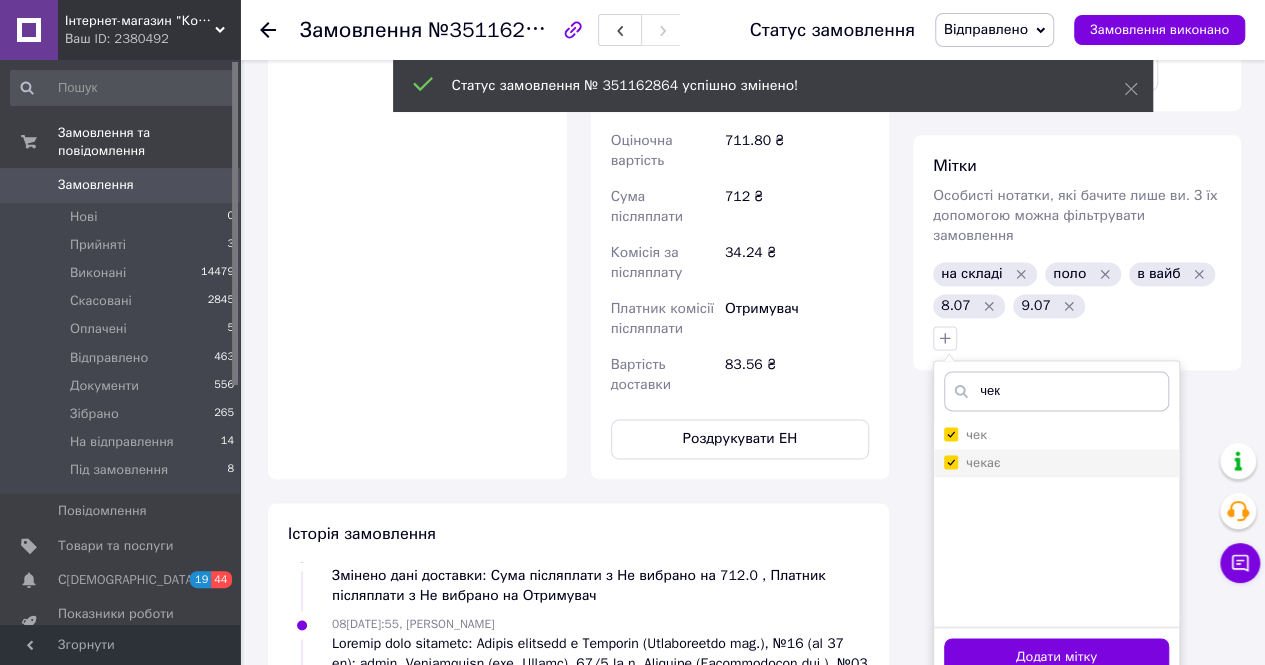 click on "чекає" at bounding box center (983, 462) 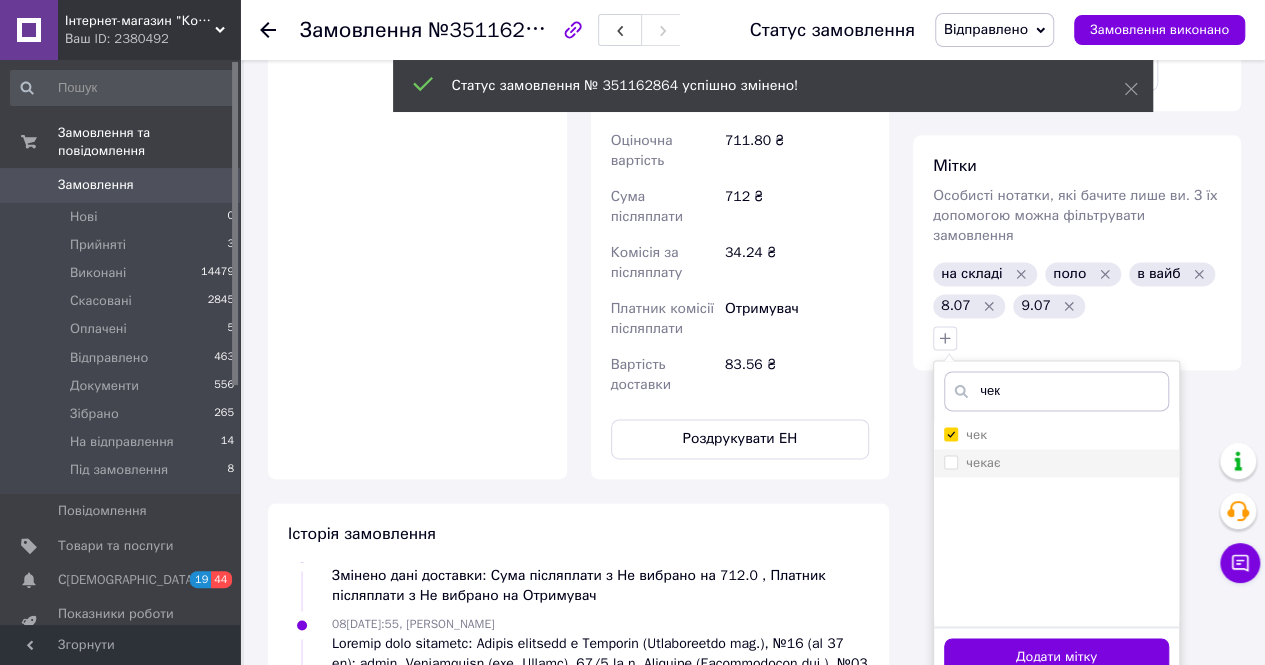 checkbox on "false" 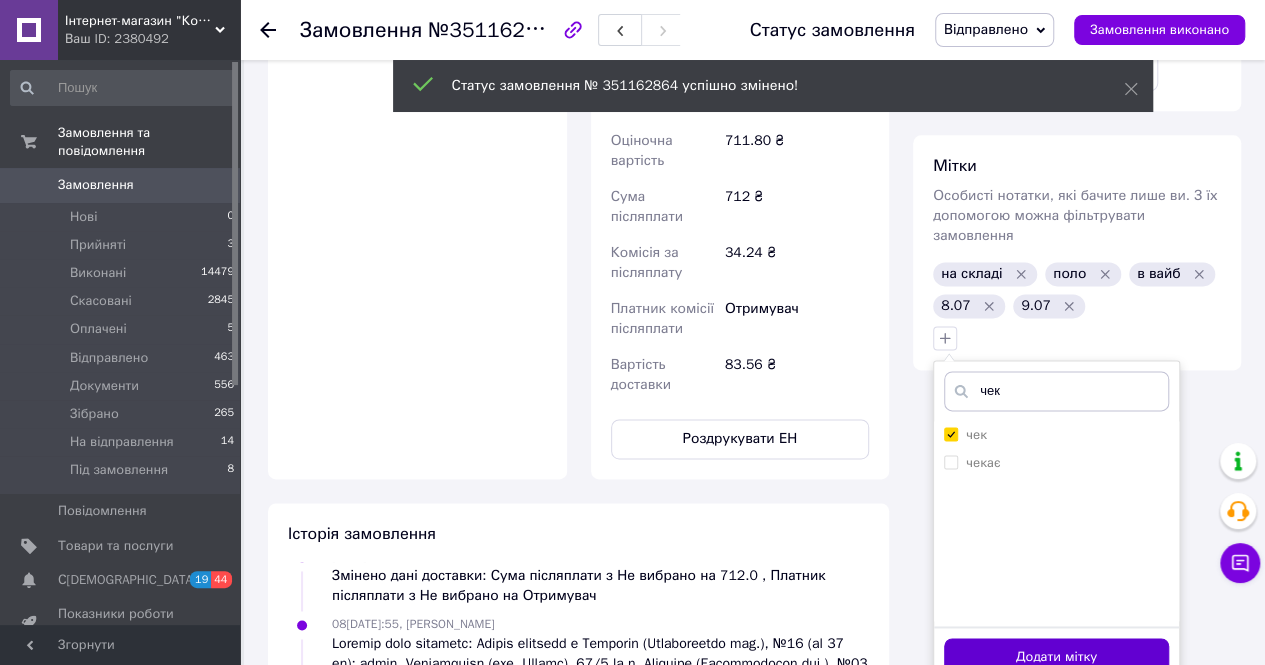 click on "Додати мітку" at bounding box center (1056, 657) 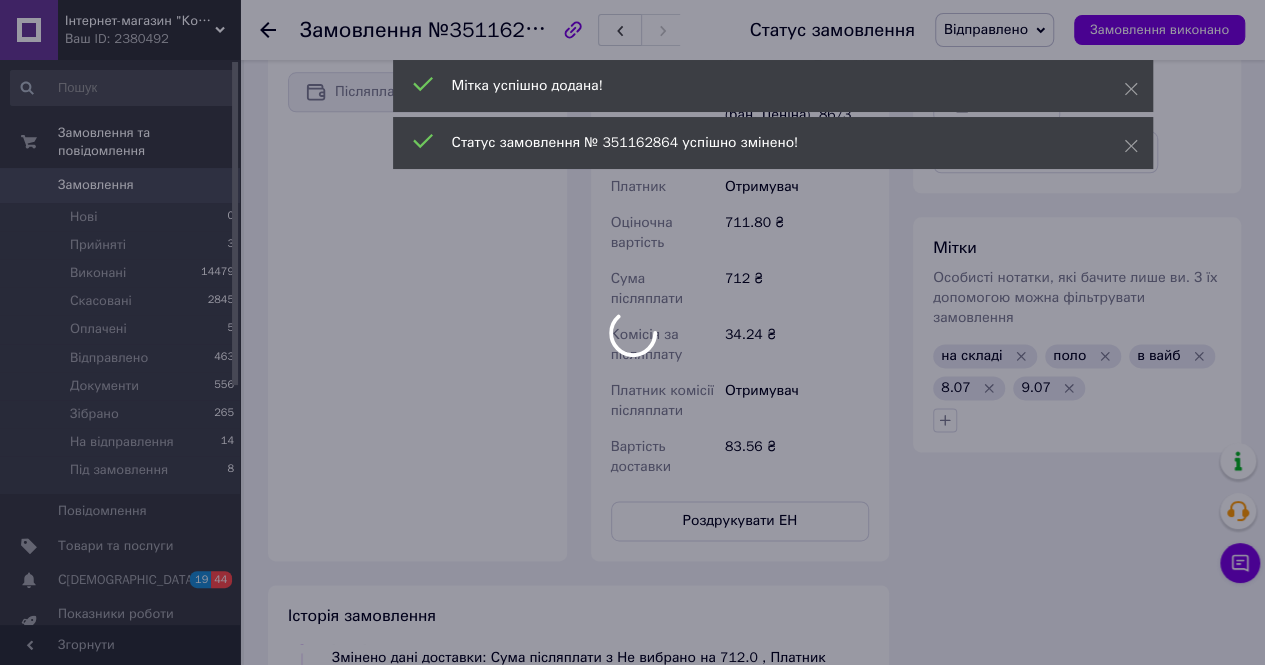scroll, scrollTop: 1063, scrollLeft: 0, axis: vertical 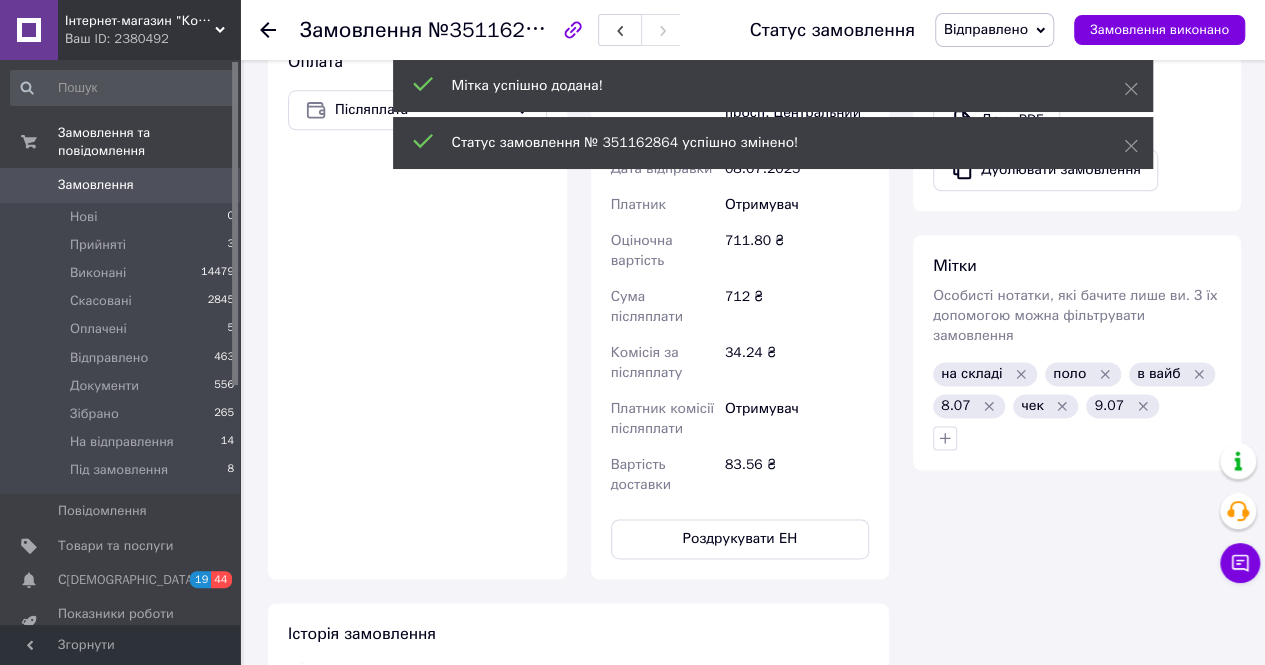 click 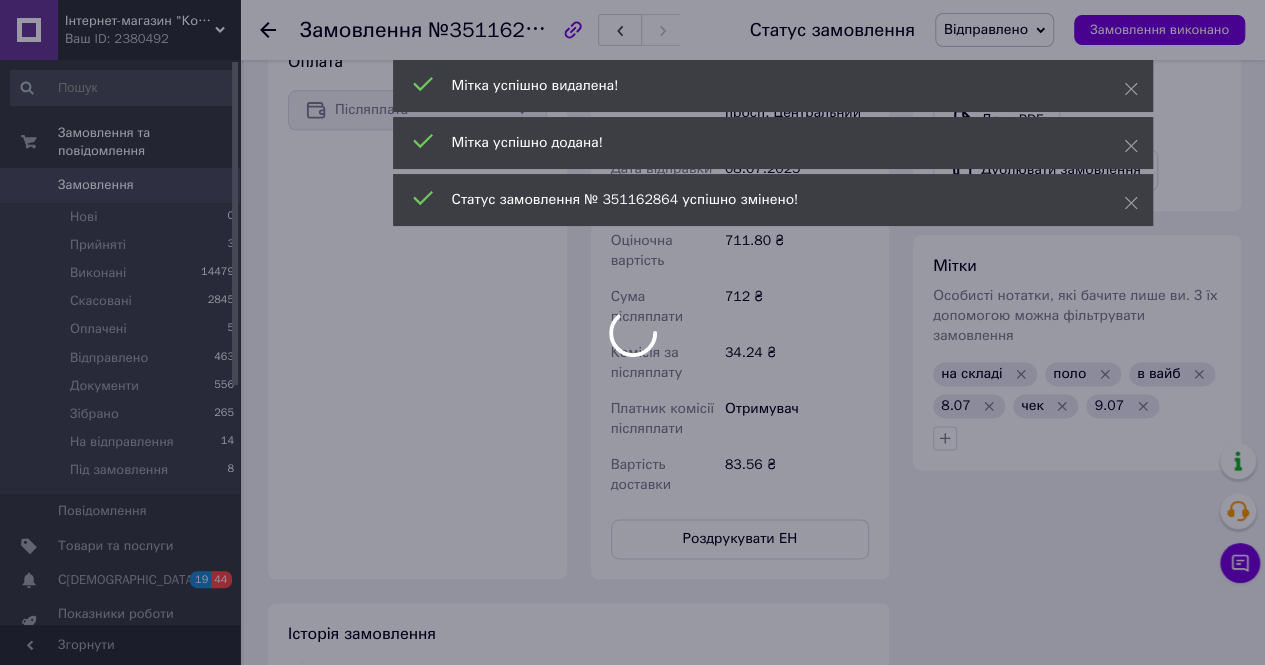 drag, startPoint x: 1016, startPoint y: 246, endPoint x: 1018, endPoint y: 263, distance: 17.117243 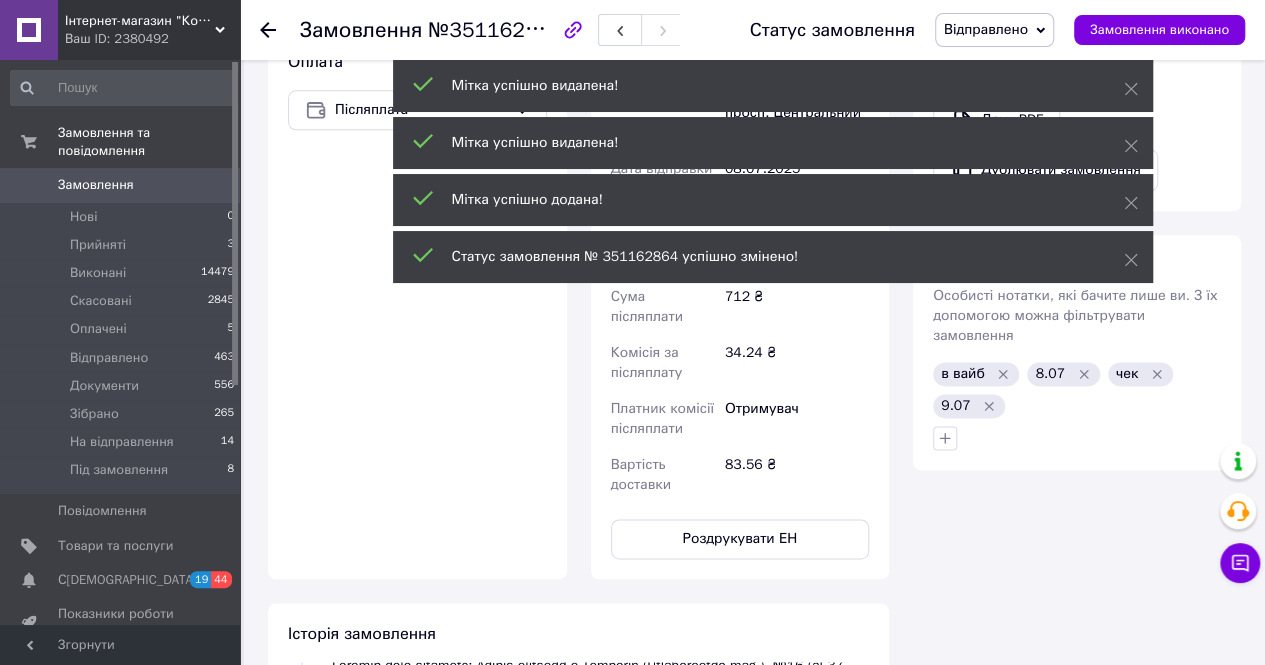 scroll, scrollTop: 710, scrollLeft: 0, axis: vertical 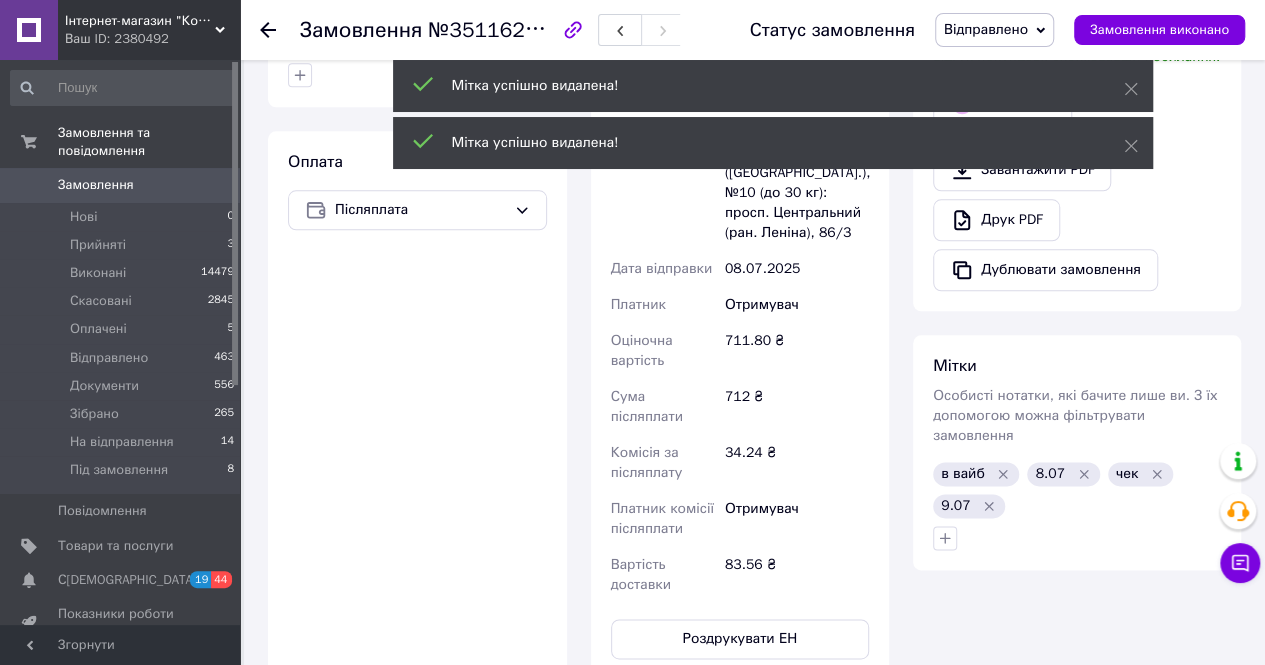 click 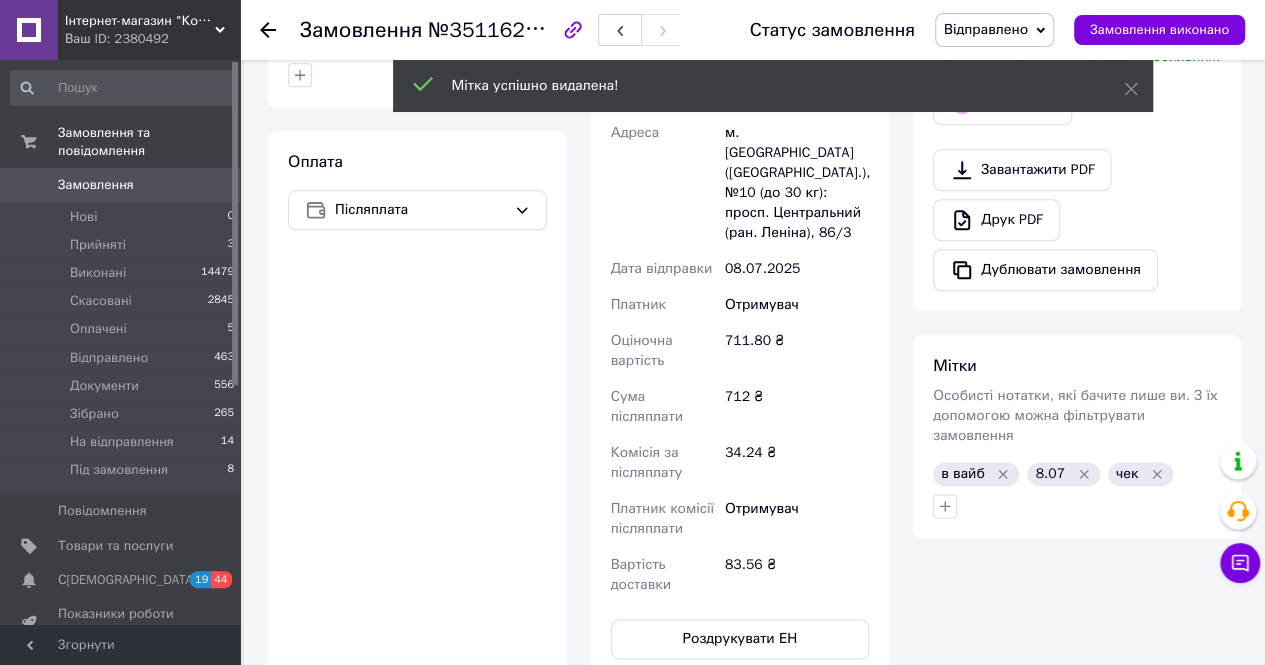 scroll, scrollTop: 807, scrollLeft: 0, axis: vertical 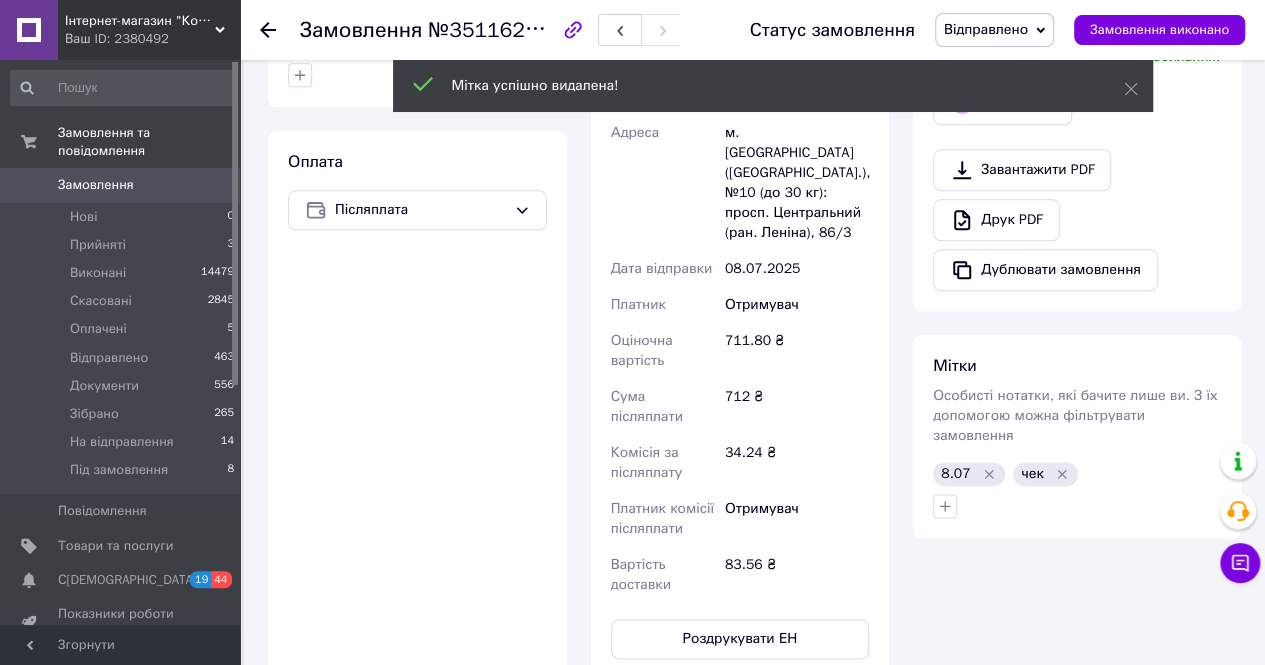 click 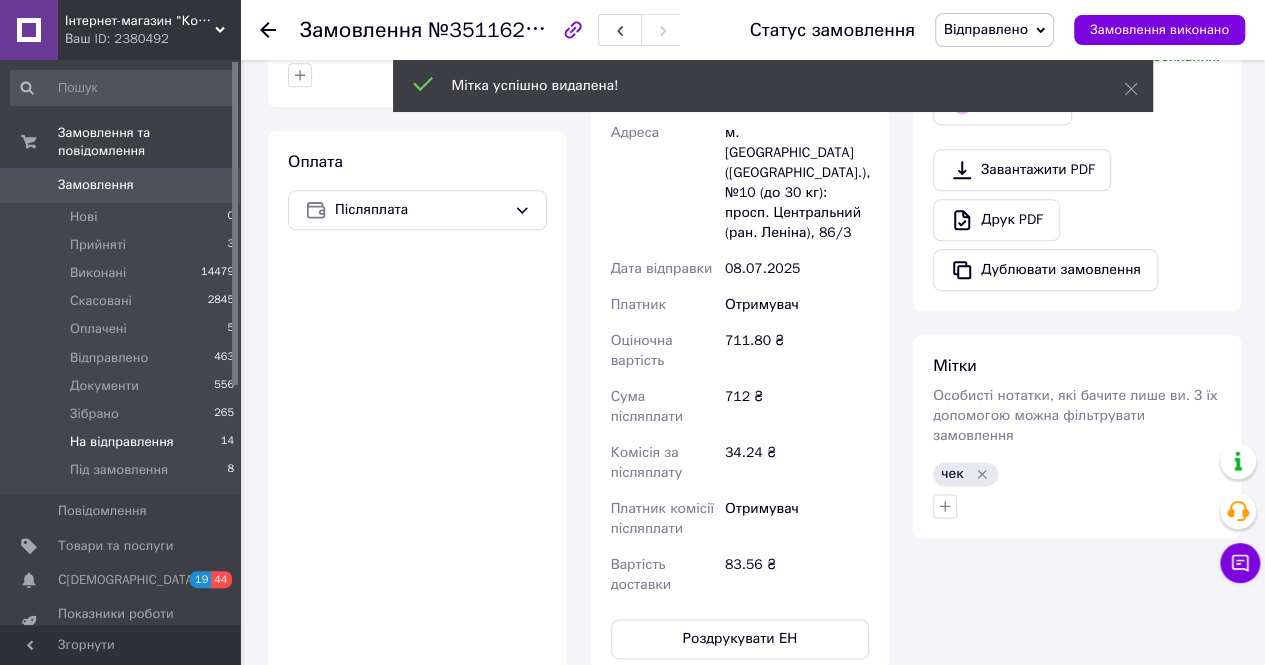 scroll, scrollTop: 904, scrollLeft: 0, axis: vertical 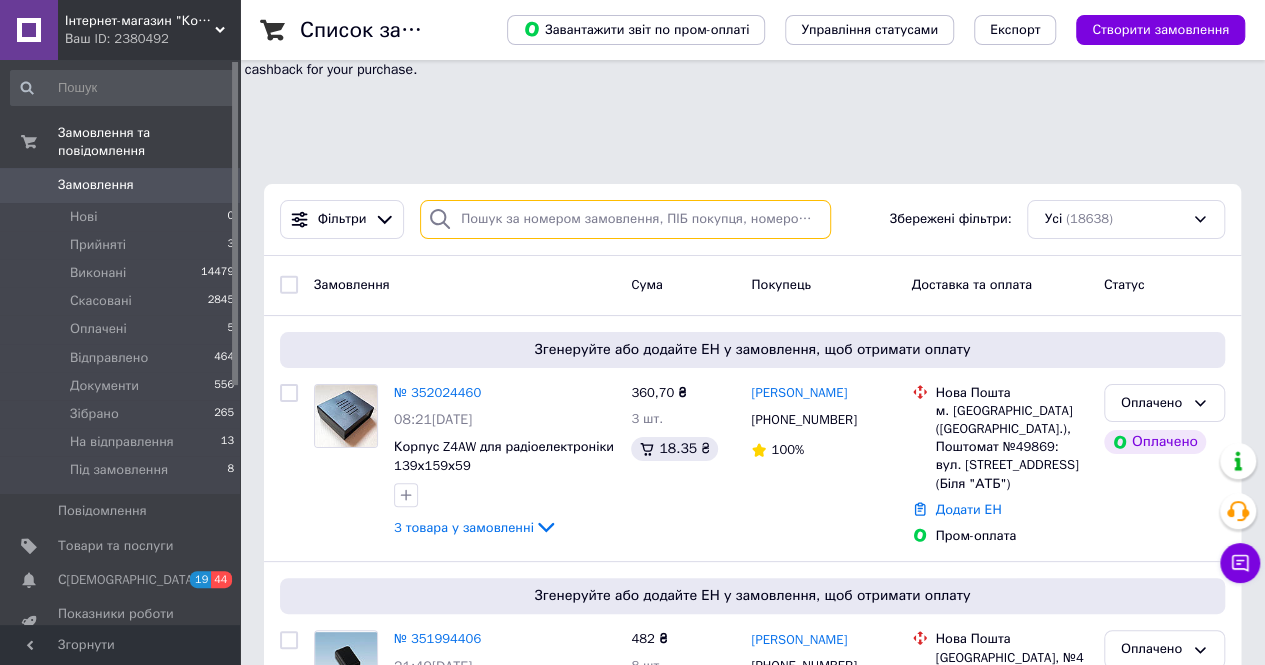 click at bounding box center (625, 219) 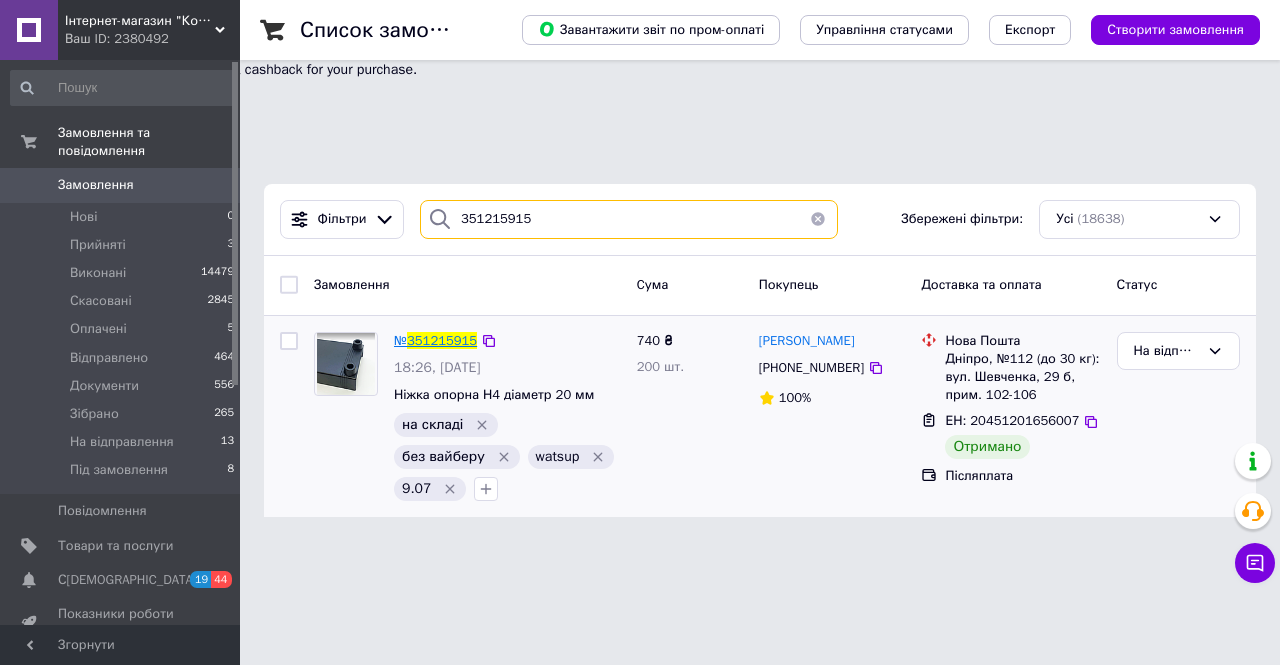 type on "351215915" 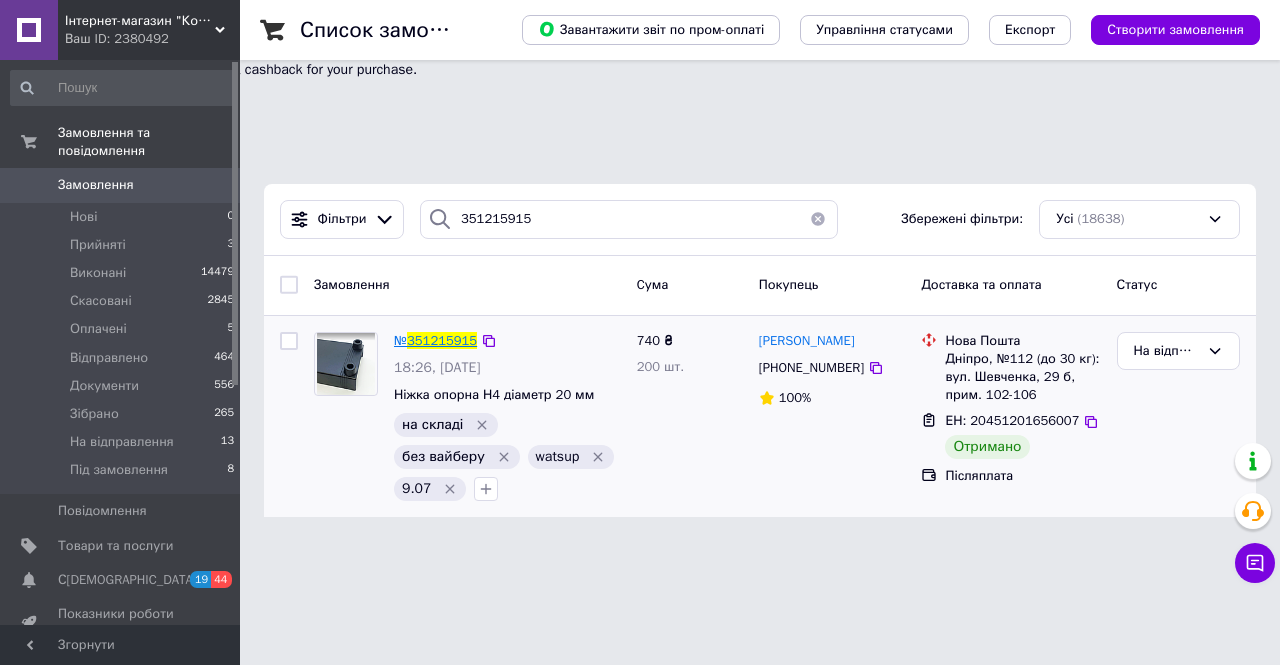 click on "351215915" at bounding box center (442, 340) 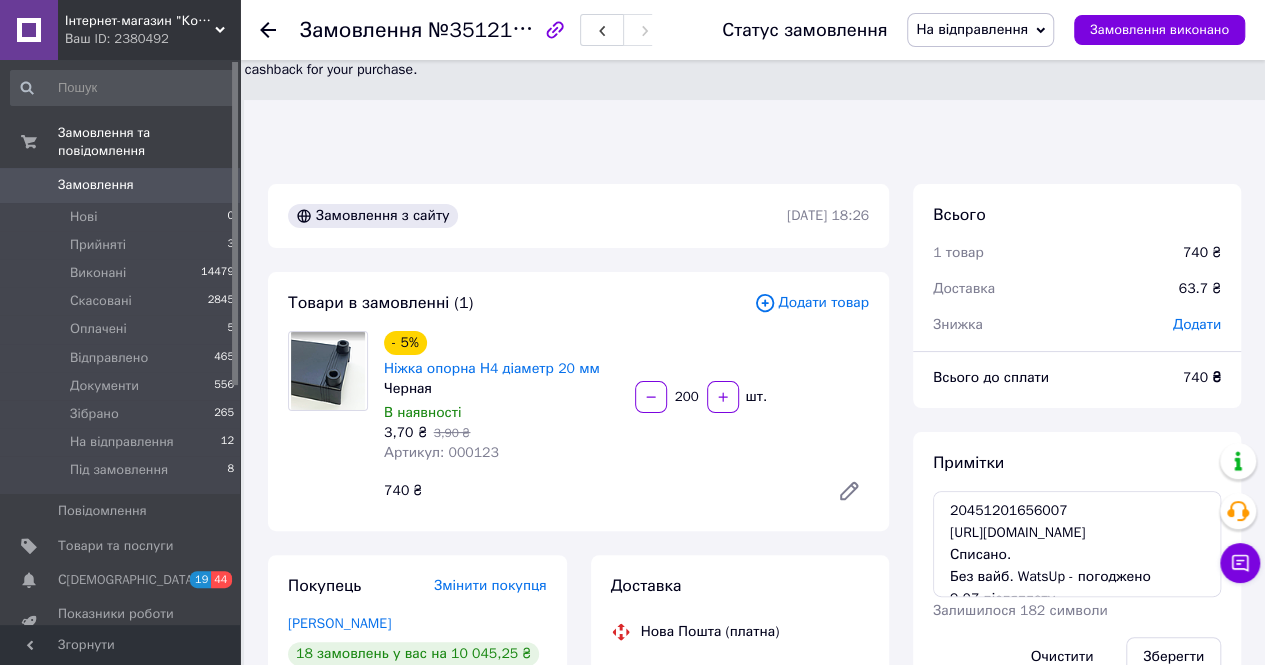 scroll, scrollTop: 276, scrollLeft: 0, axis: vertical 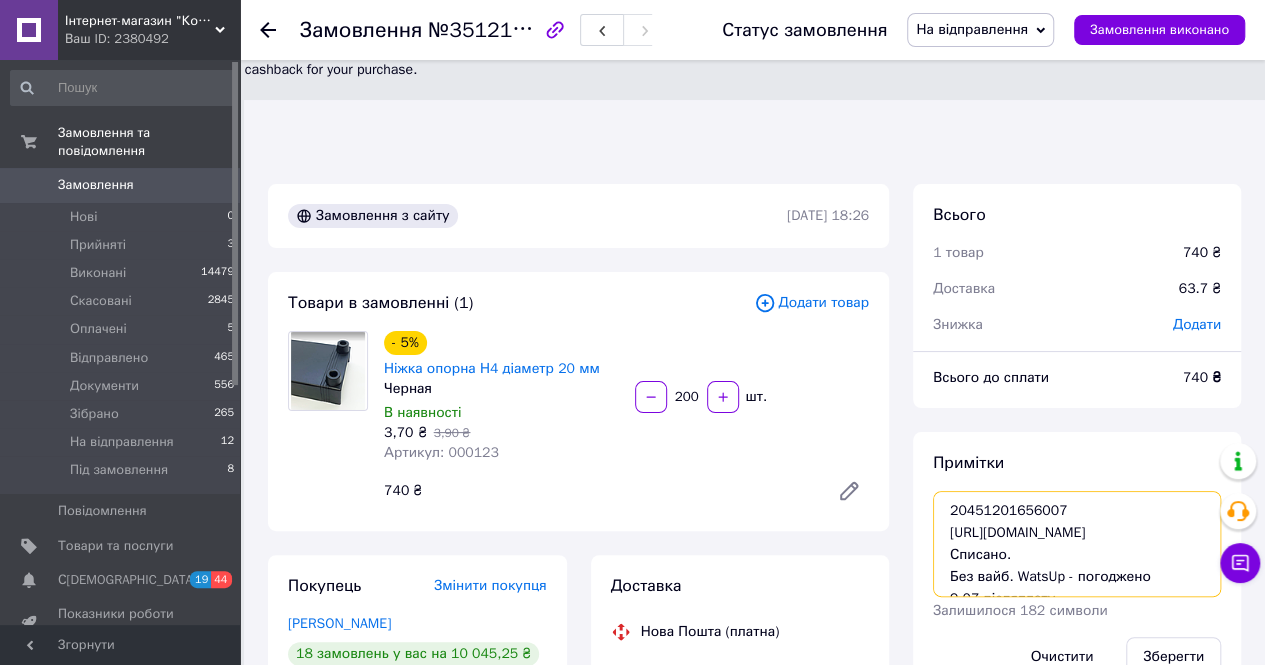drag, startPoint x: 1102, startPoint y: 451, endPoint x: 1064, endPoint y: 407, distance: 58.137768 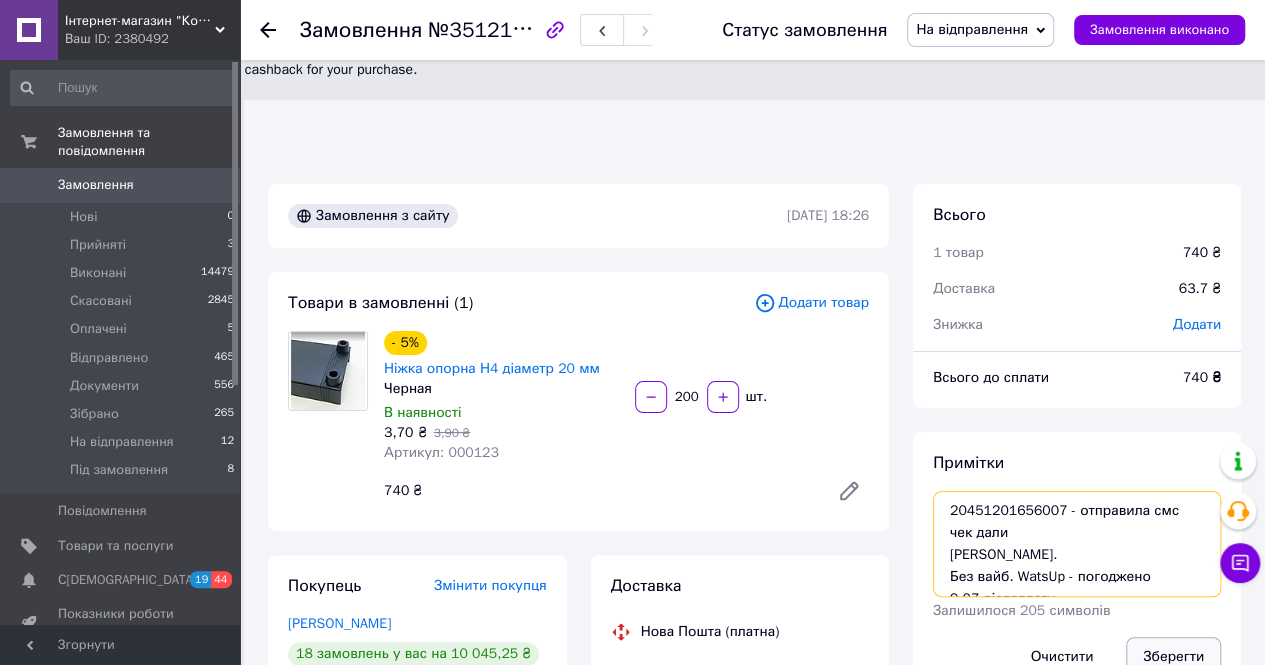 type on "20451201656007 - отправила смс
чек дали
Списано.
Без вайб. WatsUp - погоджено 9.07.післяплату." 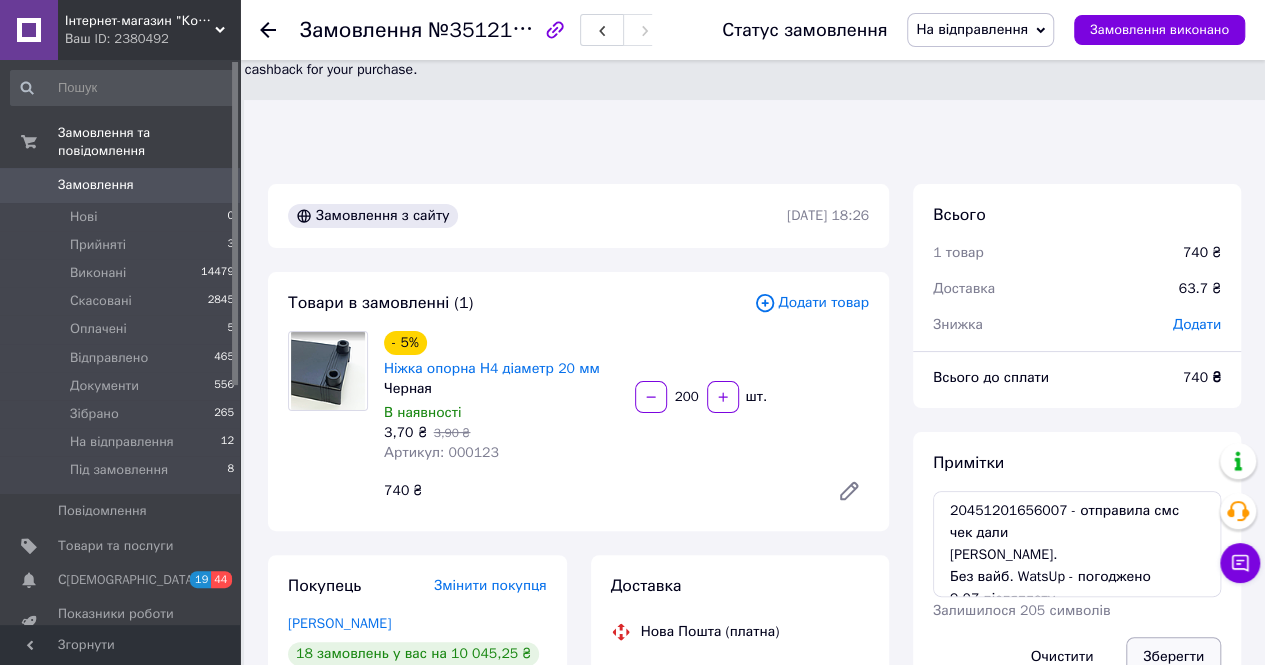 click on "Зберегти" at bounding box center [1173, 657] 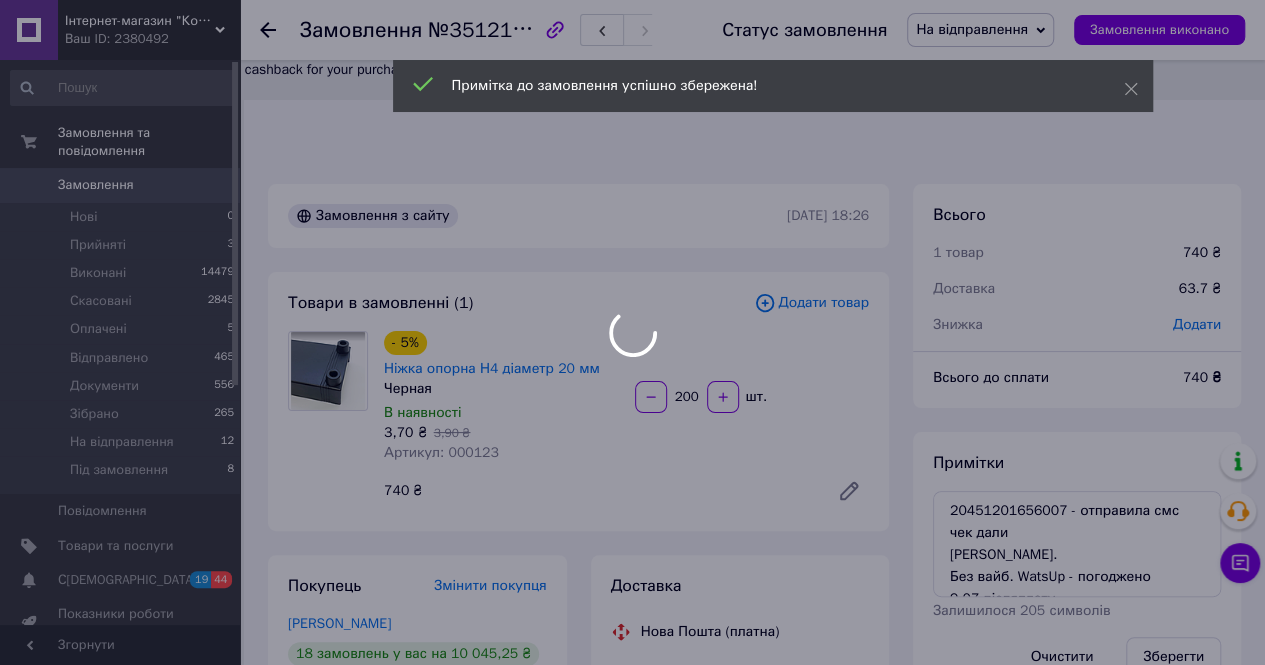 scroll, scrollTop: 344, scrollLeft: 0, axis: vertical 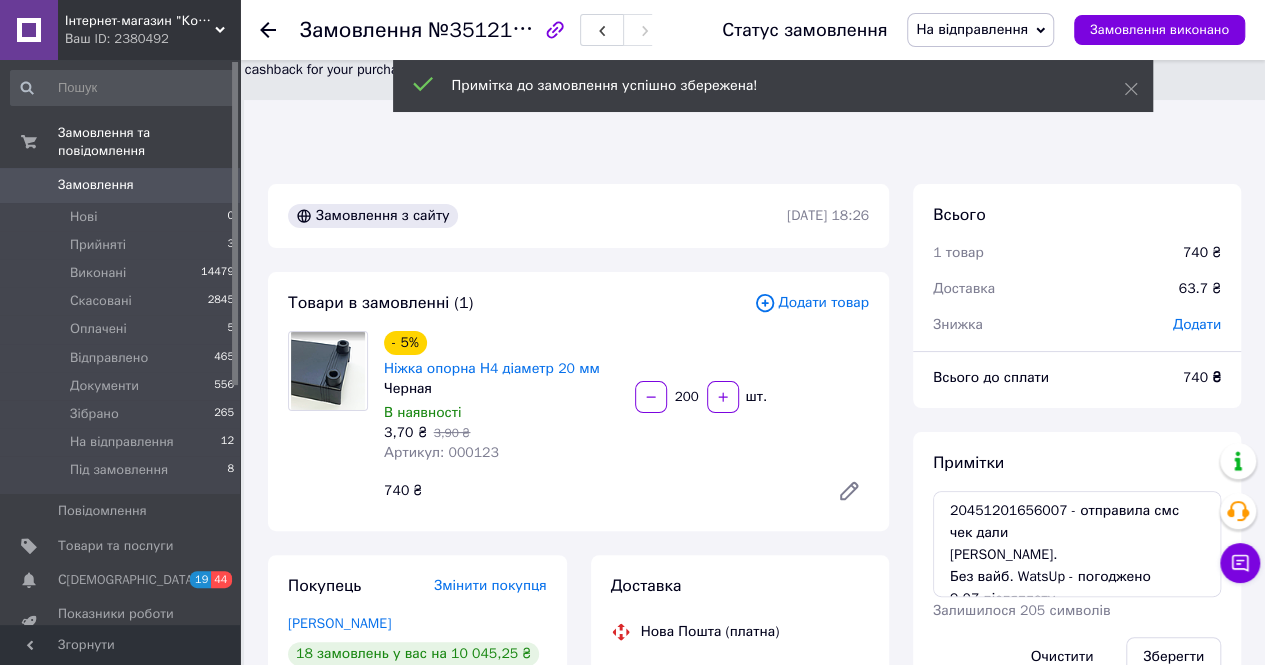 drag, startPoint x: 1018, startPoint y: 30, endPoint x: 1020, endPoint y: 93, distance: 63.03174 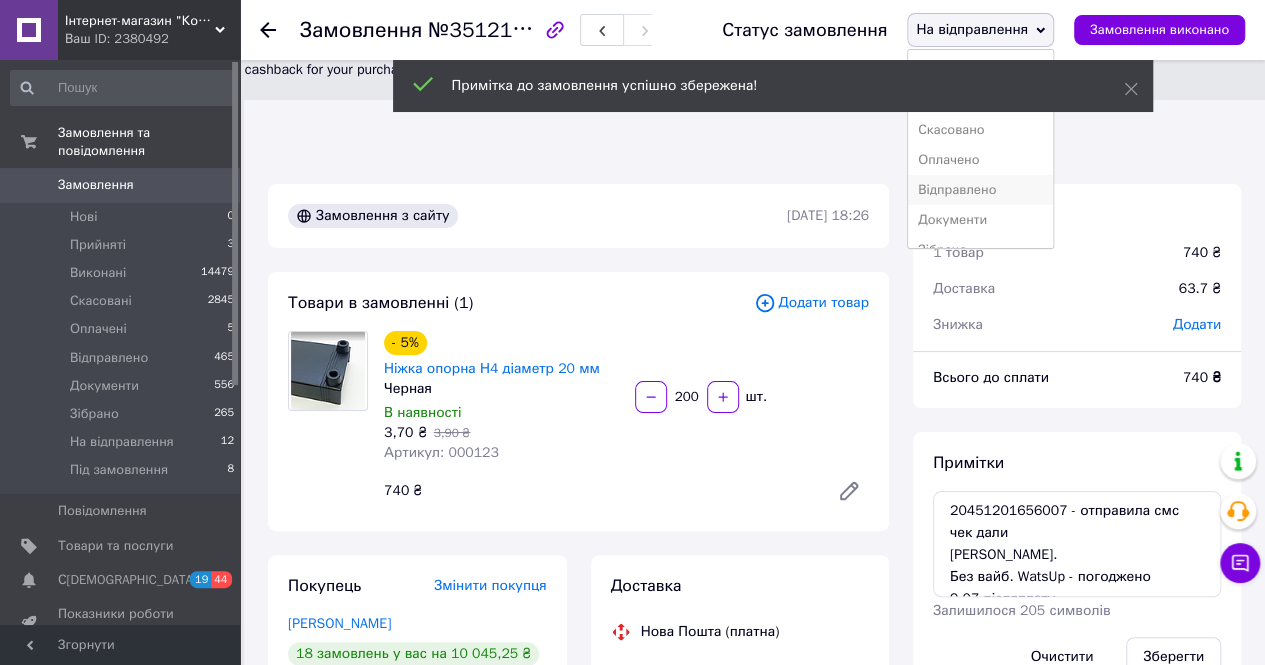 drag, startPoint x: 990, startPoint y: 195, endPoint x: 1016, endPoint y: 221, distance: 36.769554 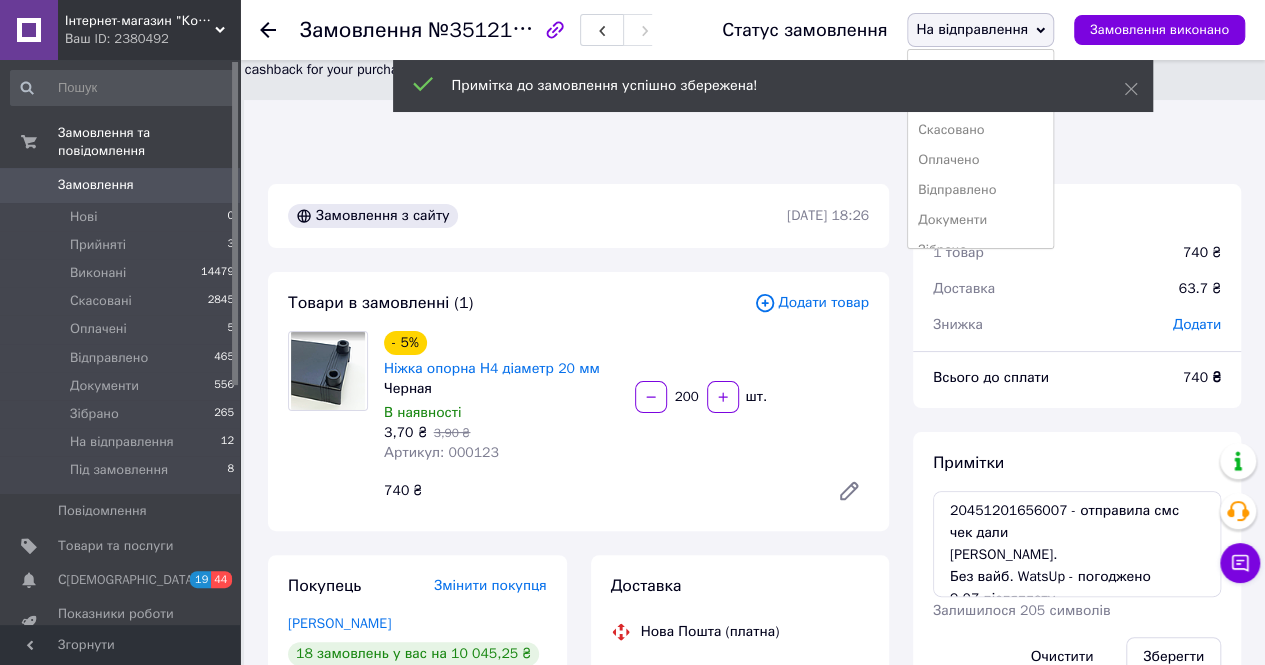click on "Відправлено" at bounding box center (980, 190) 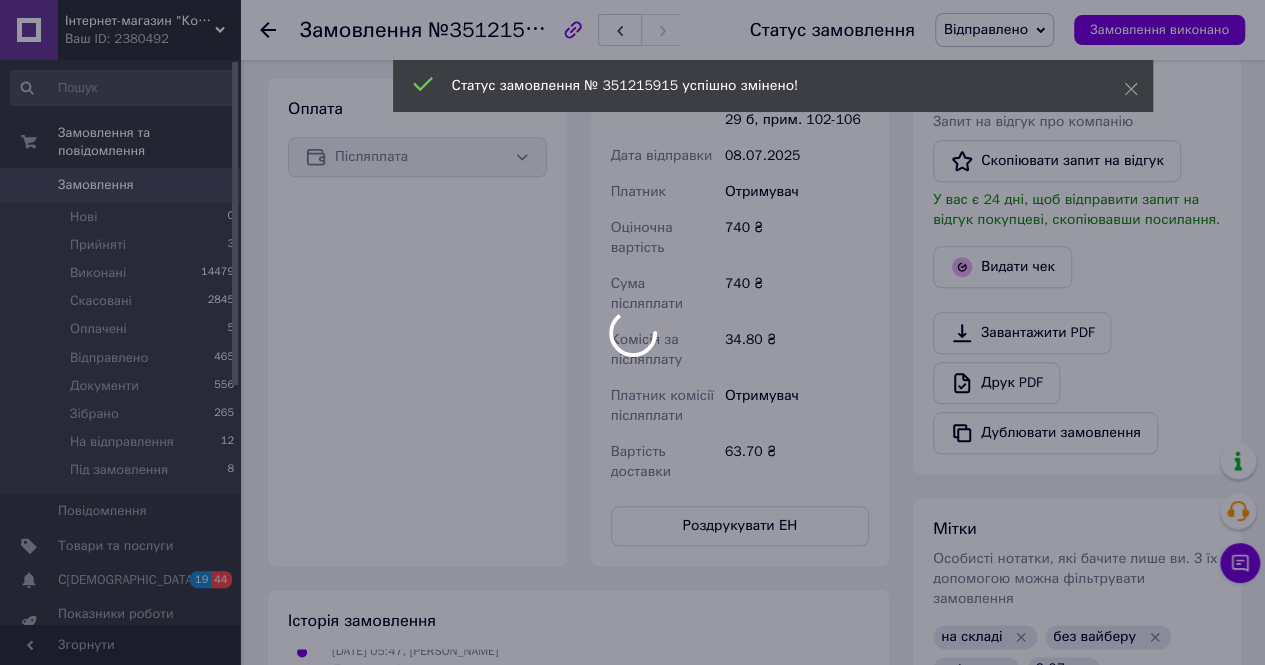 scroll, scrollTop: 1200, scrollLeft: 0, axis: vertical 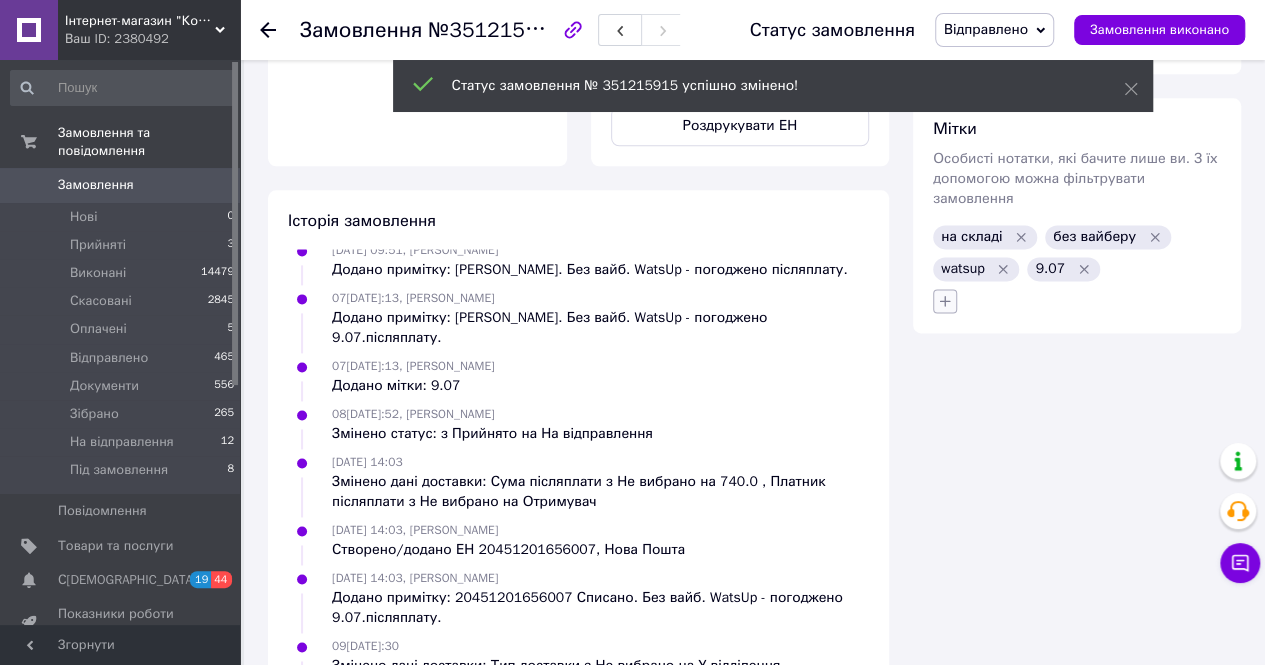 click 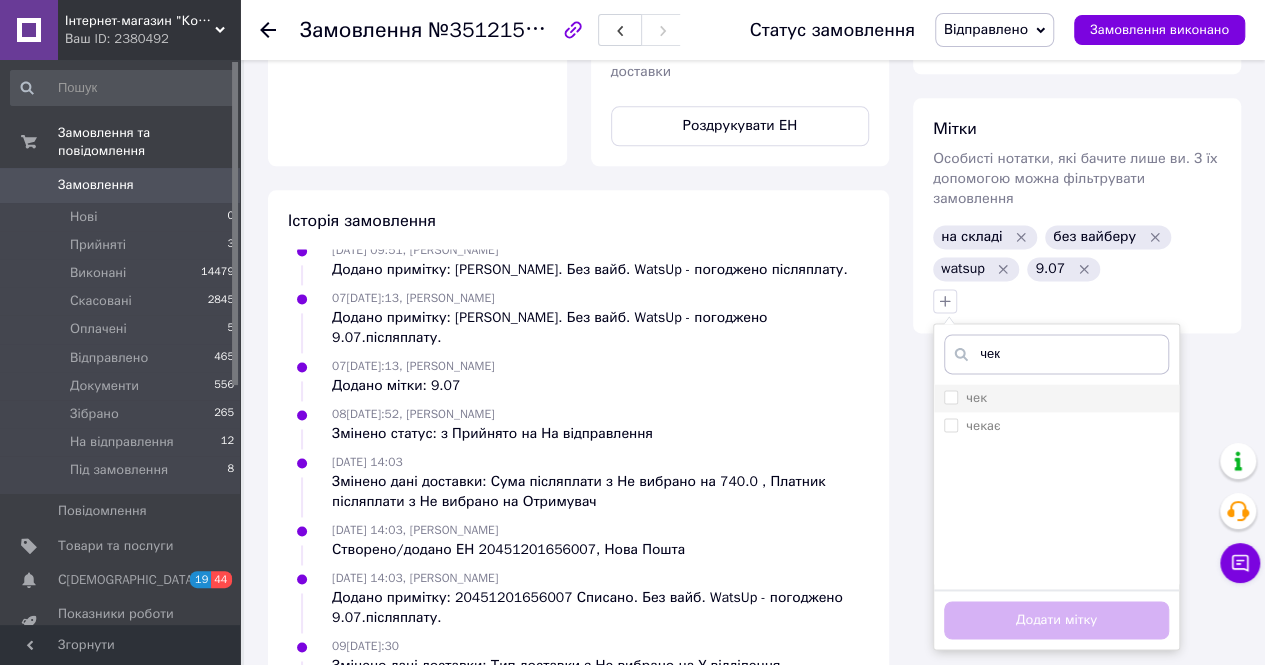 type on "чек" 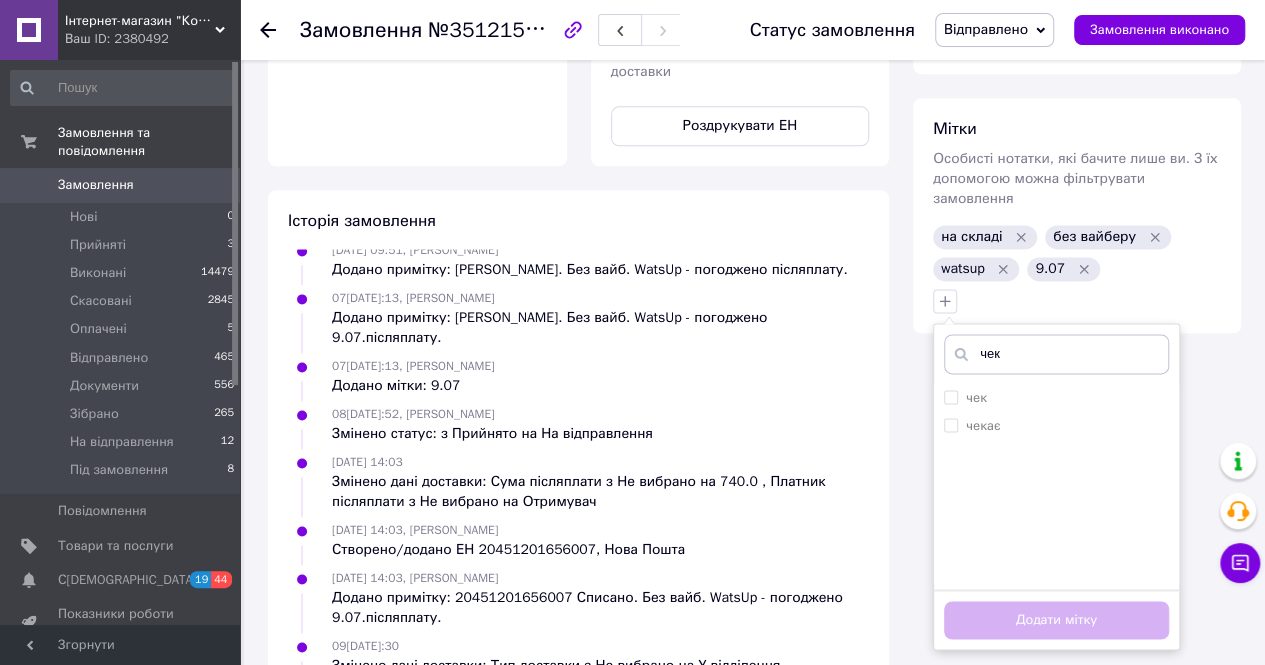 click on "чек" at bounding box center (1056, 398) 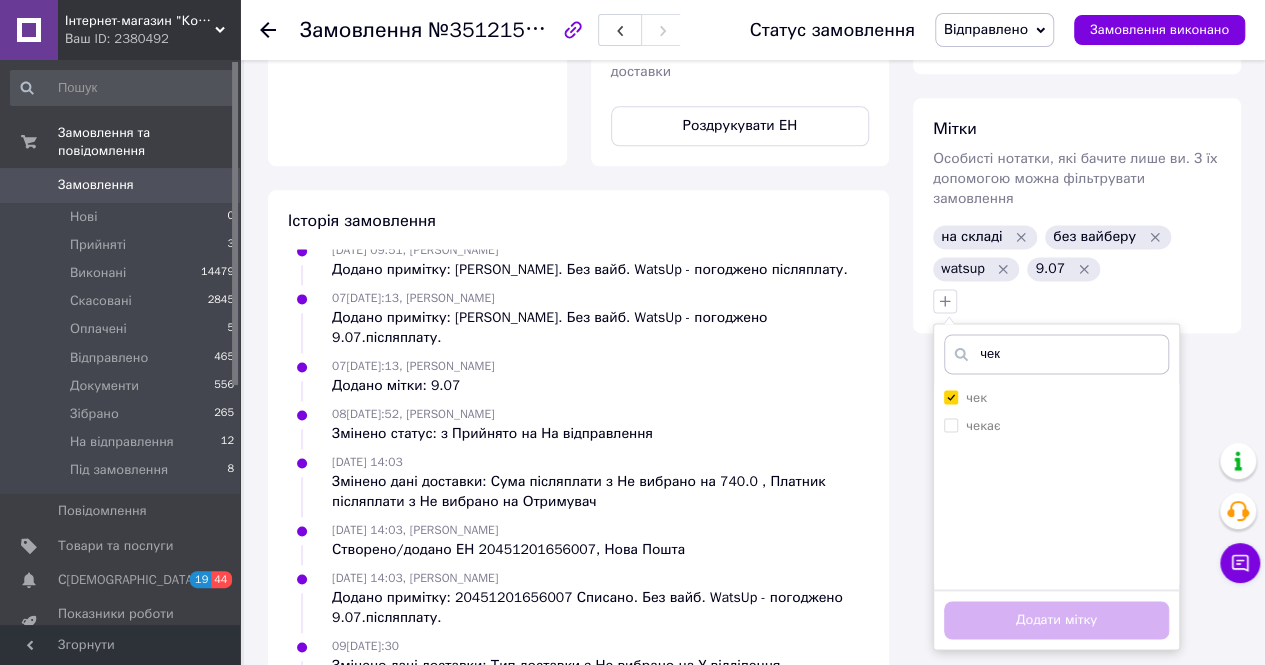 checkbox on "true" 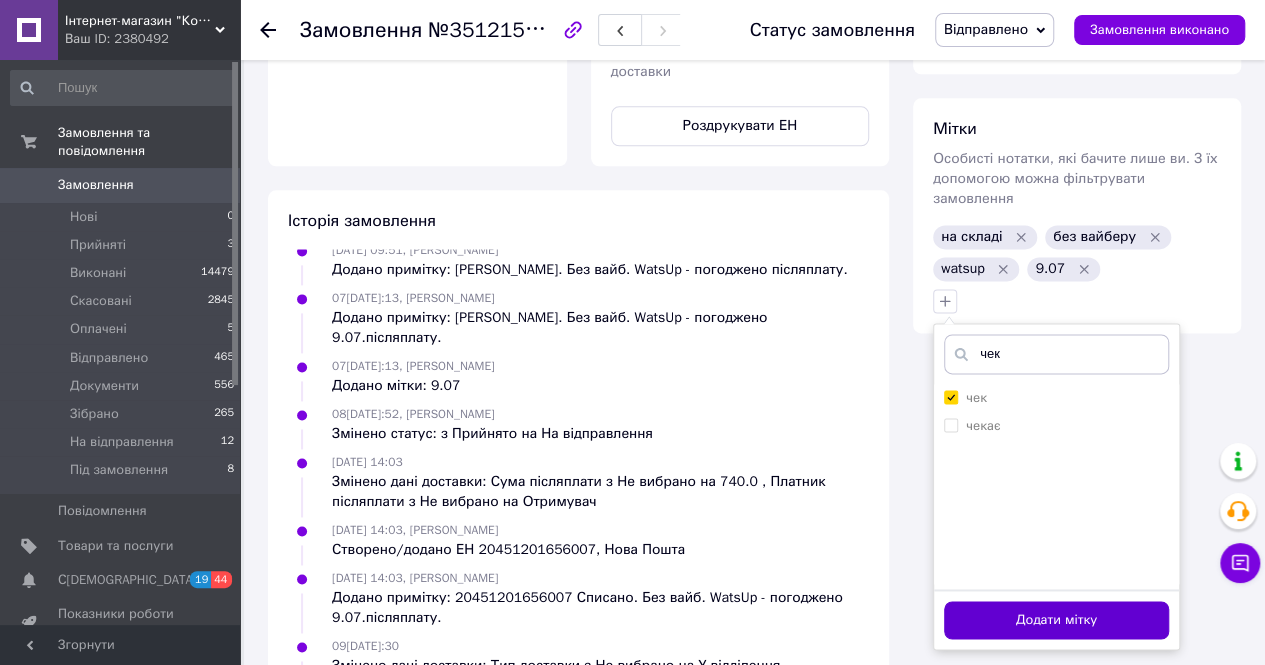 click on "Додати мітку" at bounding box center (1056, 620) 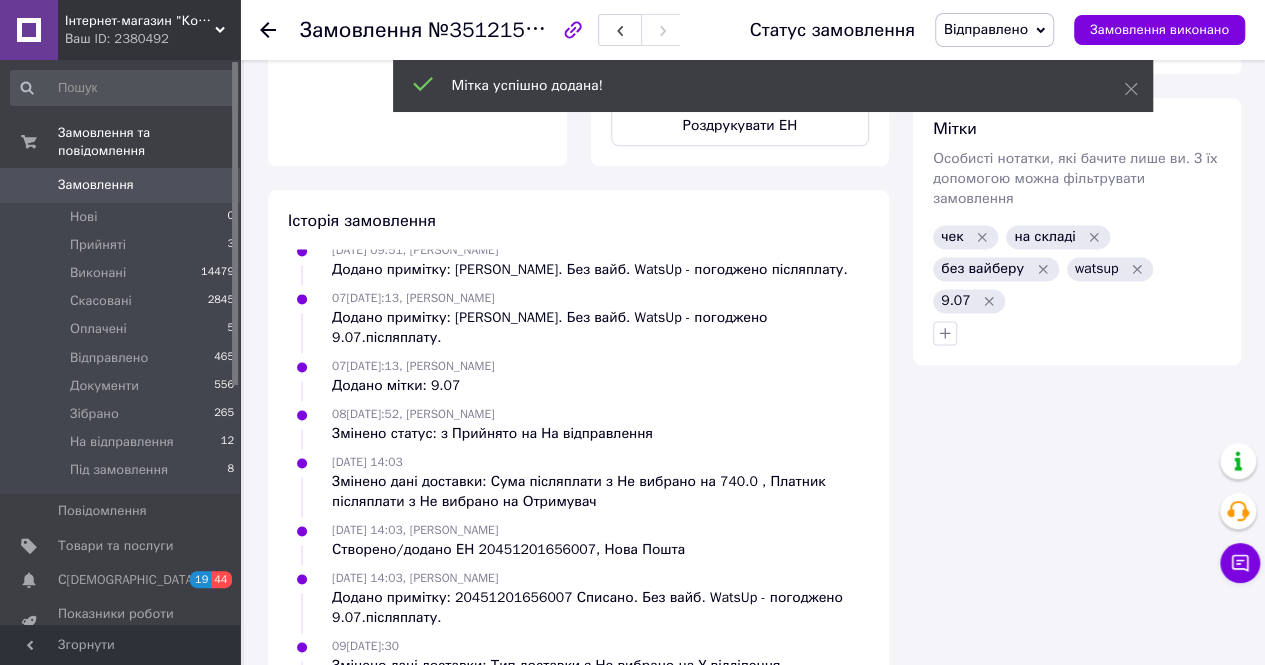 scroll, scrollTop: 442, scrollLeft: 0, axis: vertical 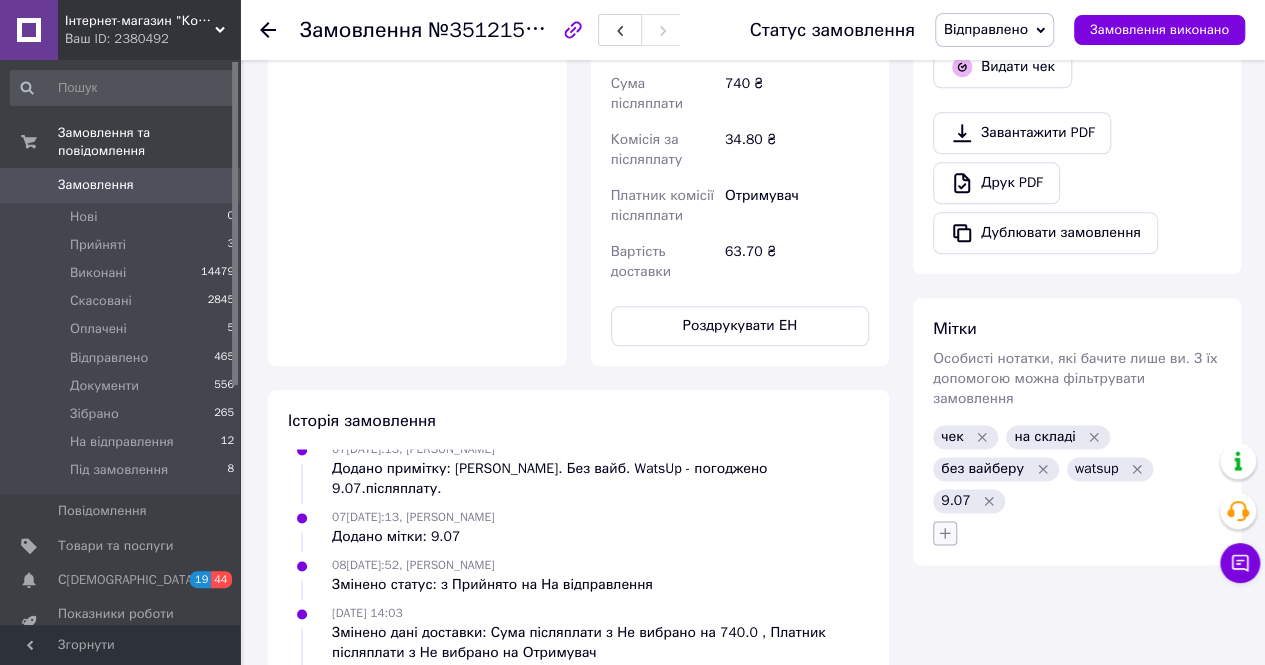 click 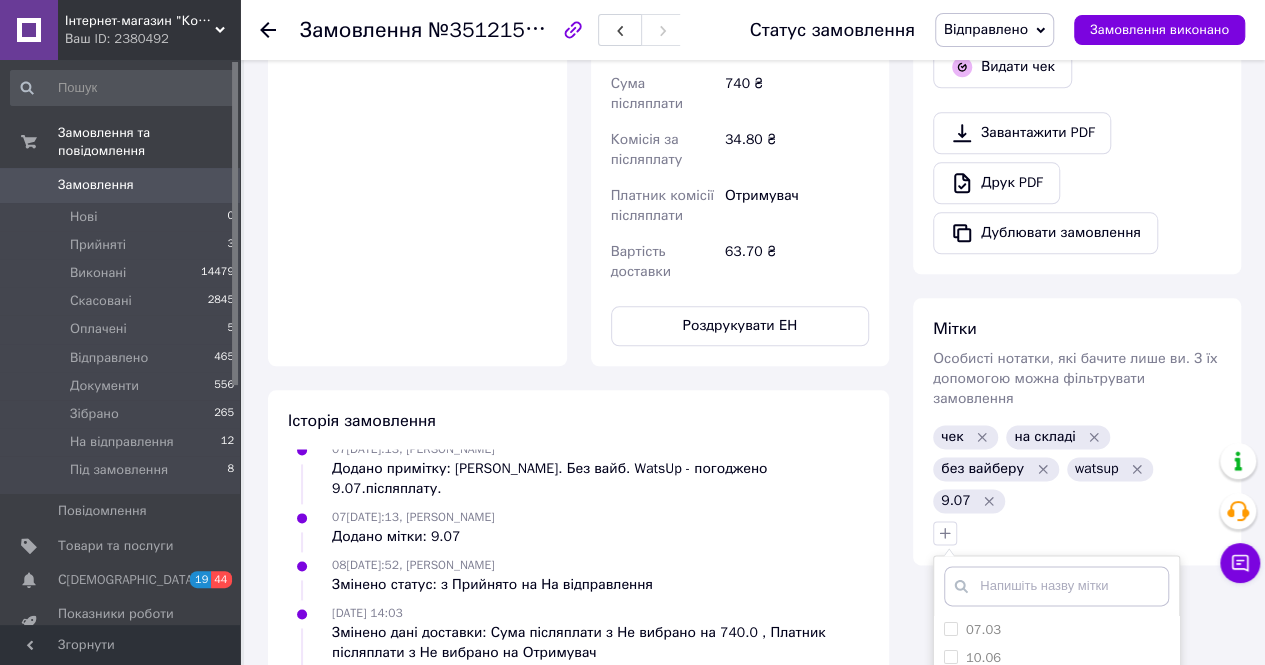 drag, startPoint x: 982, startPoint y: 406, endPoint x: 986, endPoint y: 381, distance: 25.317978 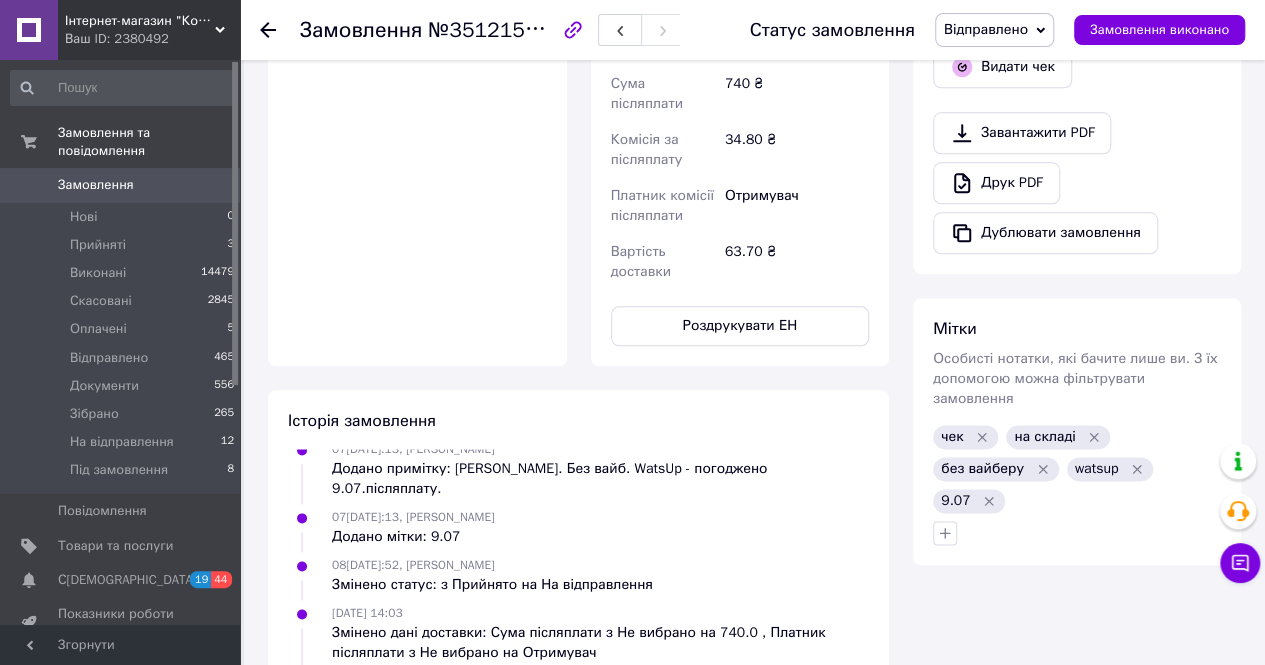 click 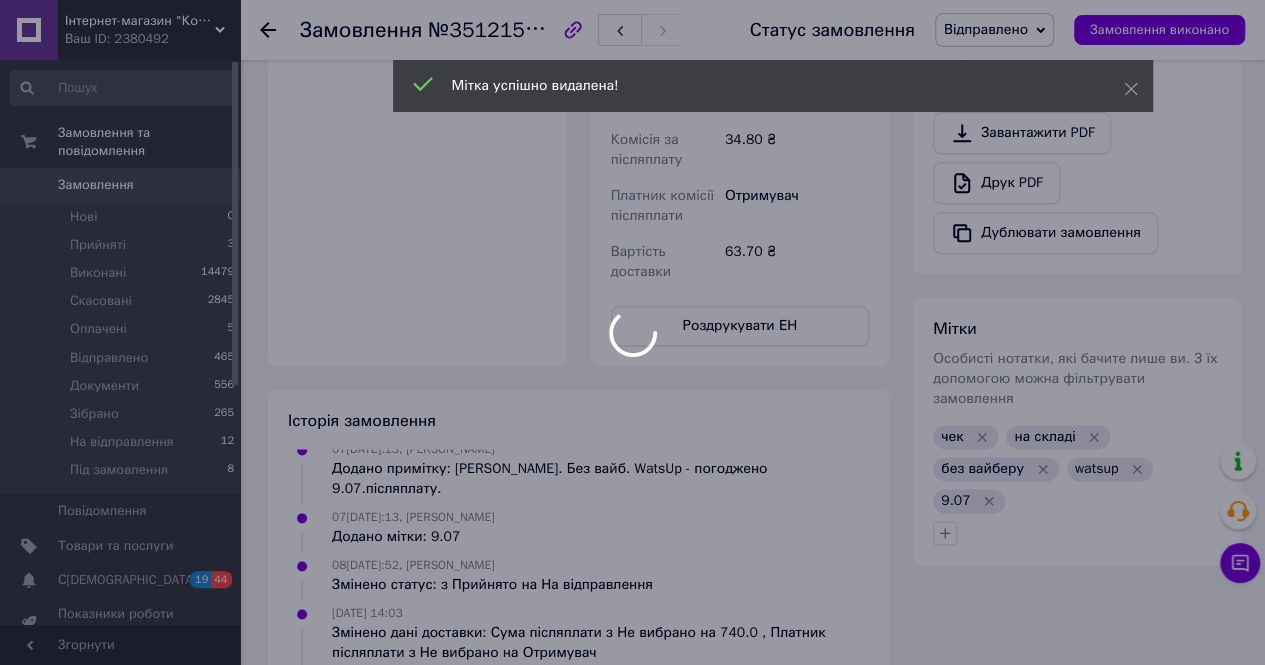 scroll, scrollTop: 490, scrollLeft: 0, axis: vertical 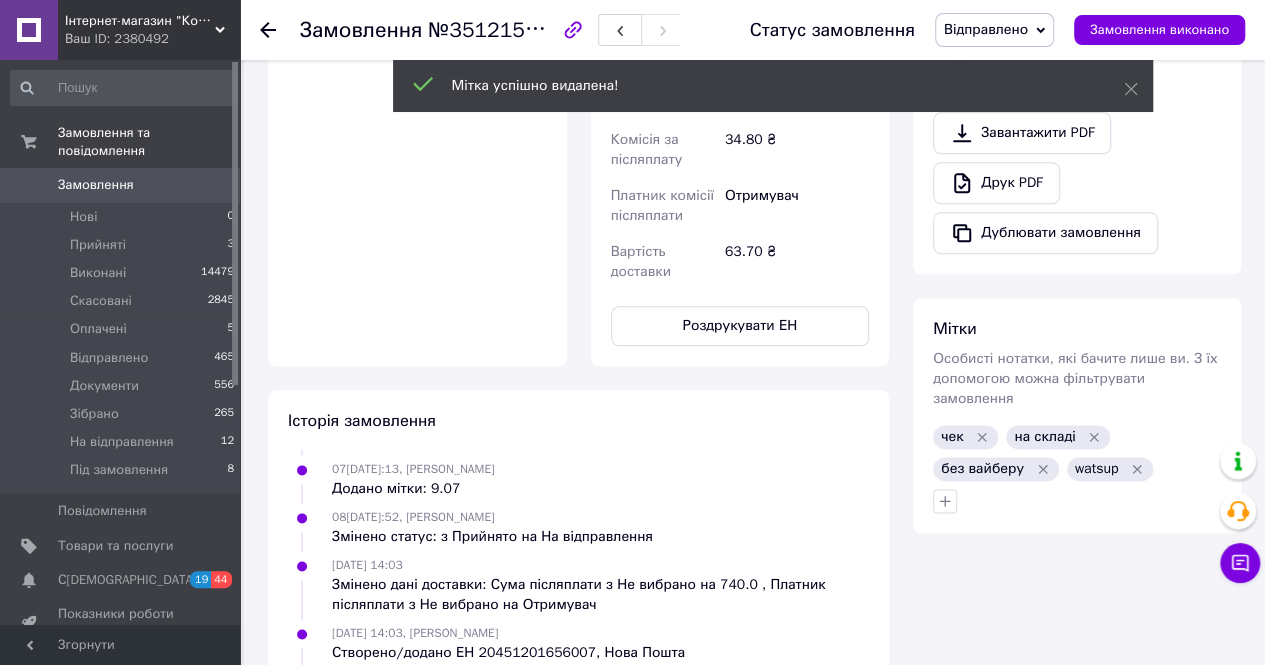 click 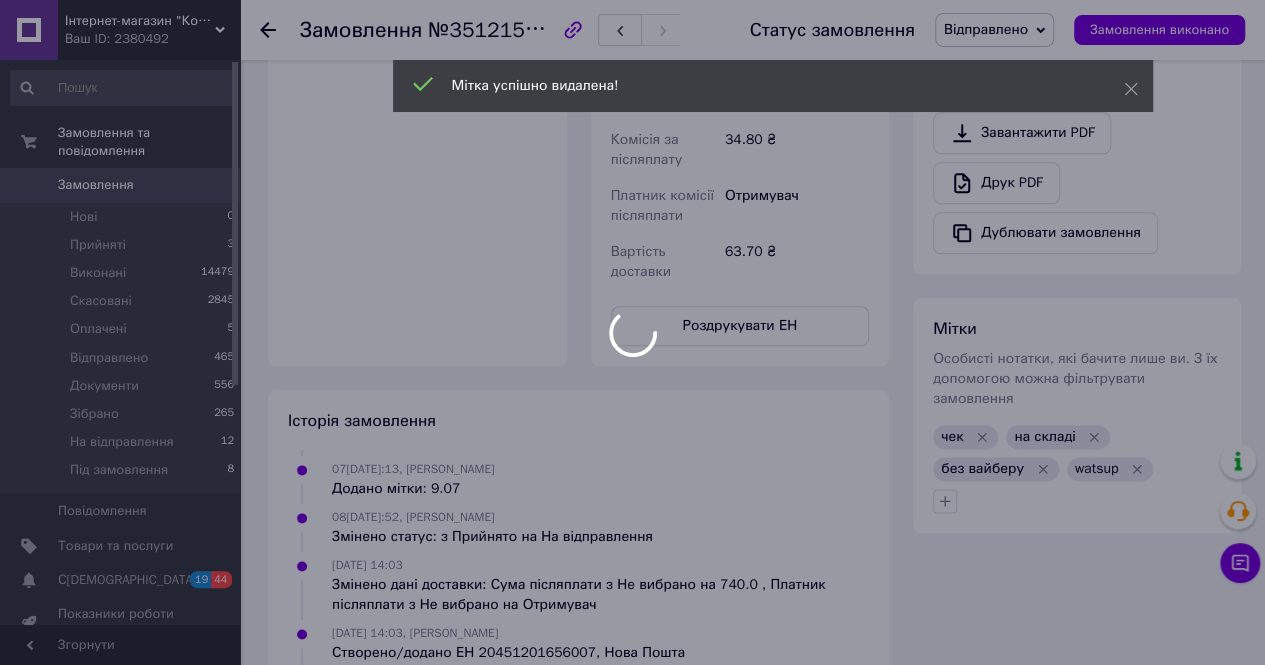scroll, scrollTop: 538, scrollLeft: 0, axis: vertical 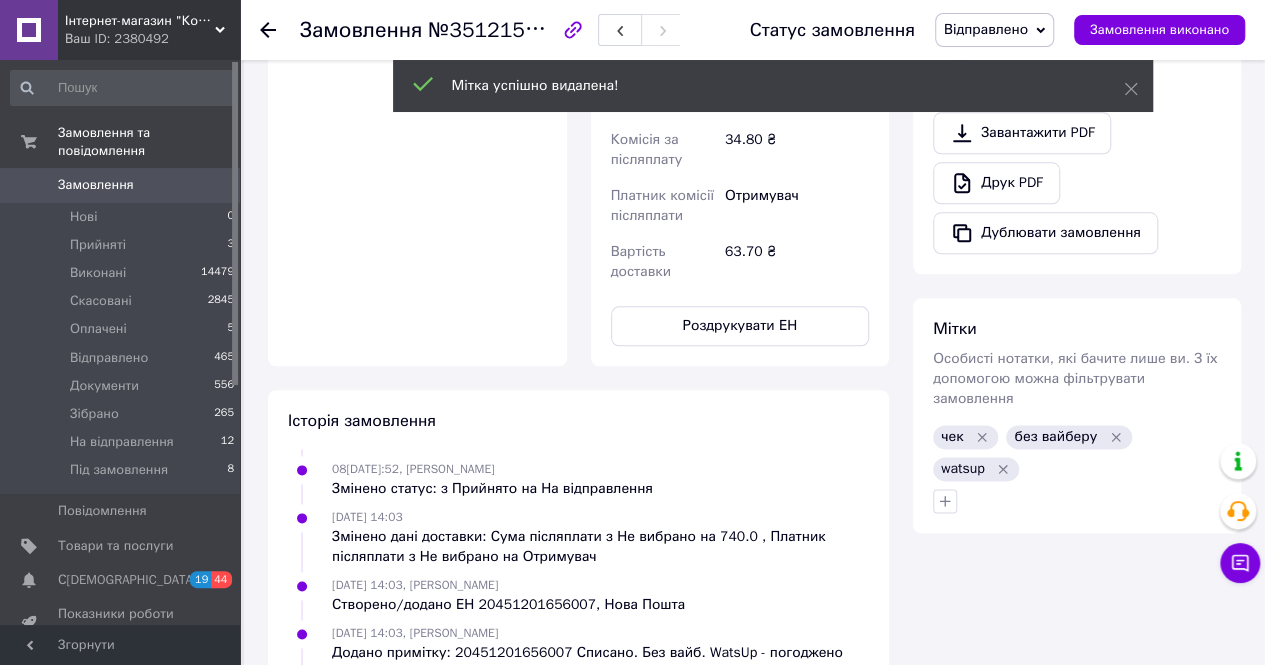 click 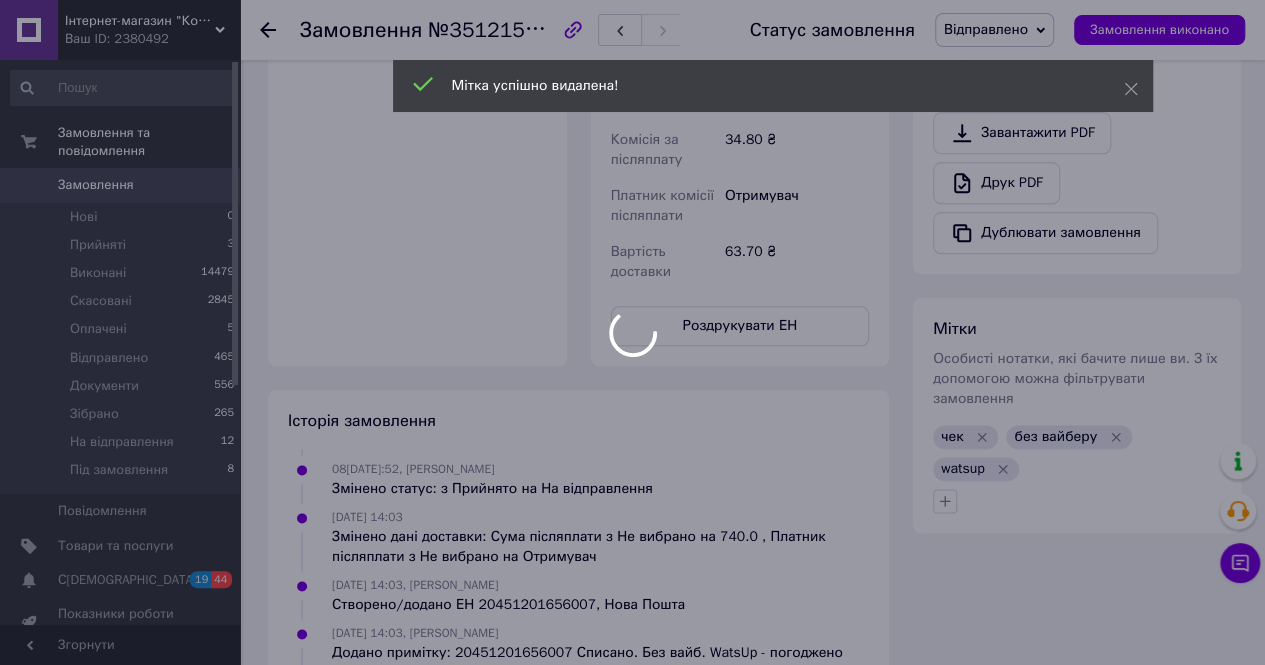 scroll, scrollTop: 587, scrollLeft: 0, axis: vertical 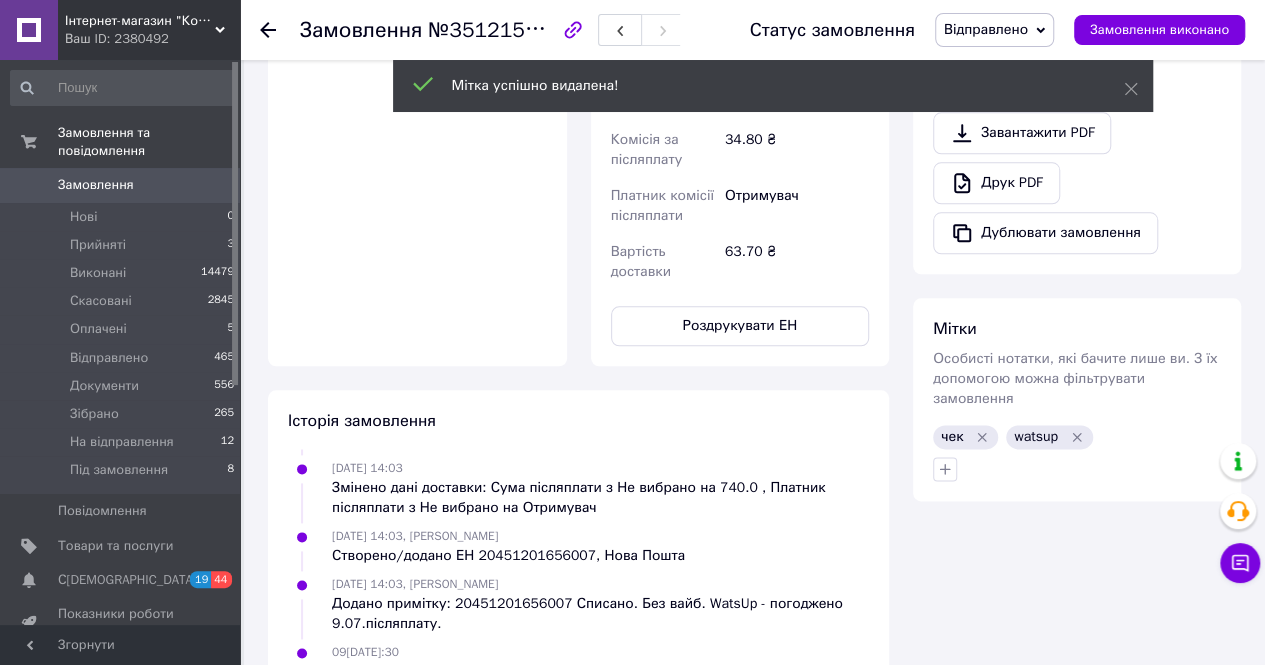 click 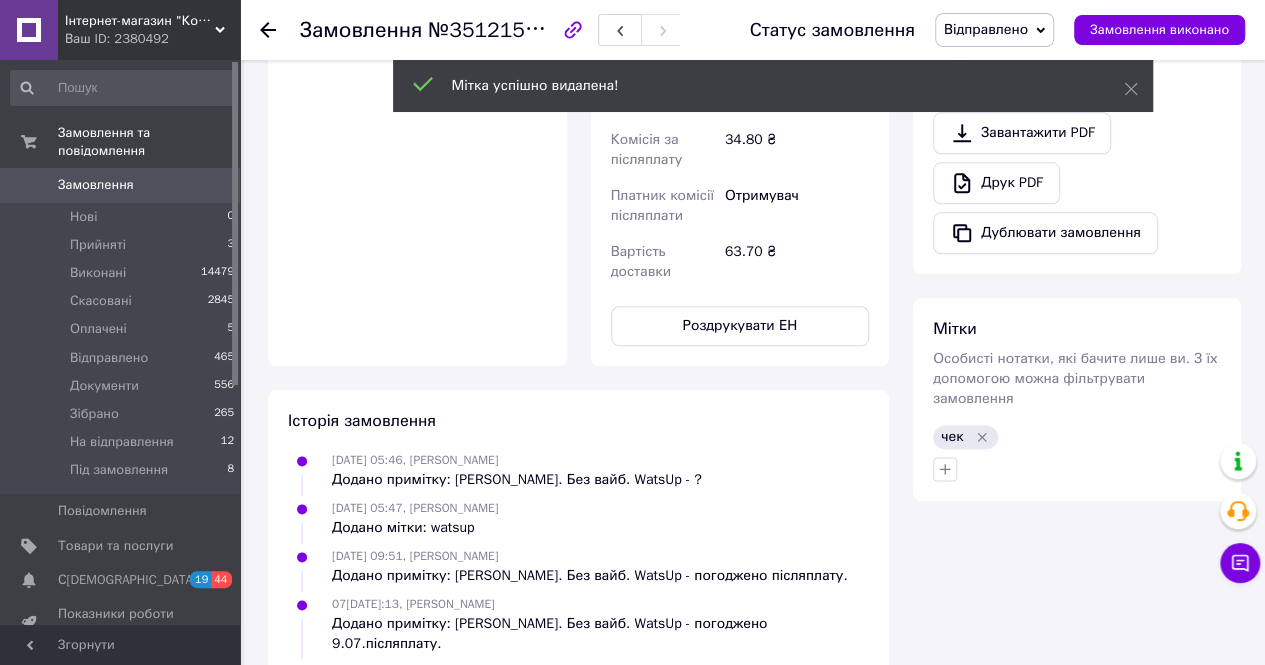 scroll, scrollTop: 636, scrollLeft: 0, axis: vertical 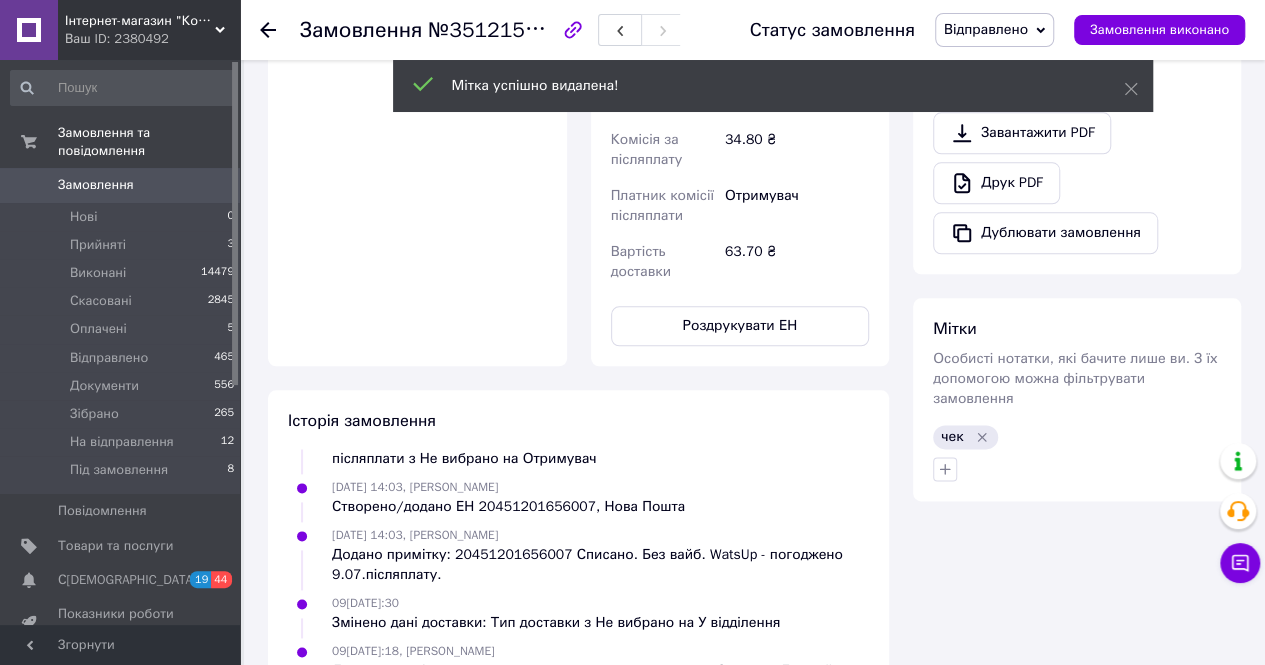 click on "На відправлення" at bounding box center [122, 442] 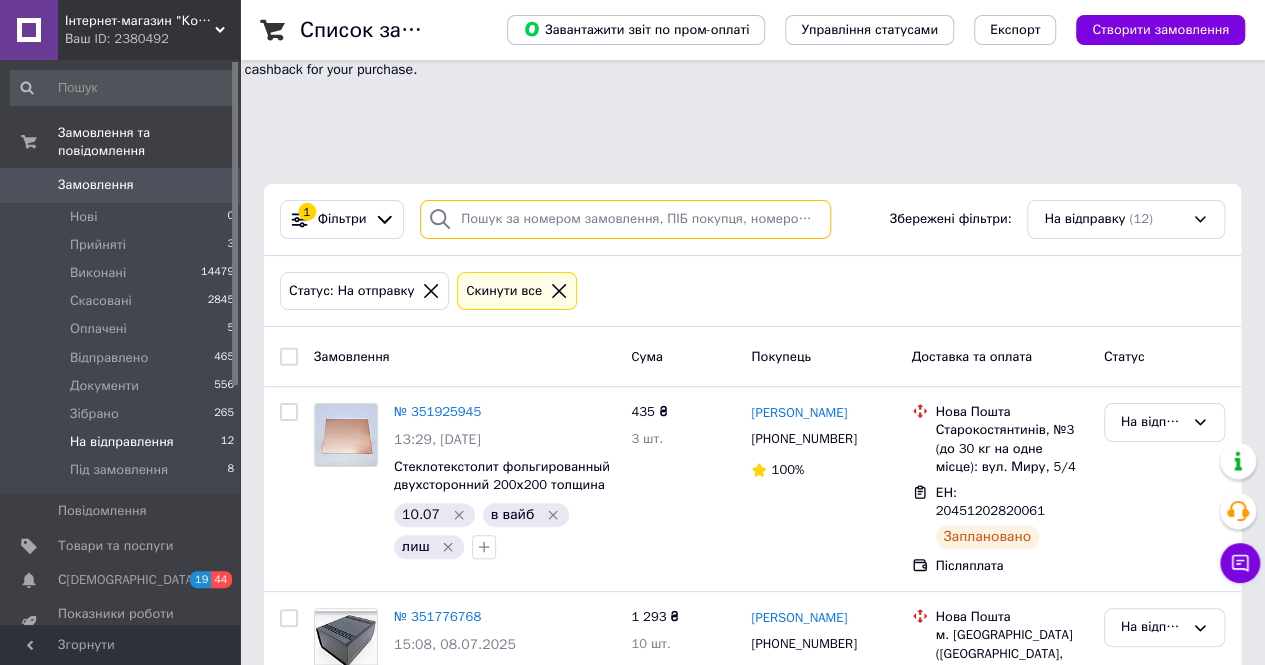 click at bounding box center (625, 219) 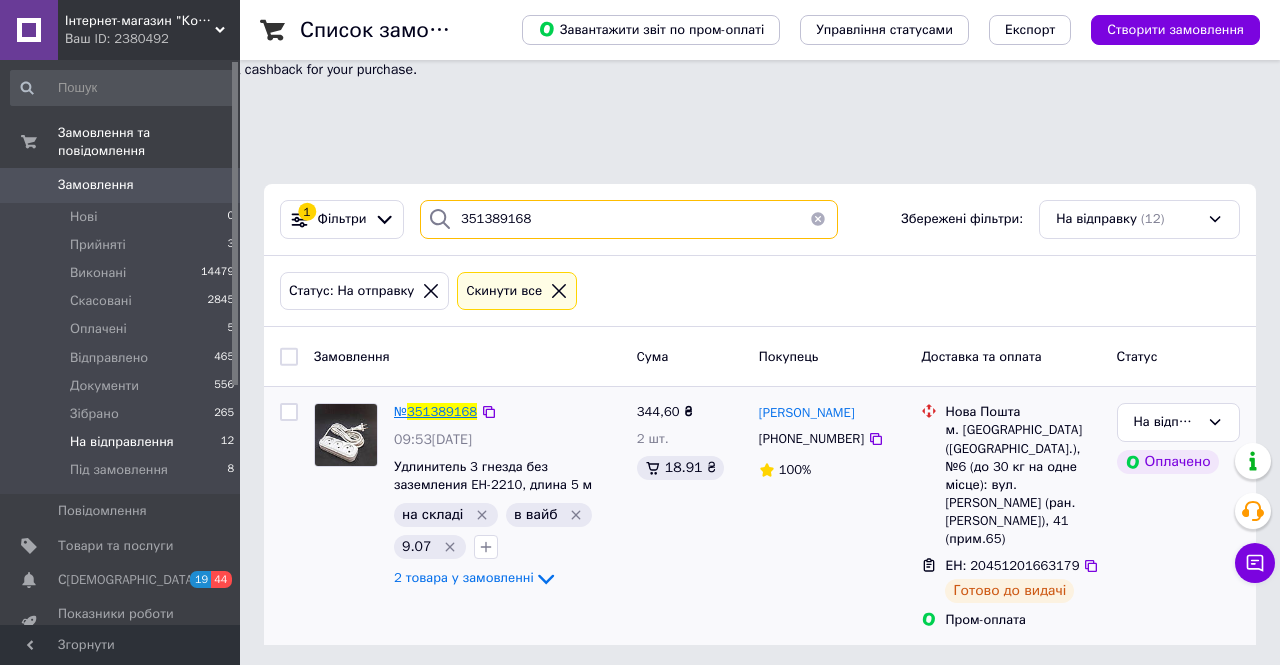 type on "351389168" 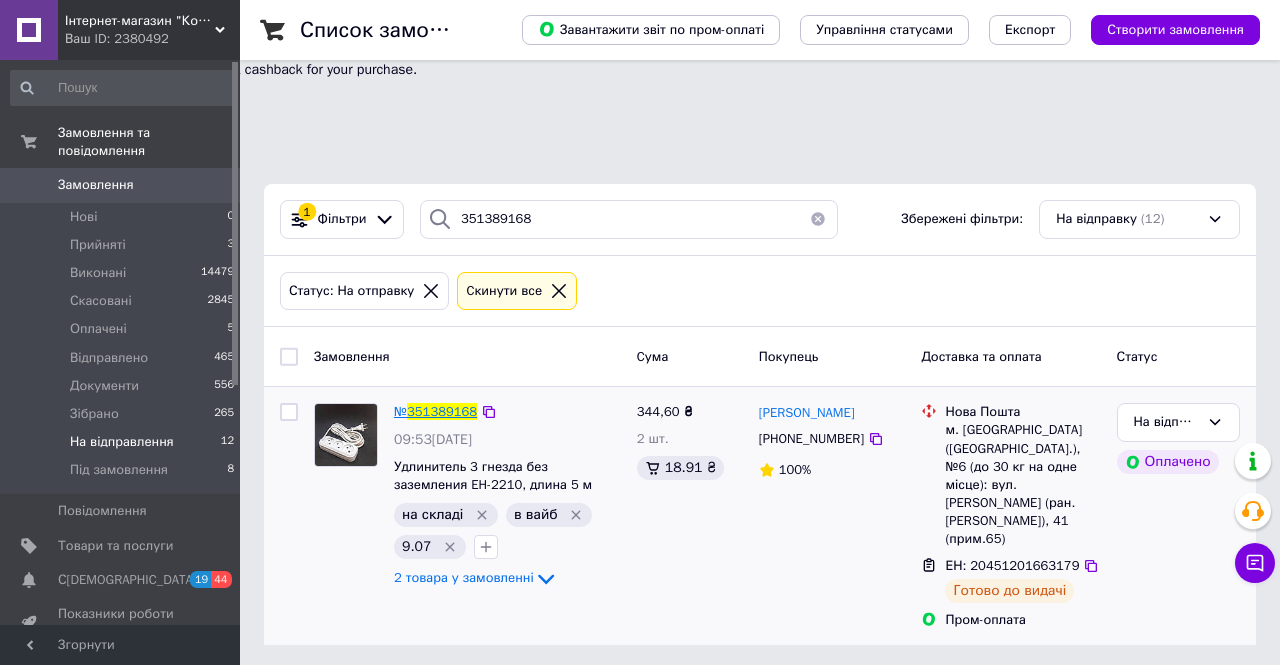 click on "351389168" at bounding box center (442, 411) 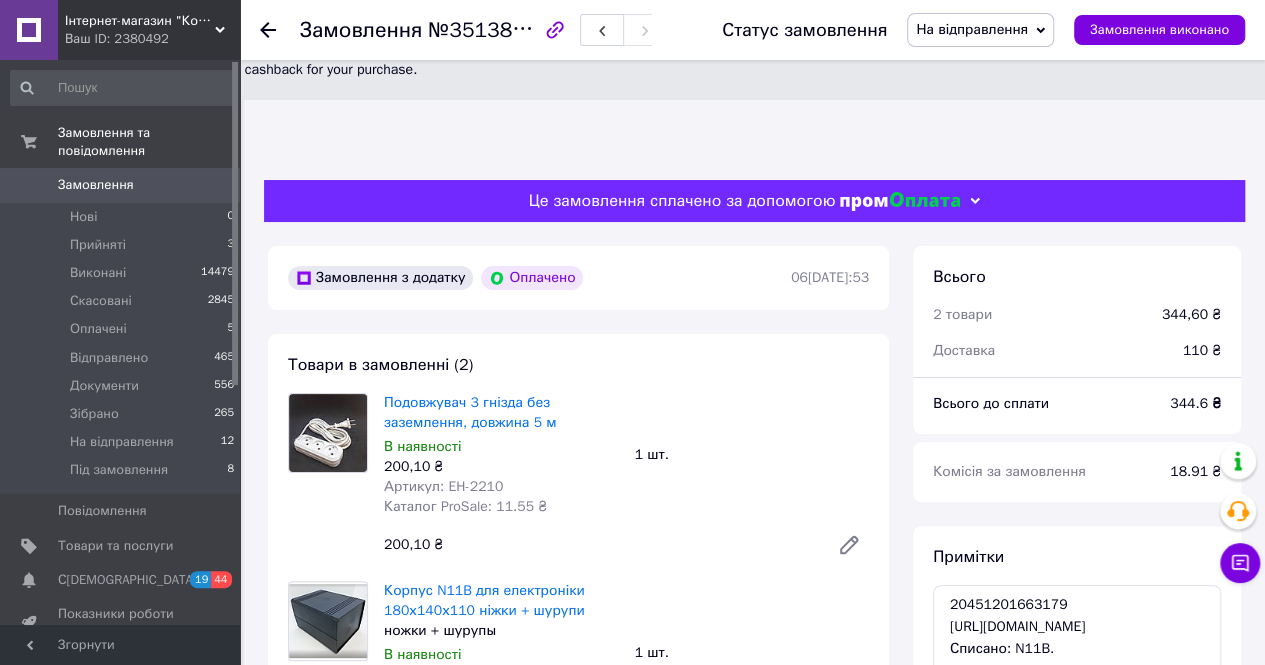 scroll, scrollTop: 219, scrollLeft: 0, axis: vertical 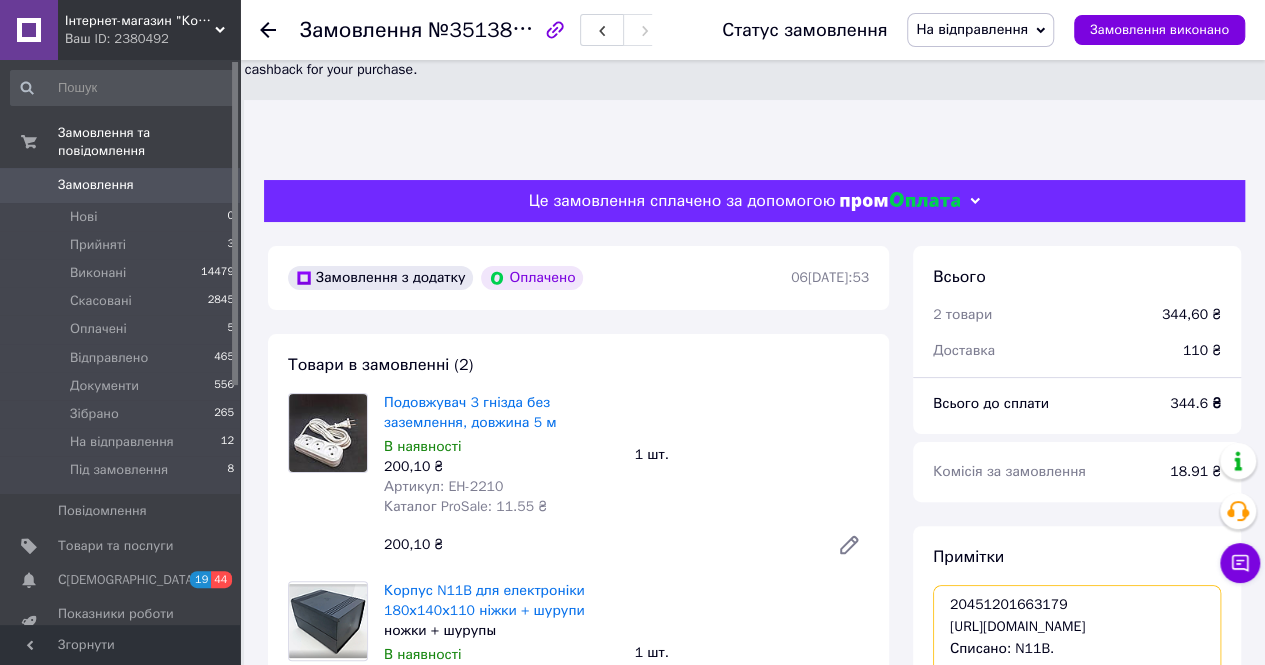 drag, startPoint x: 1096, startPoint y: 551, endPoint x: 944, endPoint y: 509, distance: 157.6959 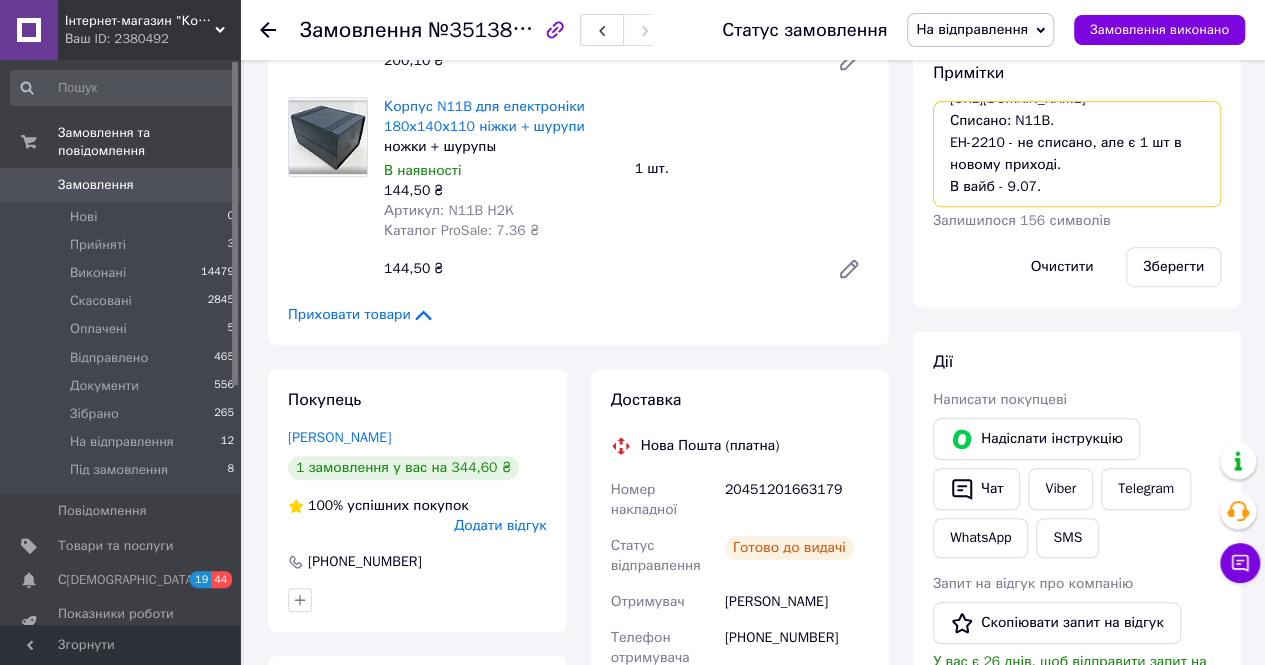 scroll, scrollTop: 500, scrollLeft: 0, axis: vertical 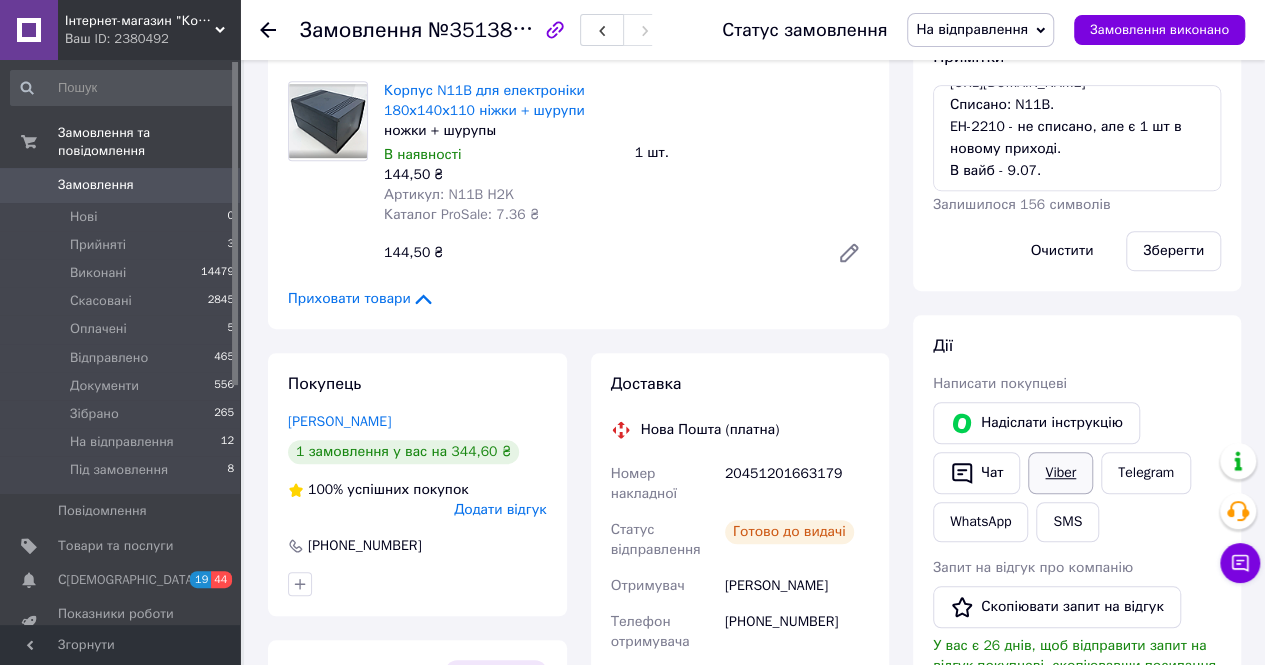 click on "Viber" at bounding box center [1060, 473] 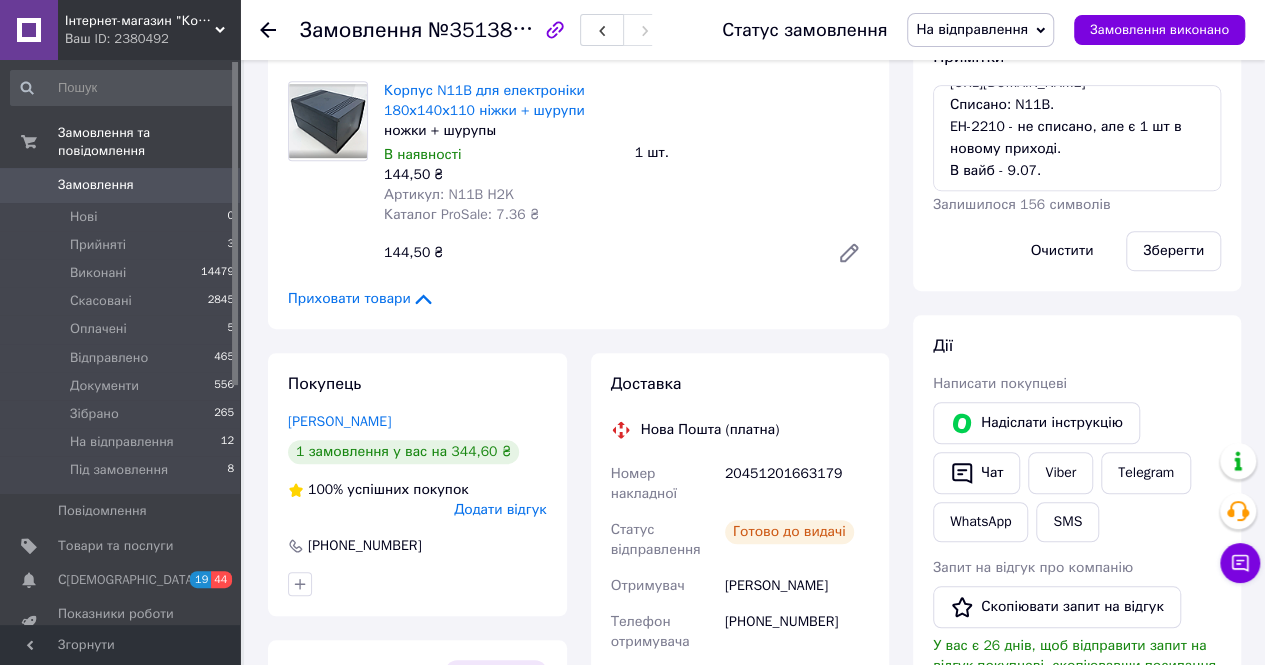 scroll, scrollTop: 200, scrollLeft: 0, axis: vertical 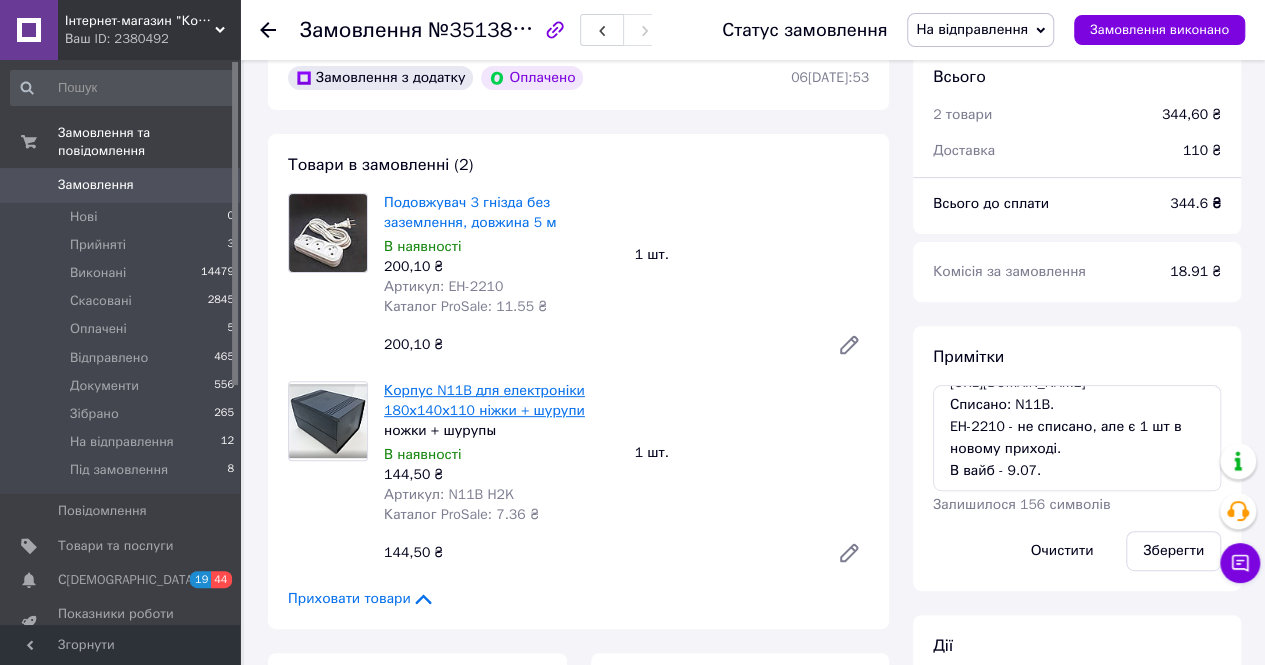click on "Корпус N11B для електроніки 180х140х110 ніжки + шурупи" at bounding box center (484, 400) 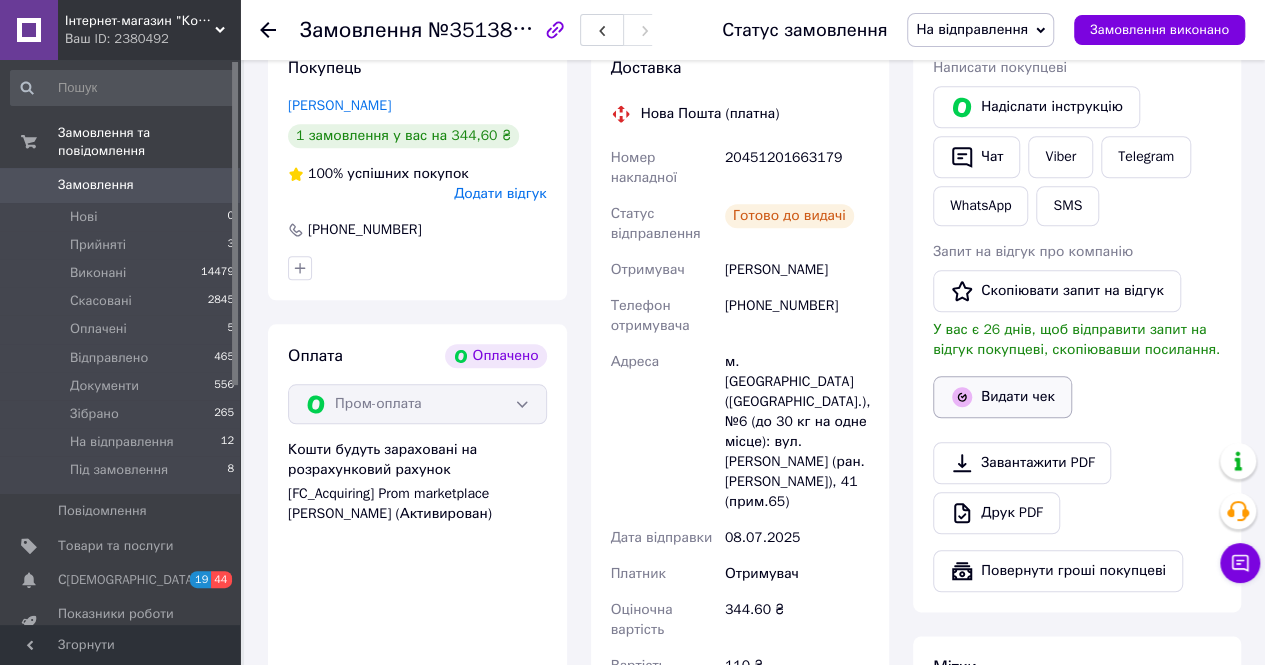 scroll, scrollTop: 700, scrollLeft: 0, axis: vertical 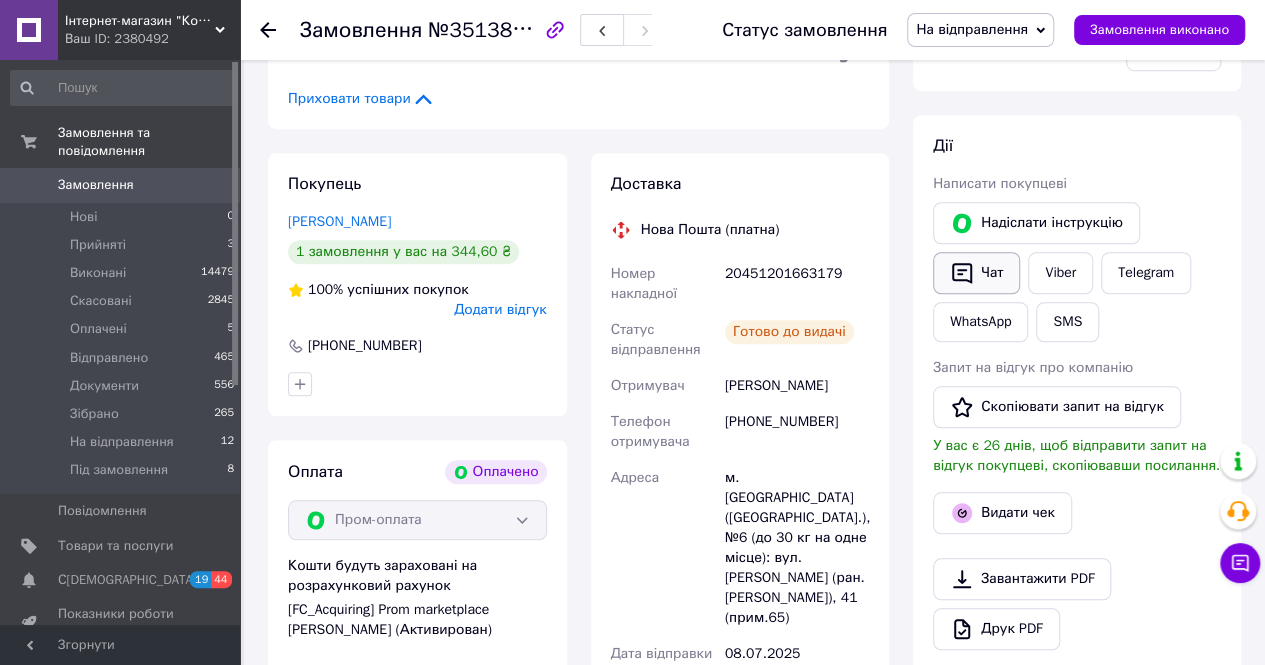 click on "Чат" at bounding box center (976, 273) 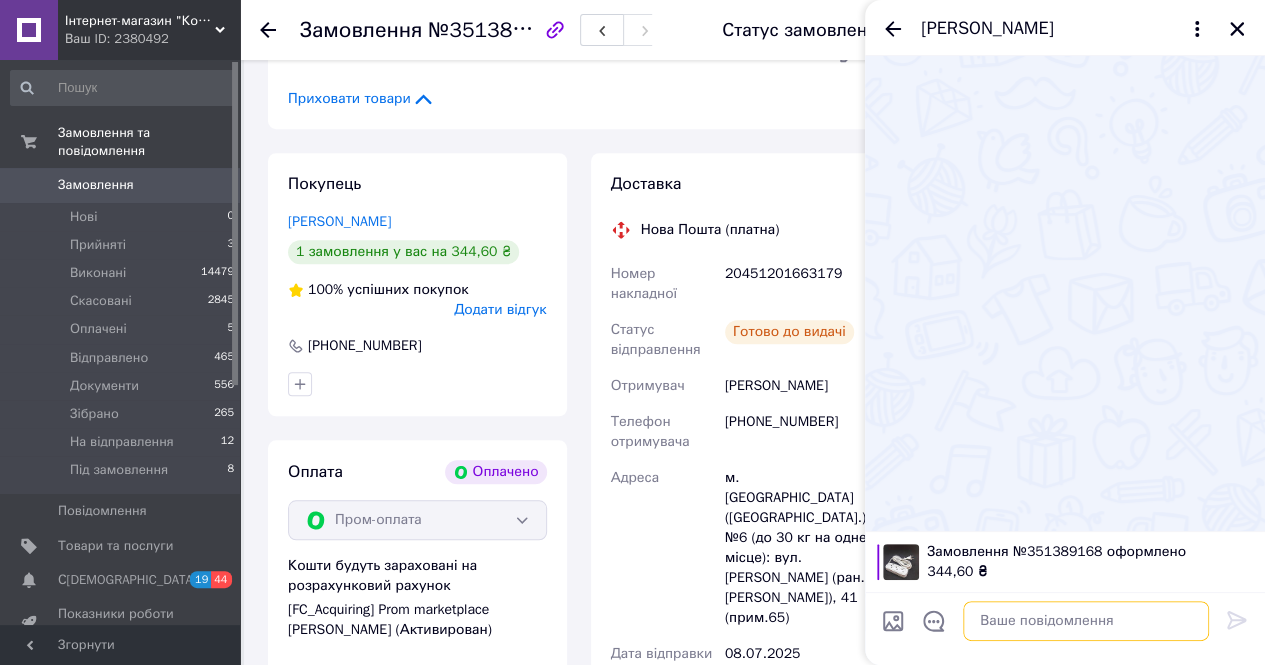 click at bounding box center [1086, 621] 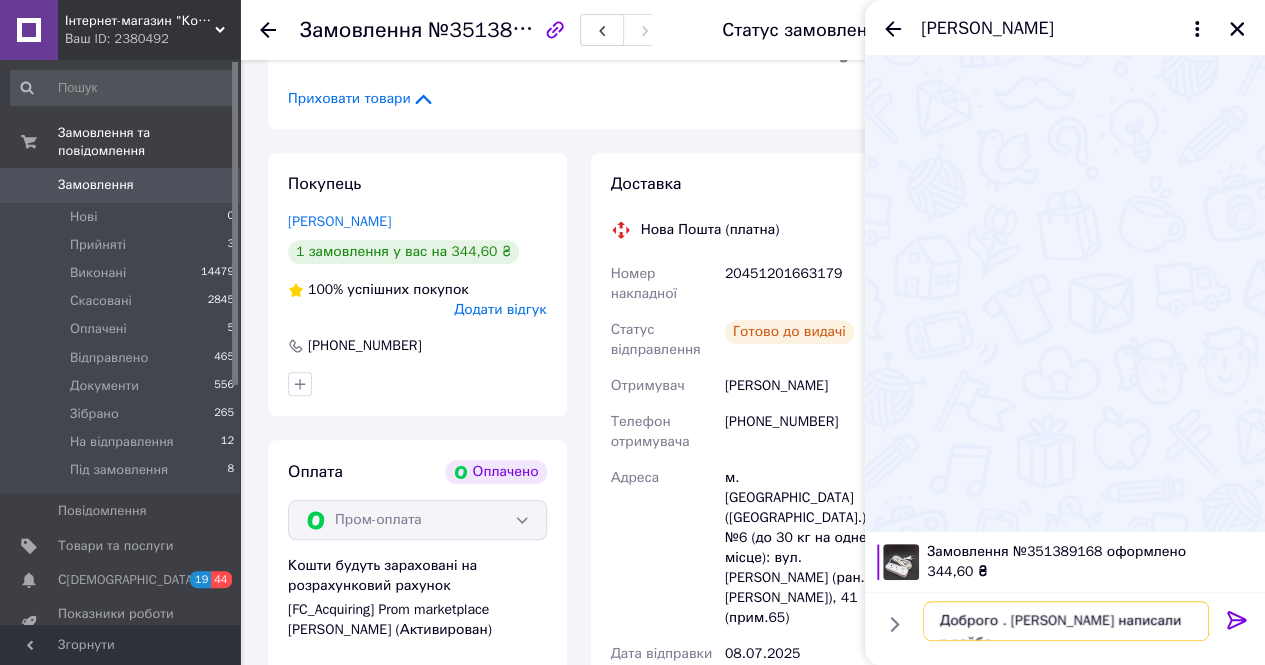 type on "Доброго . ТТН написали в вайбер" 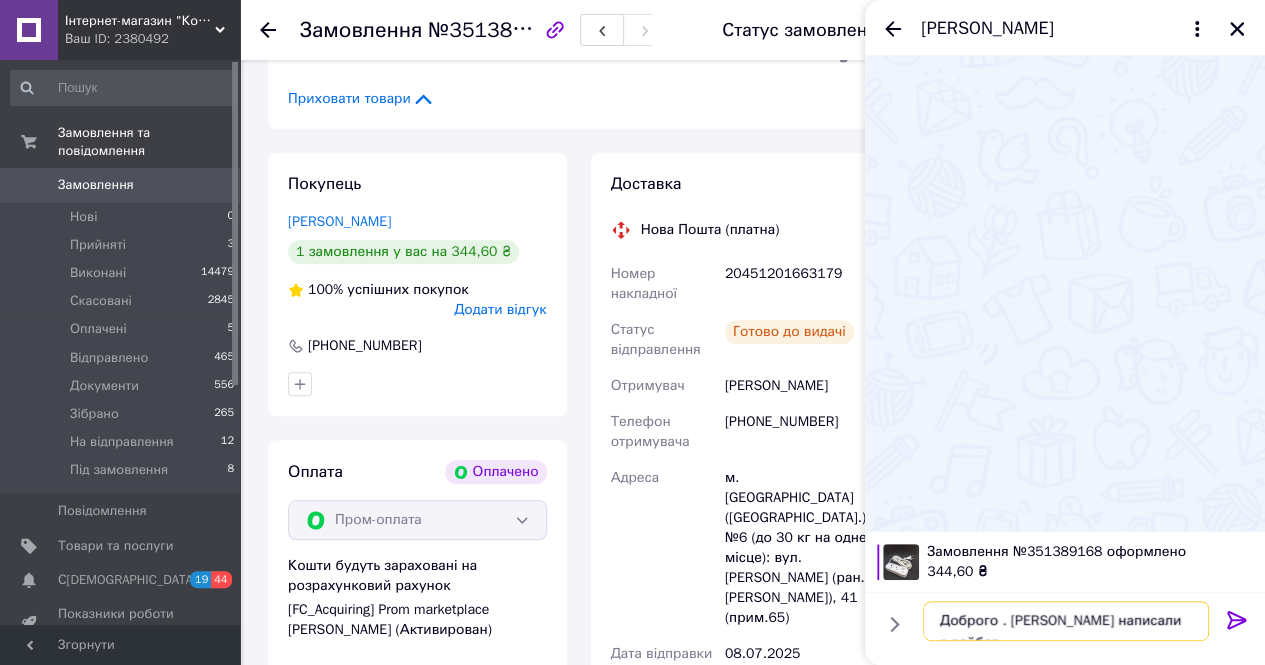 type 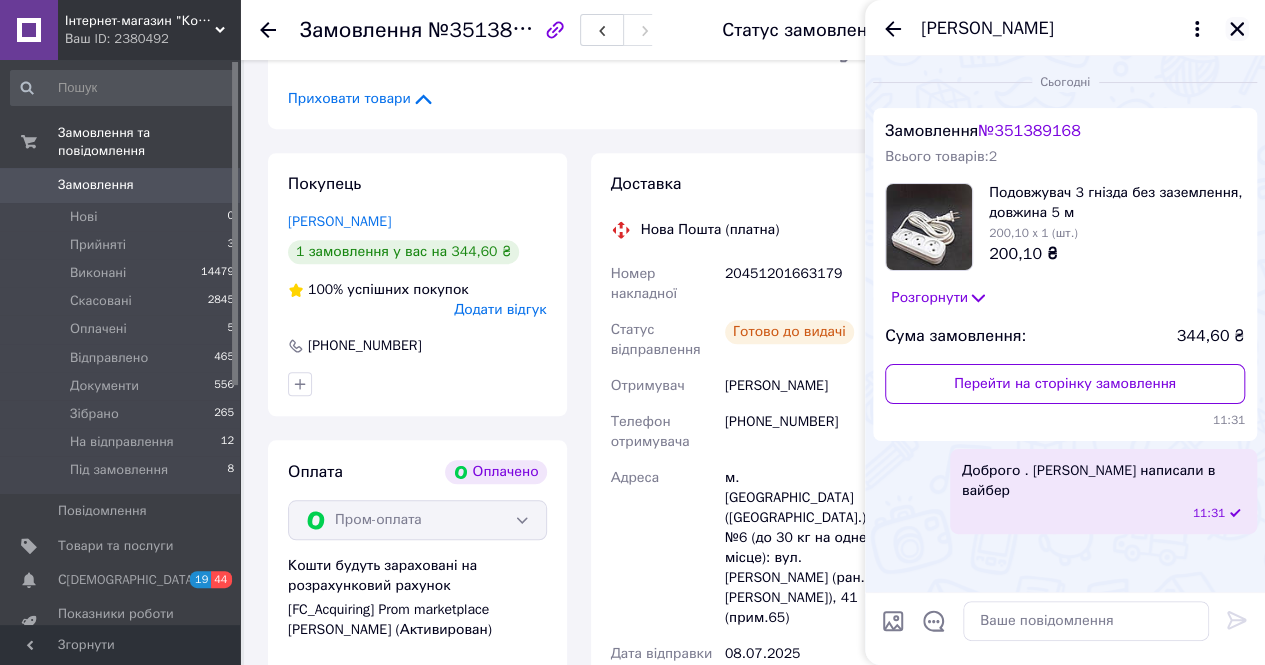 click 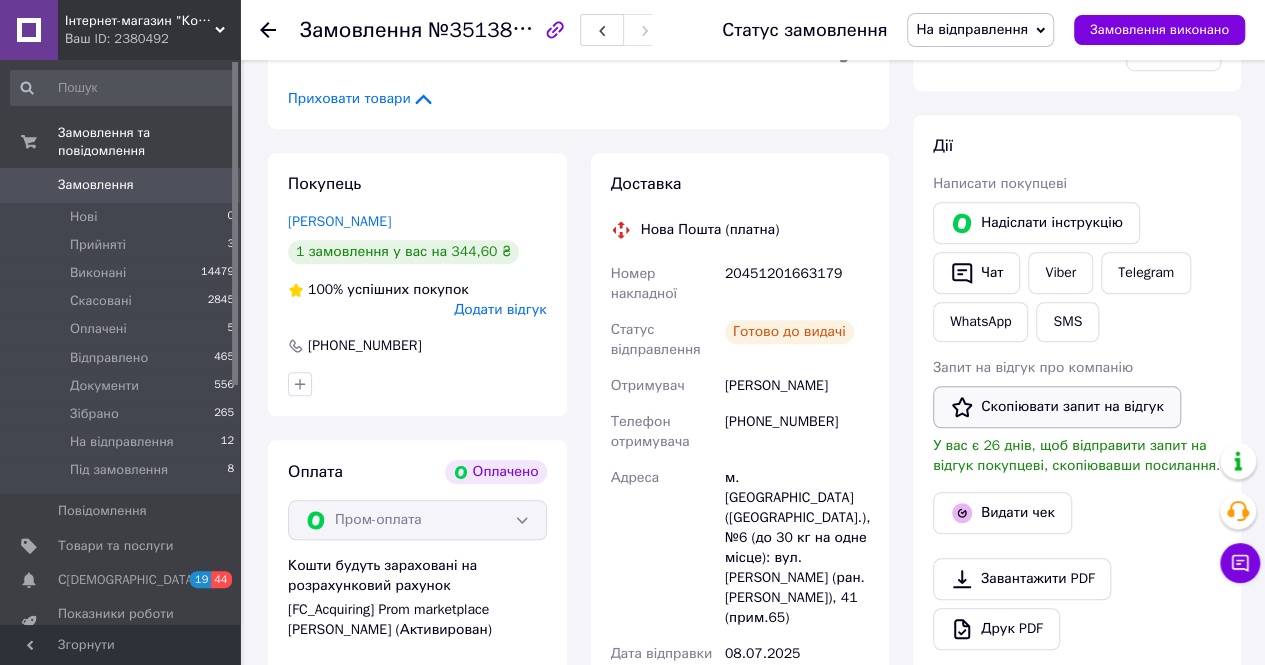 scroll, scrollTop: 400, scrollLeft: 0, axis: vertical 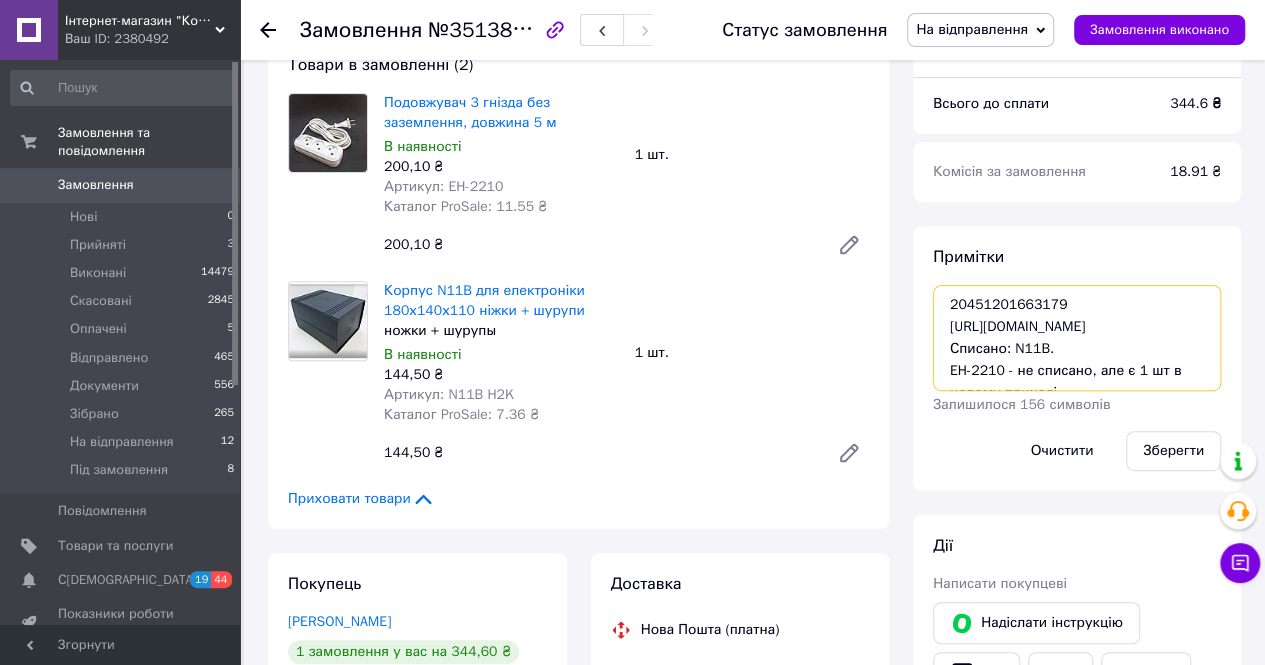 drag, startPoint x: 1099, startPoint y: 249, endPoint x: 1054, endPoint y: 273, distance: 51 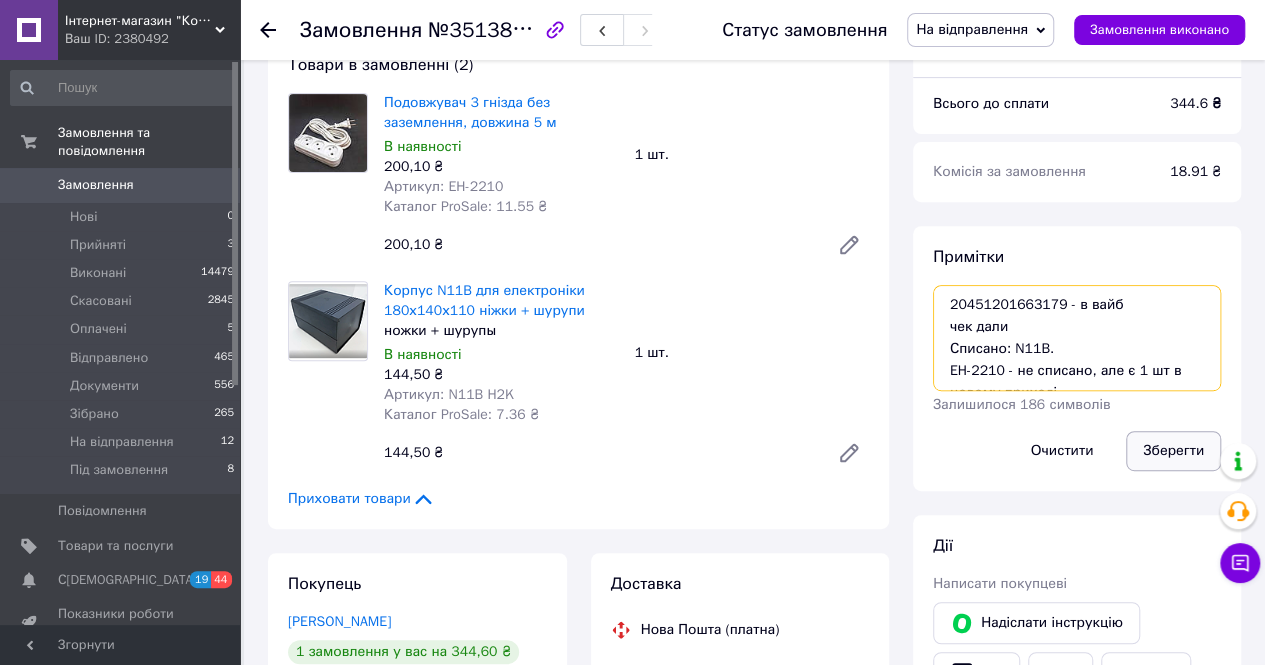 type on "20451201663179 - в вайб
чек дали
Списано: N11B.
EH-2210 - не списано, але є 1 шт в новому приході.
В вайб - 9.07." 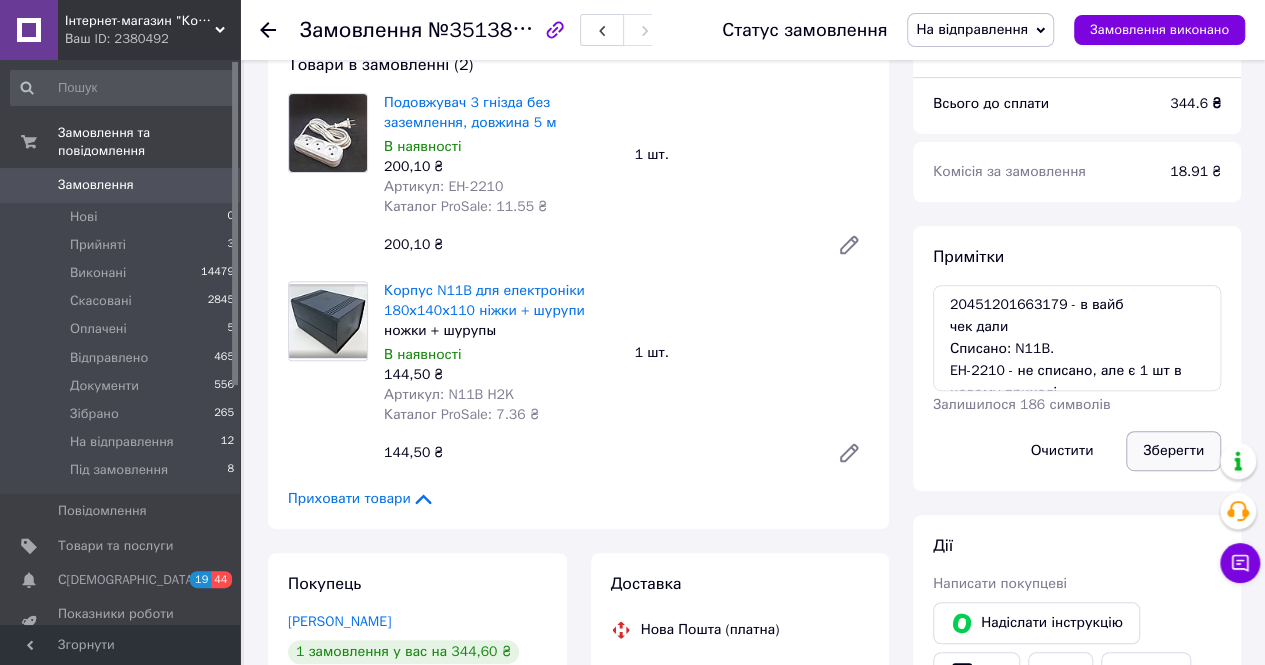 click on "Зберегти" at bounding box center [1173, 451] 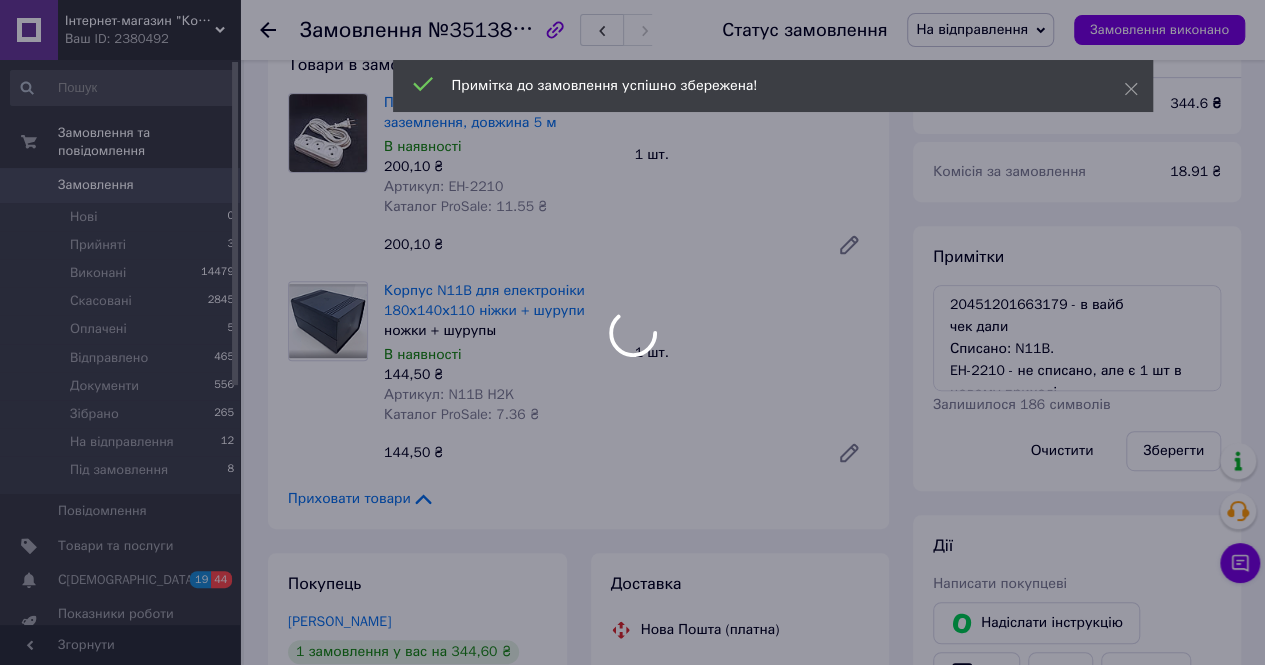 scroll, scrollTop: 288, scrollLeft: 0, axis: vertical 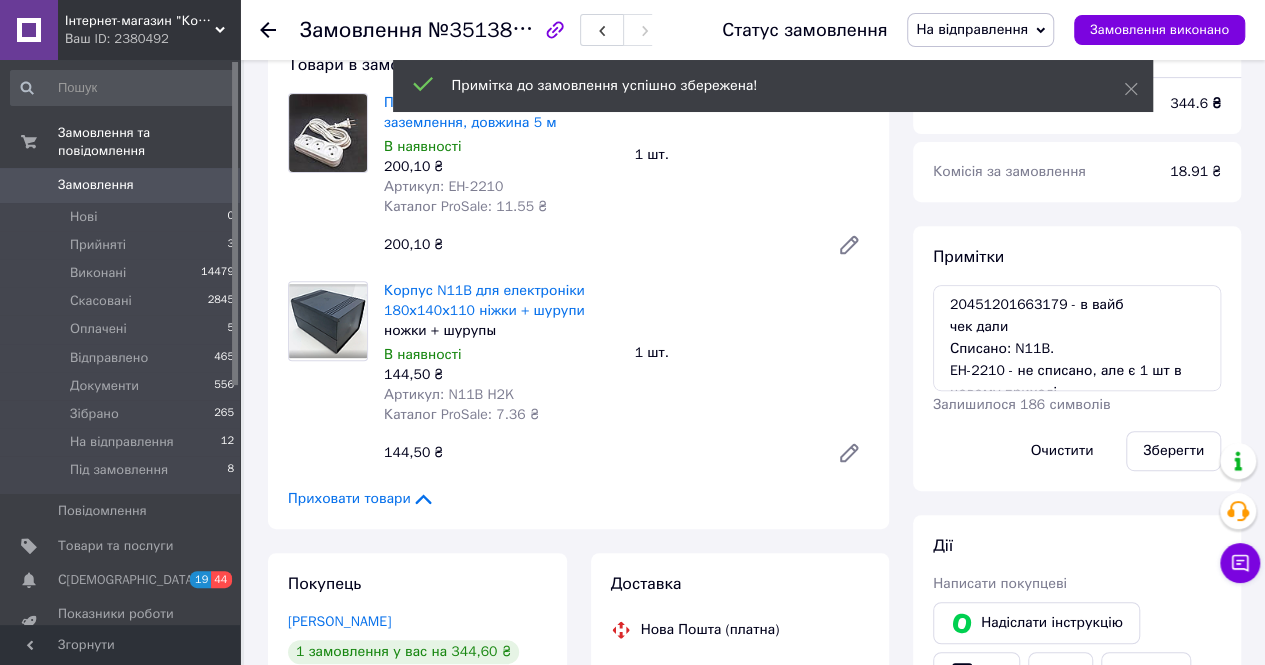 click on "На відправлення" at bounding box center [972, 29] 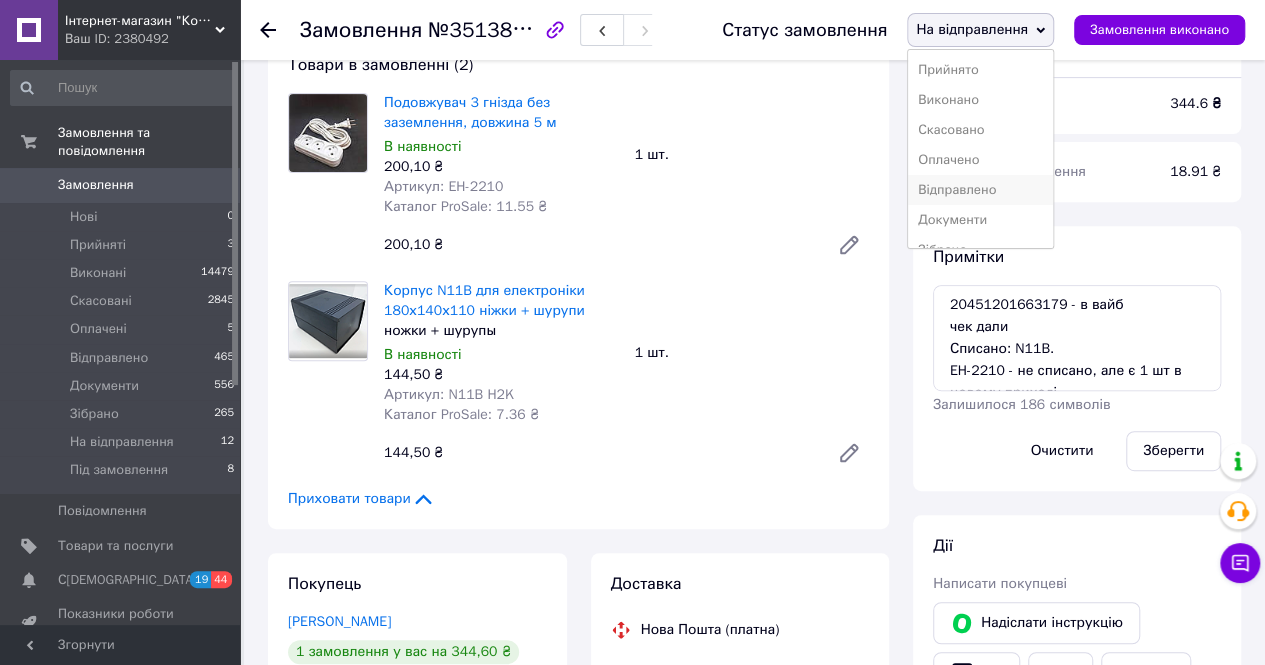 click on "Відправлено" at bounding box center (980, 190) 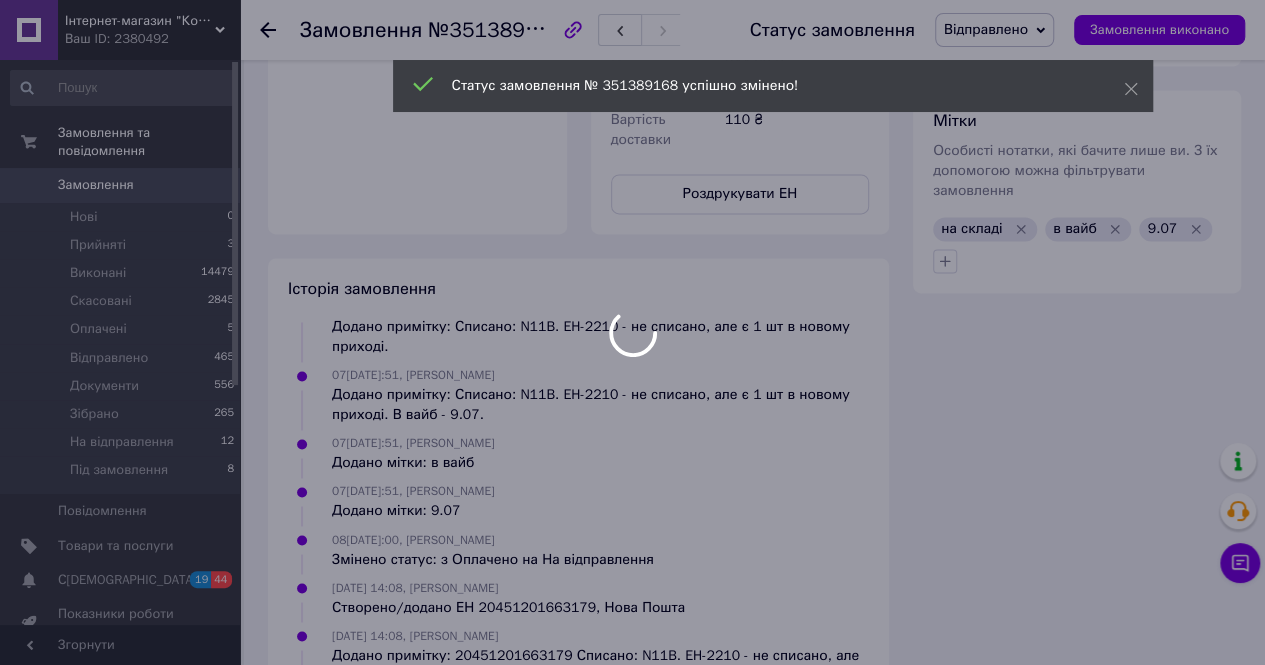 scroll, scrollTop: 1139, scrollLeft: 0, axis: vertical 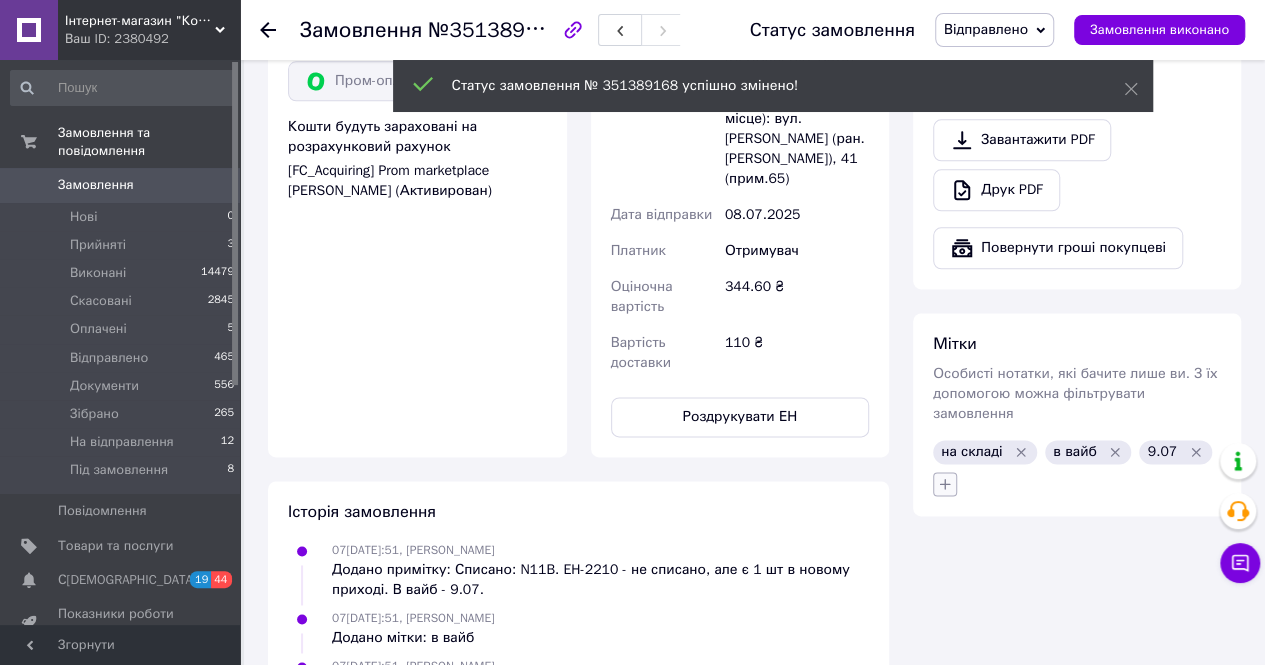 click 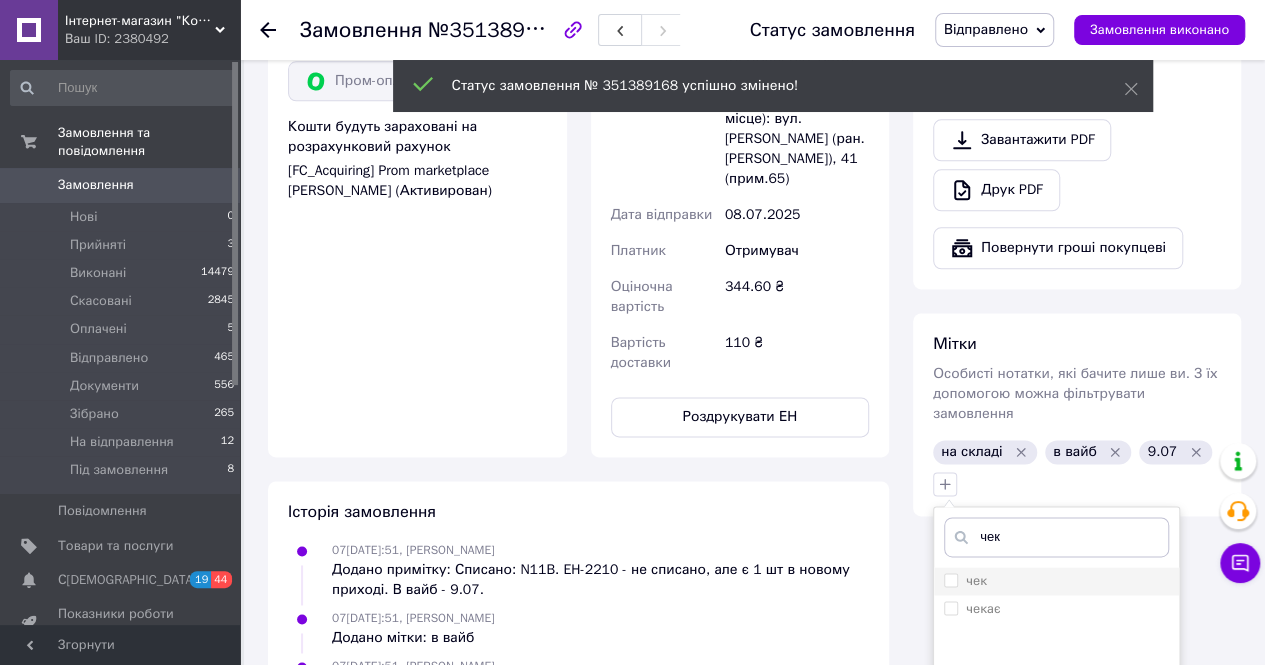 type on "чек" 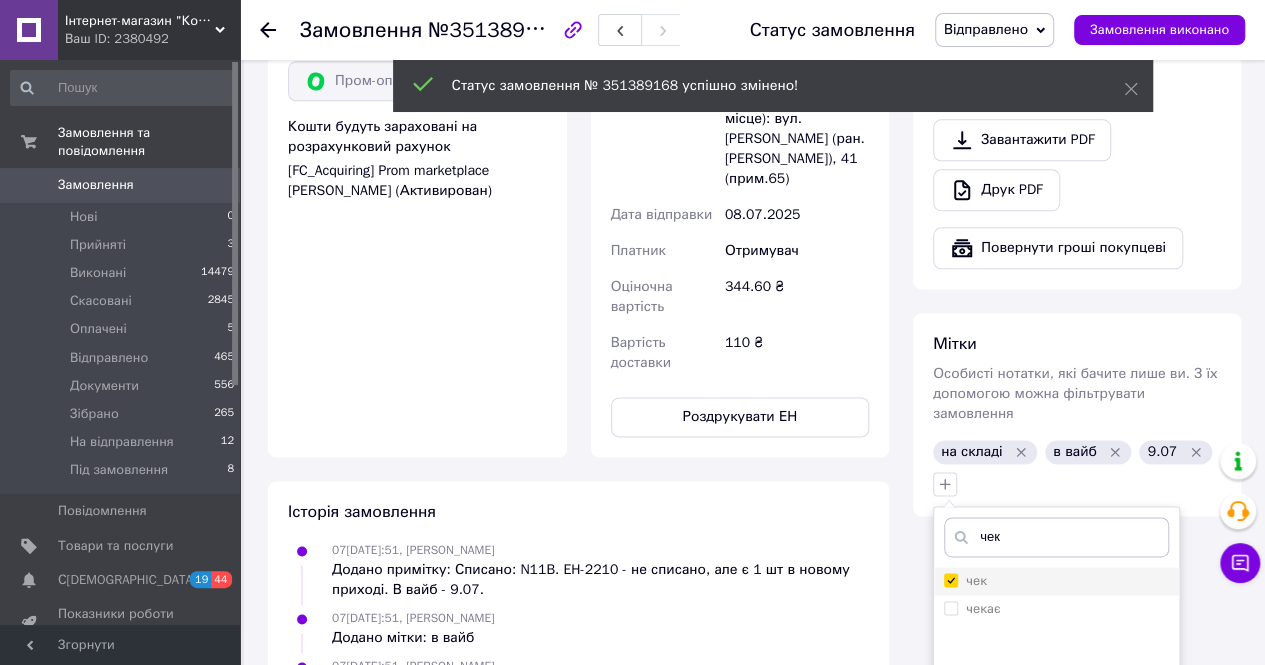checkbox on "true" 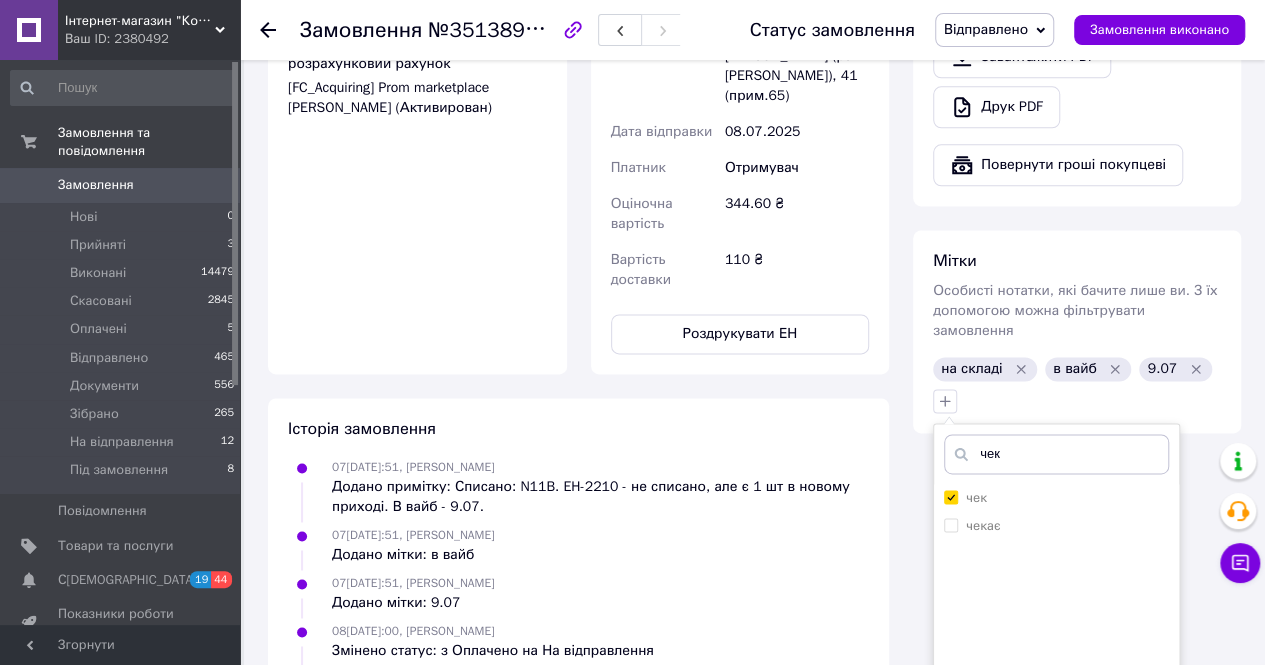 scroll, scrollTop: 1339, scrollLeft: 0, axis: vertical 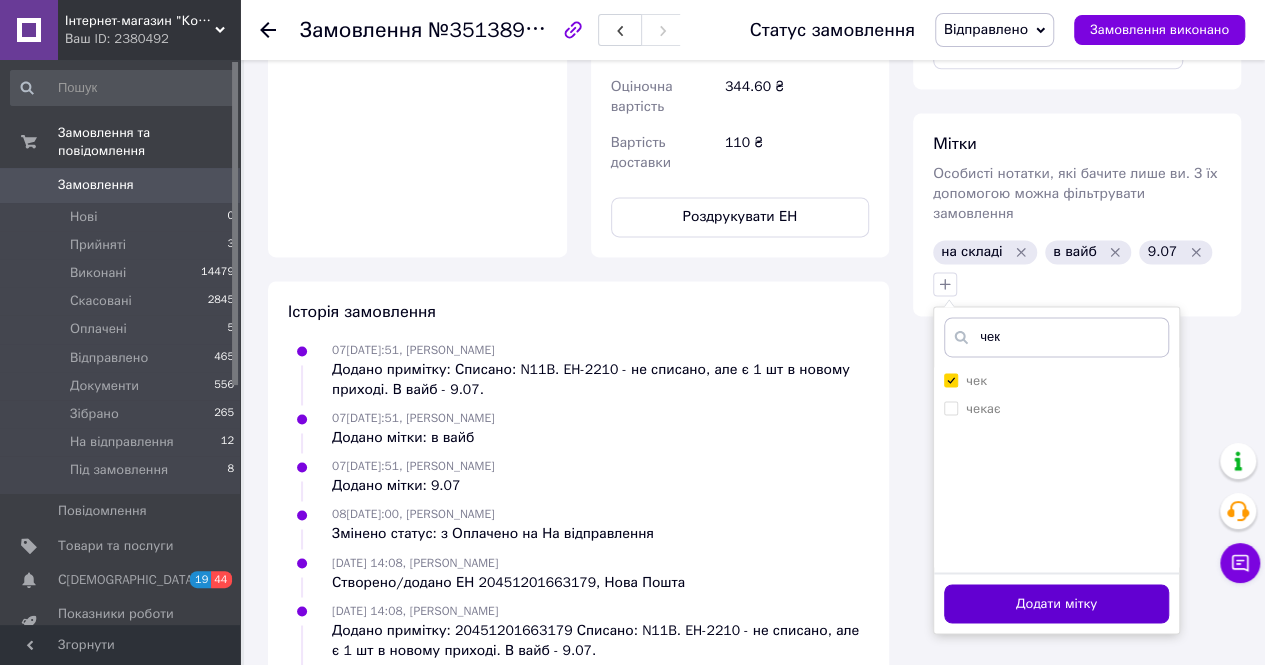click on "Додати мітку" at bounding box center [1056, 603] 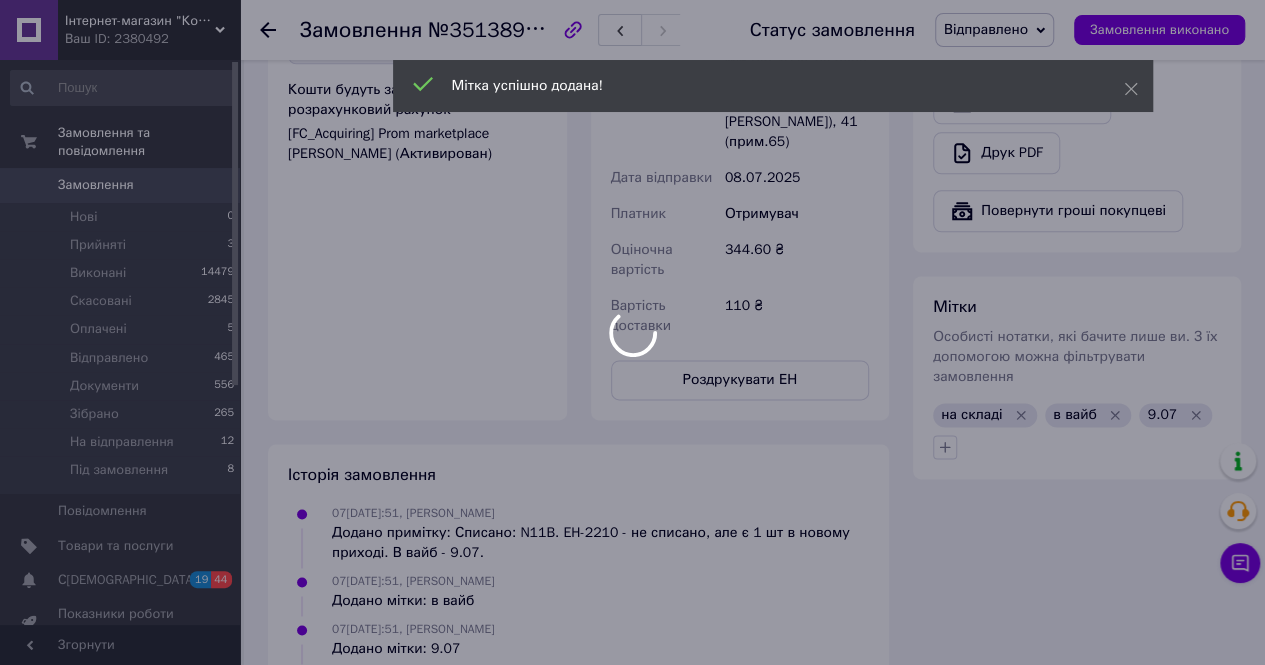 scroll, scrollTop: 939, scrollLeft: 0, axis: vertical 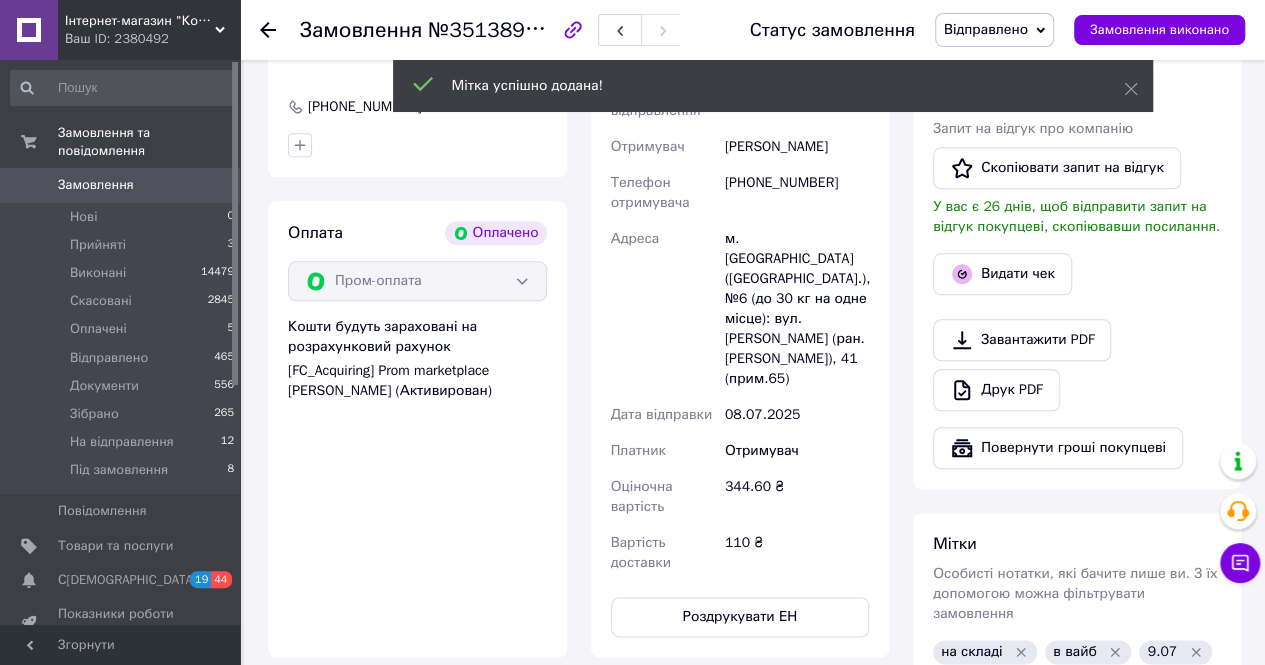 click 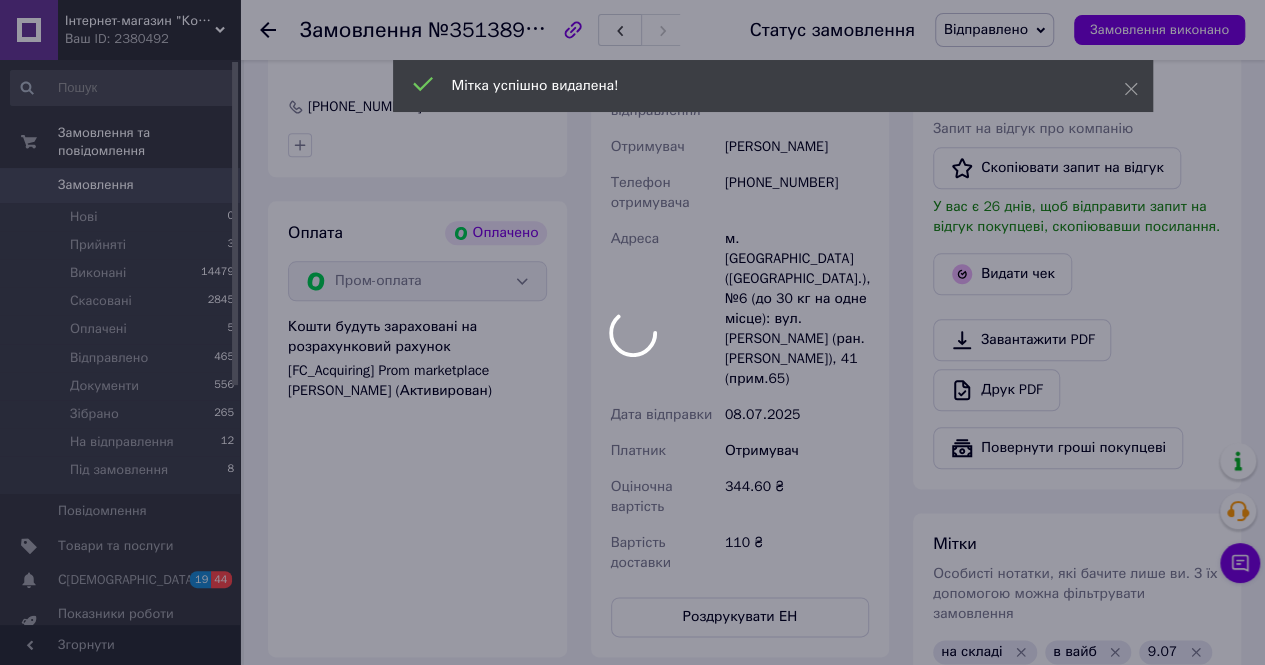 scroll, scrollTop: 1007, scrollLeft: 0, axis: vertical 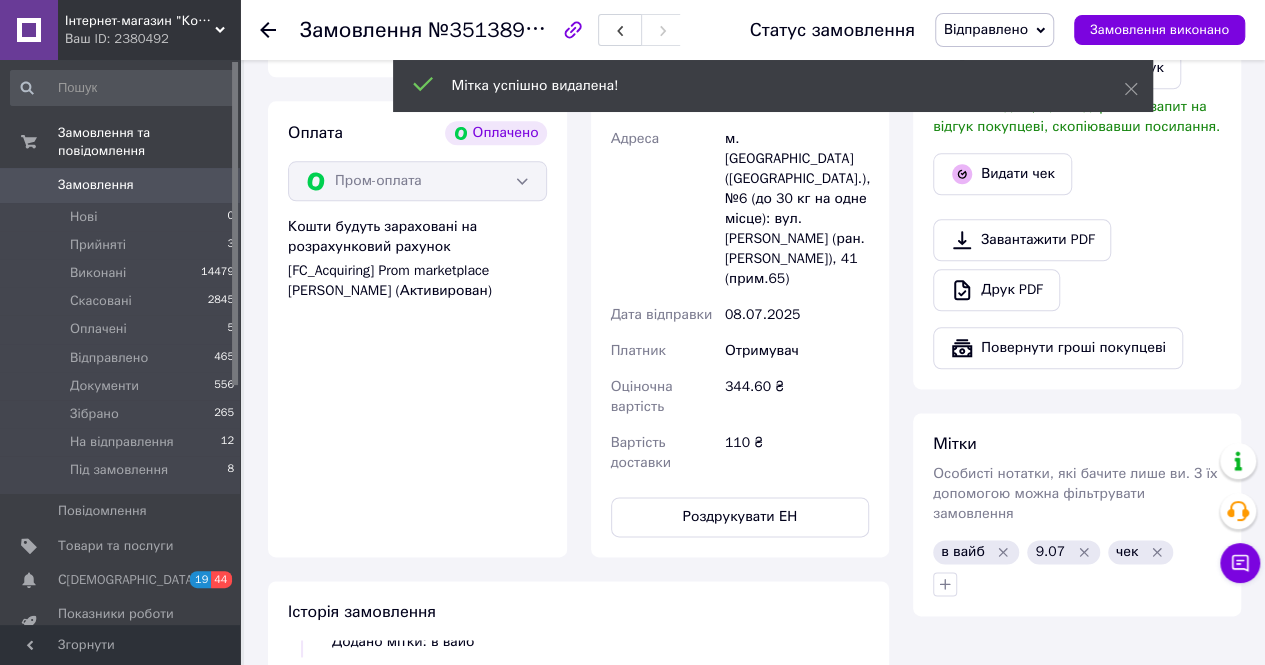 click 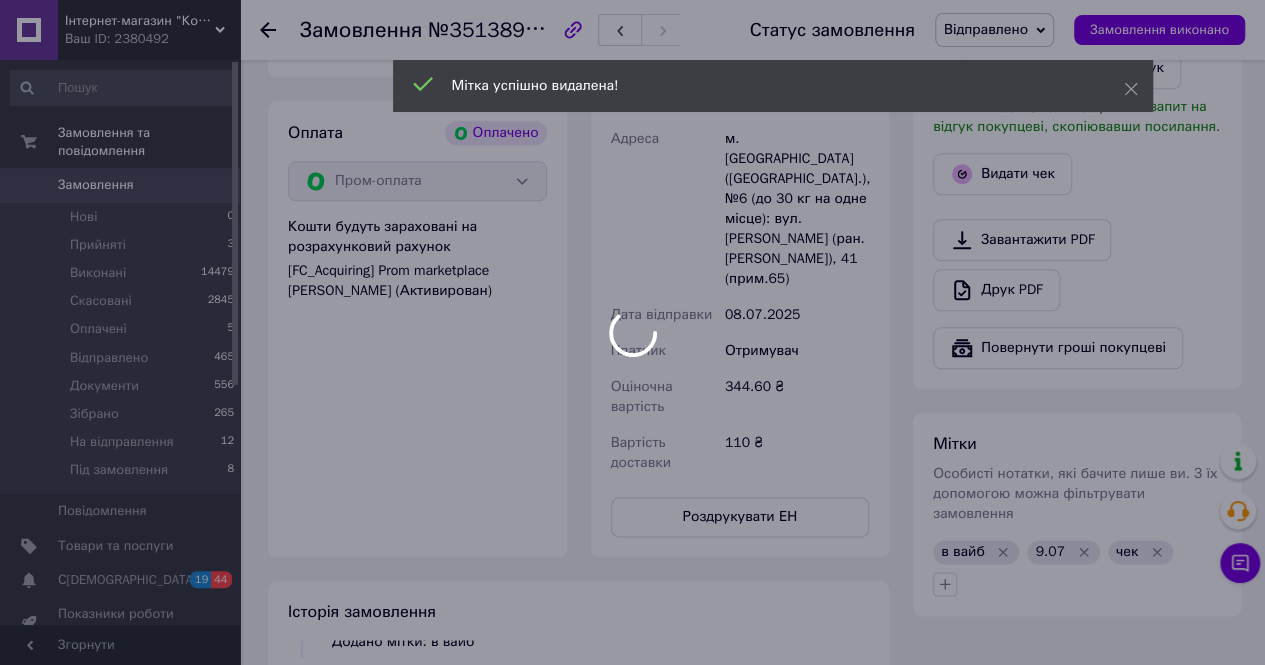 scroll, scrollTop: 482, scrollLeft: 0, axis: vertical 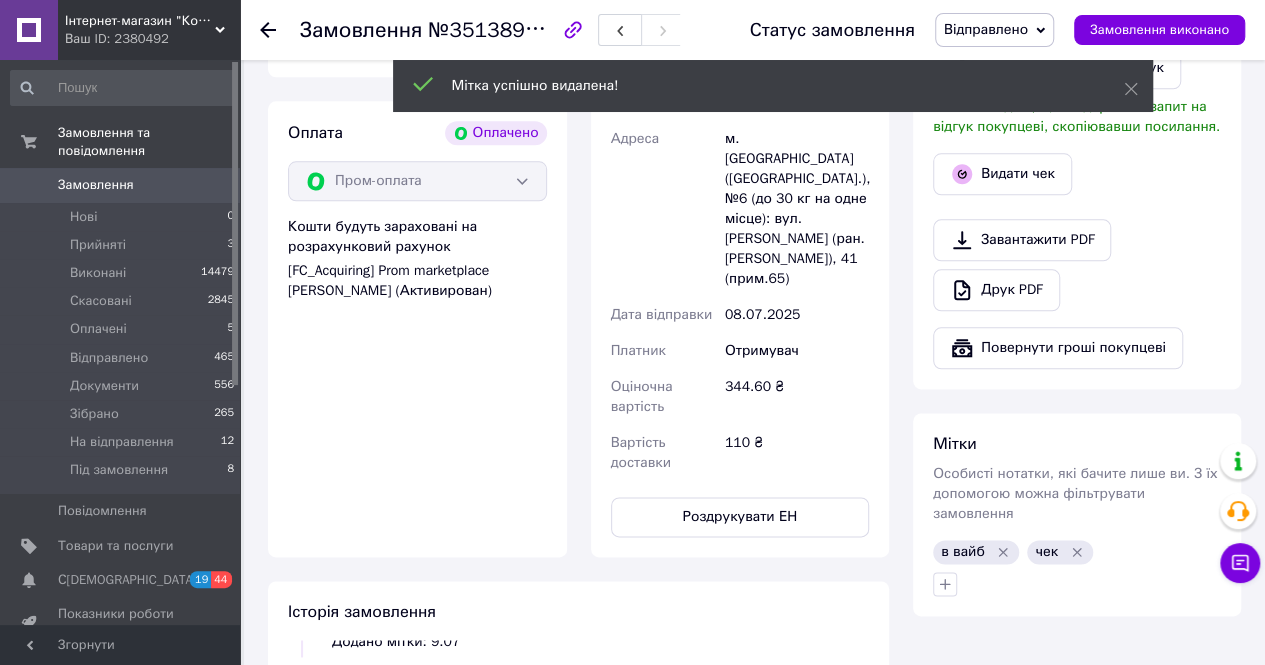 click 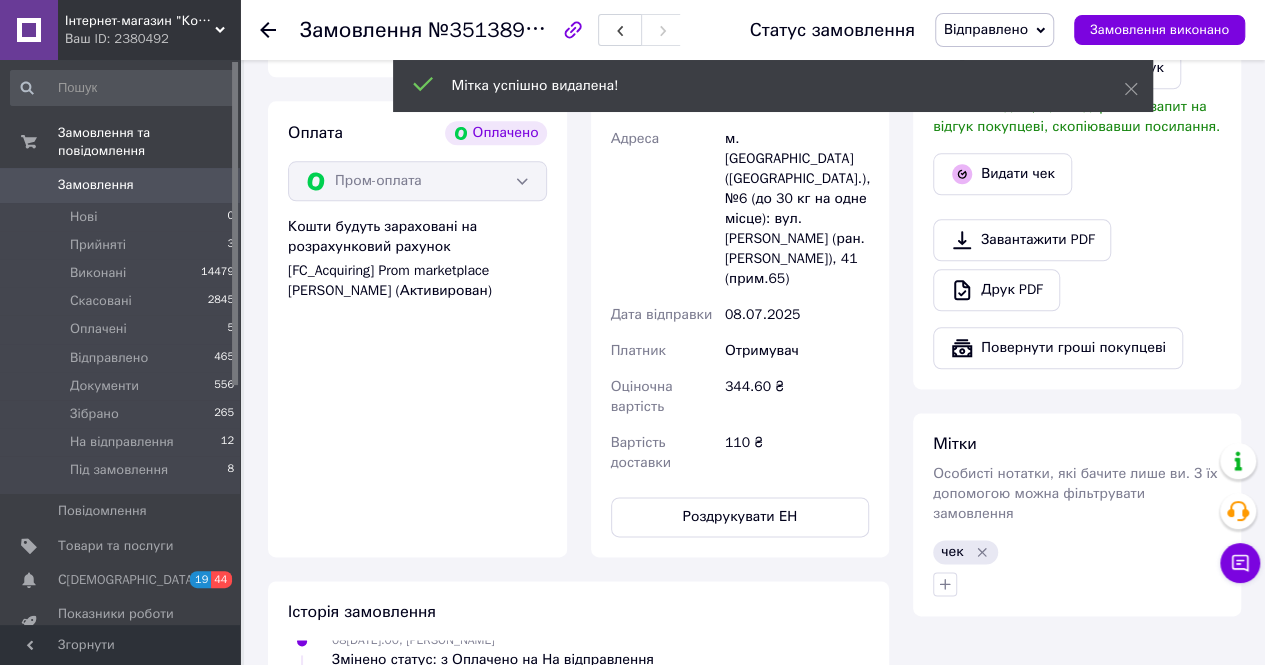 scroll, scrollTop: 530, scrollLeft: 0, axis: vertical 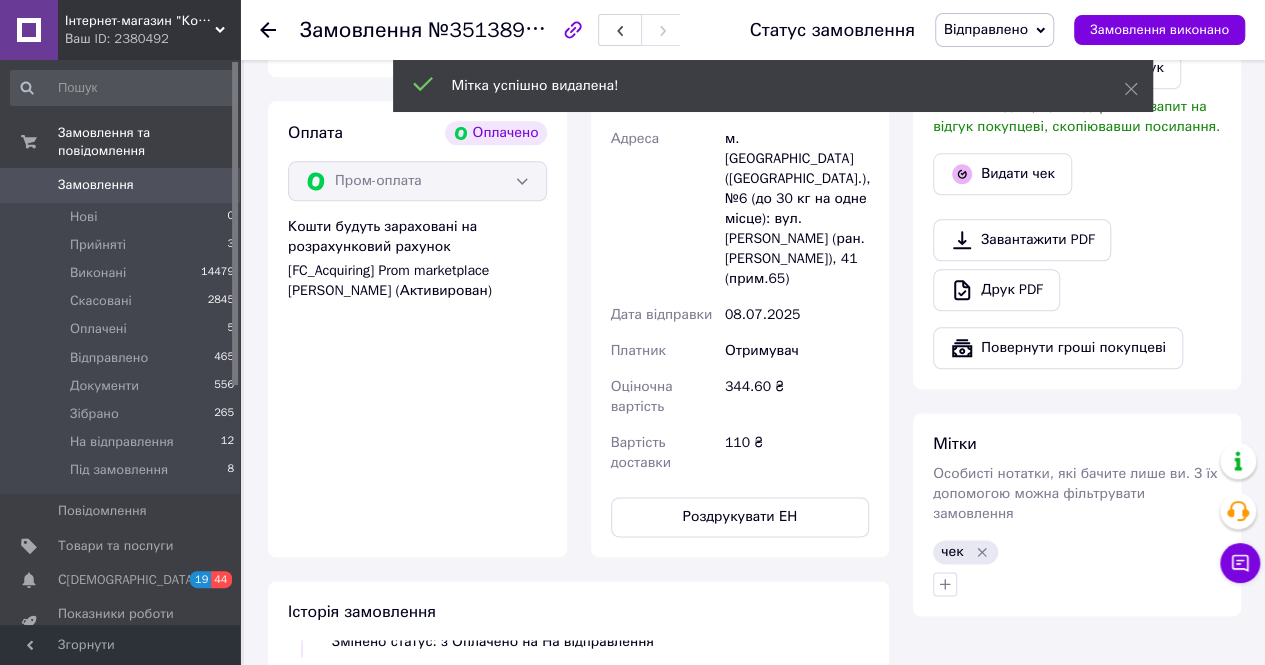 click on "На відправлення" at bounding box center (122, 442) 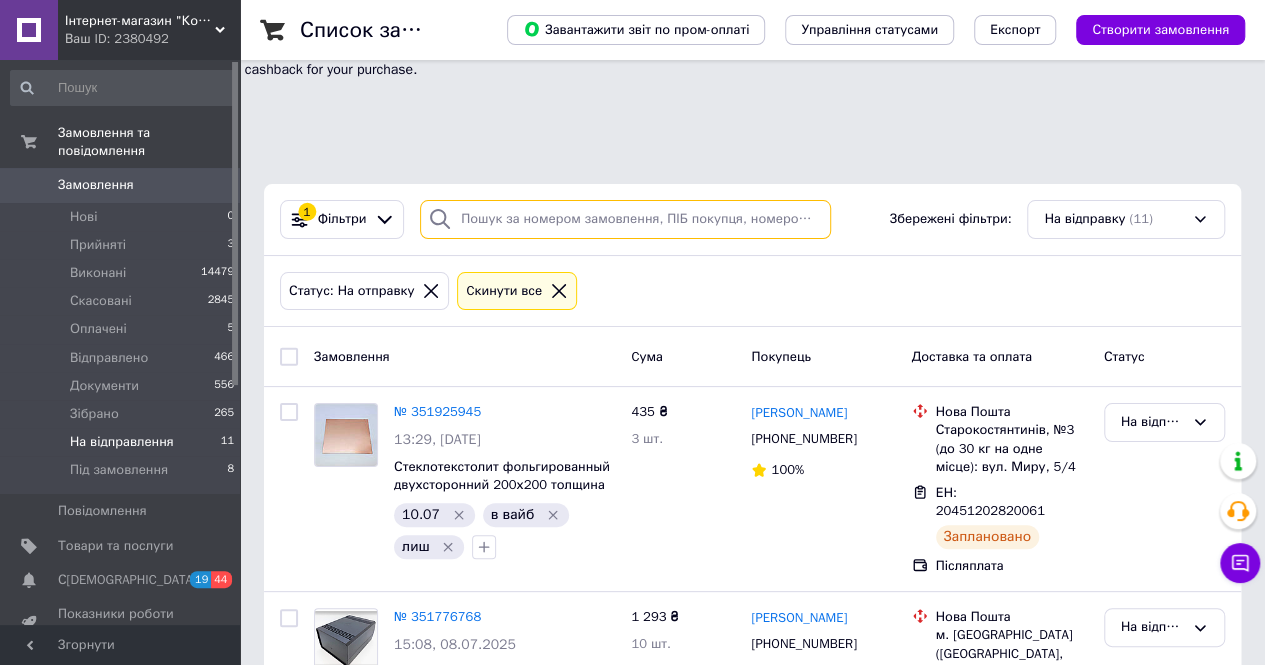click at bounding box center [625, 219] 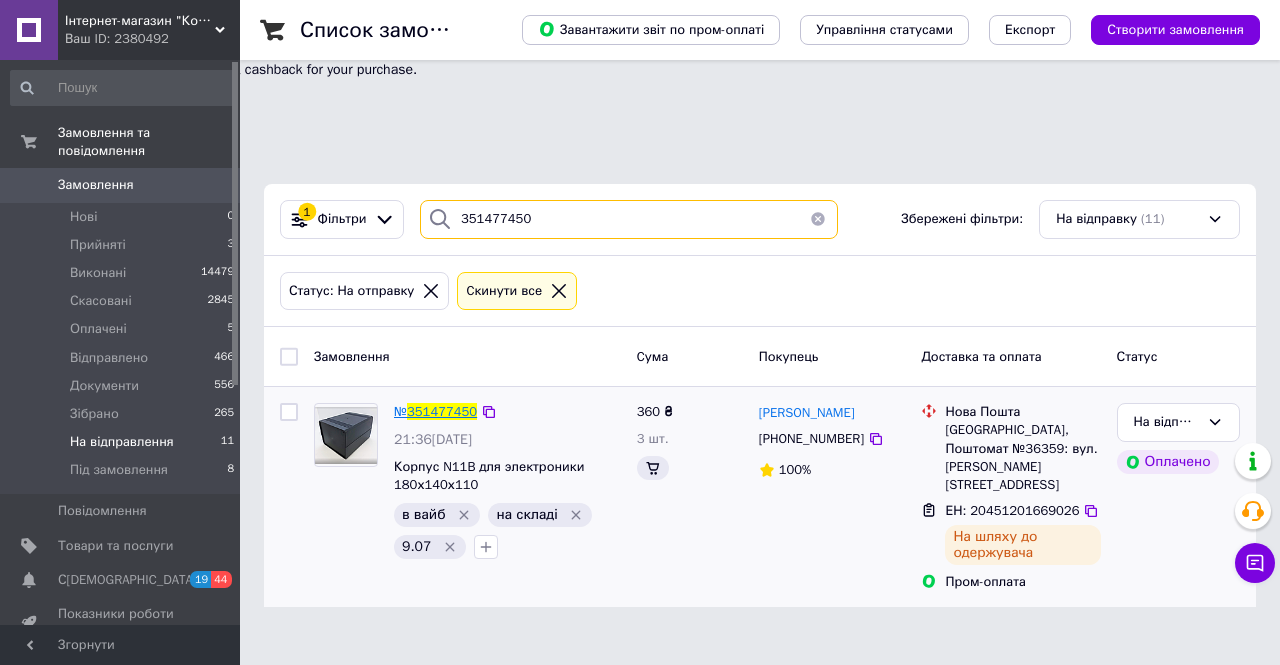 type on "351477450" 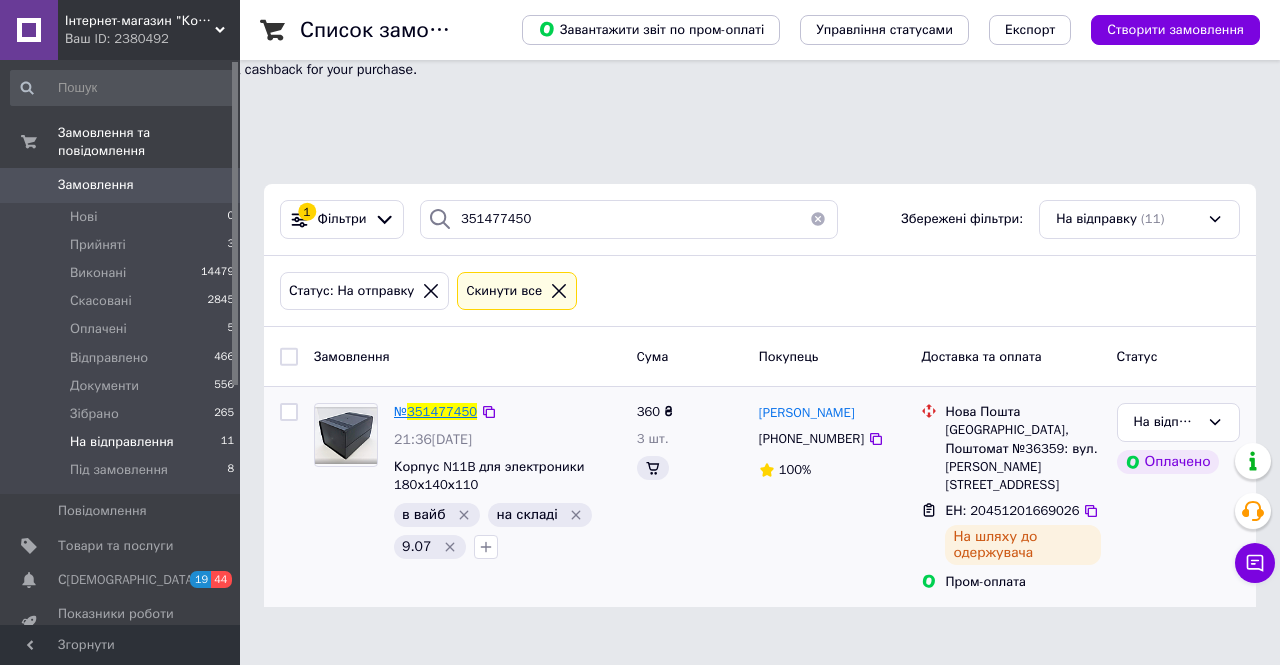click on "351477450" at bounding box center [442, 411] 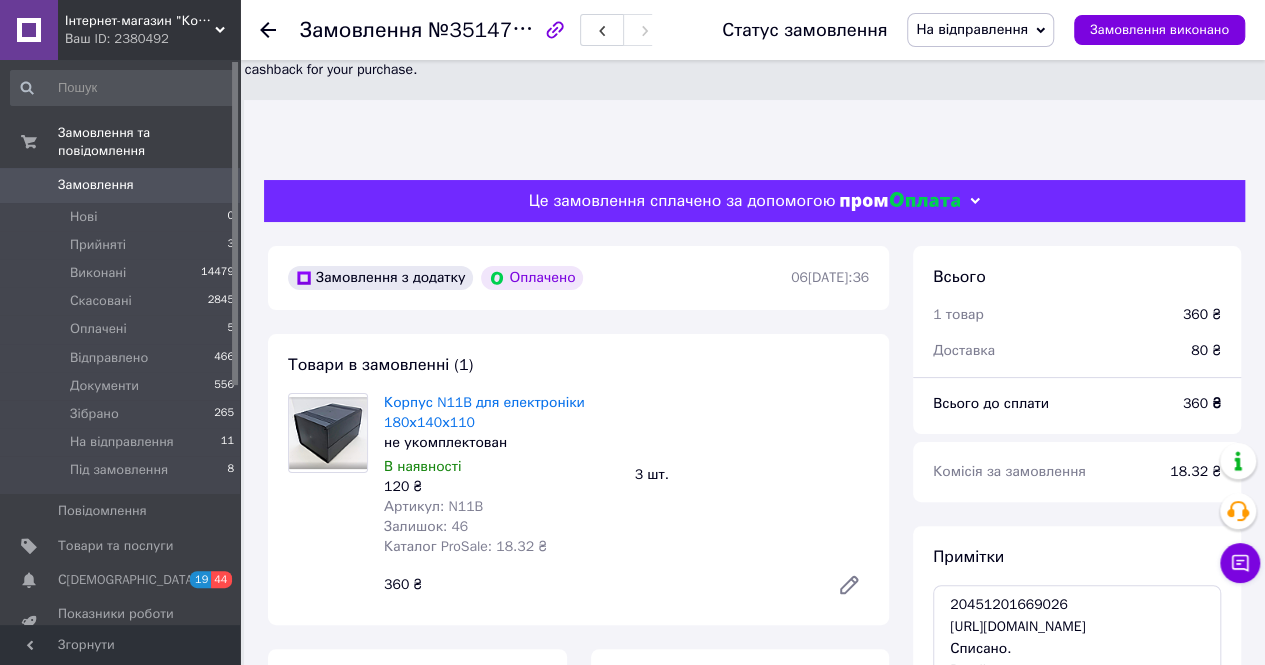 scroll, scrollTop: 308, scrollLeft: 0, axis: vertical 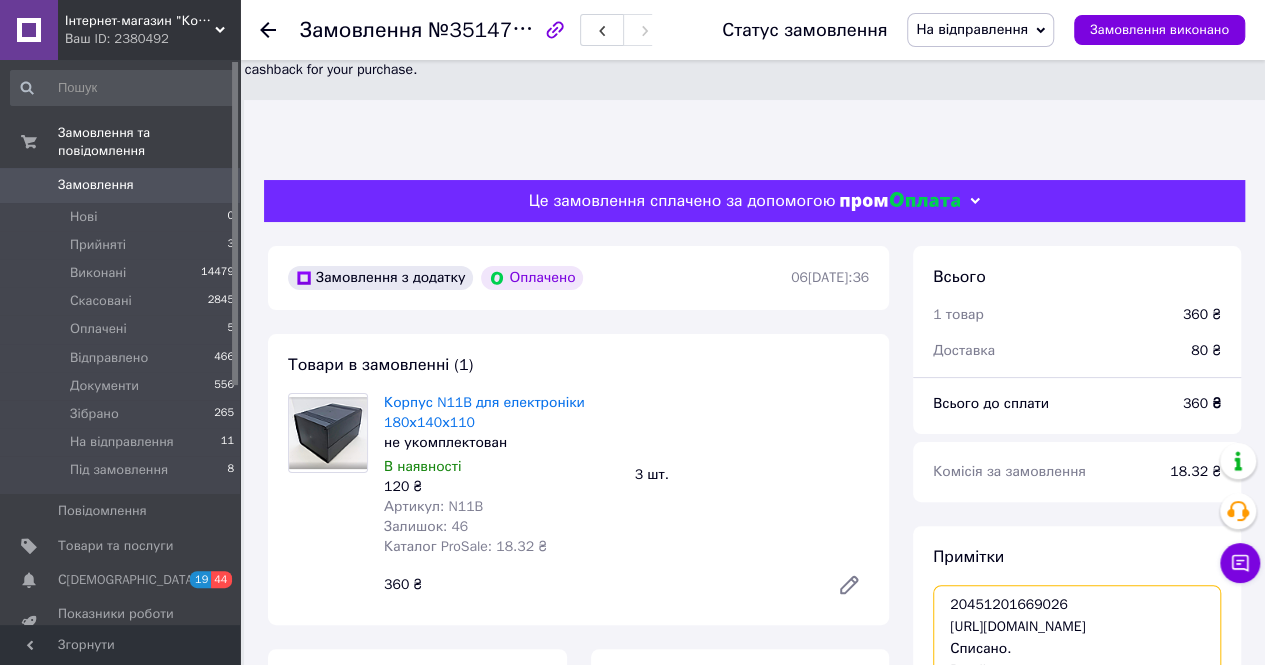 click on "20451201669026
https://kasa.vchasno.ua/check-viewer/Z62ieoXCr80
Списано.
В вайб - 9.07" at bounding box center [1077, 638] 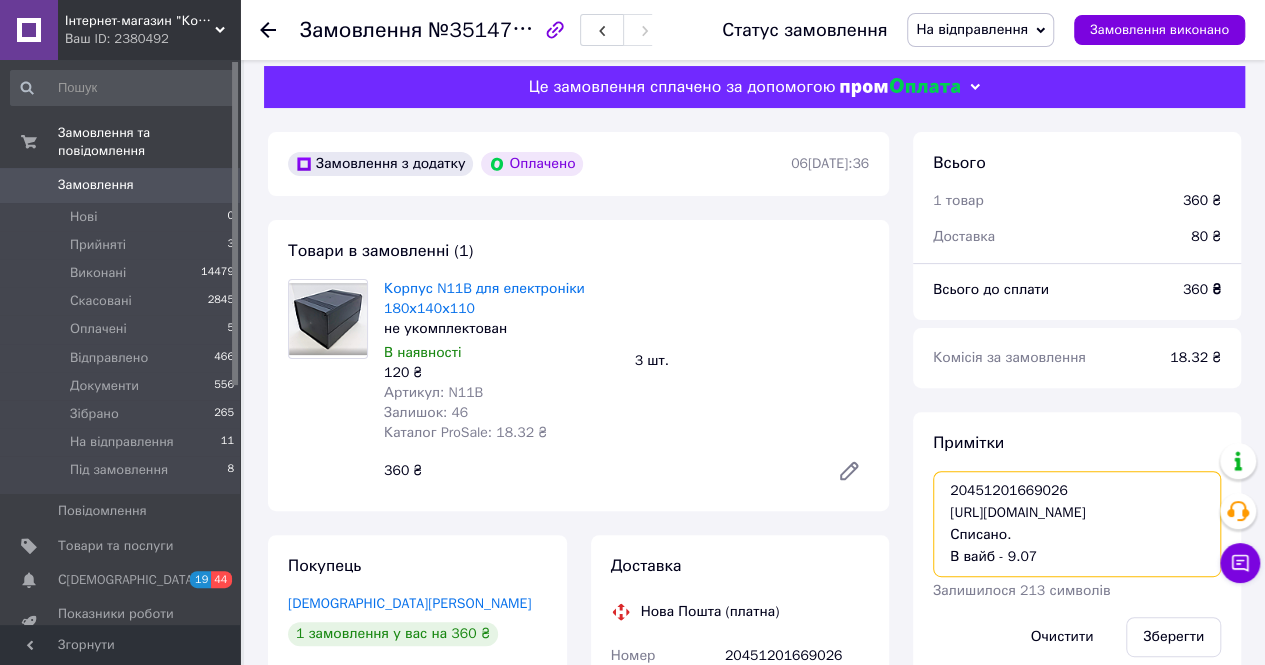 scroll, scrollTop: 300, scrollLeft: 0, axis: vertical 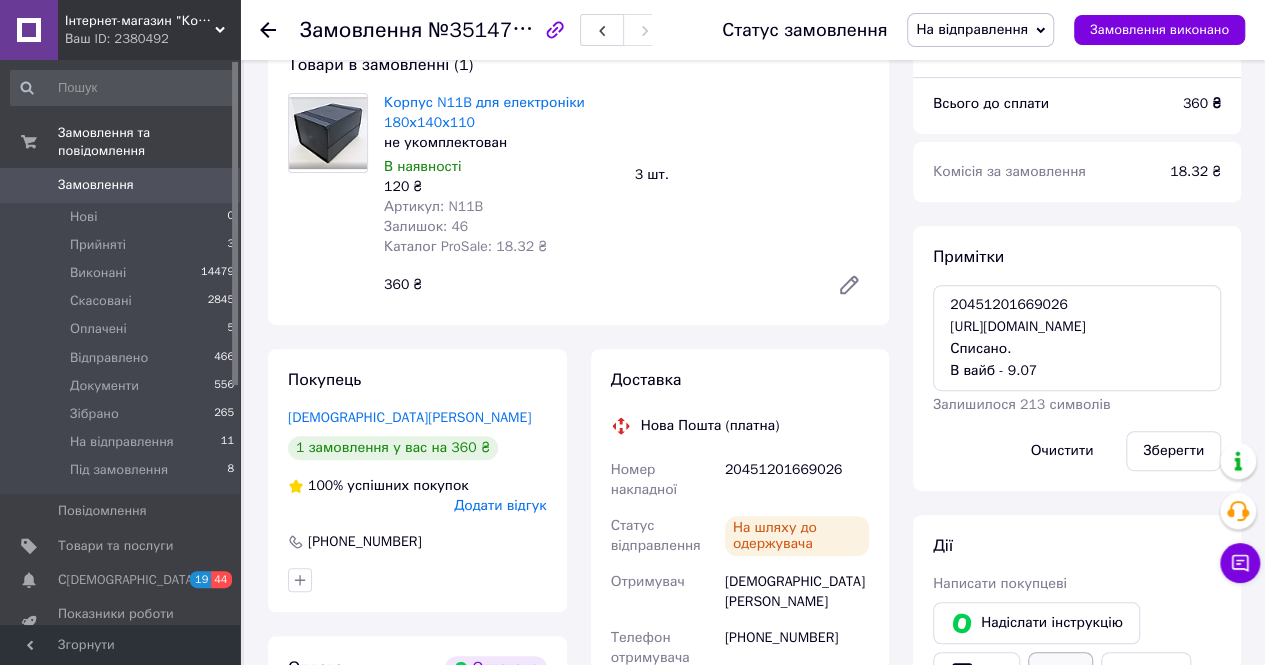 click on "Viber" at bounding box center (1060, 673) 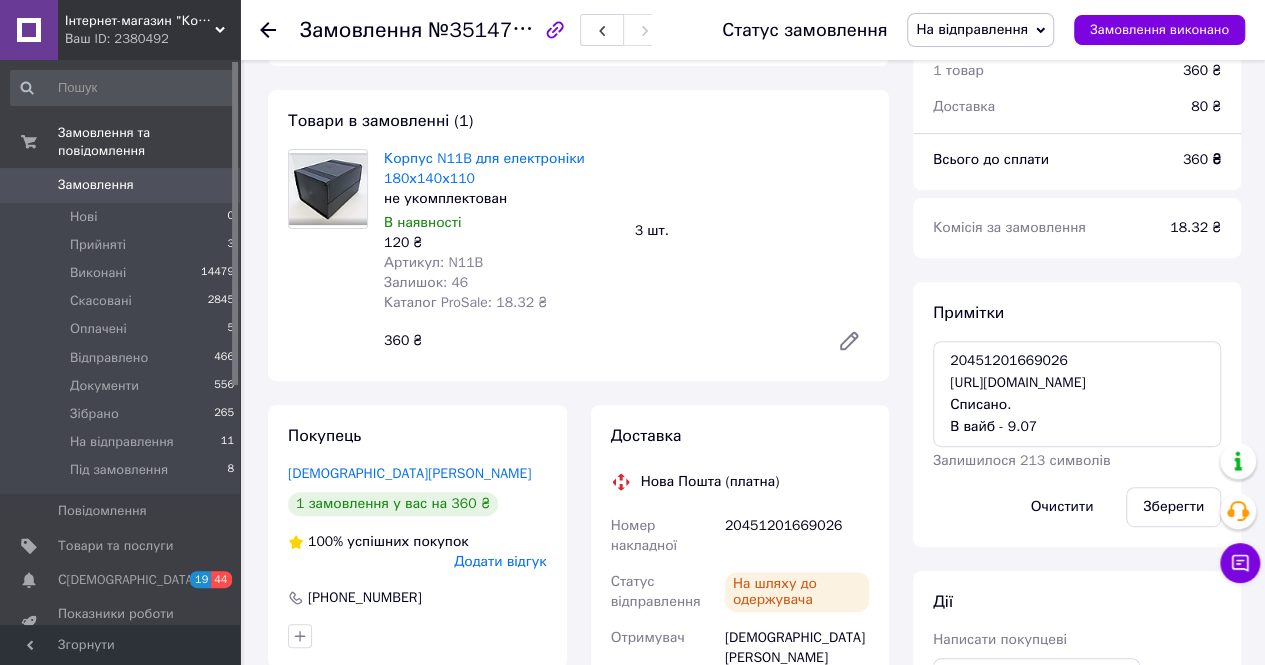 scroll, scrollTop: 200, scrollLeft: 0, axis: vertical 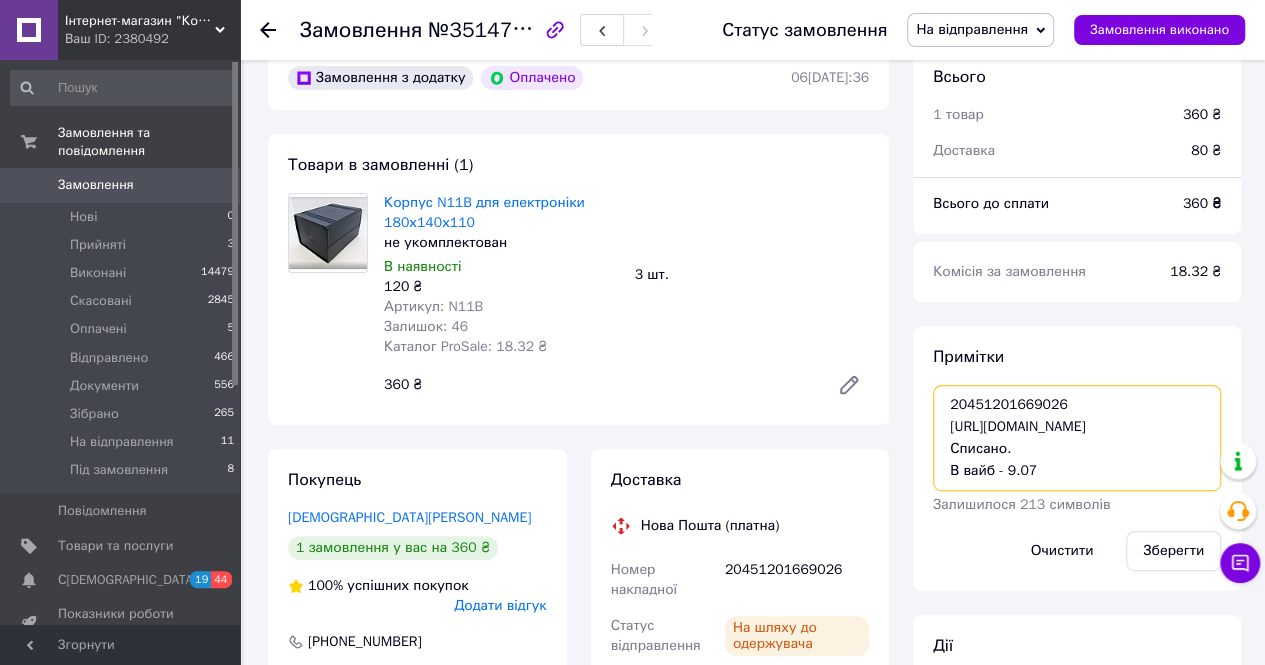 click on "20451201669026
https://kasa.vchasno.ua/check-viewer/Z62ieoXCr80
Списано.
В вайб - 9.07" at bounding box center (1077, 438) 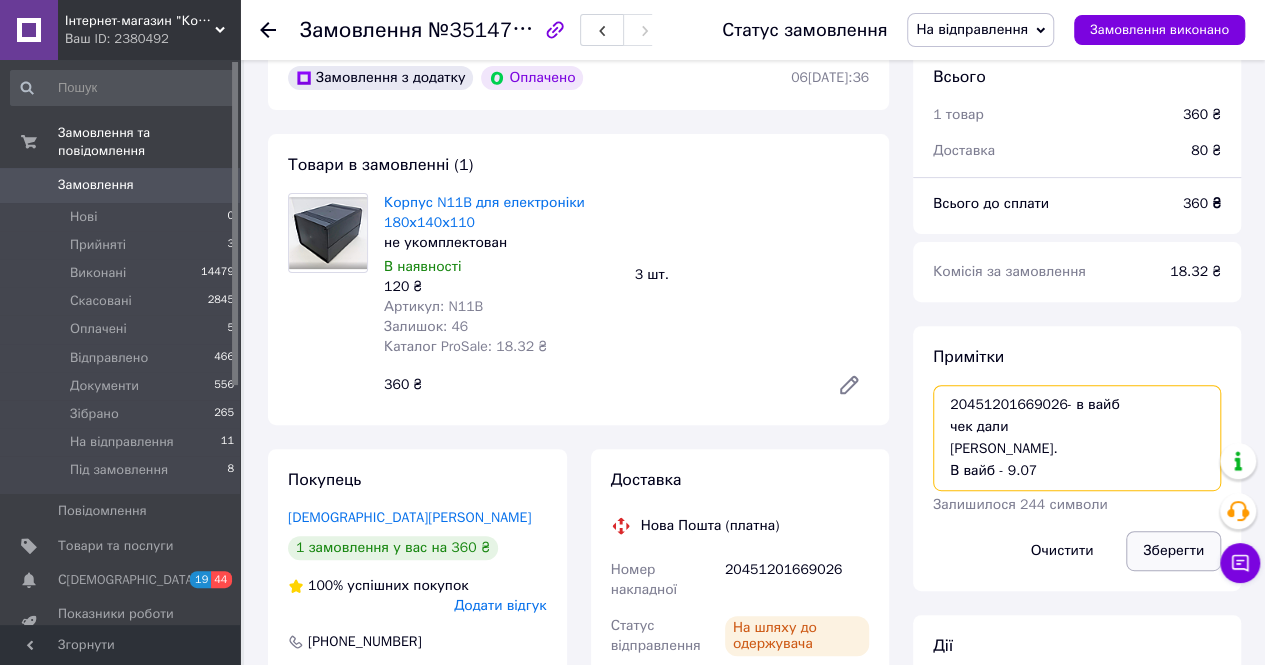type on "20451201669026- в вайб
чек дали
Списано.
В вайб - 9.07" 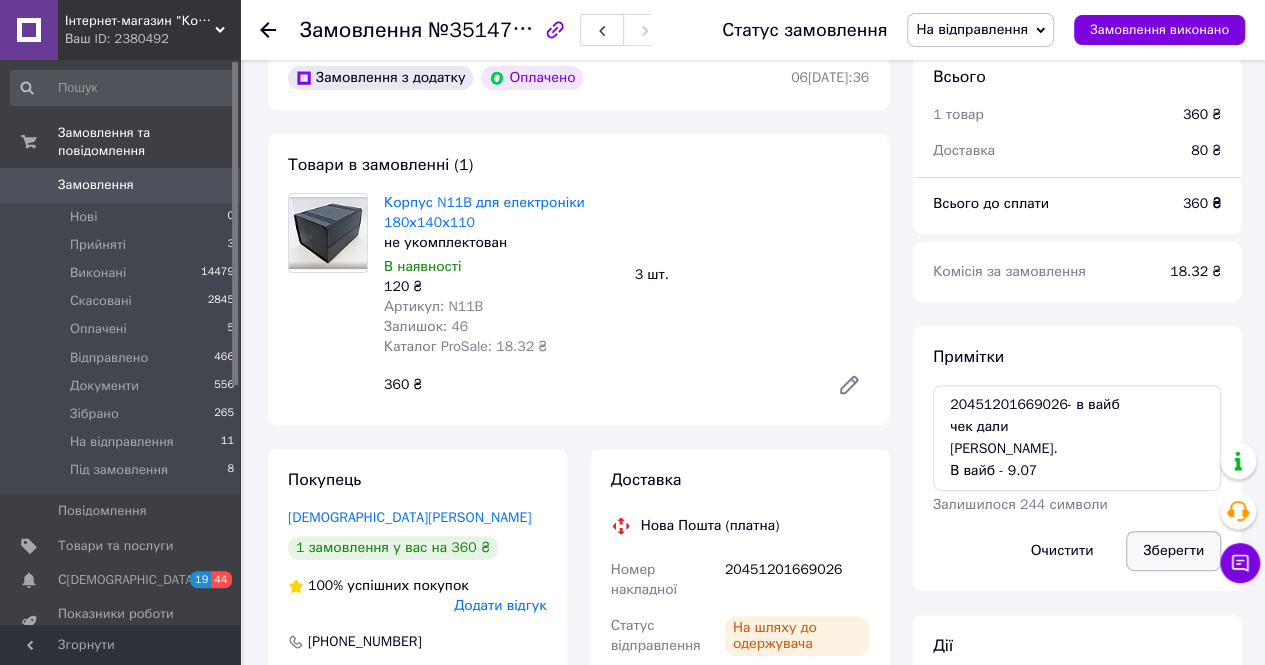 click on "Зберегти" at bounding box center [1173, 551] 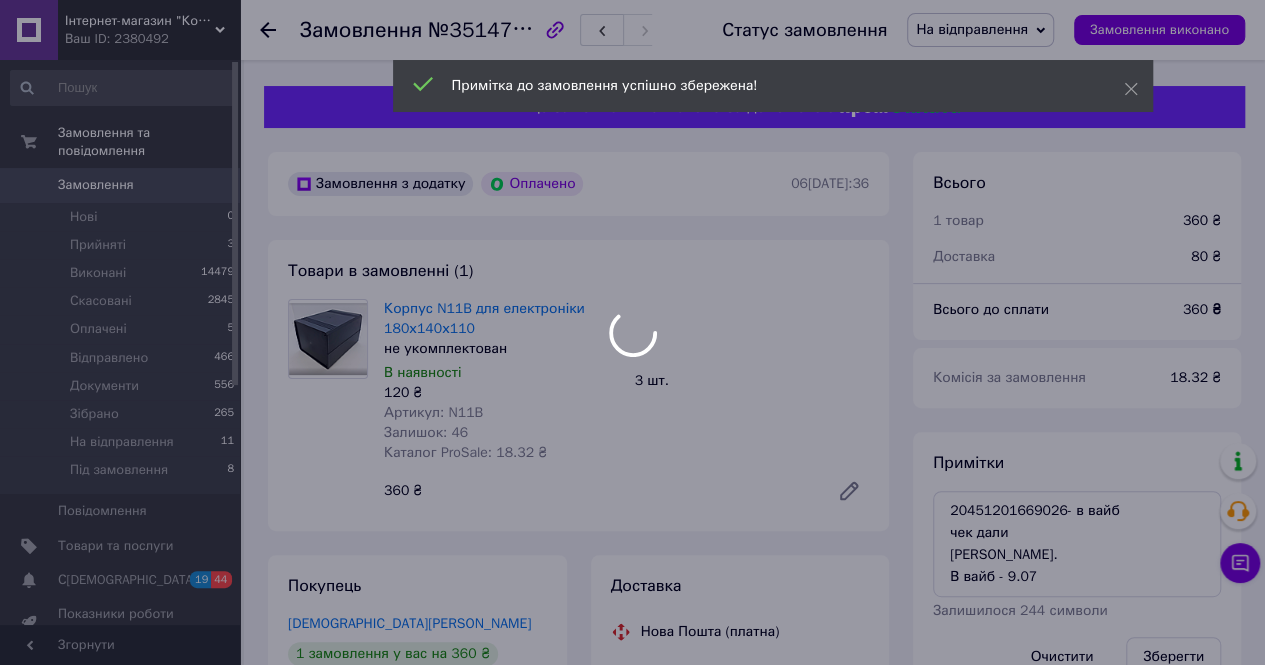scroll, scrollTop: 0, scrollLeft: 0, axis: both 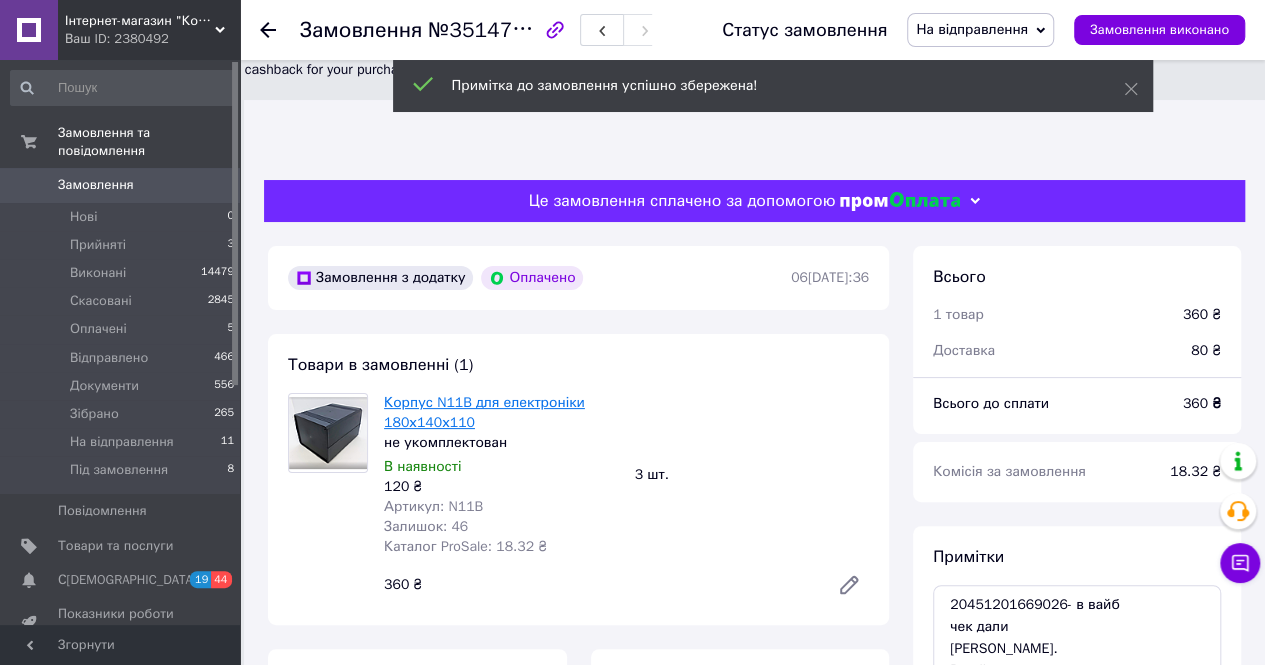 click on "Корпус N11B для електроніки 180х140х110" at bounding box center (484, 412) 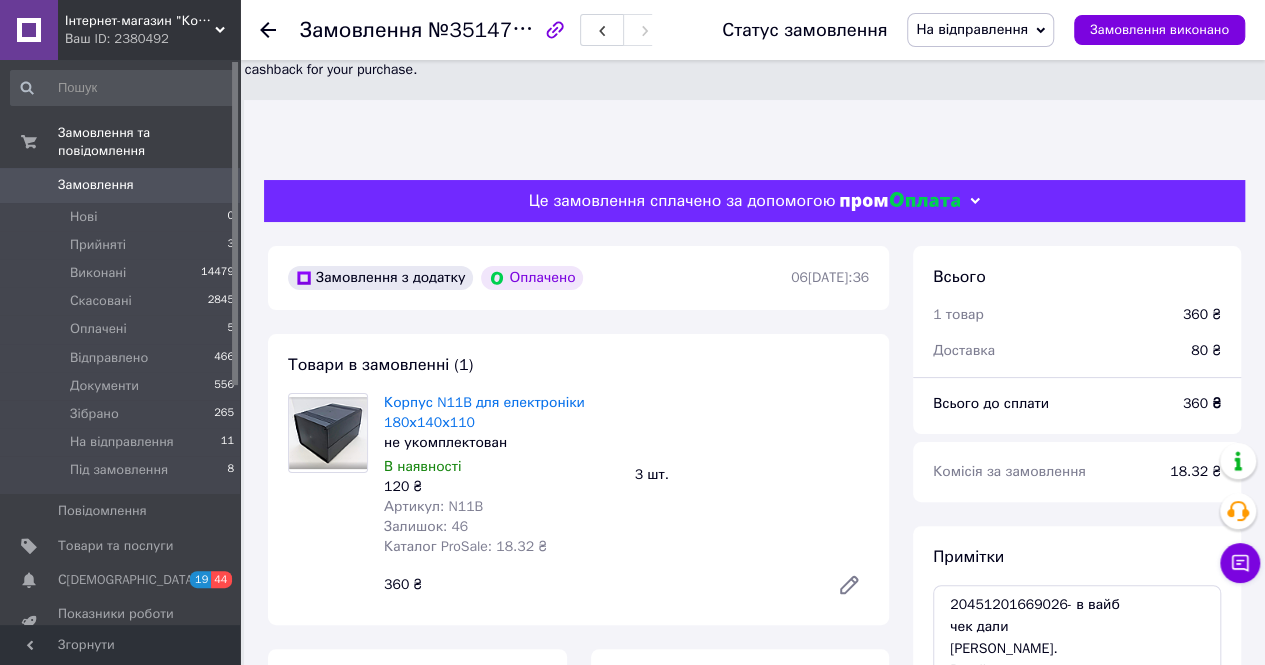 drag, startPoint x: 1004, startPoint y: 28, endPoint x: 1008, endPoint y: 65, distance: 37.215588 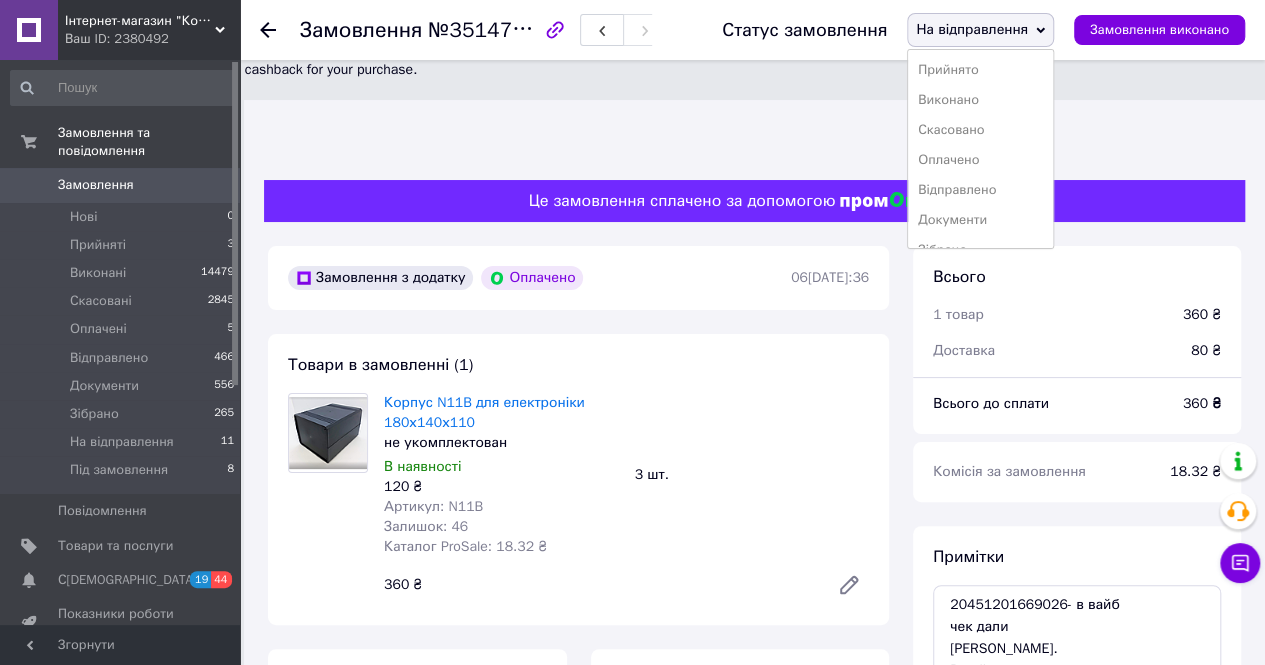 drag, startPoint x: 984, startPoint y: 191, endPoint x: 1006, endPoint y: 208, distance: 27.802877 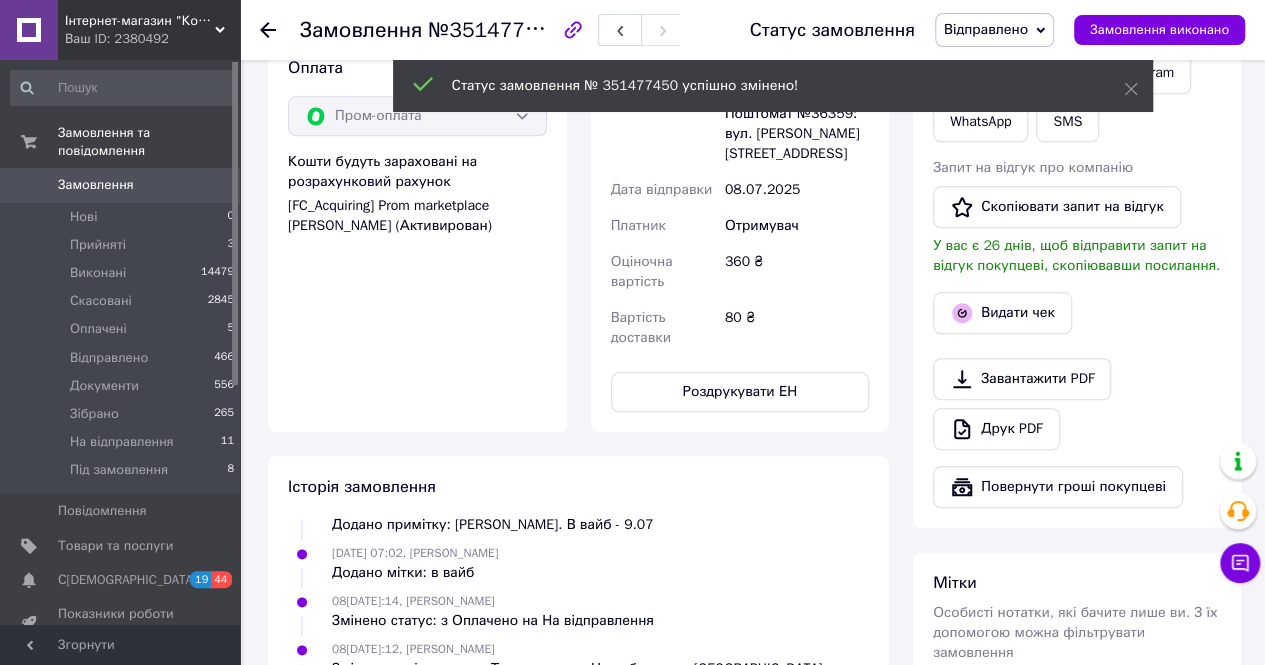 scroll, scrollTop: 1100, scrollLeft: 0, axis: vertical 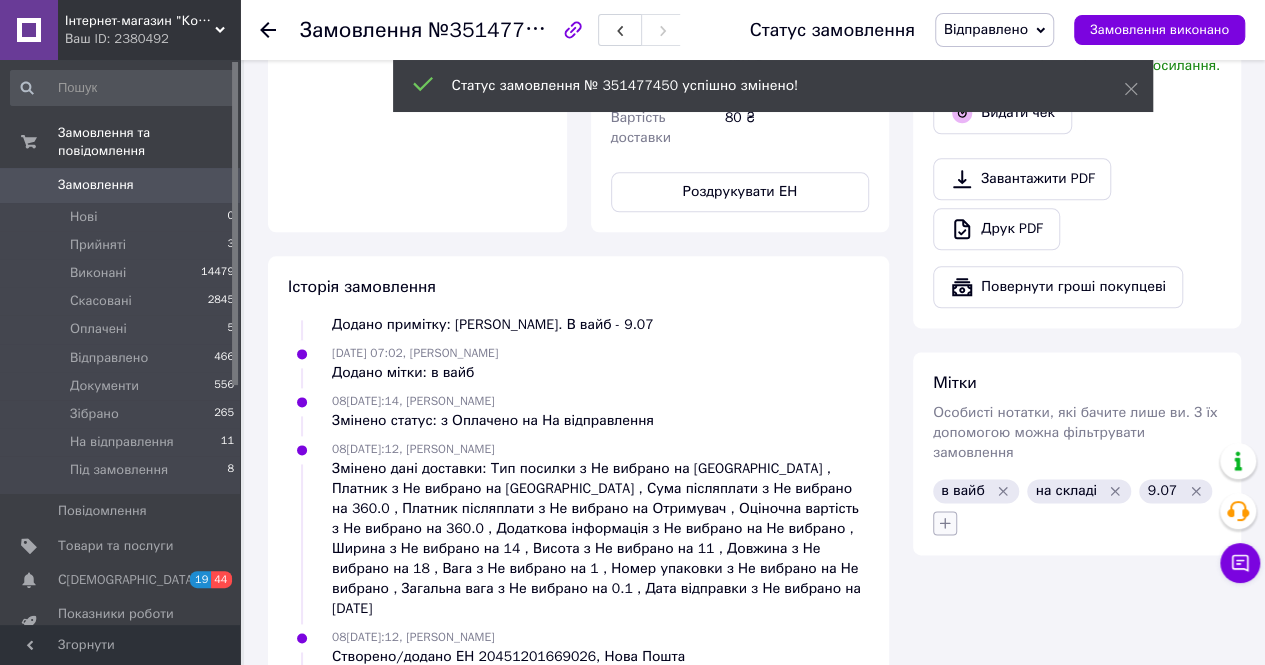 click 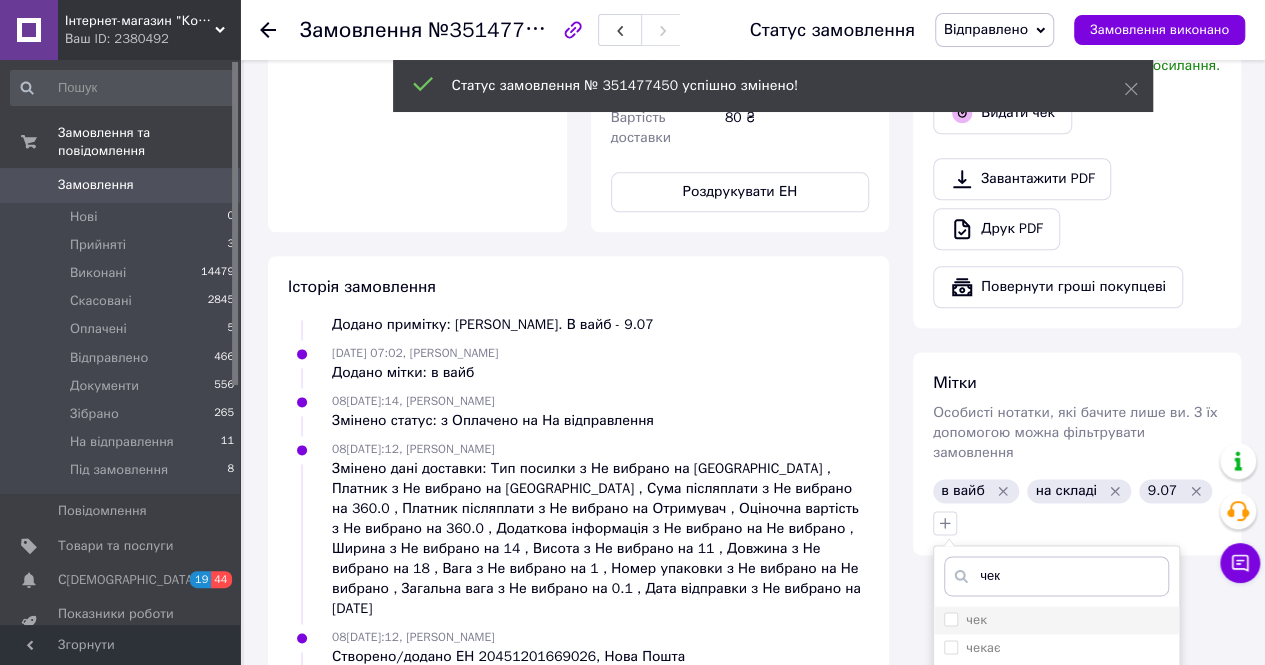 type on "чек" 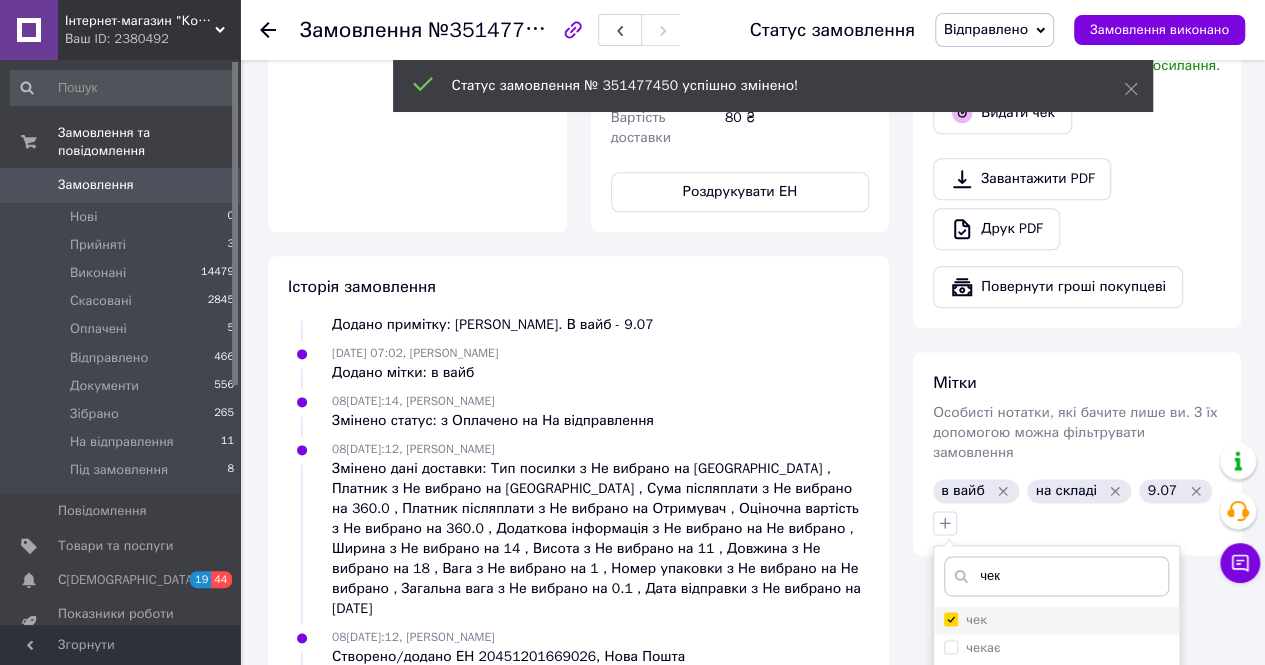 checkbox on "true" 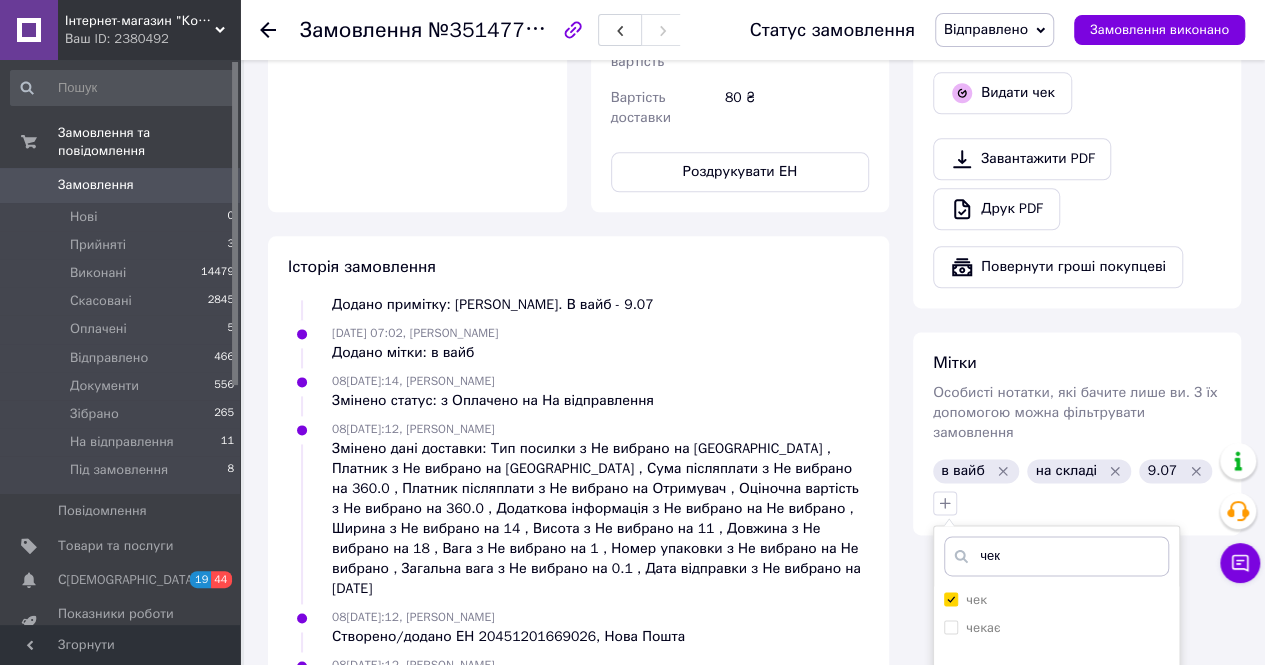 scroll, scrollTop: 1295, scrollLeft: 0, axis: vertical 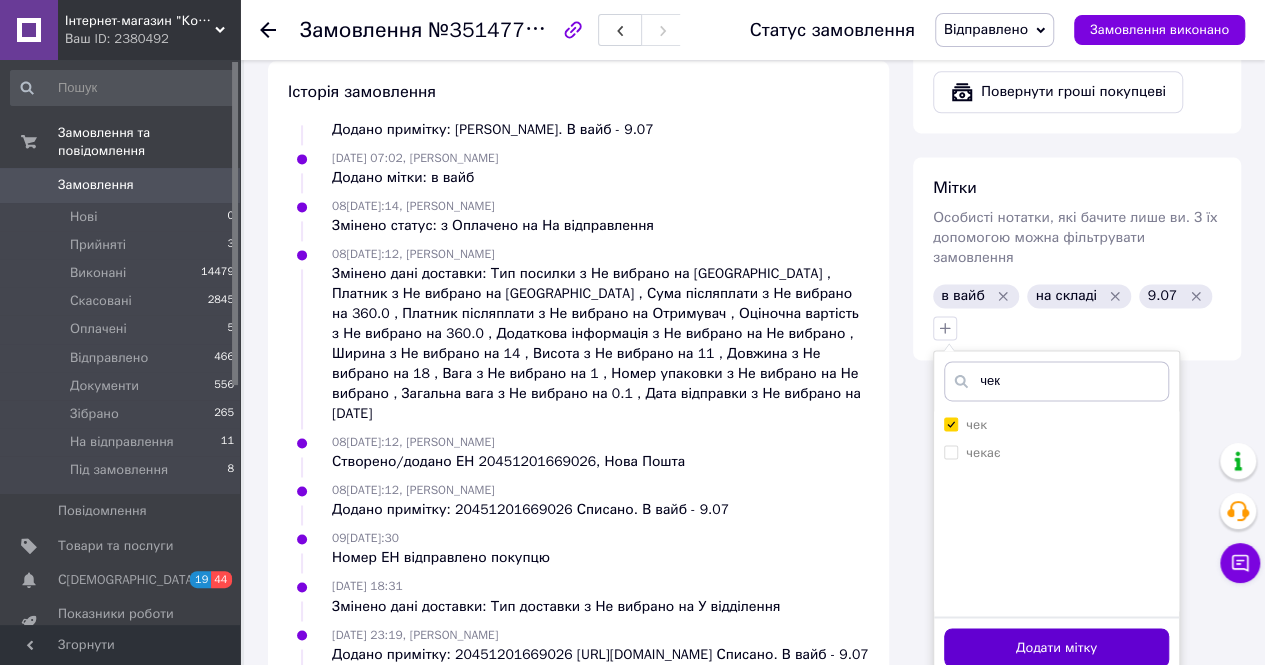 click on "Додати мітку" at bounding box center (1056, 647) 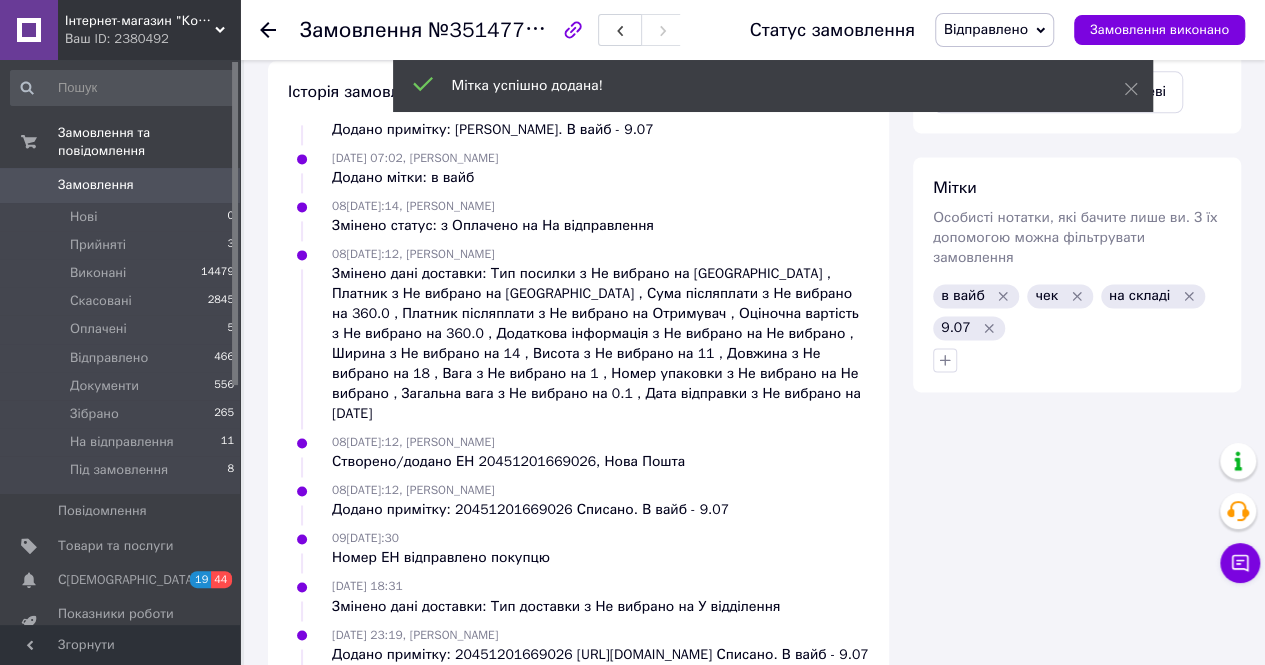 scroll, scrollTop: 404, scrollLeft: 0, axis: vertical 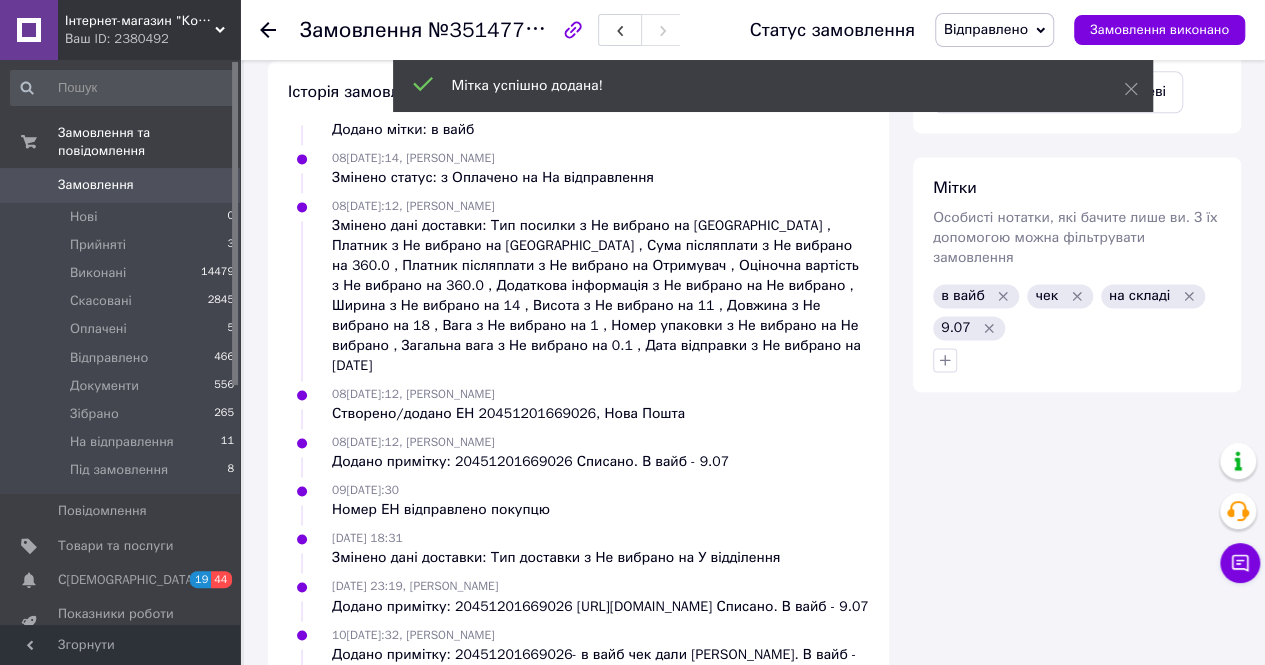 click 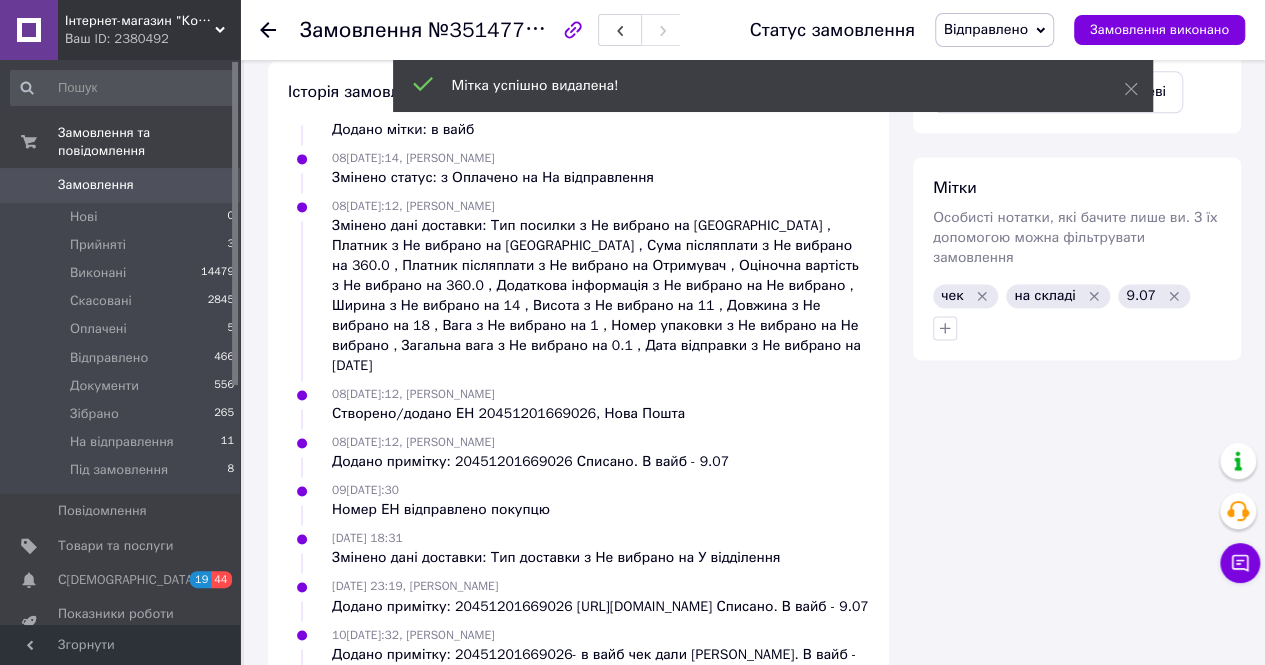 scroll, scrollTop: 453, scrollLeft: 0, axis: vertical 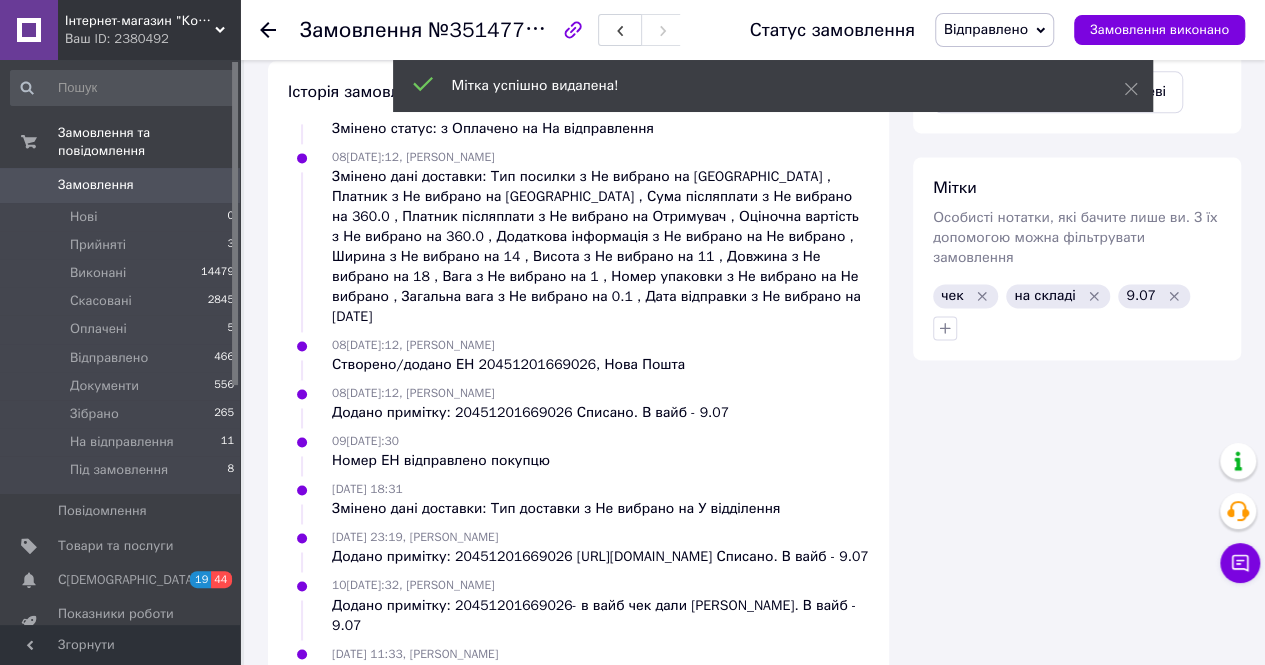 click 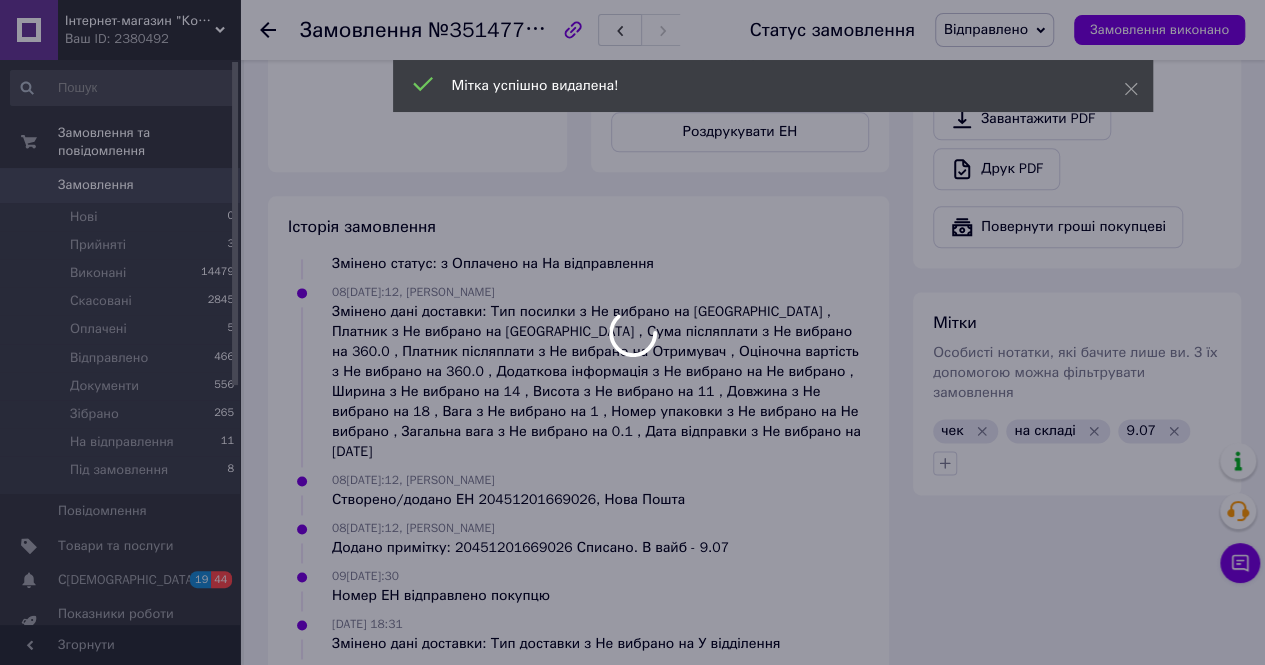 scroll, scrollTop: 1095, scrollLeft: 0, axis: vertical 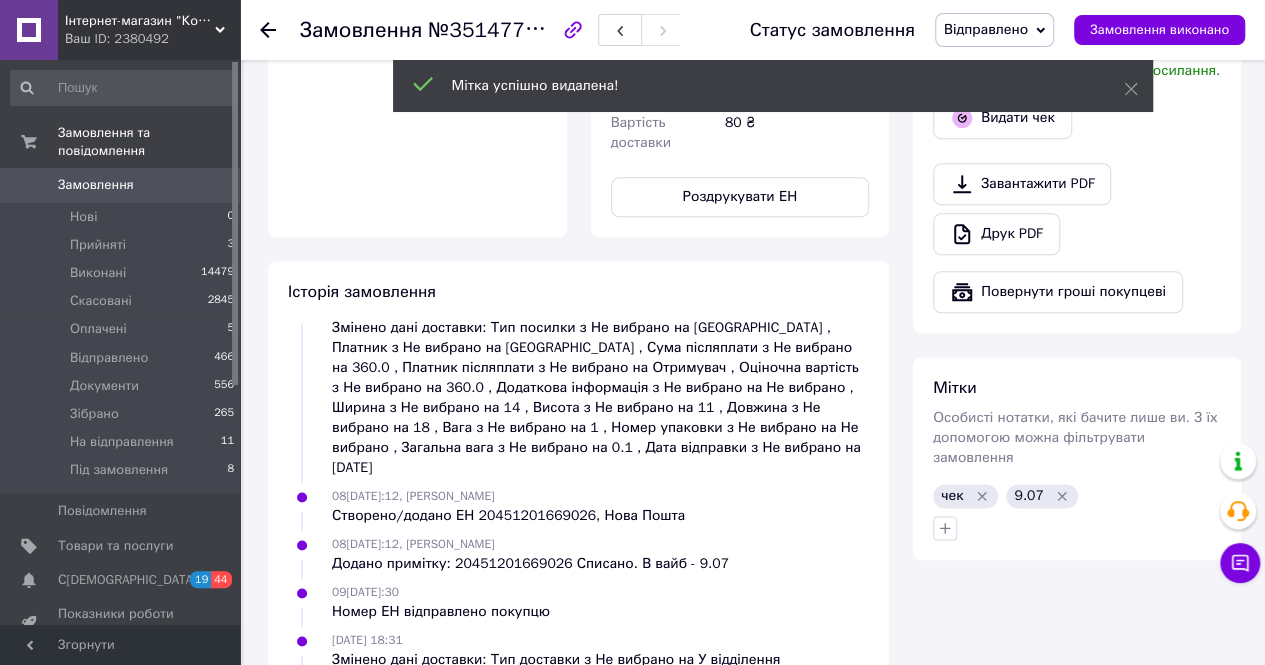 click 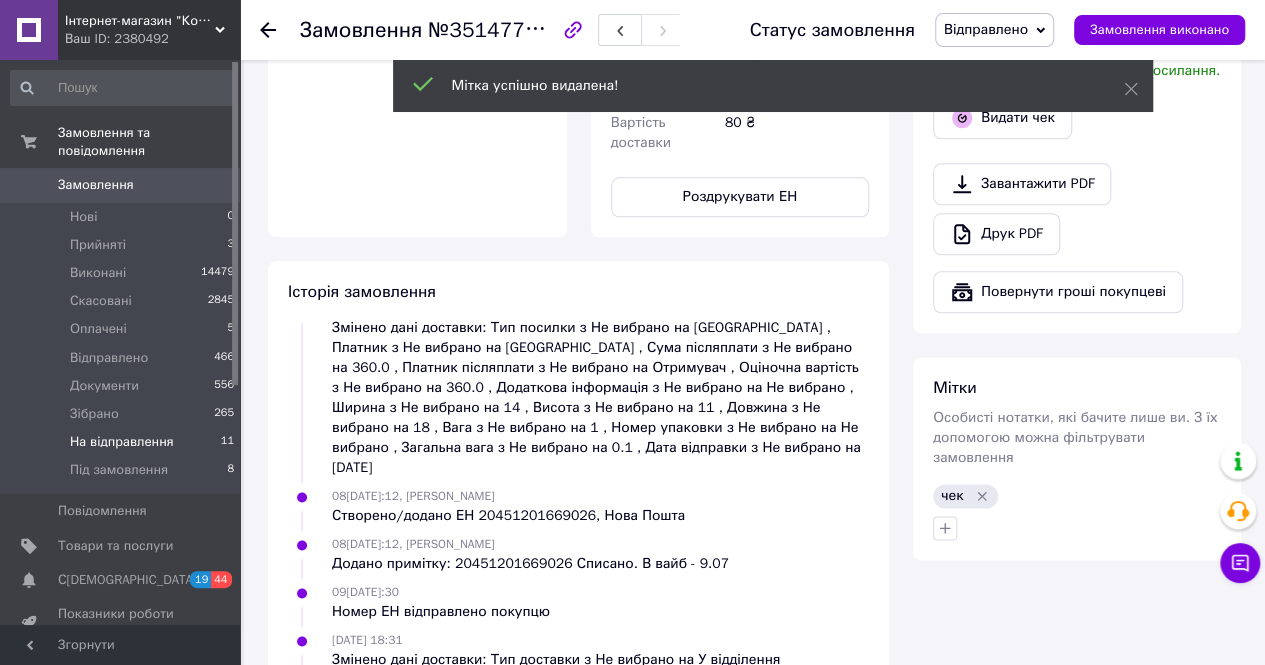 scroll, scrollTop: 550, scrollLeft: 0, axis: vertical 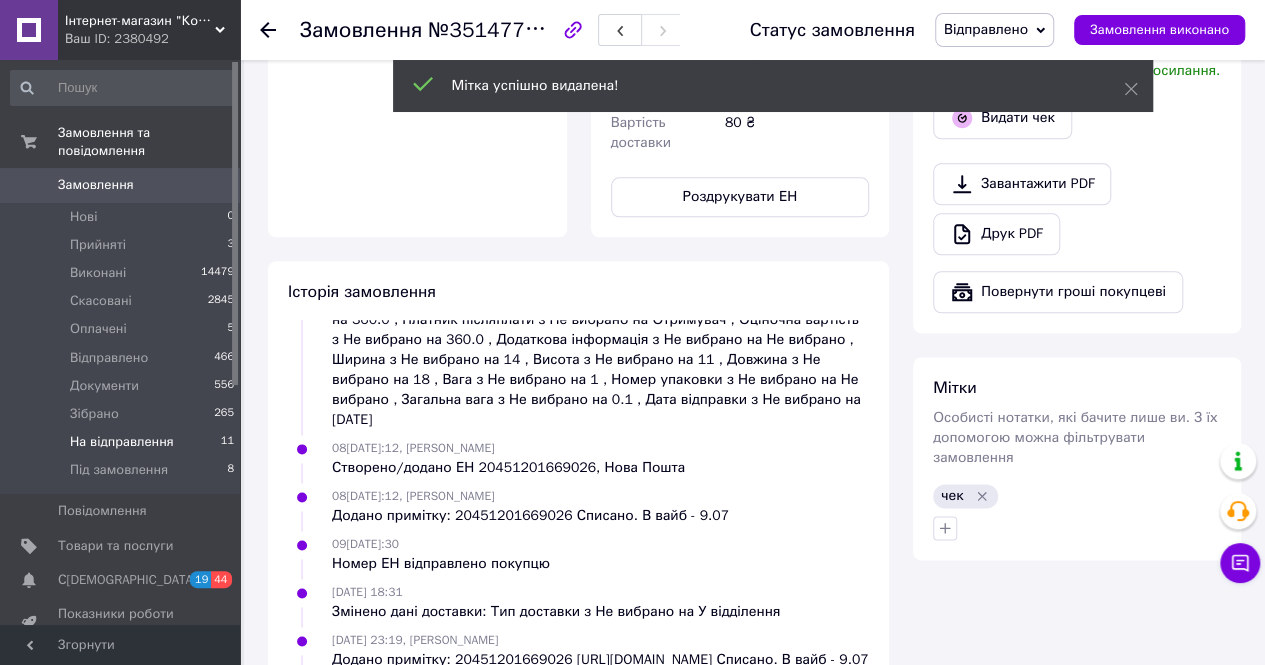 click on "На відправлення" at bounding box center [122, 442] 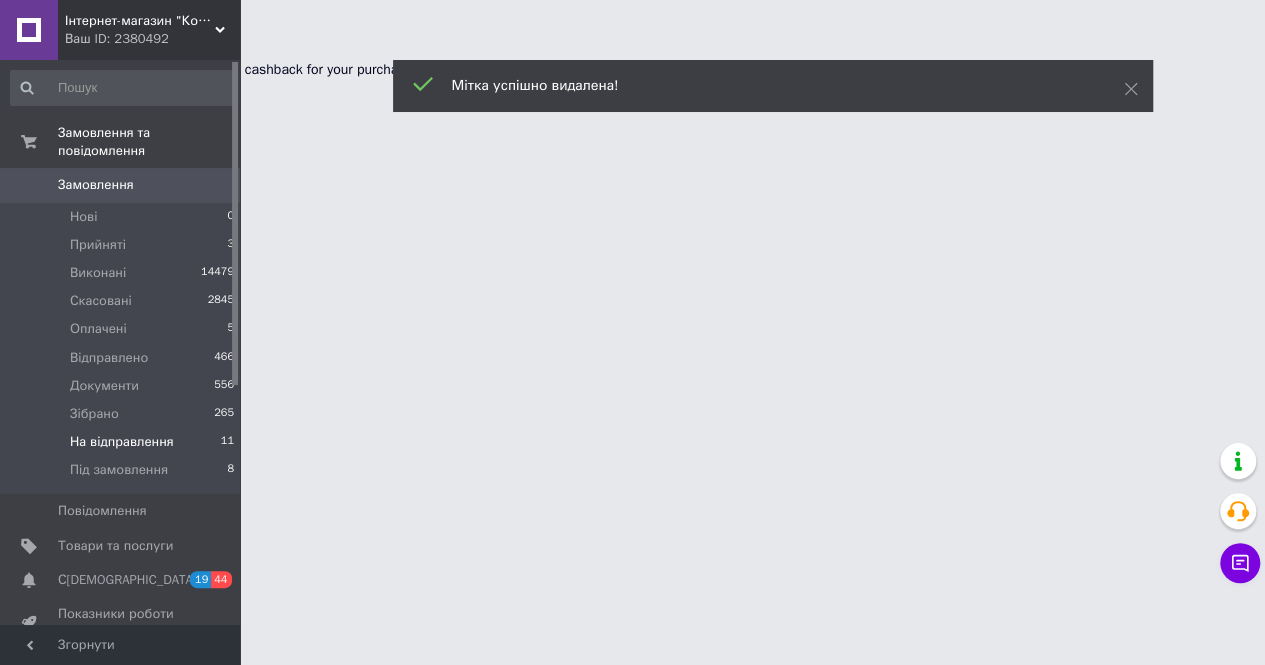 scroll, scrollTop: 0, scrollLeft: 0, axis: both 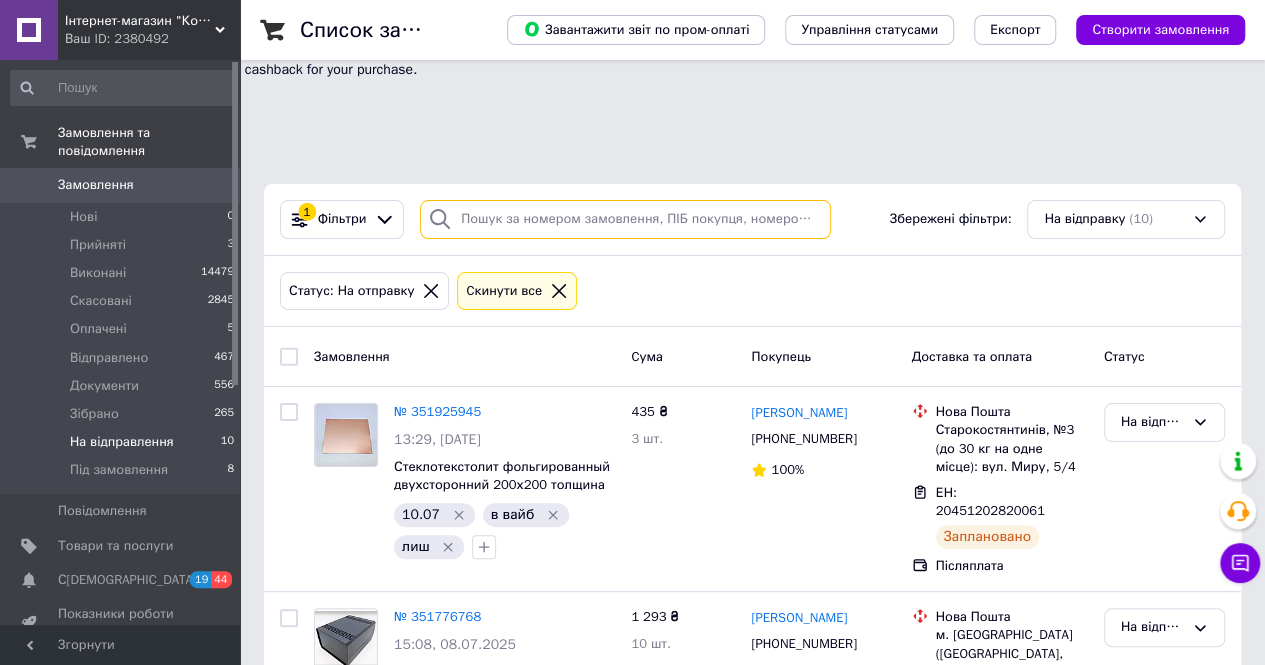 click at bounding box center (625, 219) 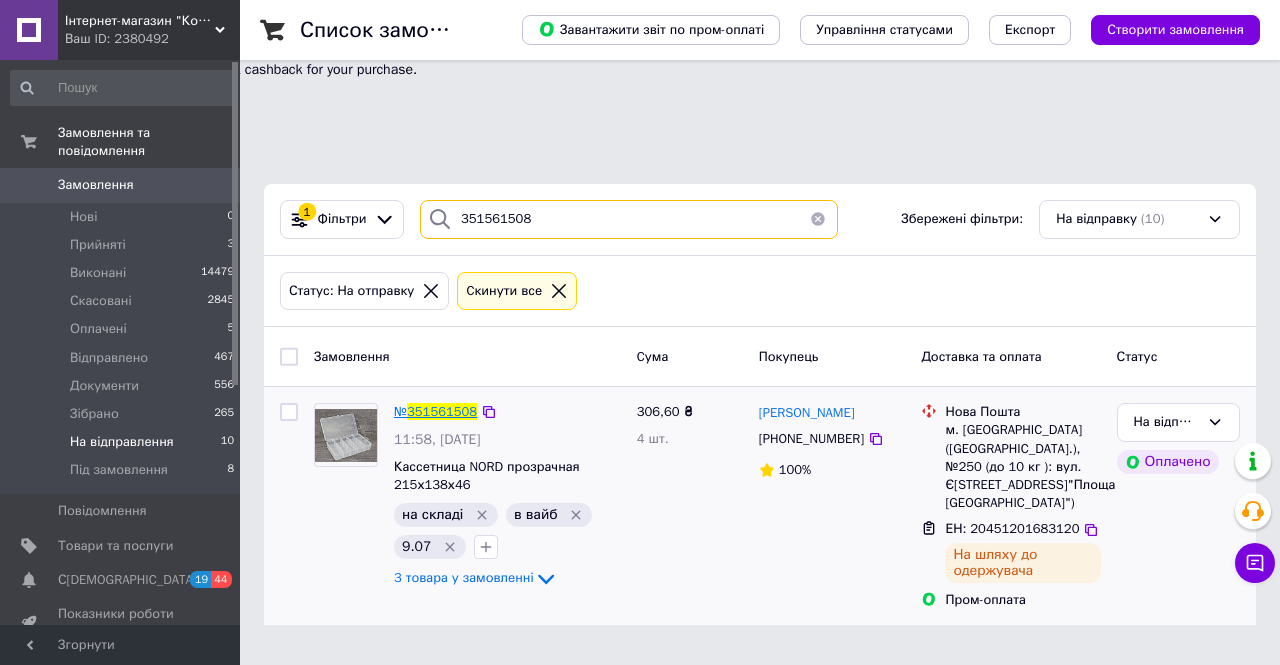 type on "351561508" 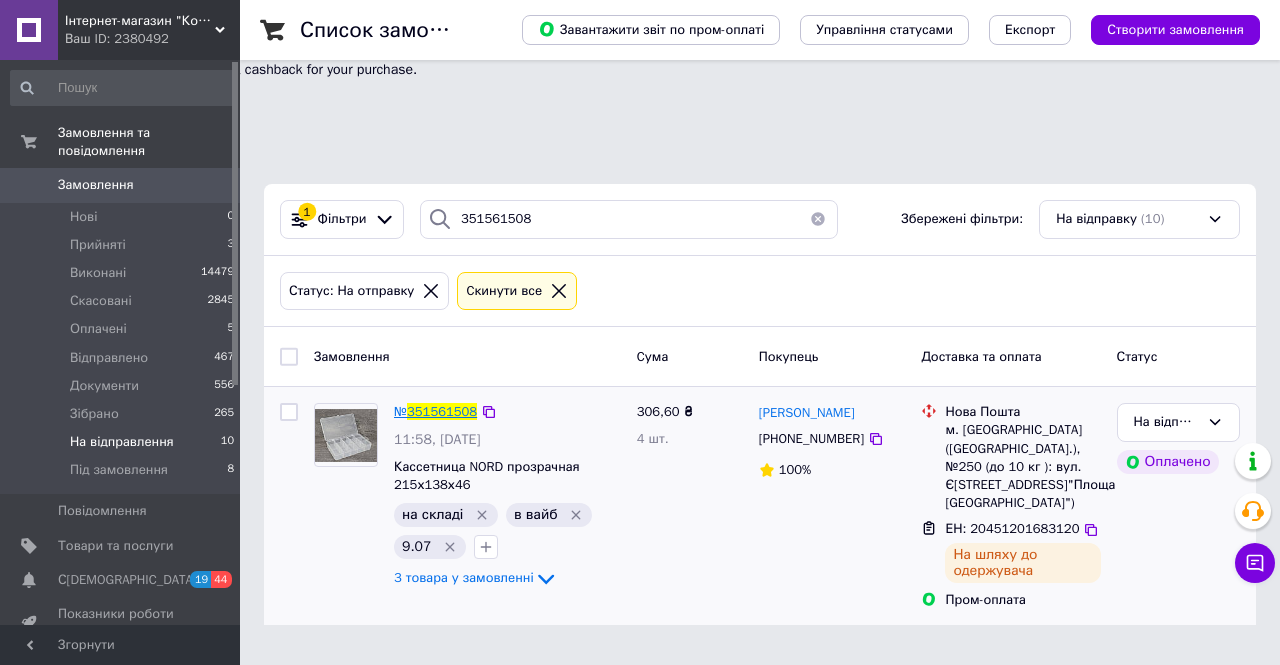 click on "351561508" at bounding box center (442, 411) 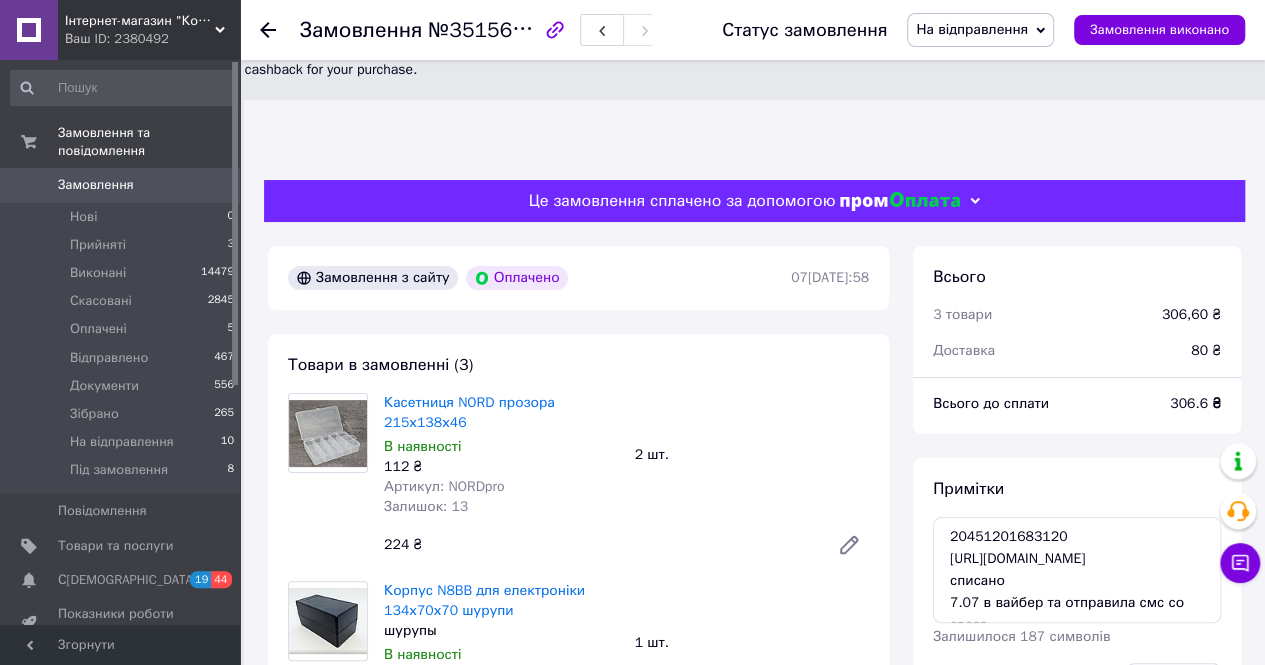scroll, scrollTop: 436, scrollLeft: 0, axis: vertical 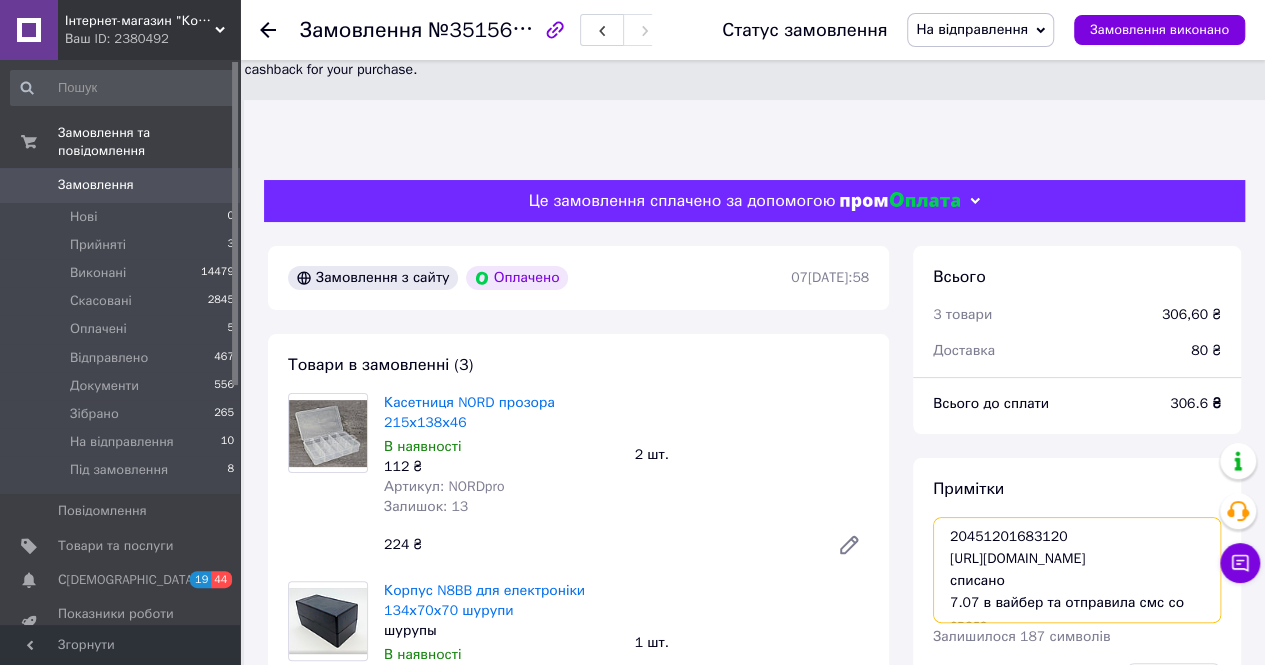 drag, startPoint x: 1088, startPoint y: 480, endPoint x: 933, endPoint y: 436, distance: 161.12418 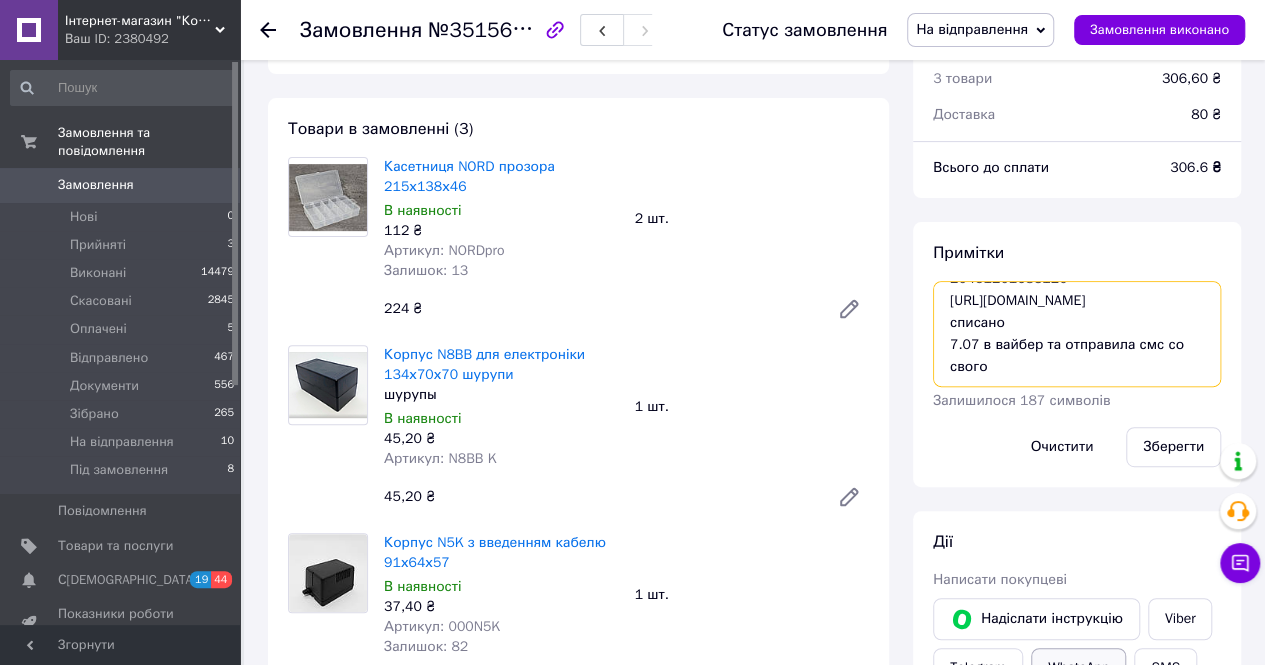 scroll, scrollTop: 500, scrollLeft: 0, axis: vertical 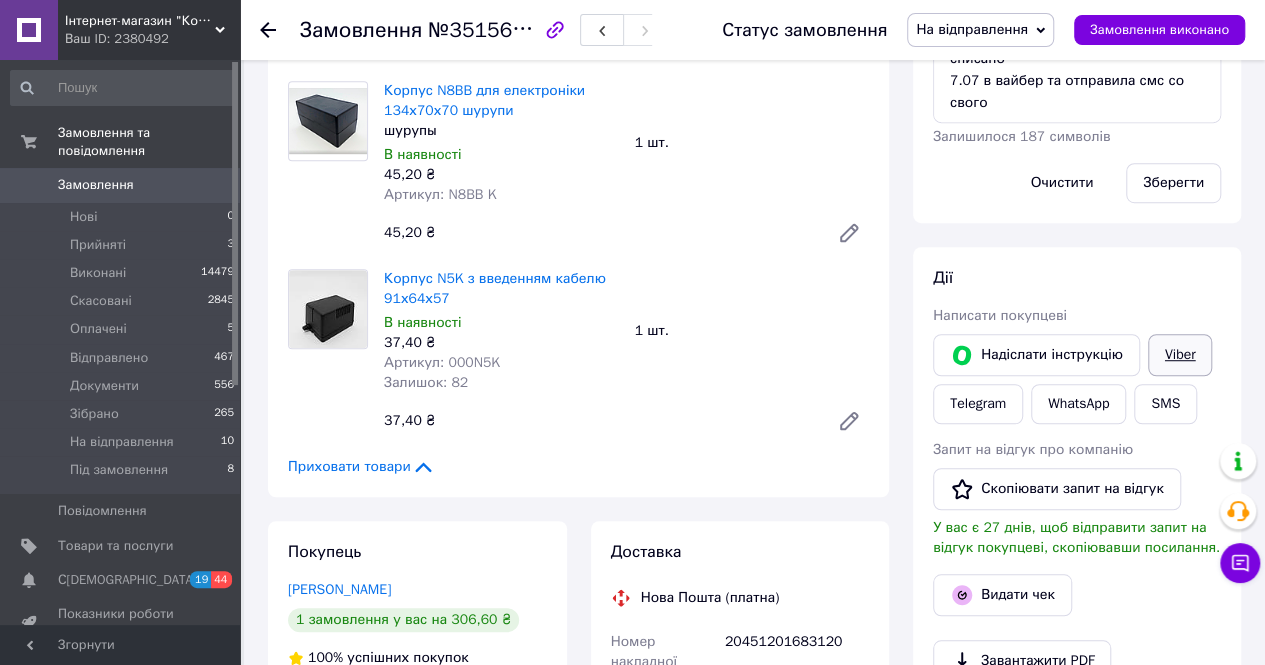 click on "Viber" at bounding box center [1180, 355] 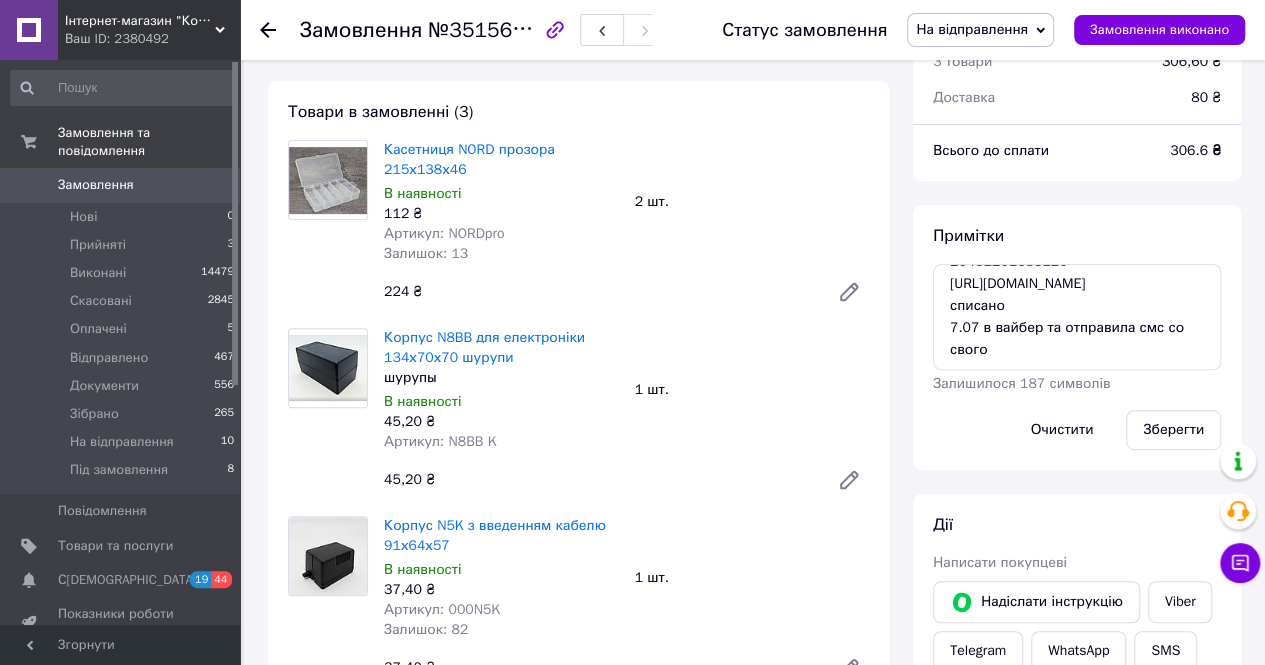 scroll, scrollTop: 200, scrollLeft: 0, axis: vertical 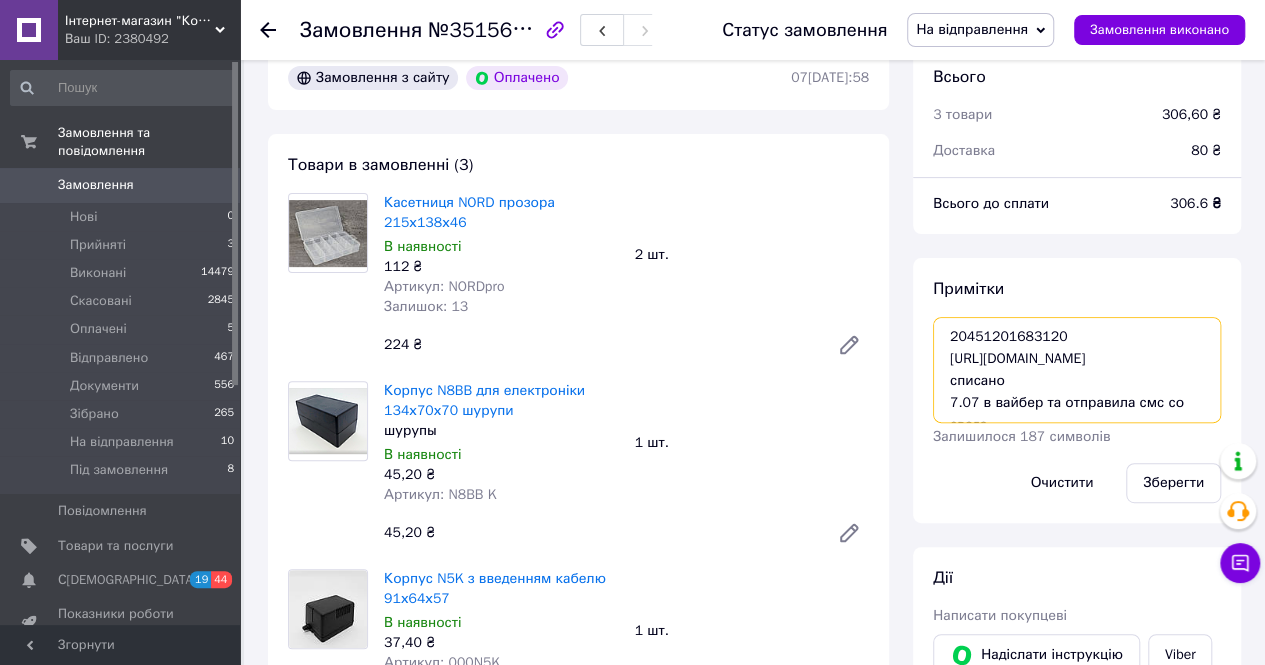 click on "20451201683120
https://kasa.vchasno.ua/check-viewer/sF839tNymA0
списано
7.07 в вайбер та отправила смс со свого" at bounding box center [1077, 370] 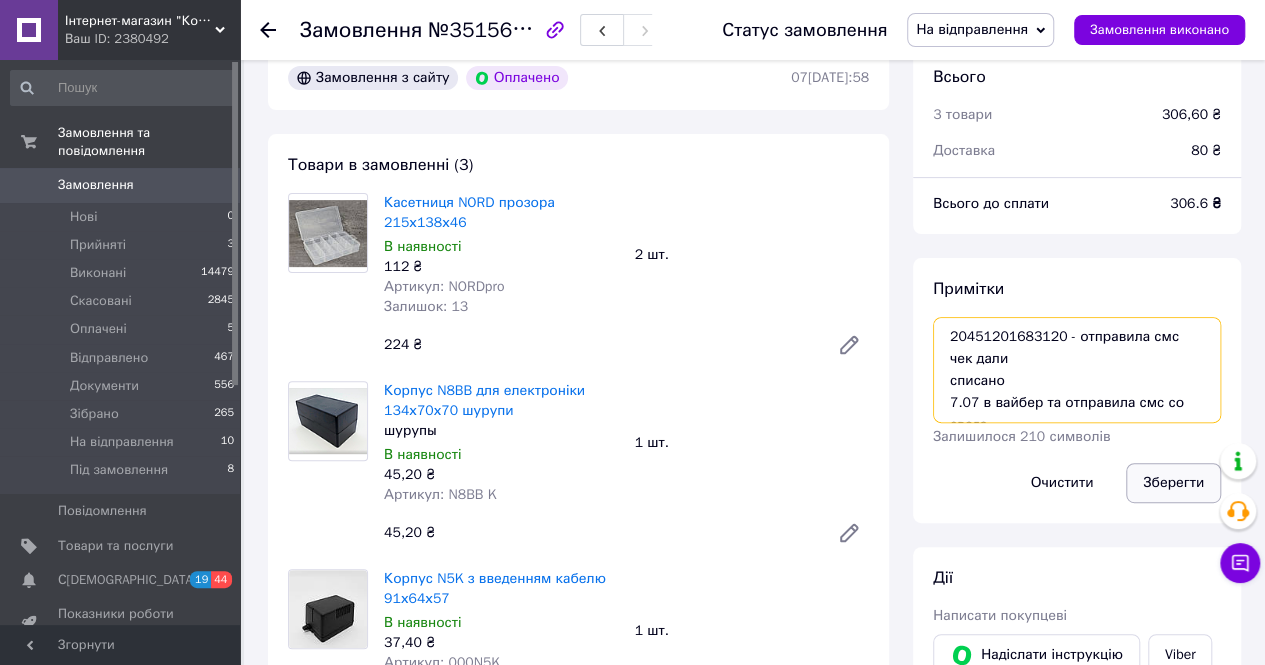 type on "20451201683120 - отправила смс
чек дали
списано
7.07 в вайбер та отправила смс со свого" 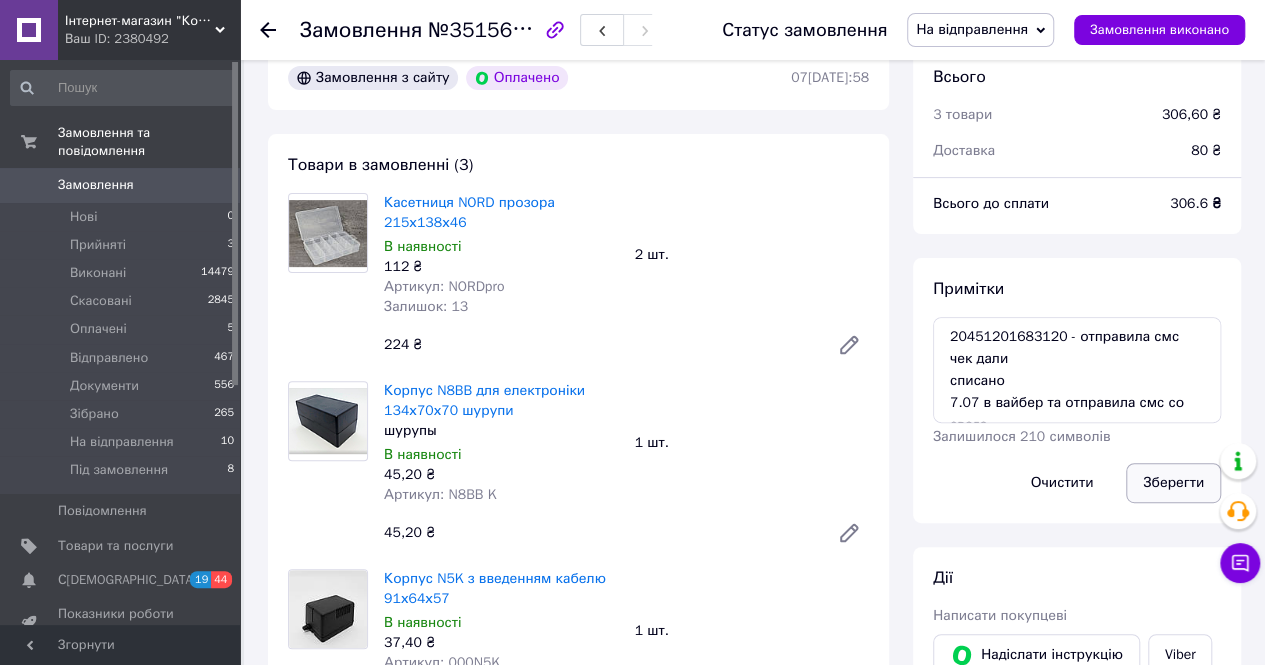 click on "Зберегти" at bounding box center [1173, 483] 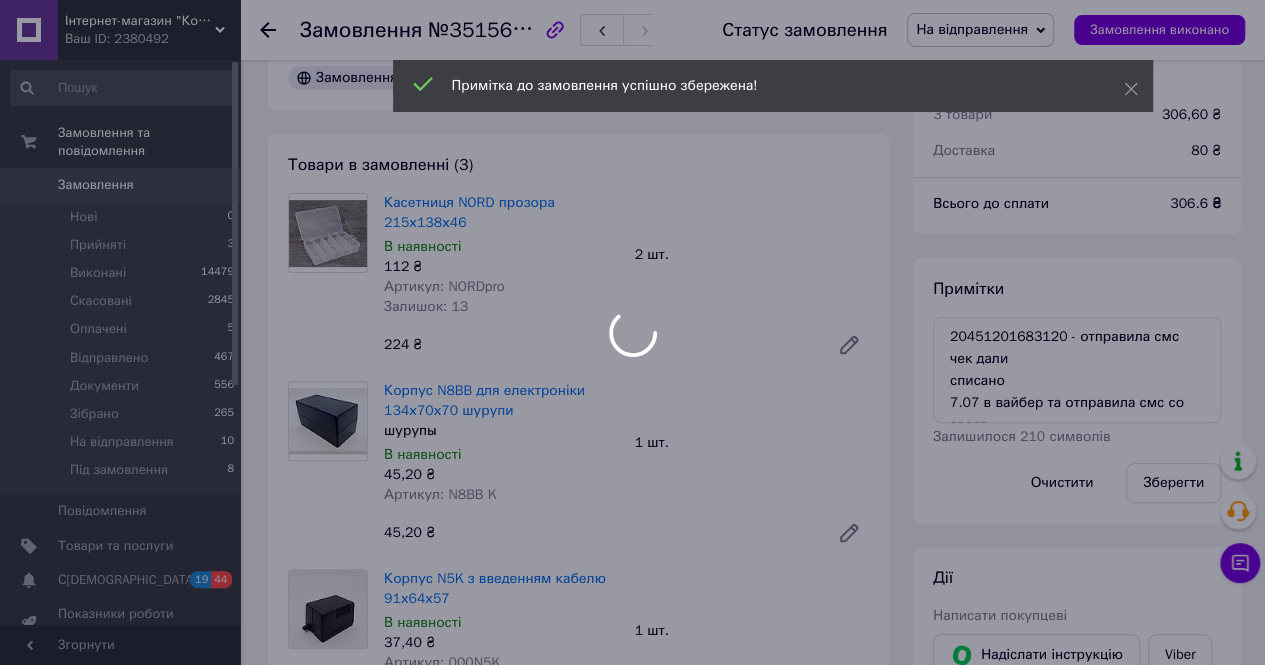 scroll, scrollTop: 504, scrollLeft: 0, axis: vertical 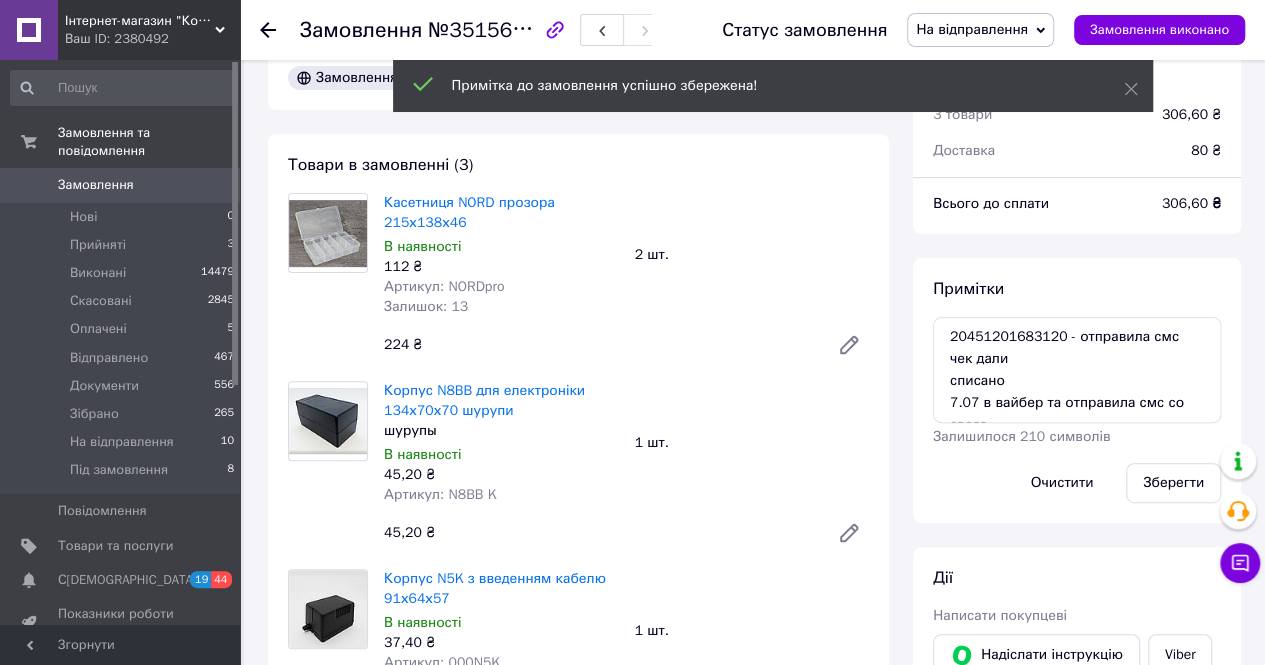 click on "На відправлення" at bounding box center (972, 29) 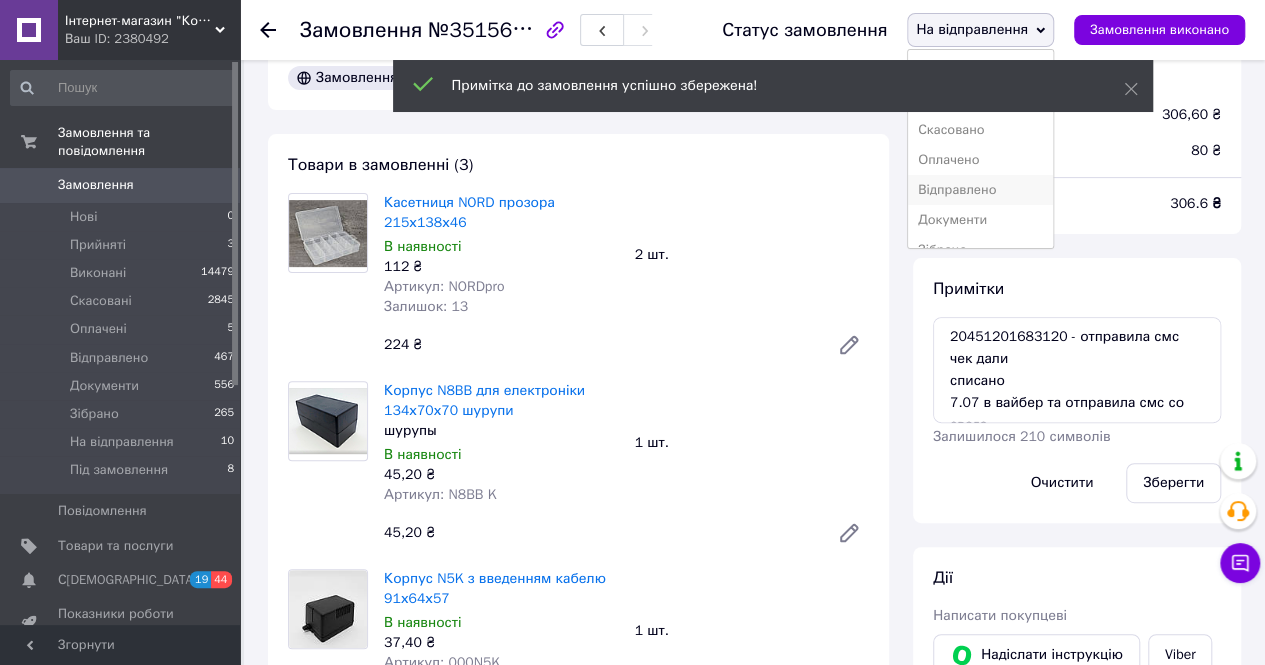 click on "Відправлено" at bounding box center (980, 190) 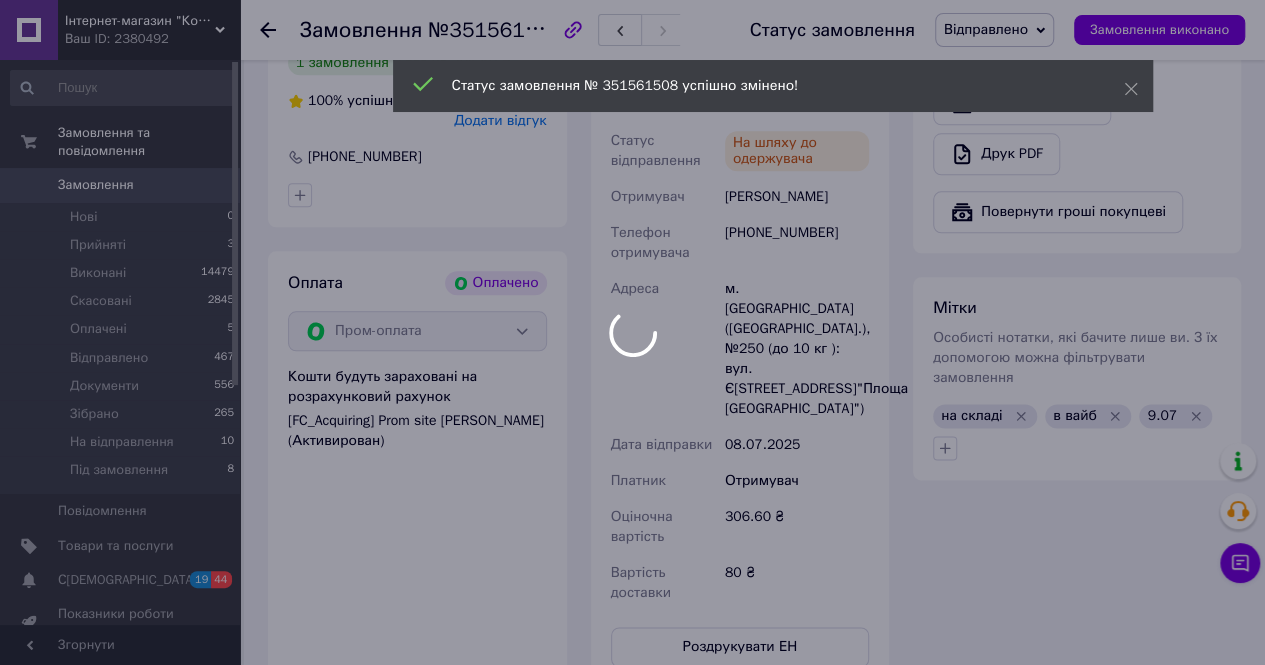 scroll, scrollTop: 1100, scrollLeft: 0, axis: vertical 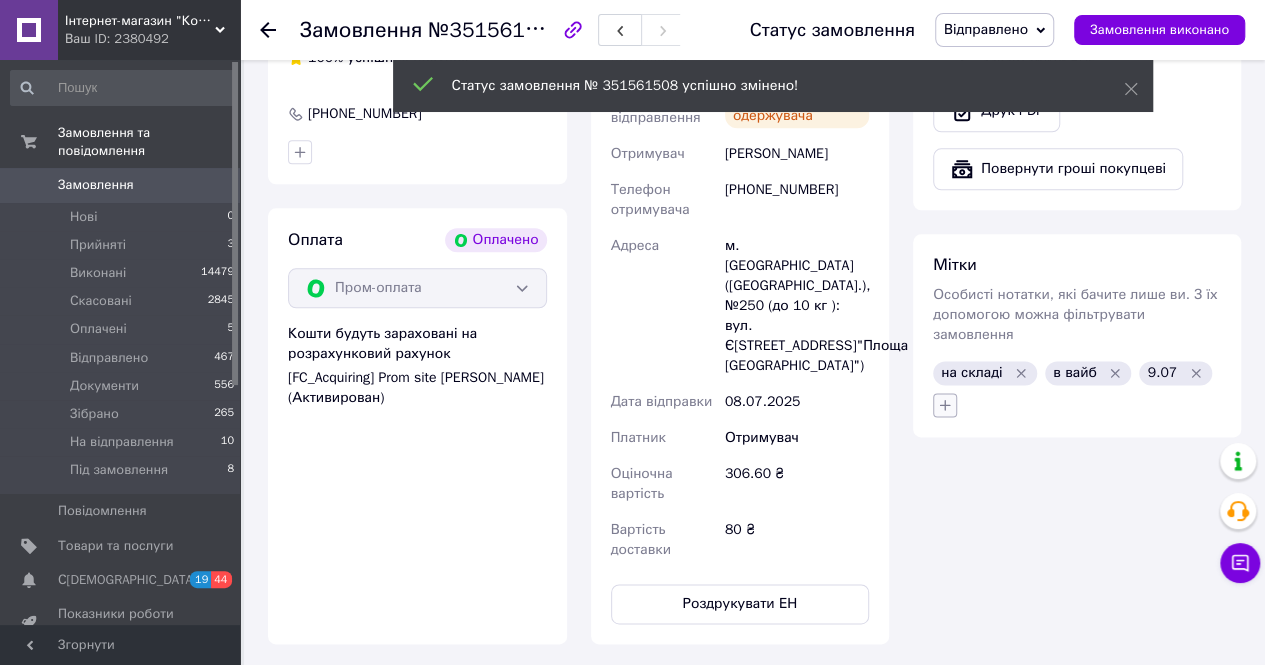 click 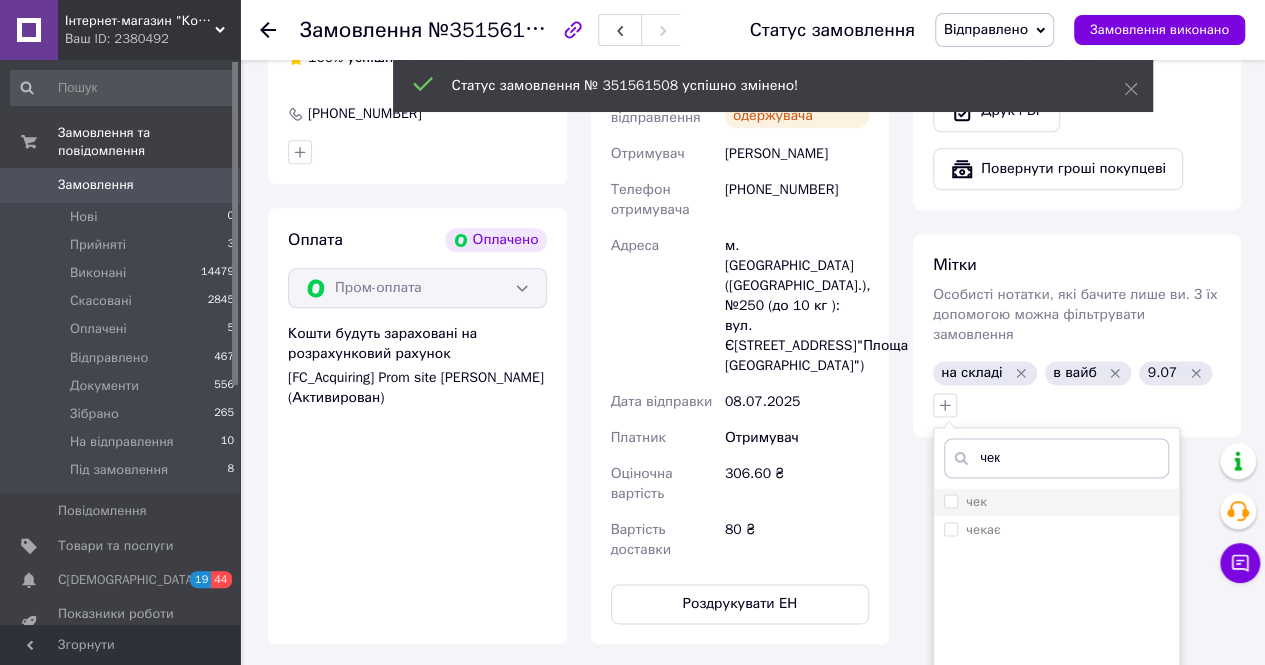 type on "чек" 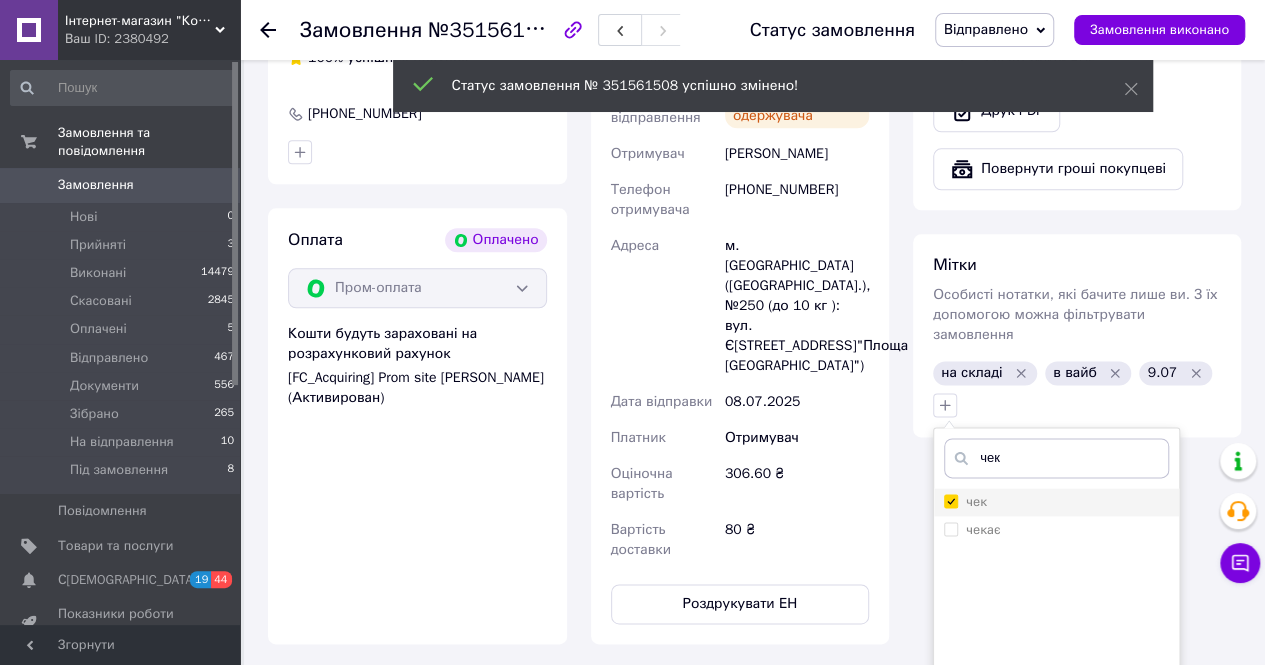 checkbox on "true" 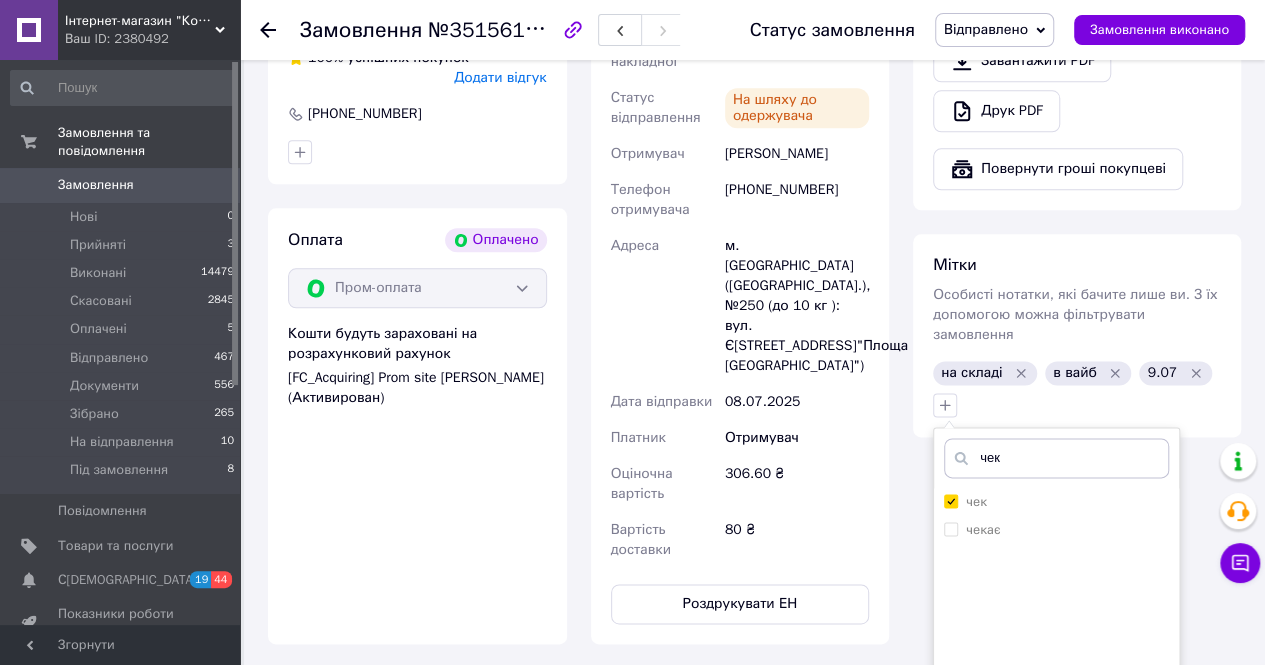 click on "Додати мітку" at bounding box center [1056, 724] 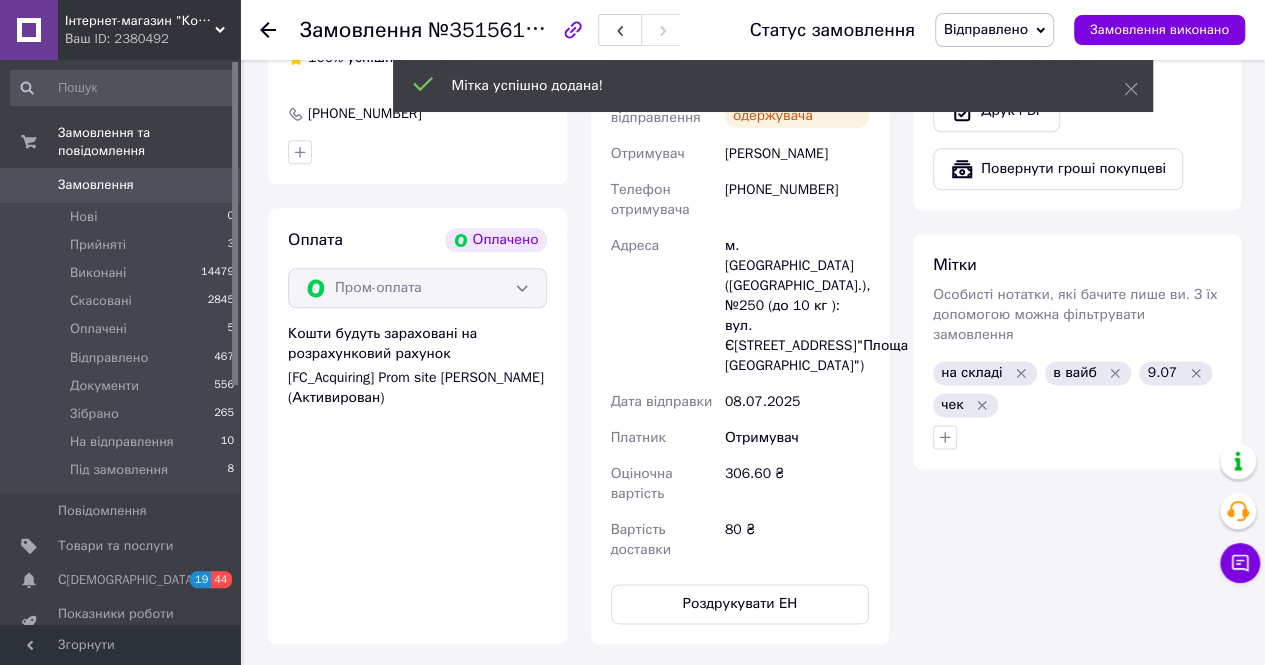 scroll, scrollTop: 553, scrollLeft: 0, axis: vertical 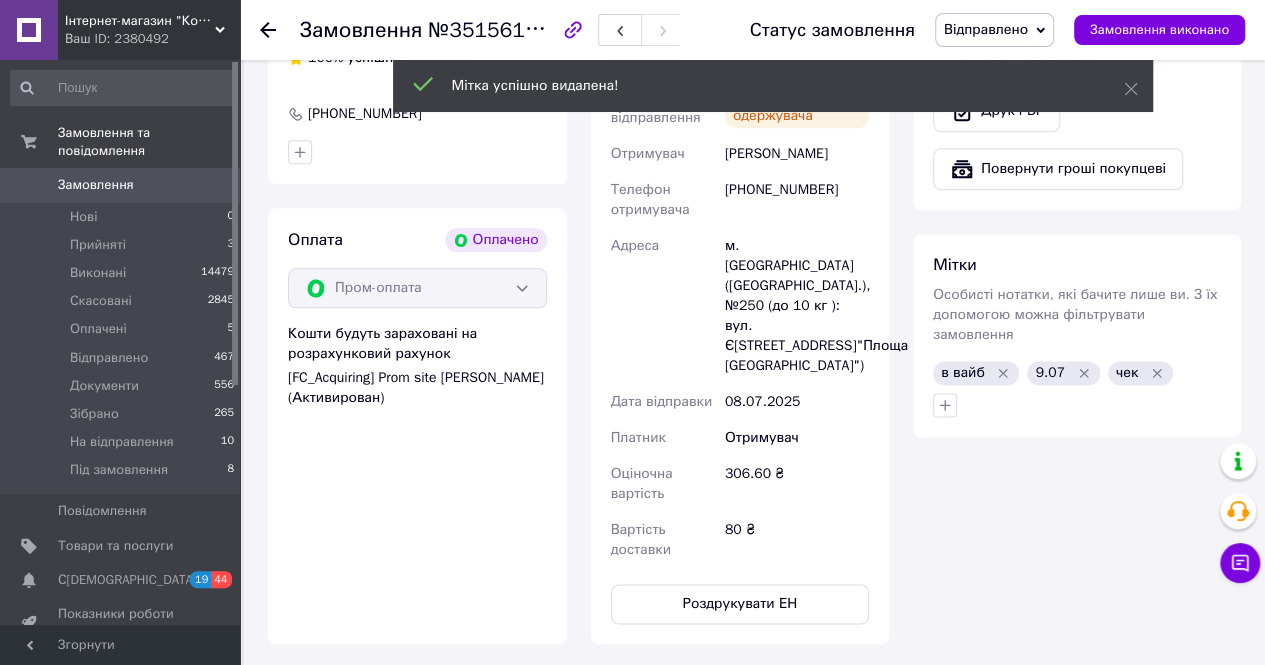 click 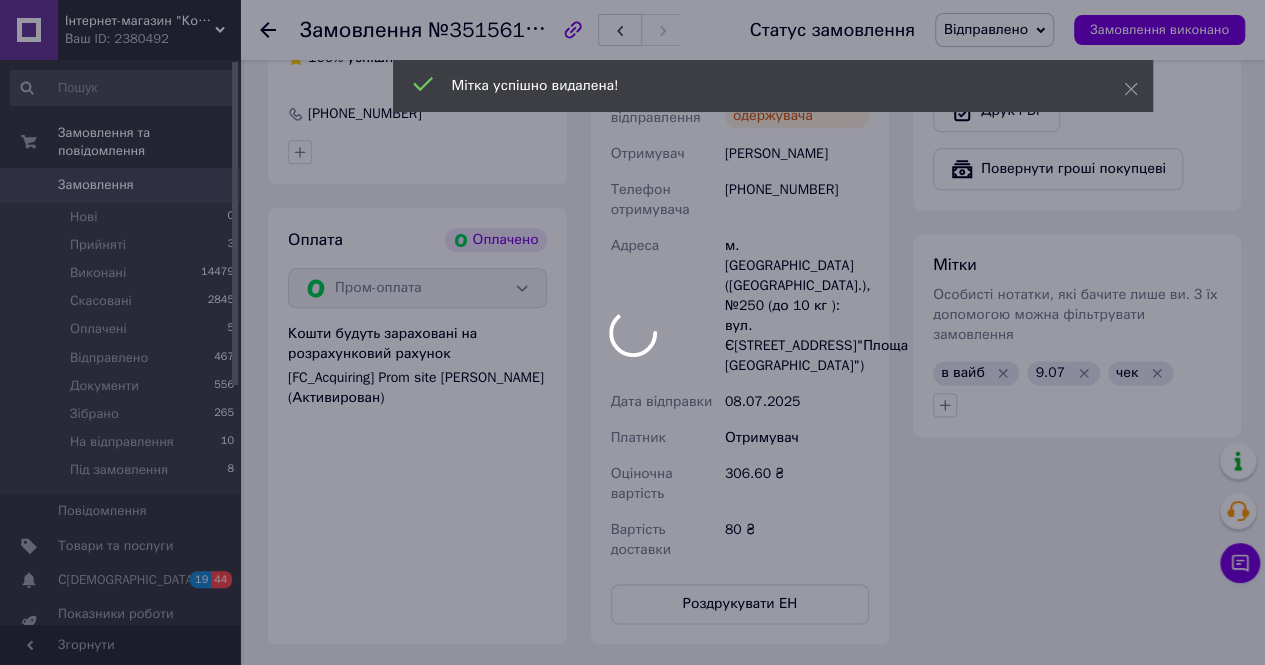 scroll, scrollTop: 650, scrollLeft: 0, axis: vertical 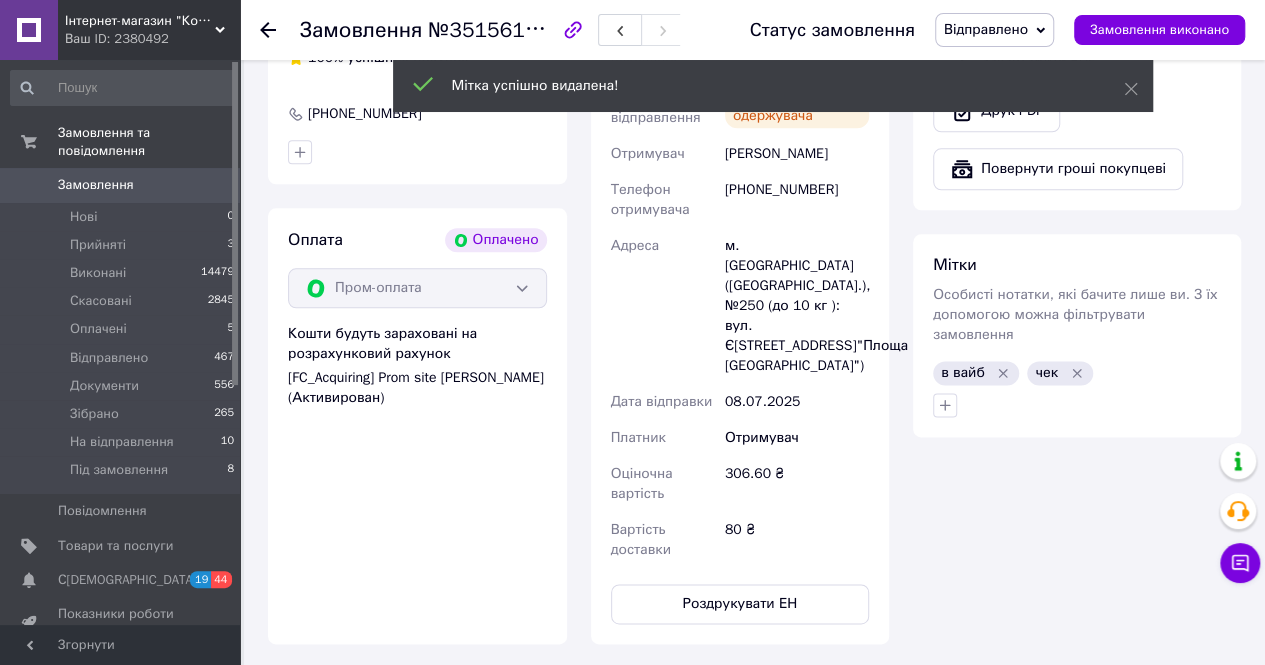 click 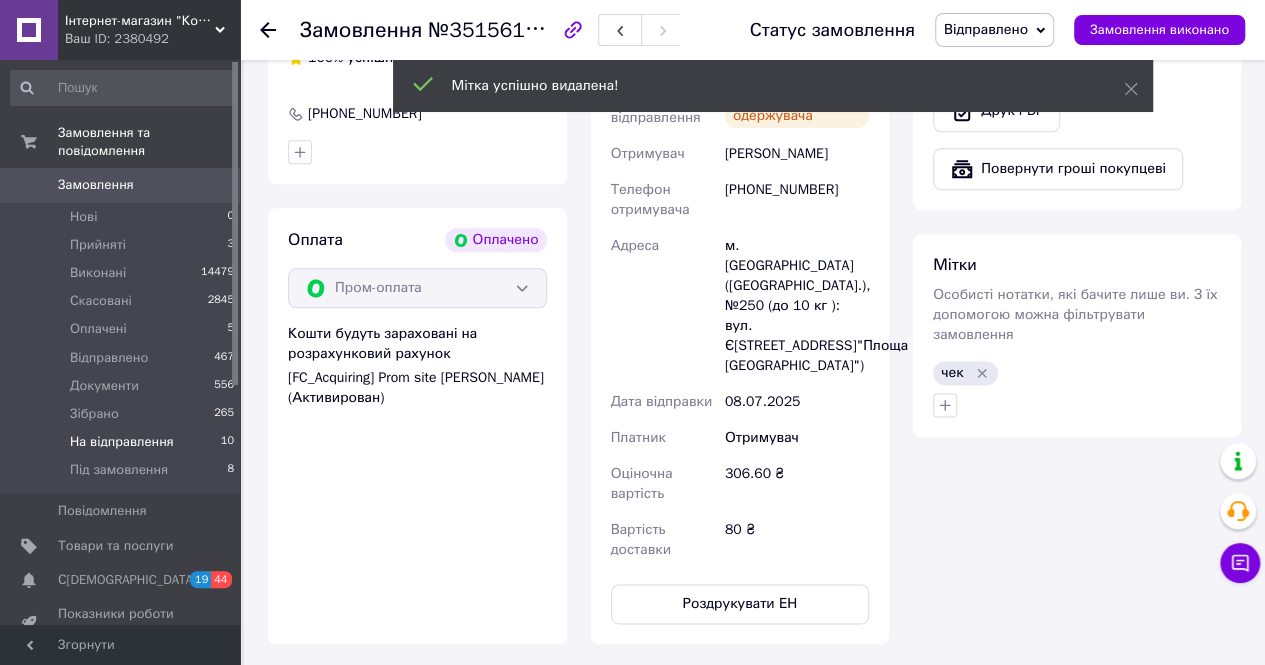 scroll, scrollTop: 698, scrollLeft: 0, axis: vertical 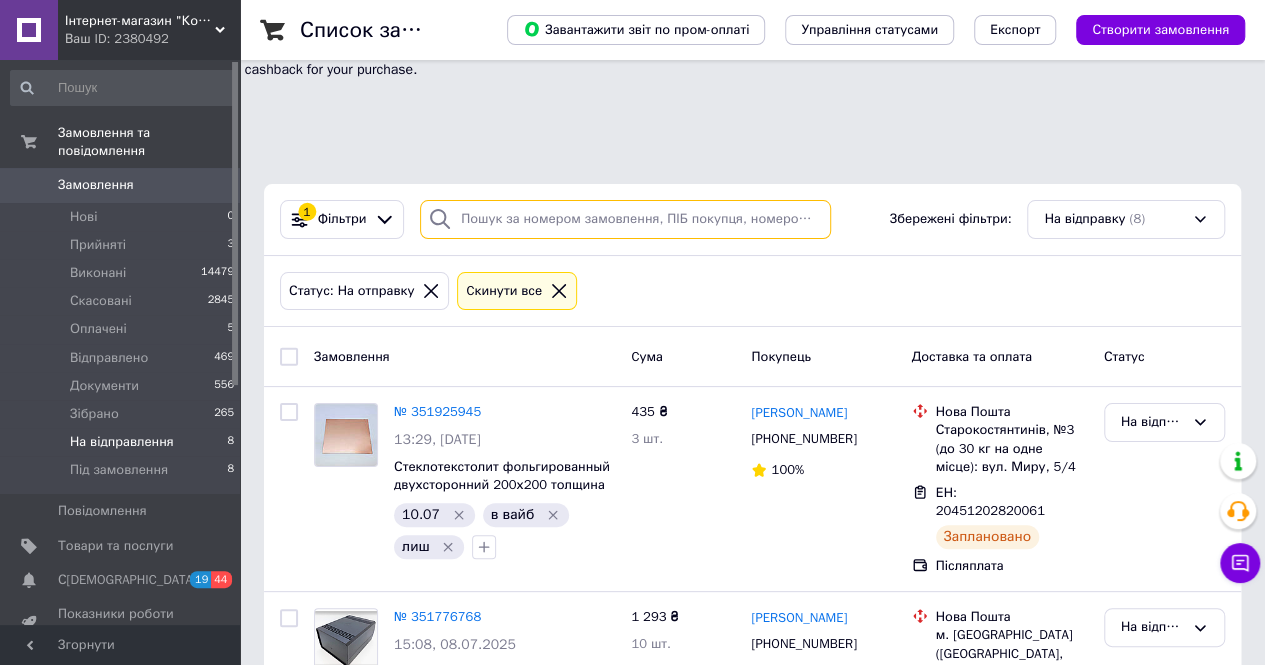 click at bounding box center [625, 219] 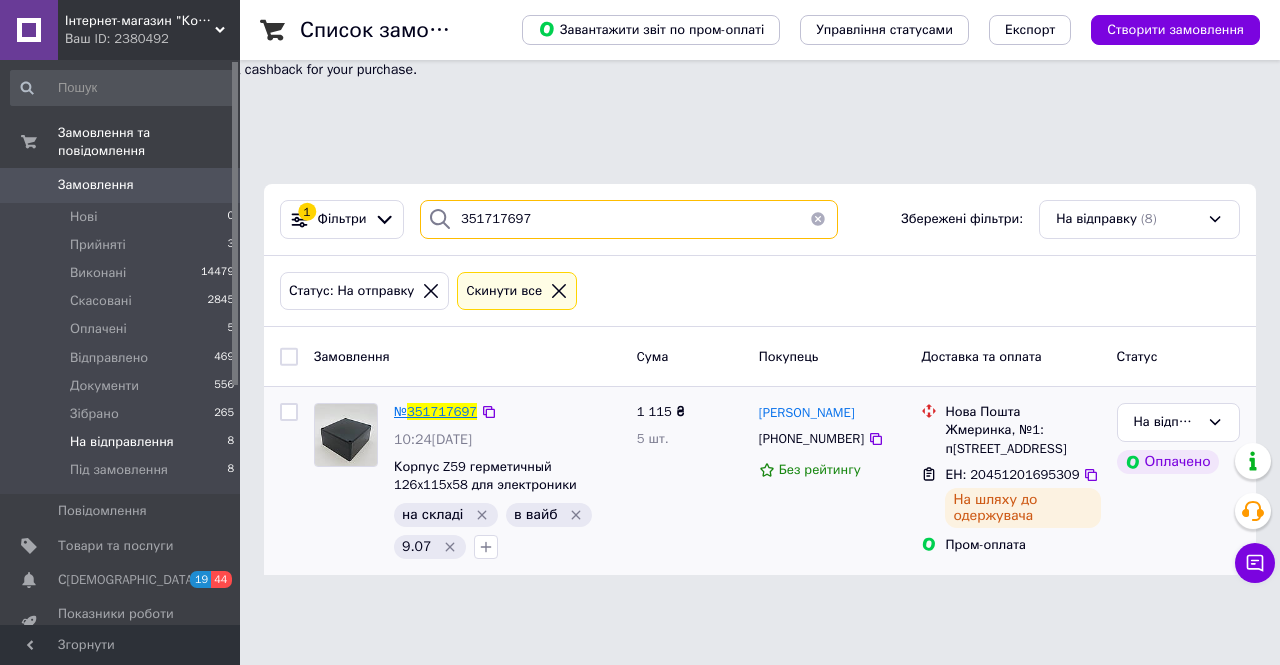 type on "351717697" 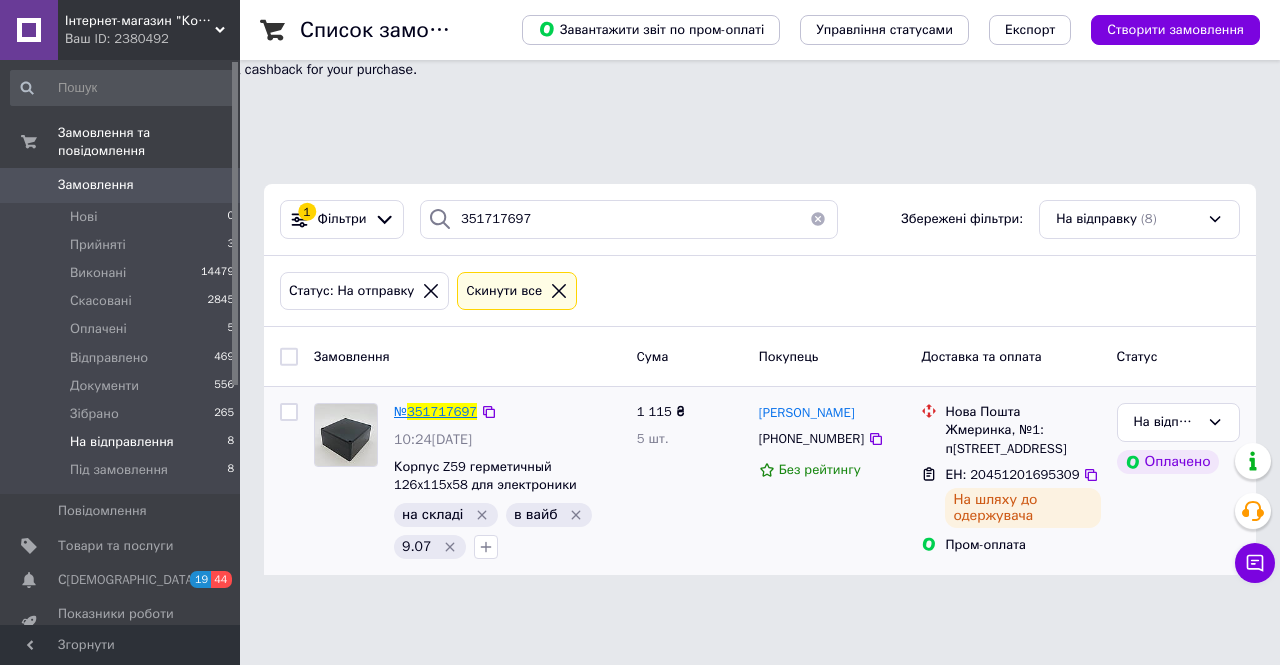 click on "351717697" at bounding box center [442, 411] 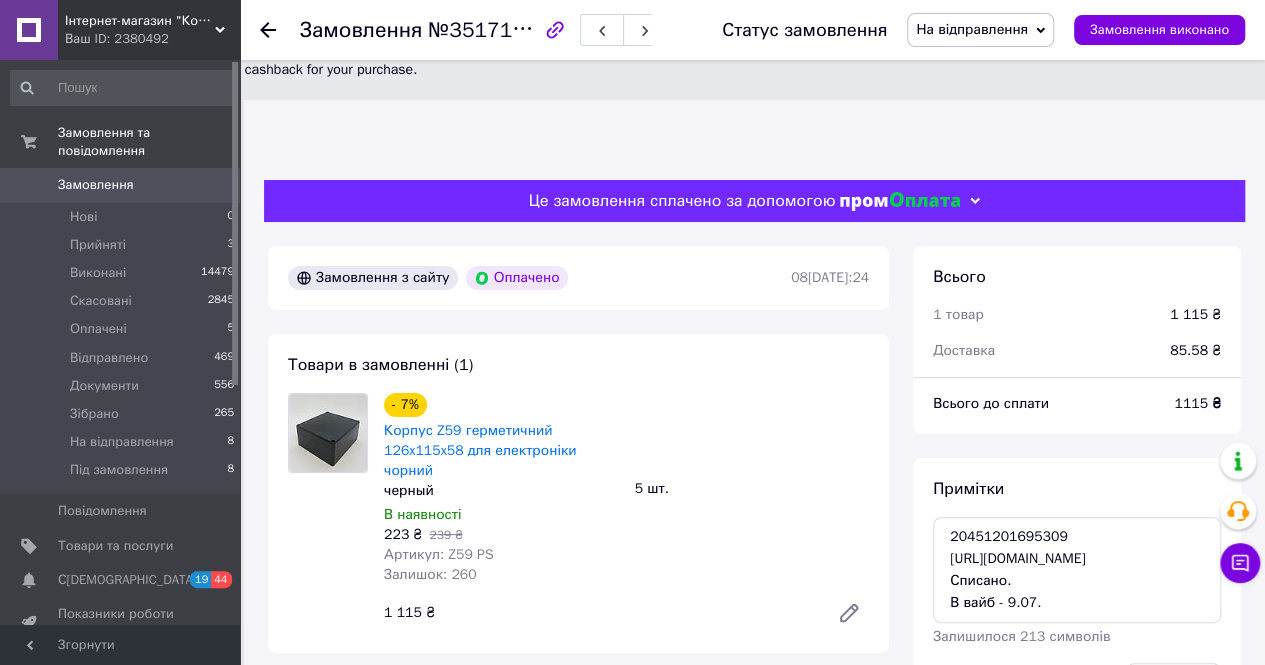 scroll, scrollTop: 259, scrollLeft: 0, axis: vertical 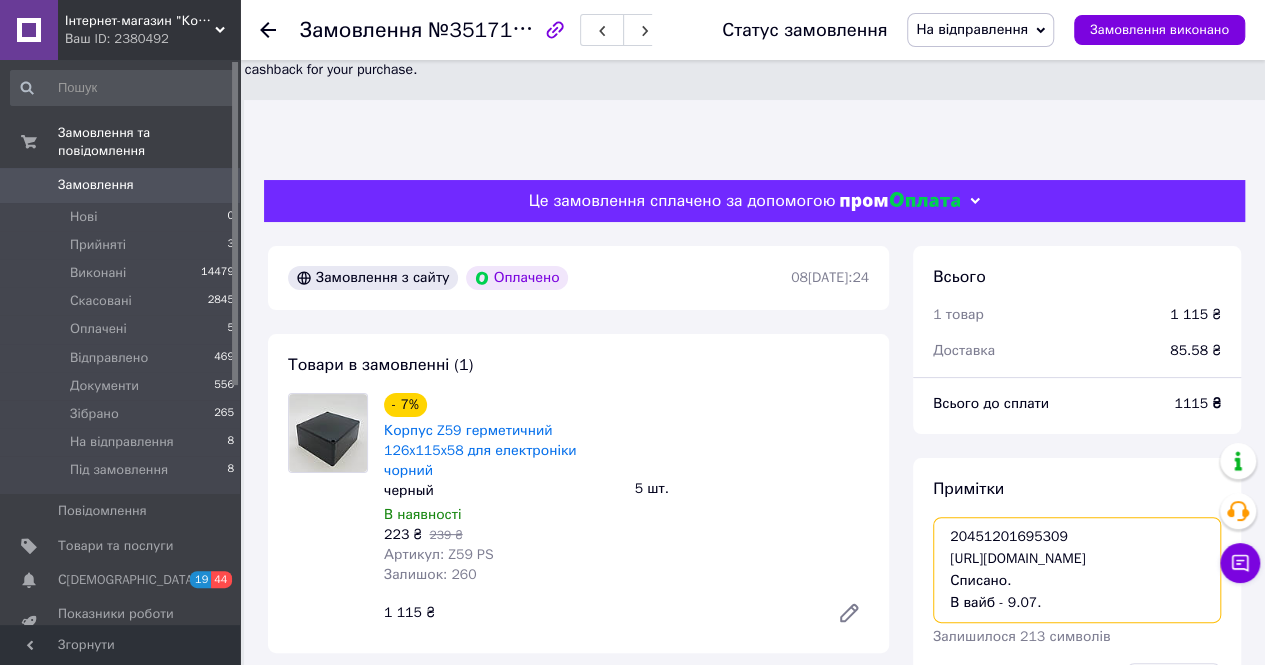 drag, startPoint x: 1080, startPoint y: 485, endPoint x: 940, endPoint y: 438, distance: 147.67871 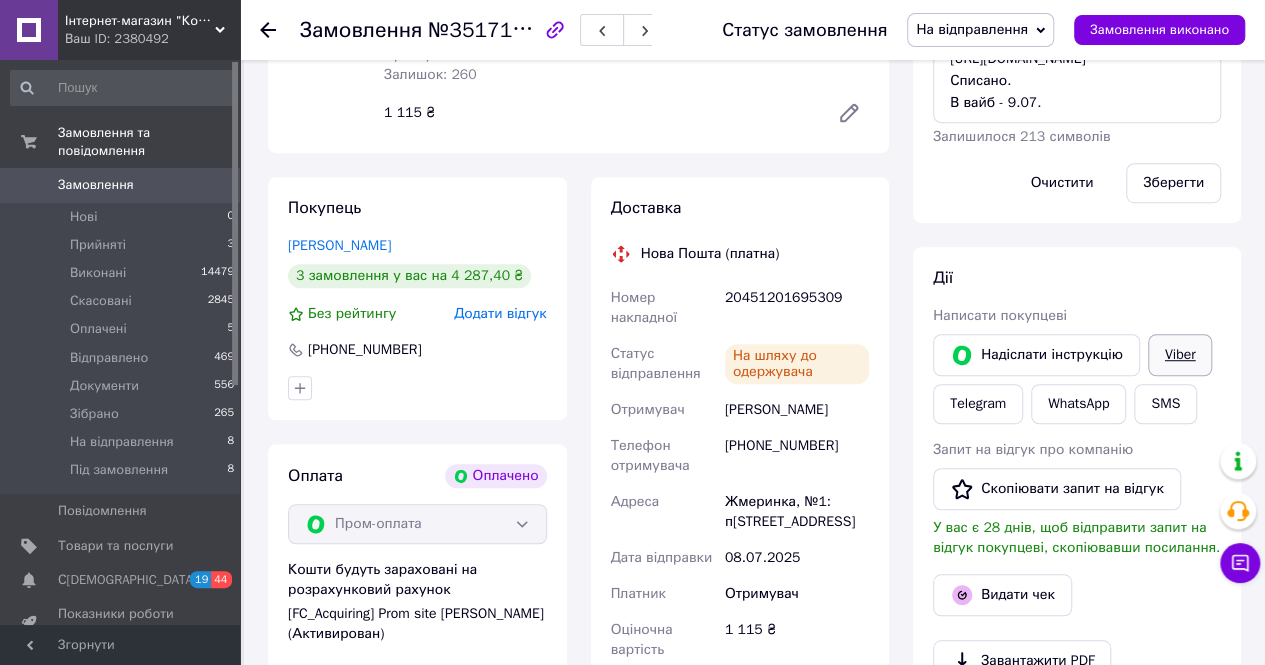 click on "Viber" at bounding box center (1180, 355) 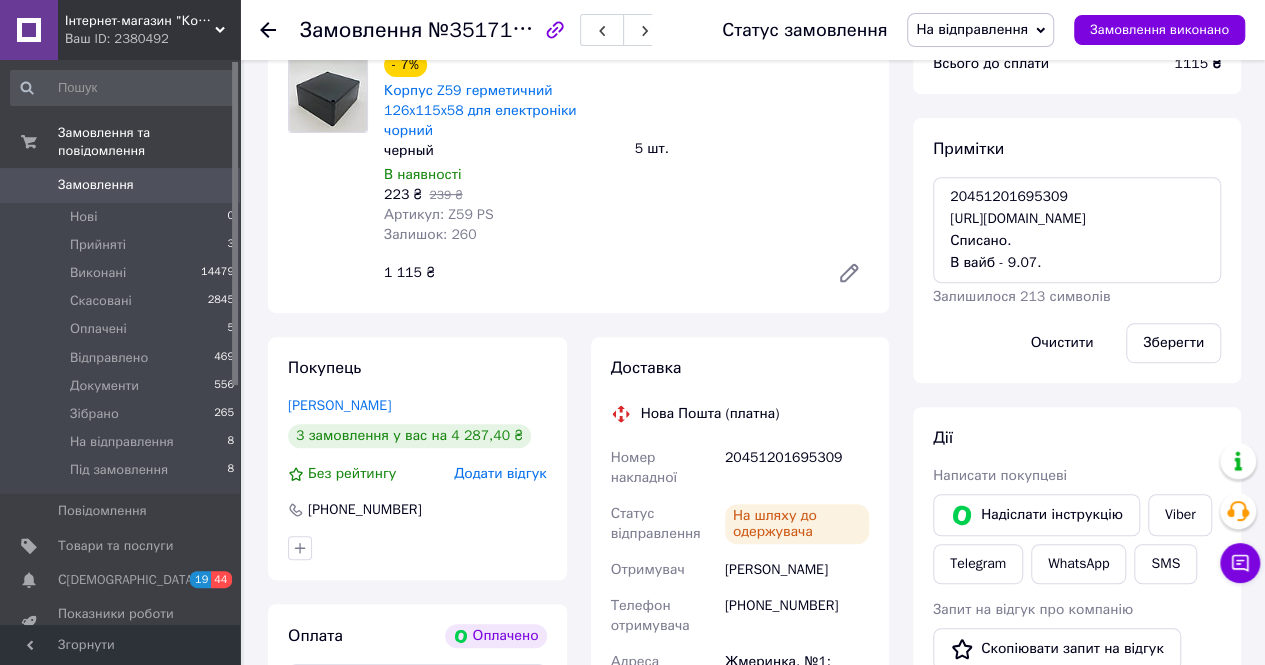 scroll, scrollTop: 0, scrollLeft: 0, axis: both 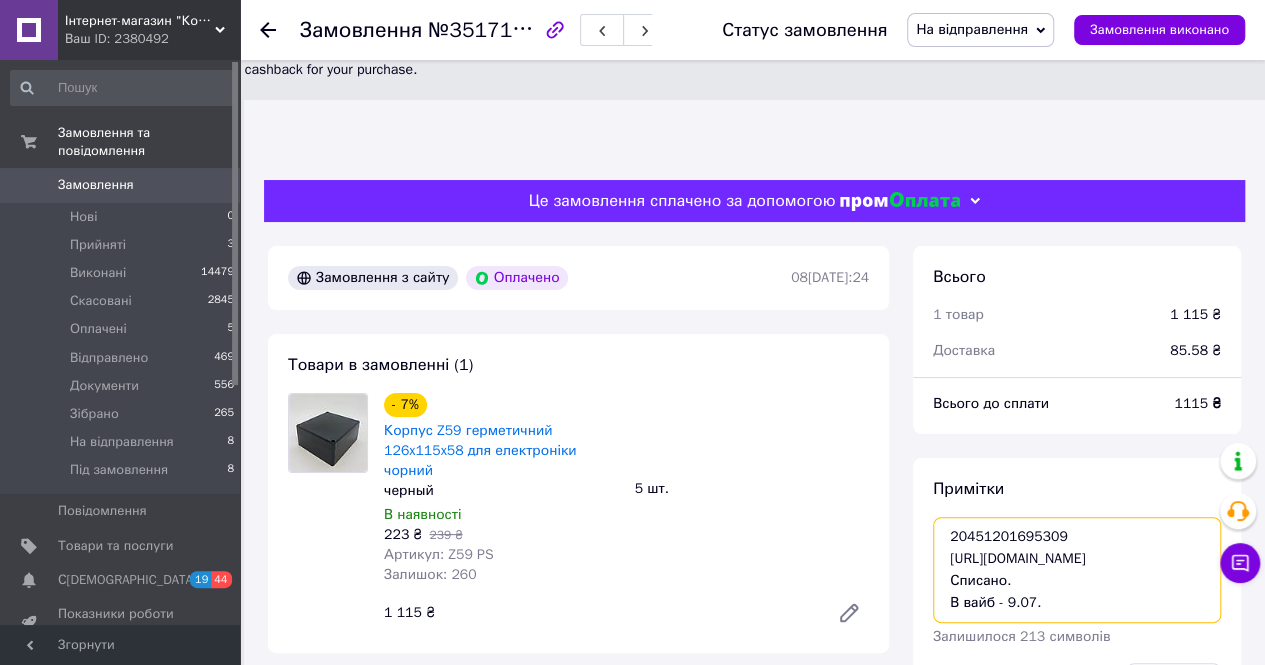 click on "20451201695309
https://kasa.vchasno.ua/check-viewer/b07M-jltrOg
Списано.
В вайб - 9.07." at bounding box center (1077, 570) 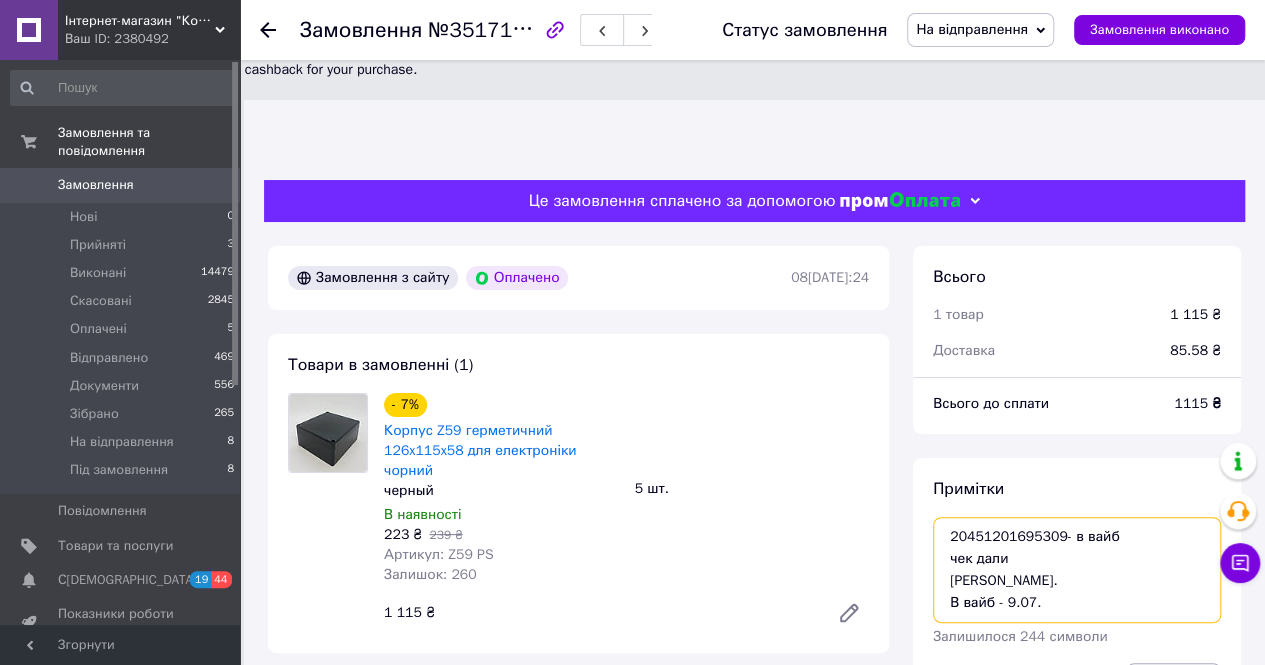 type on "20451201695309- в вайб
чек дали
Списано.
В вайб - 9.07." 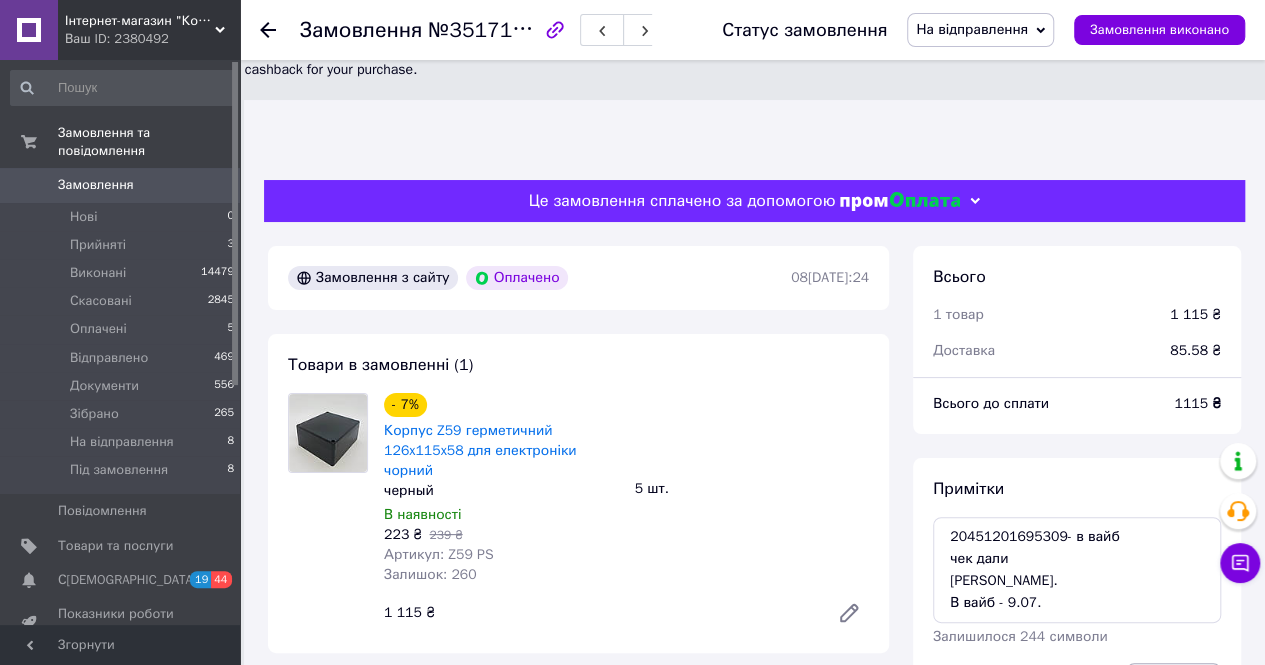 click on "Зберегти" at bounding box center (1173, 683) 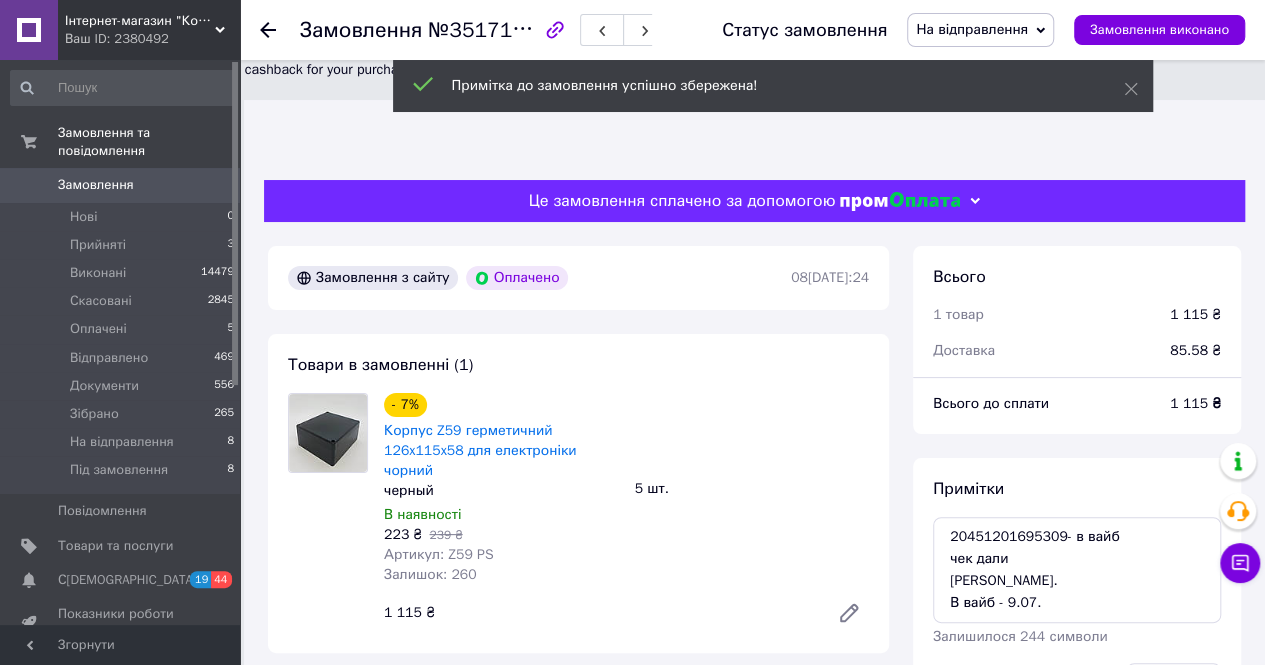 scroll, scrollTop: 308, scrollLeft: 0, axis: vertical 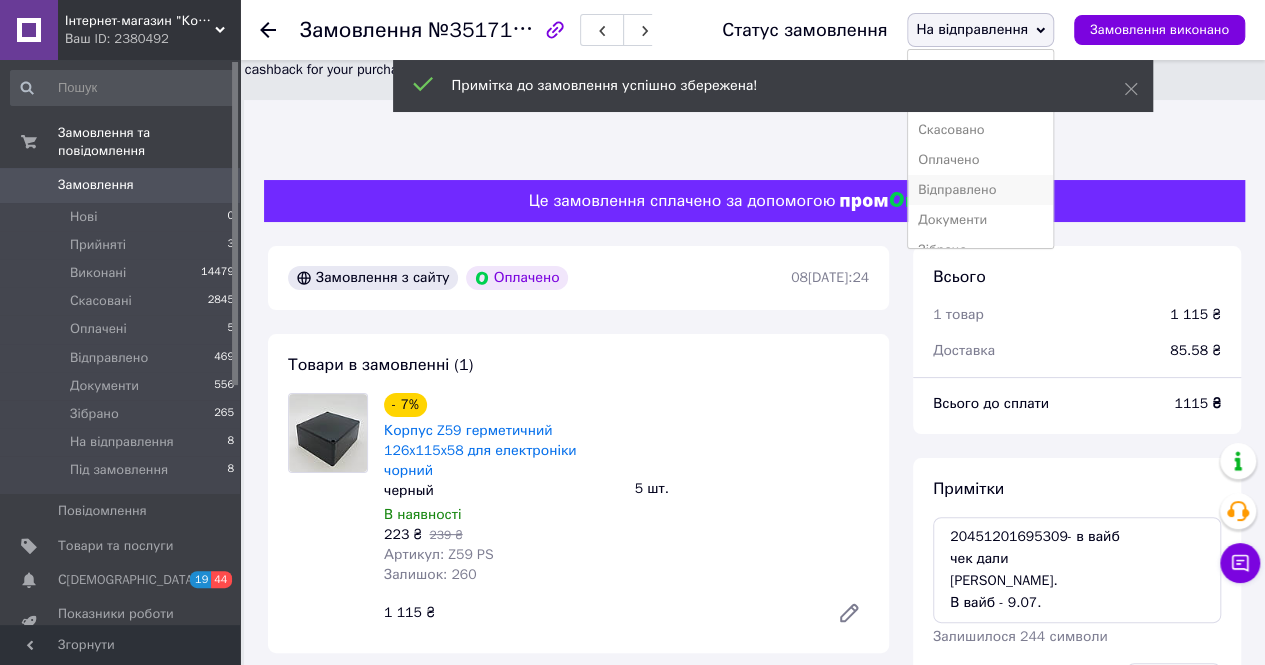 click on "Відправлено" at bounding box center (980, 190) 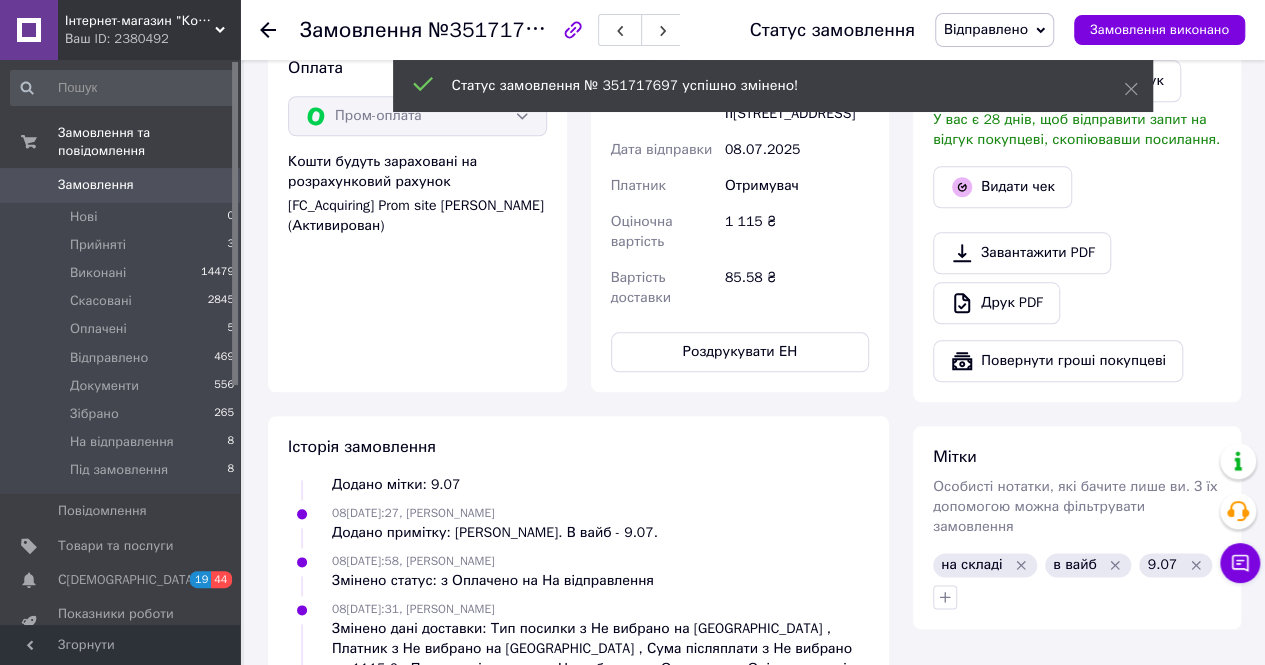 scroll, scrollTop: 1000, scrollLeft: 0, axis: vertical 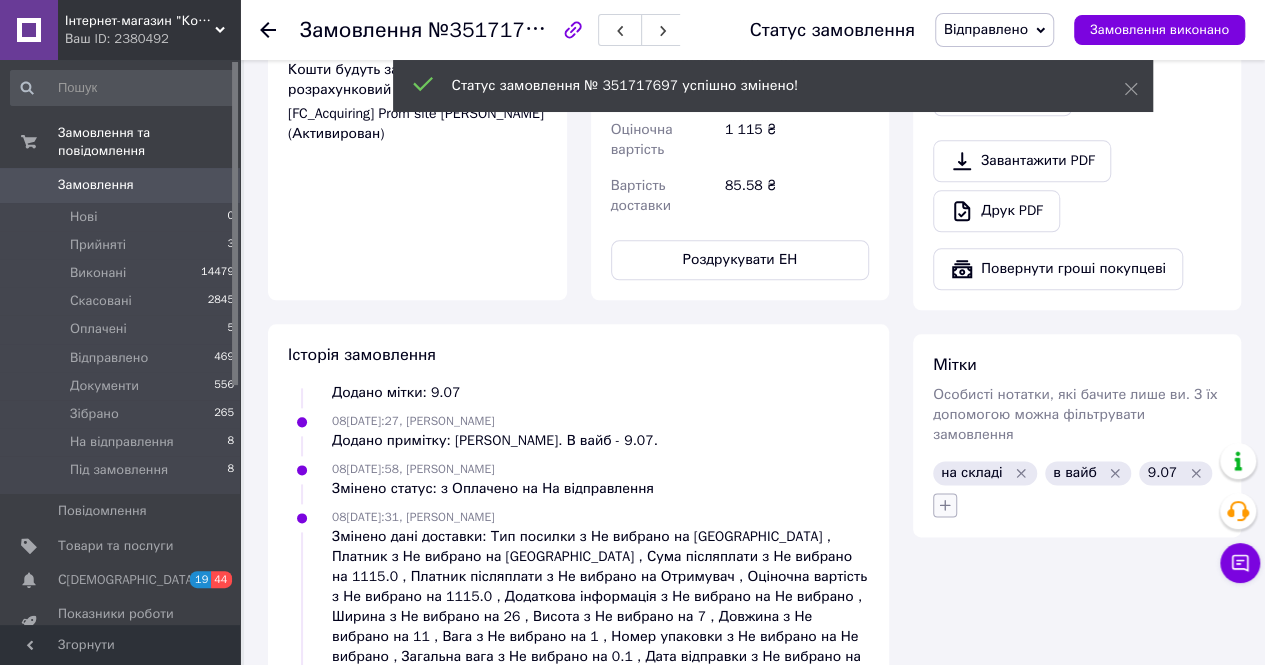 click 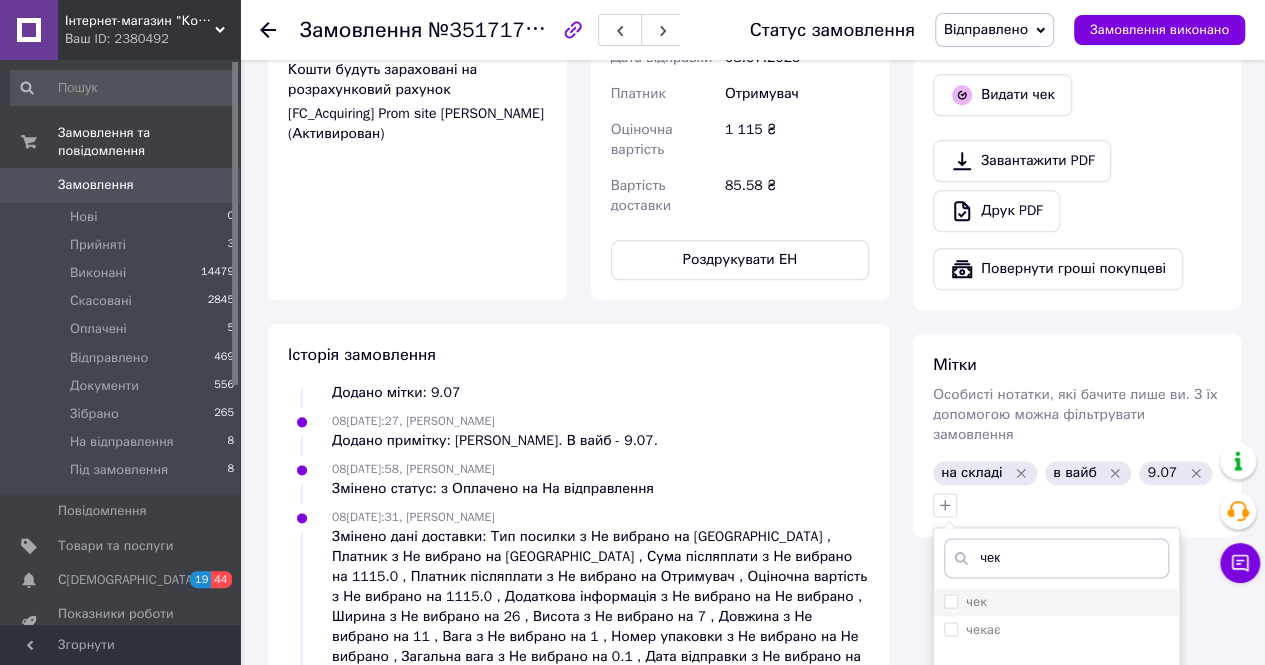 type on "чек" 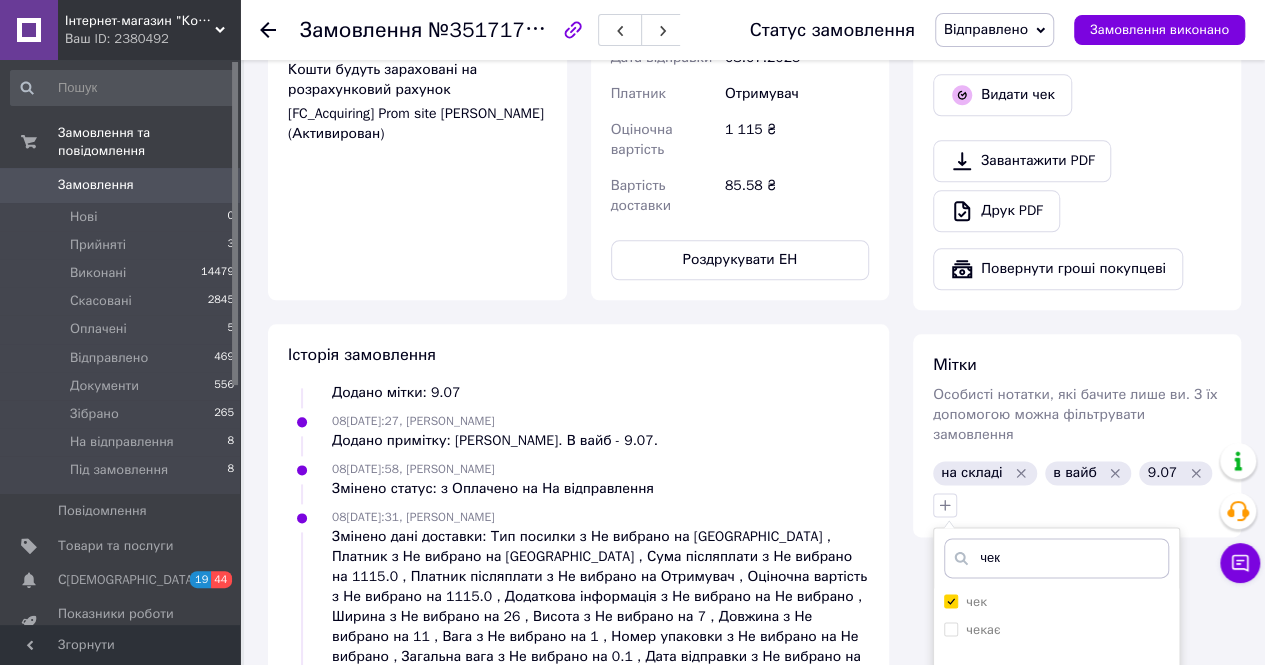 checkbox on "true" 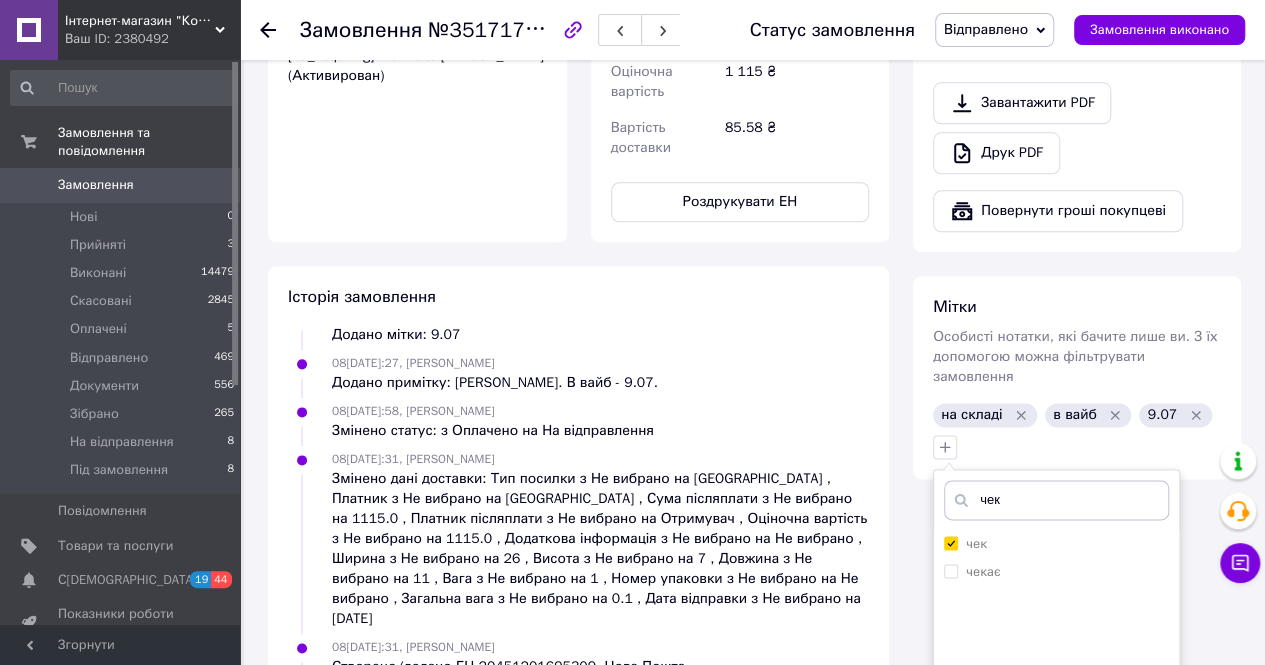 scroll, scrollTop: 1100, scrollLeft: 0, axis: vertical 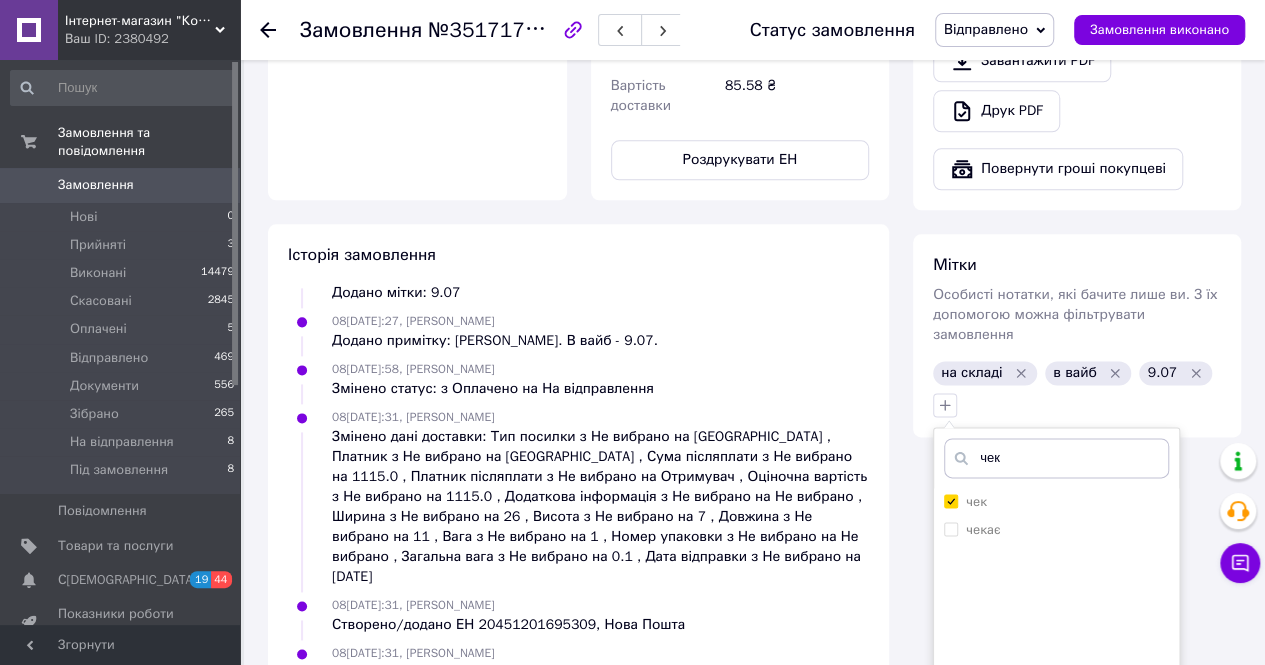click on "Додати мітку" at bounding box center [1056, 724] 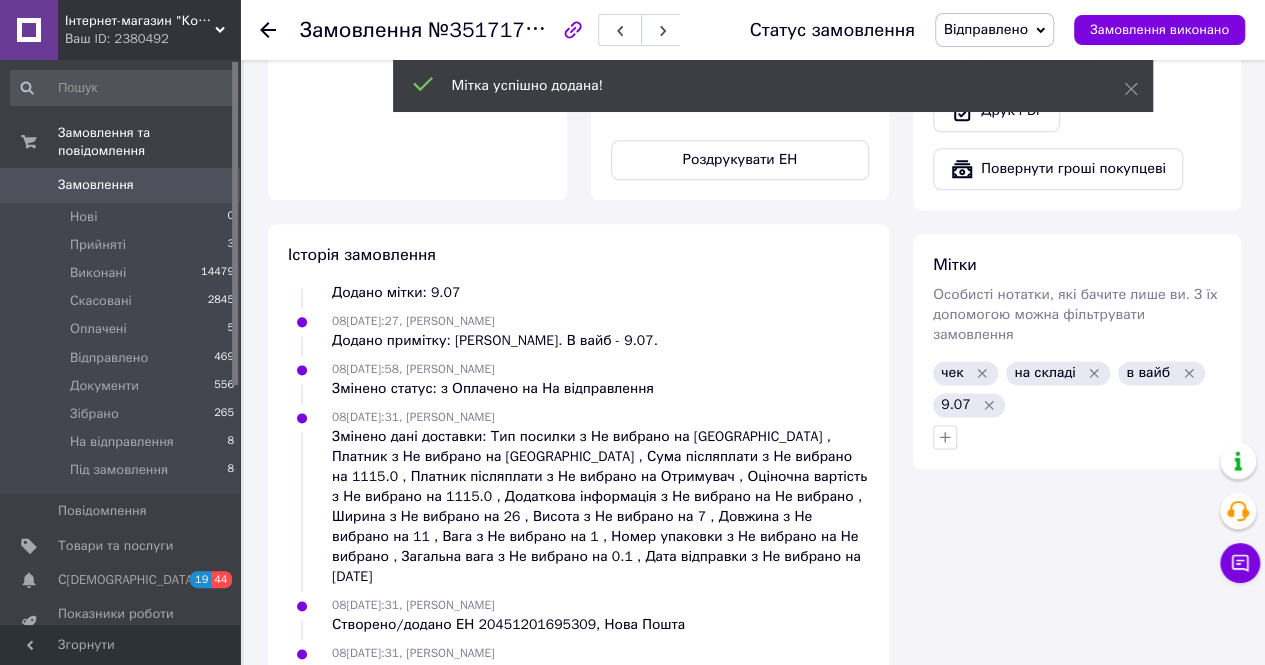 scroll, scrollTop: 404, scrollLeft: 0, axis: vertical 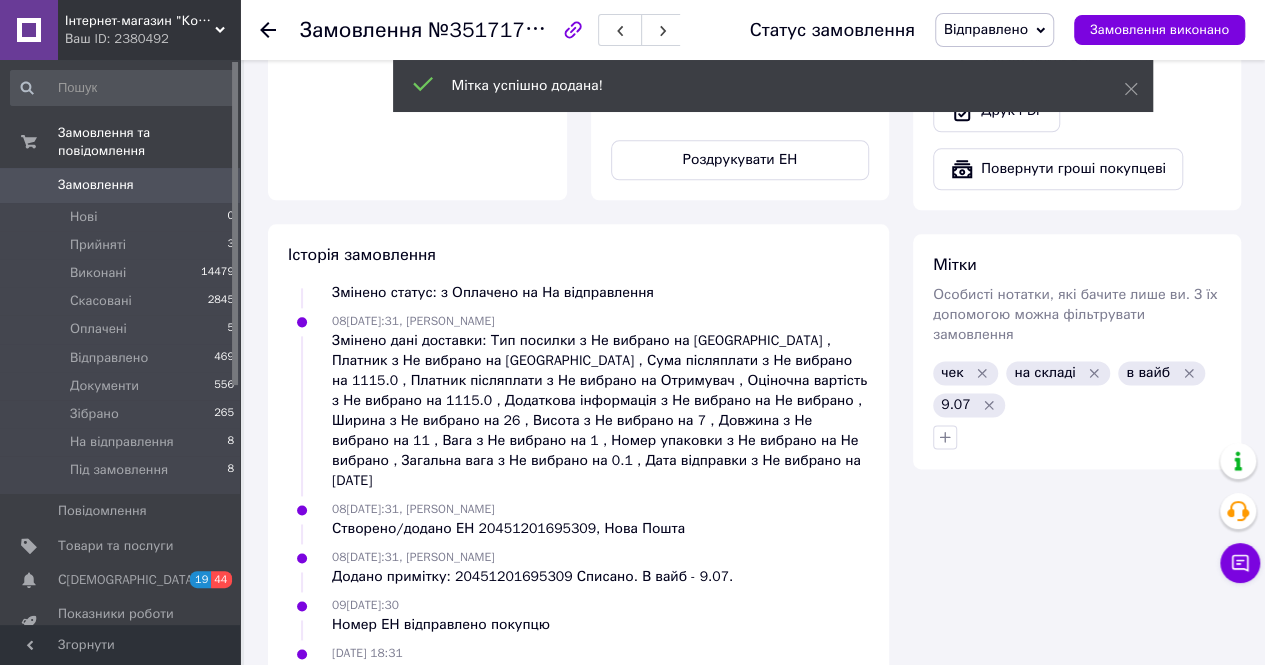 click 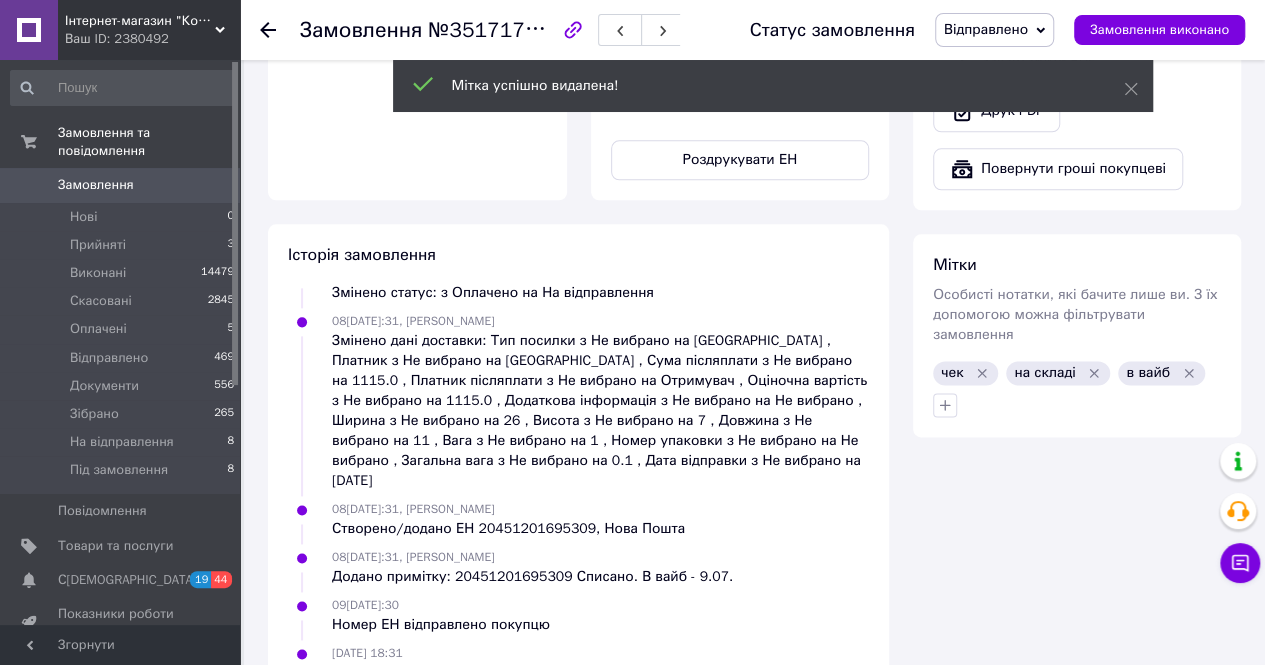 scroll, scrollTop: 453, scrollLeft: 0, axis: vertical 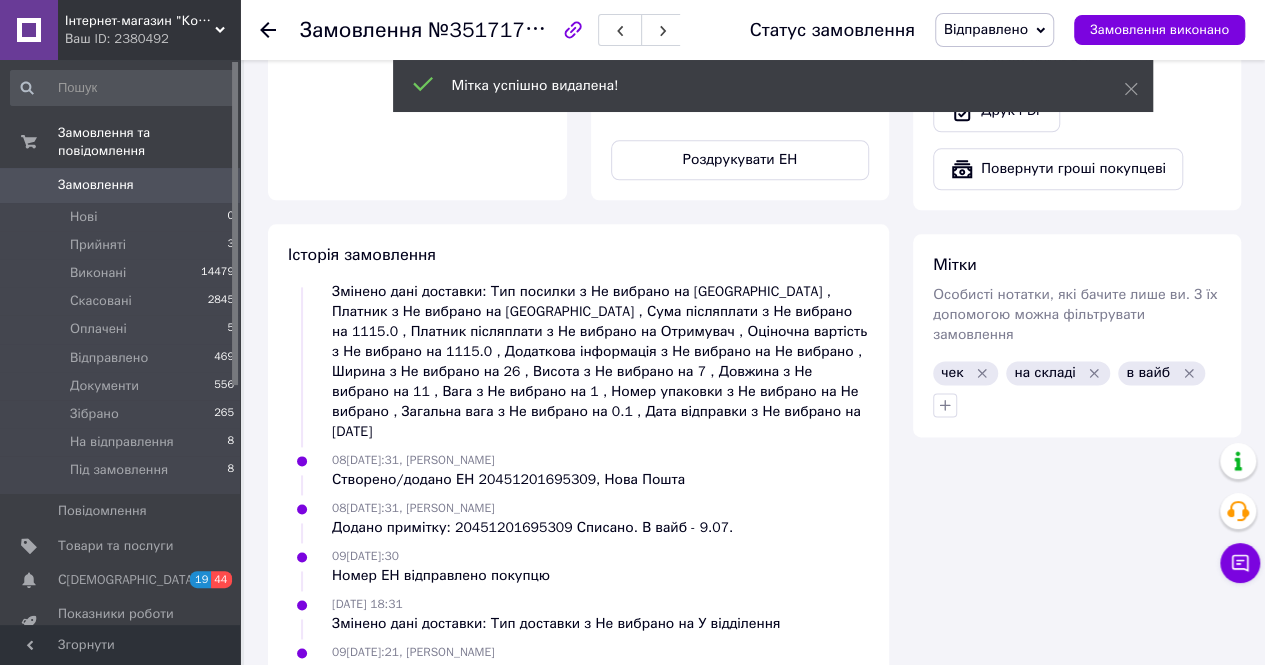click 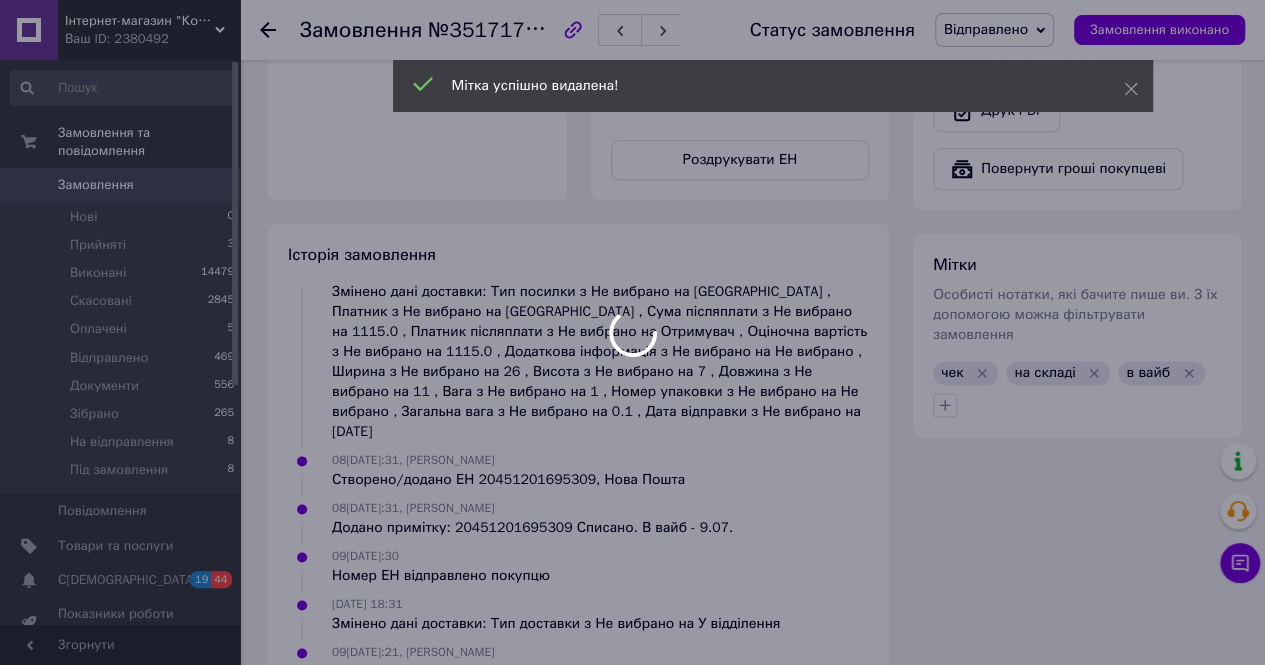 scroll, scrollTop: 502, scrollLeft: 0, axis: vertical 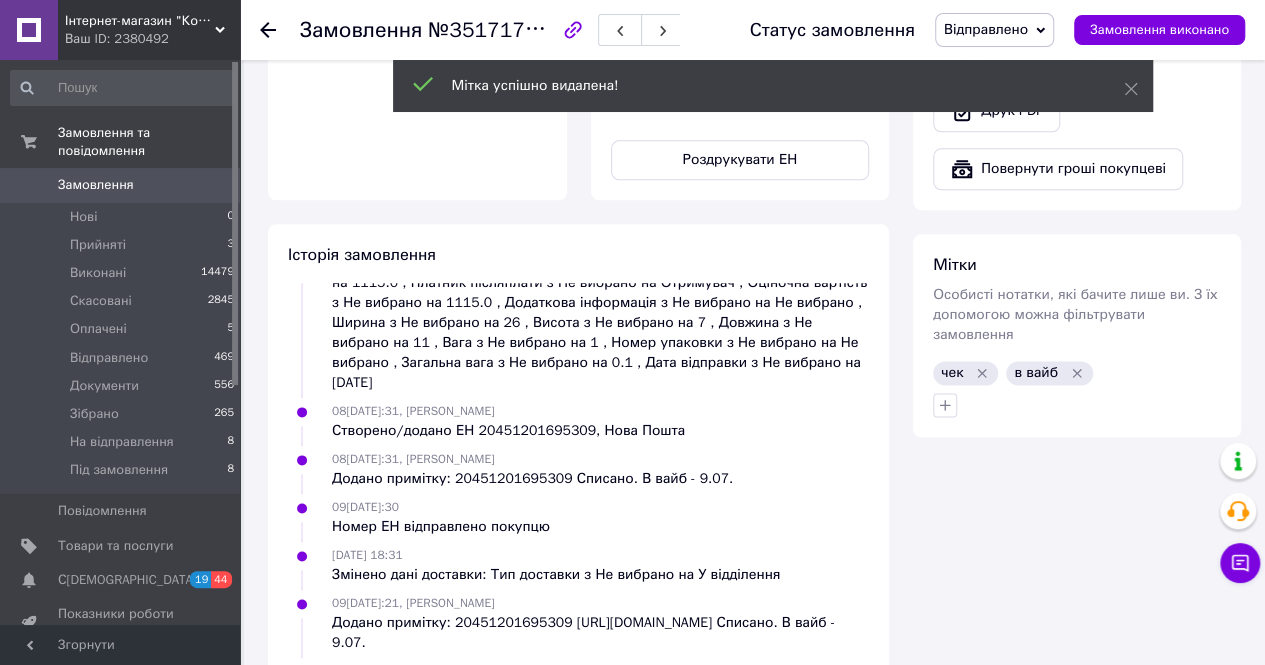 click 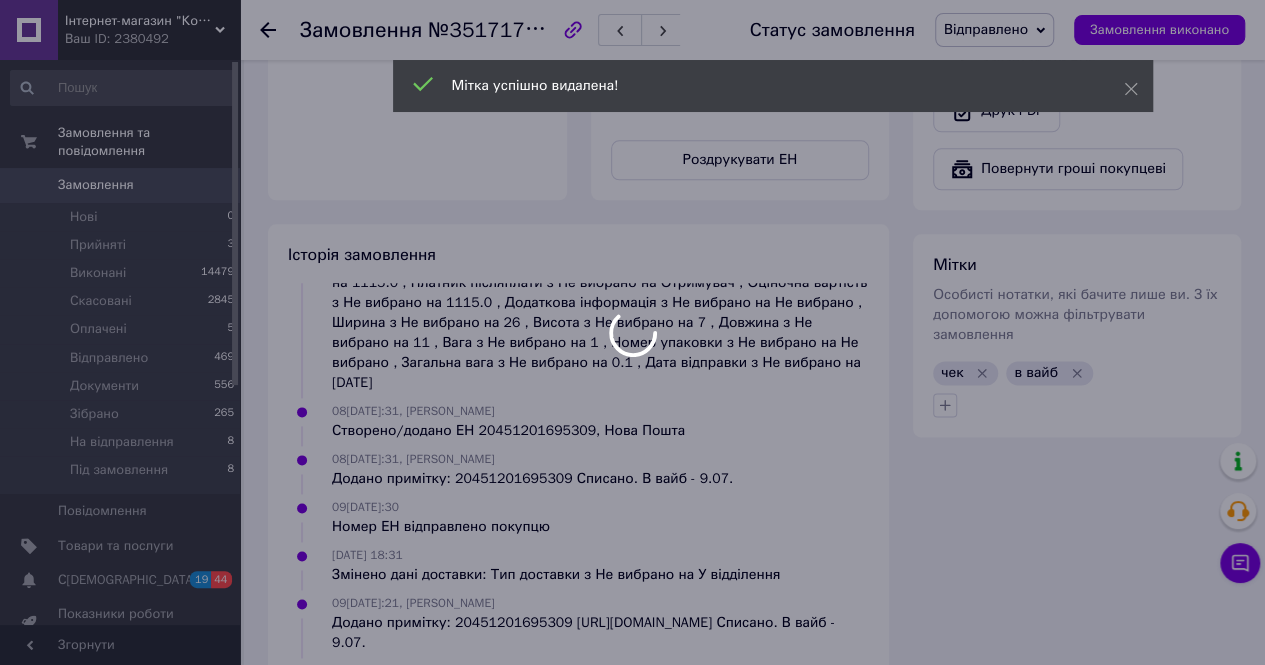 scroll, scrollTop: 550, scrollLeft: 0, axis: vertical 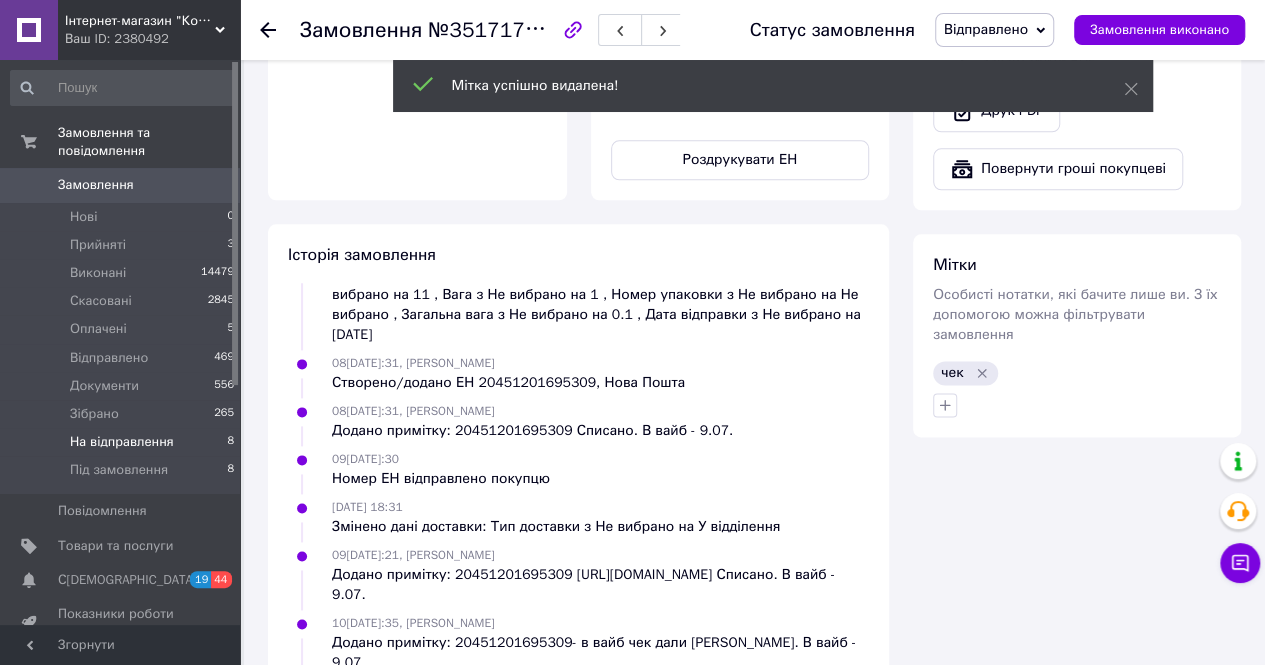 click on "На відправлення" at bounding box center (122, 442) 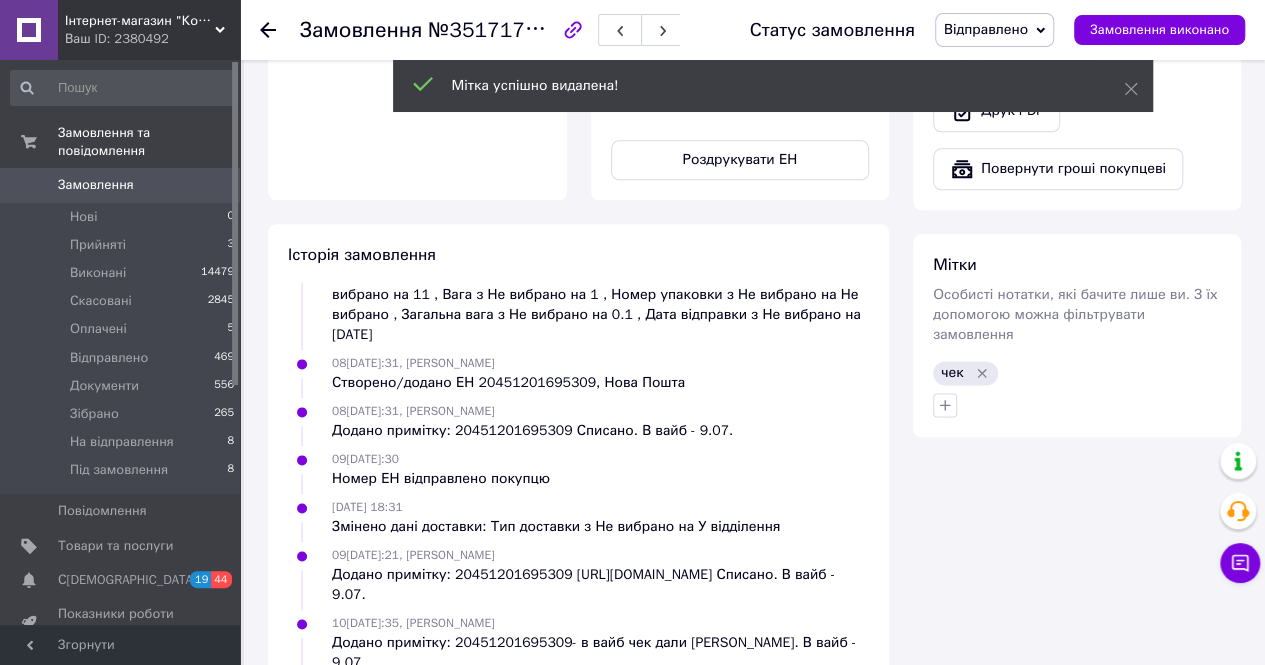 scroll, scrollTop: 0, scrollLeft: 0, axis: both 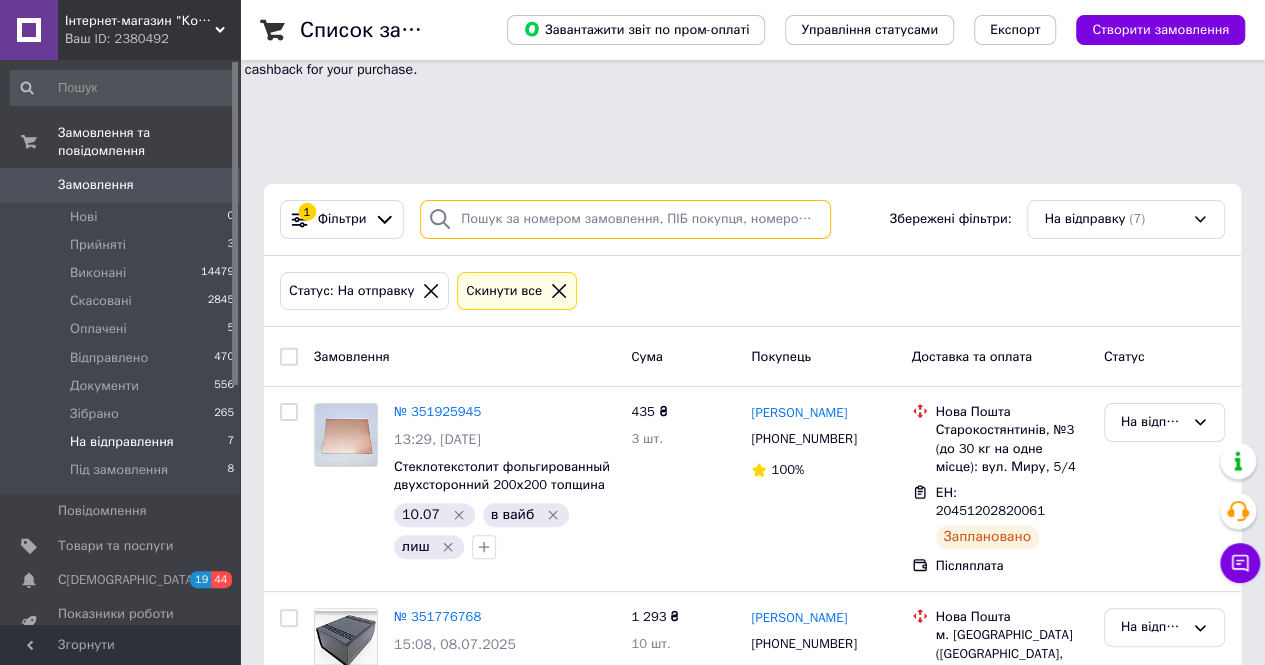 click at bounding box center (625, 219) 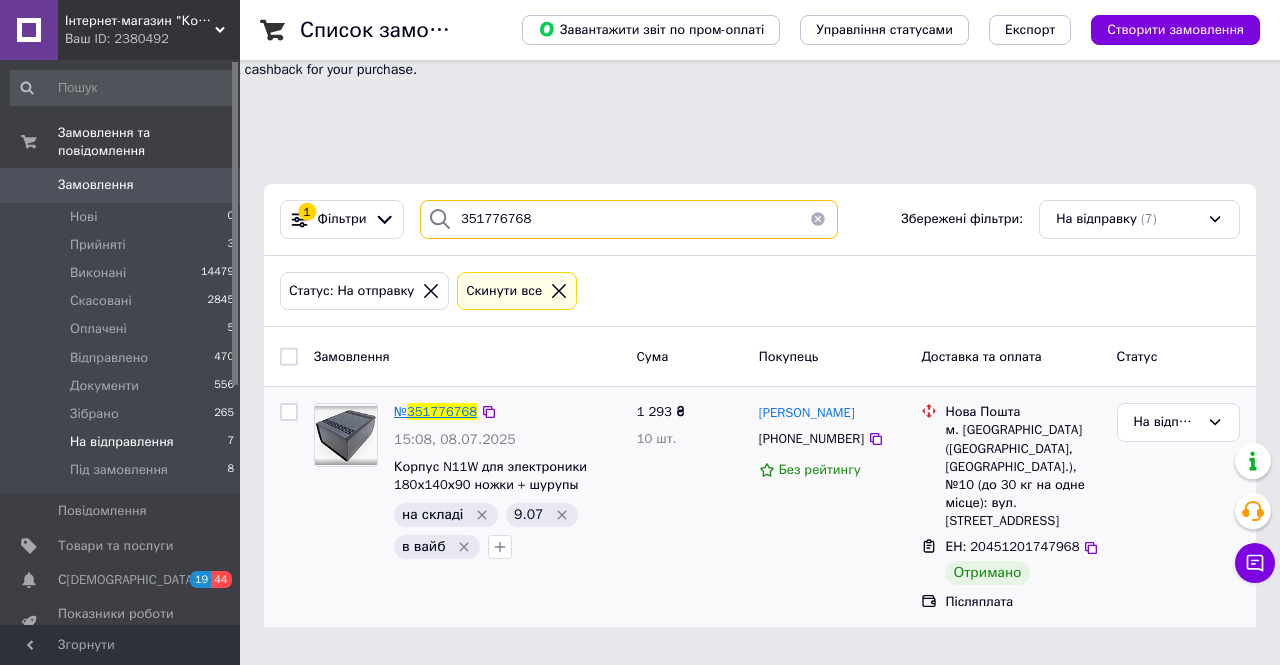 type on "351776768" 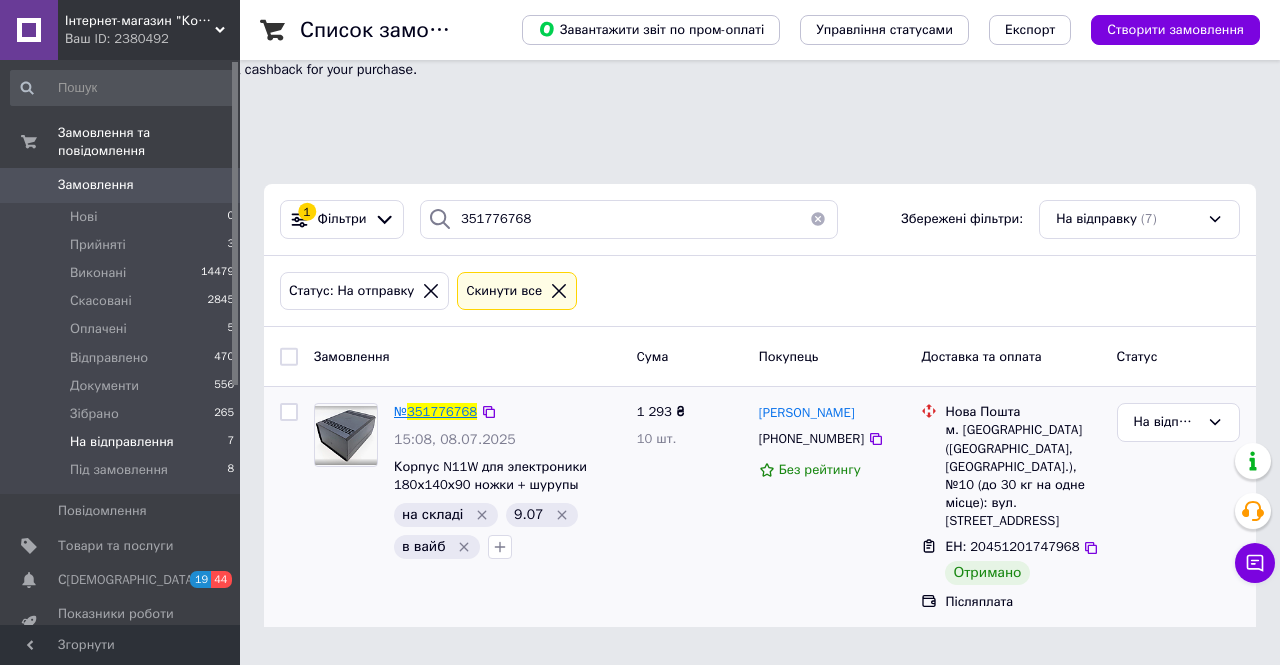click on "351776768" at bounding box center [442, 411] 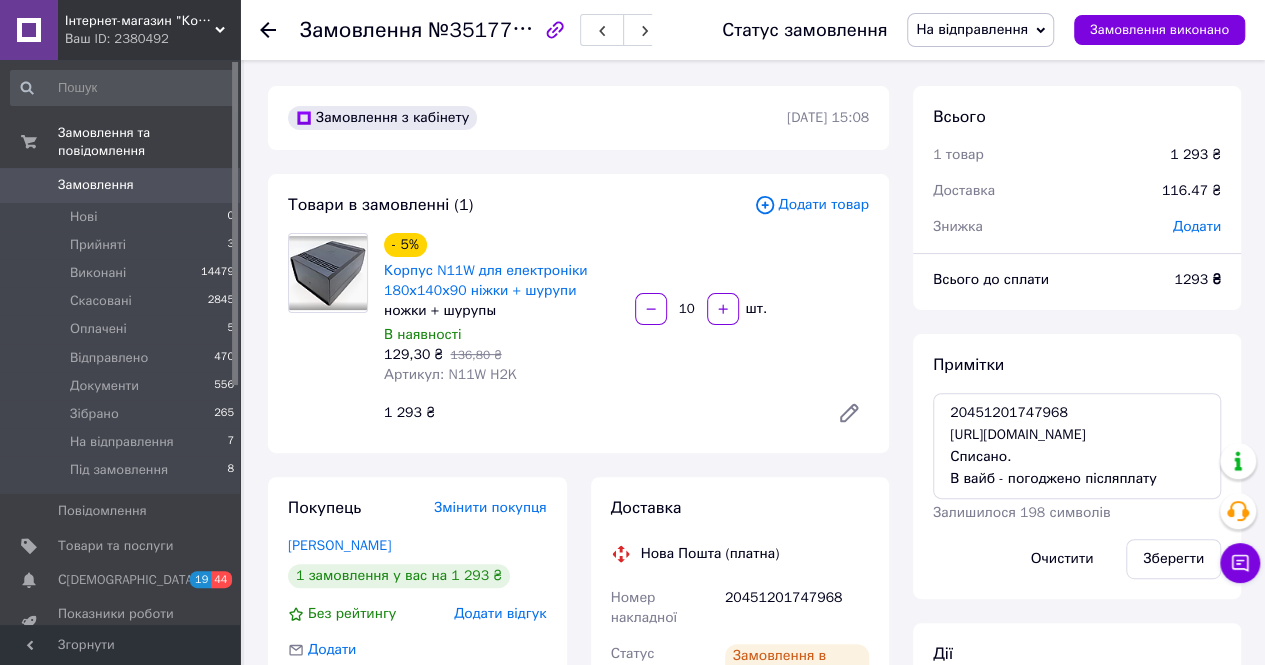 scroll, scrollTop: 100, scrollLeft: 0, axis: vertical 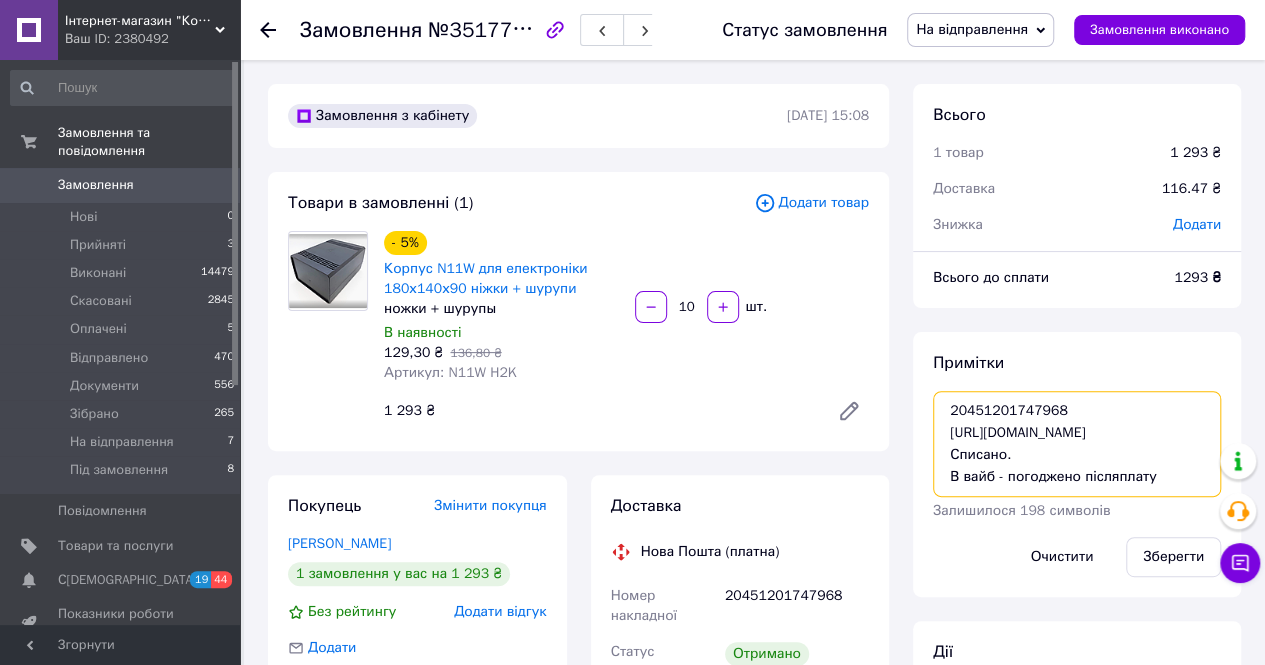 drag, startPoint x: 1086, startPoint y: 351, endPoint x: 944, endPoint y: 309, distance: 148.08105 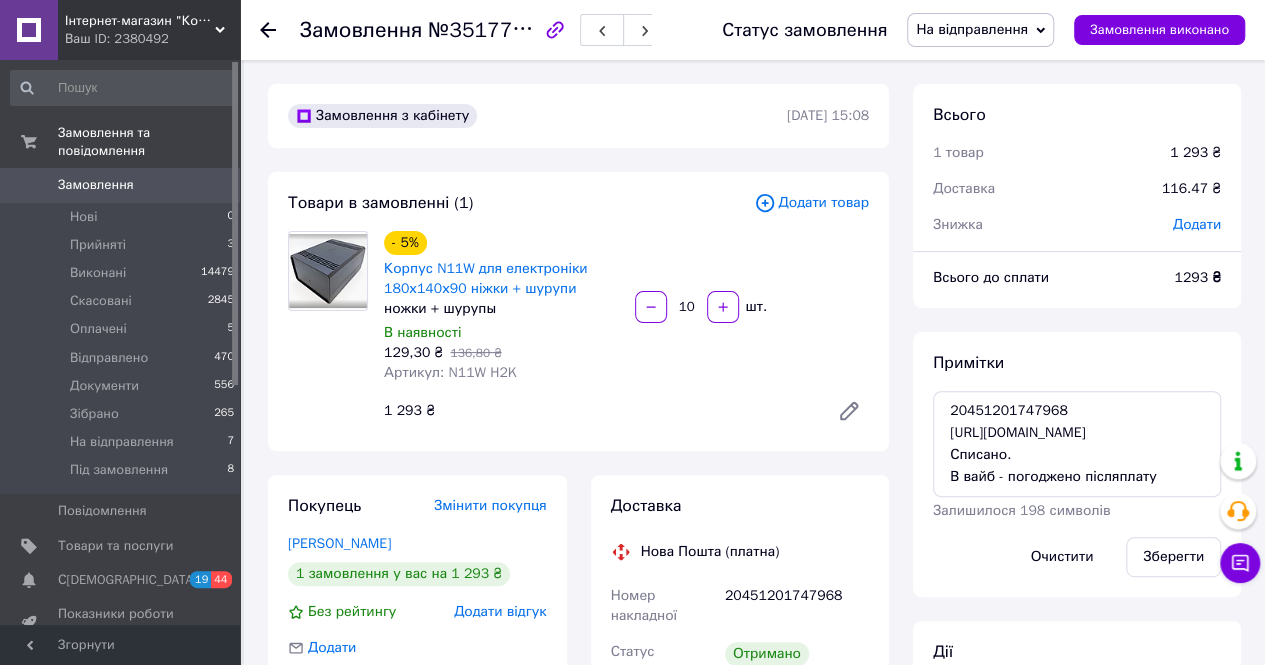 click on "Viber" at bounding box center (1068, 729) 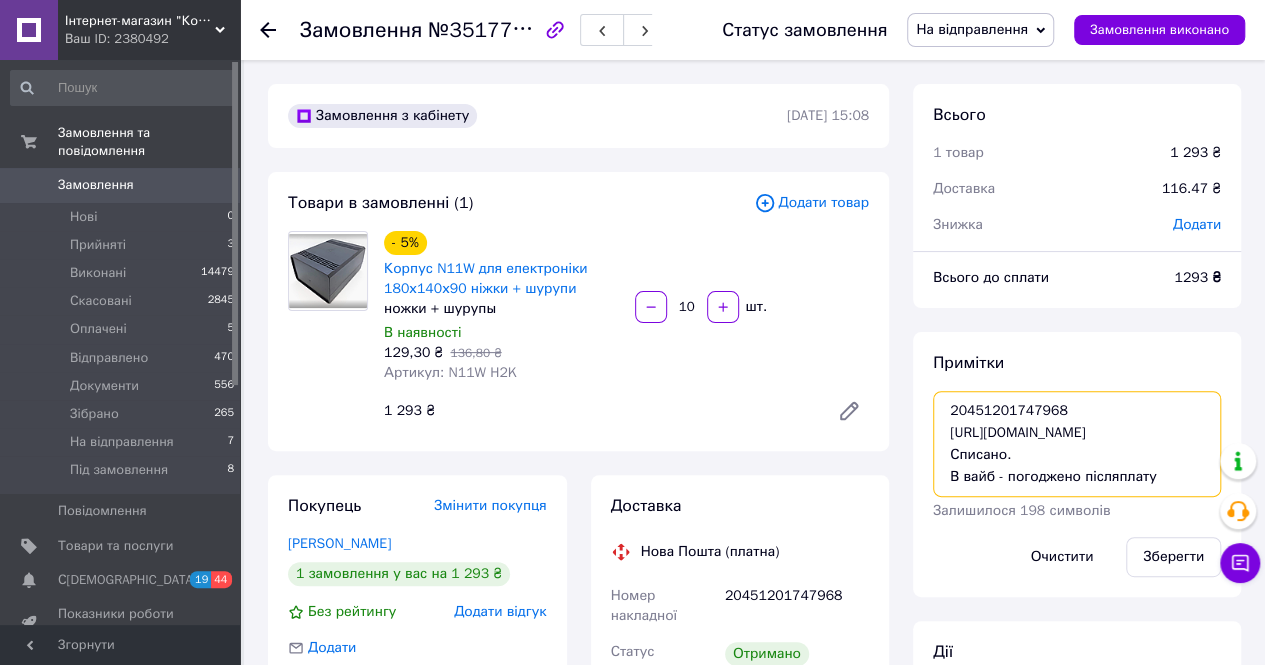 click on "20451201747968
https://kasa.vchasno.ua/check-viewer/xdVFKZchJoo
Списано.
В вайб - погоджено післяплату" at bounding box center [1077, 444] 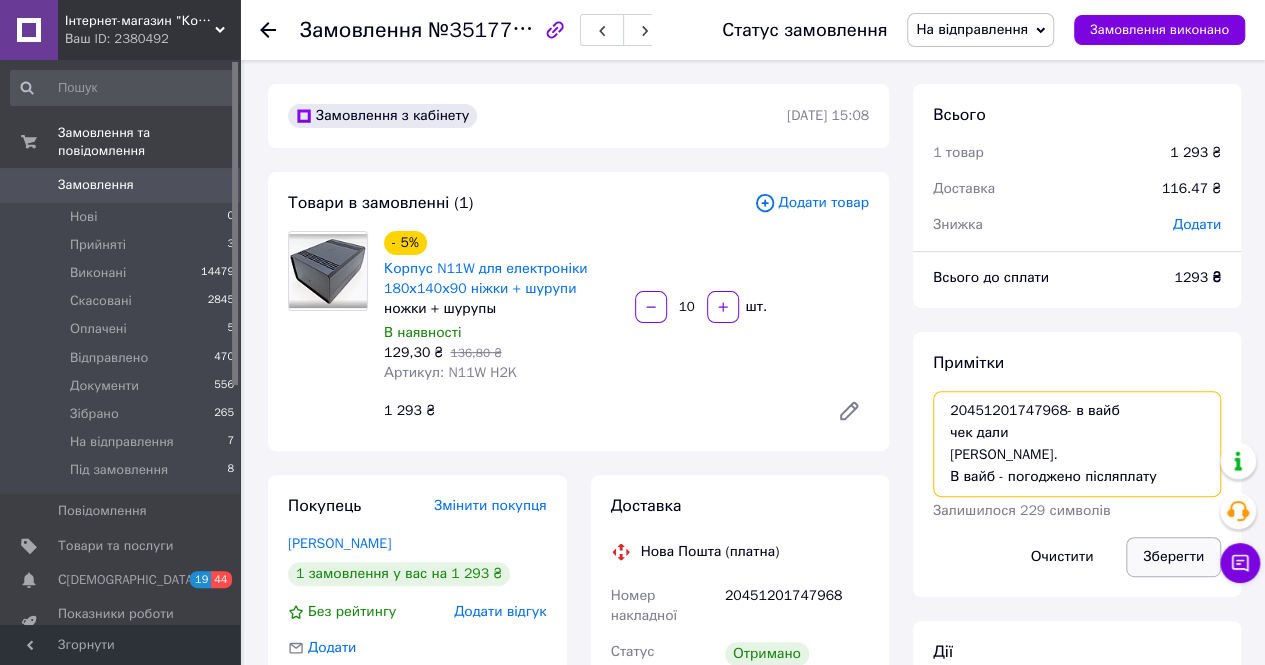 type on "20451201747968- в вайб
чек дали
Списано.
В вайб - погоджено післяплату" 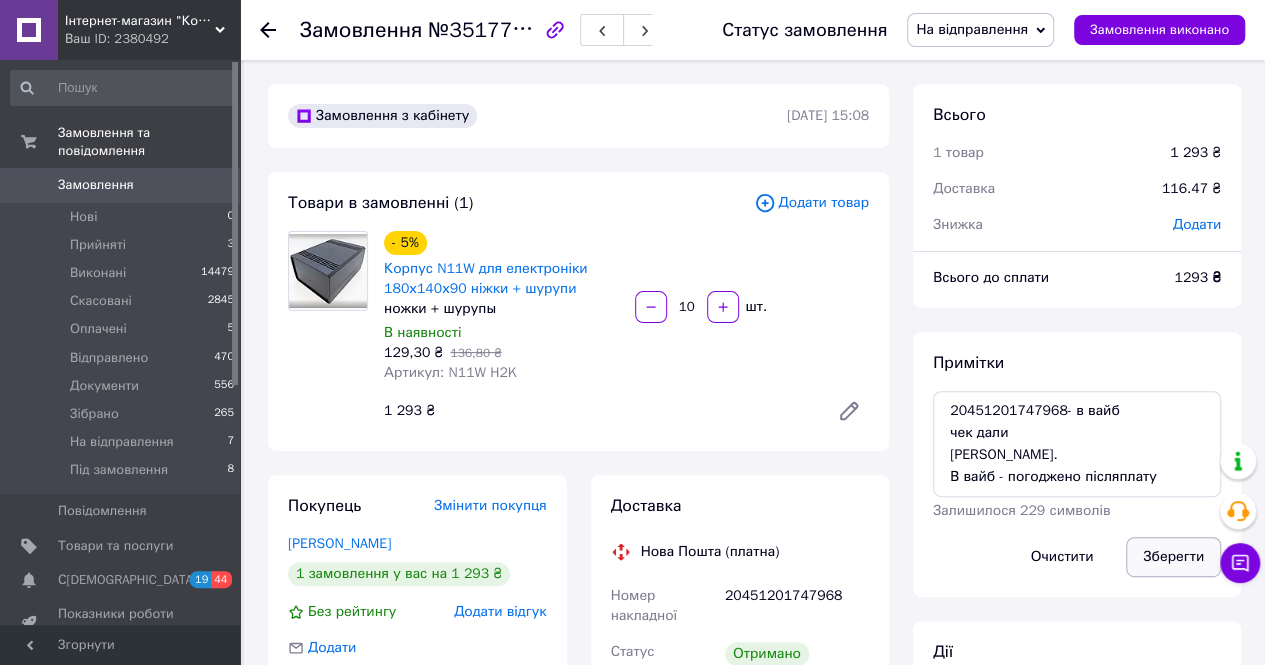 click on "Зберегти" at bounding box center (1173, 557) 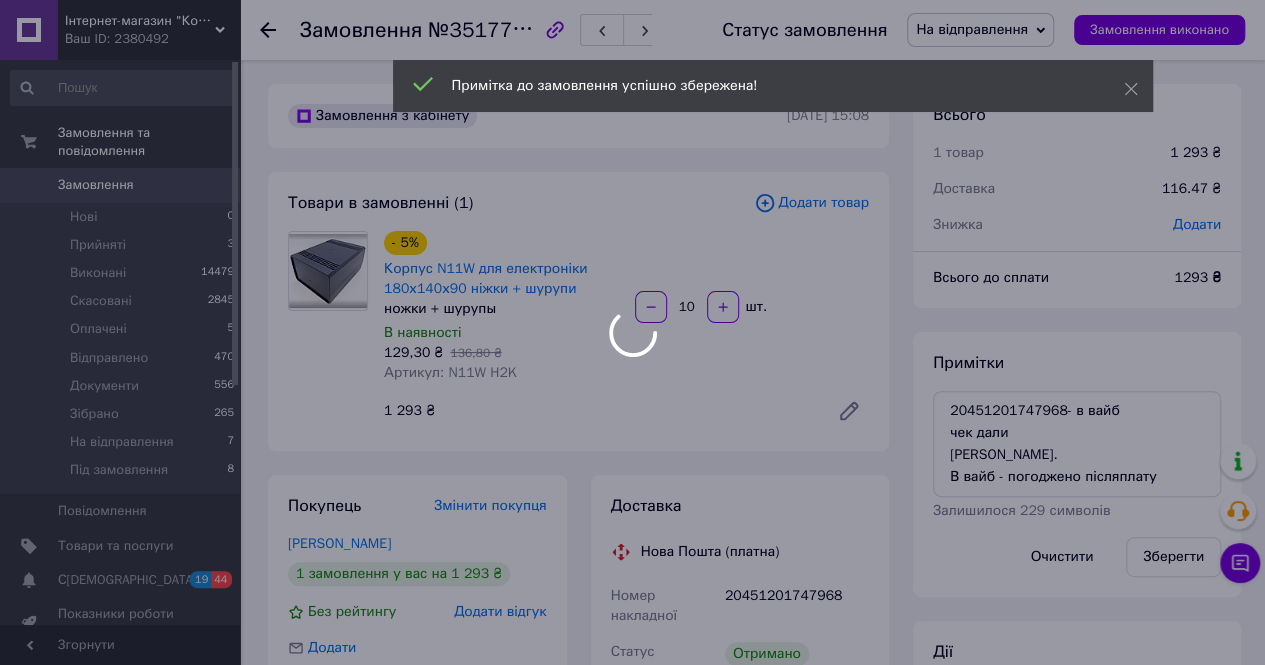 drag, startPoint x: 994, startPoint y: 27, endPoint x: 1002, endPoint y: 39, distance: 14.422205 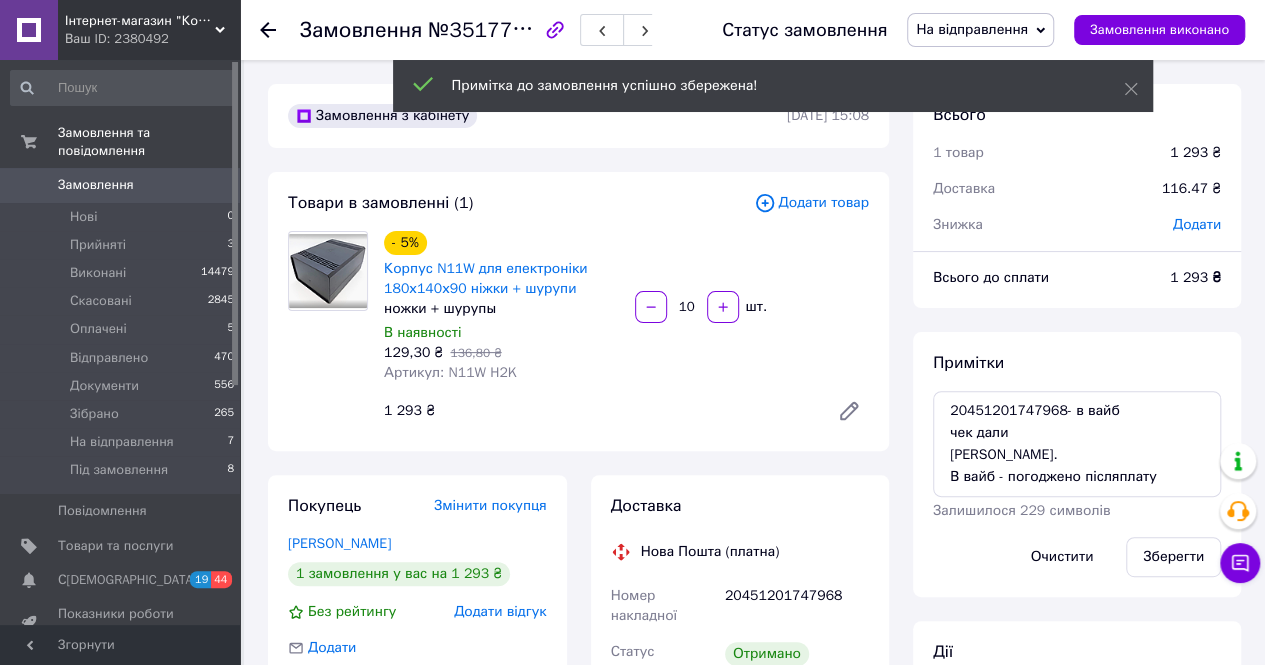 drag, startPoint x: 988, startPoint y: 21, endPoint x: 1016, endPoint y: 119, distance: 101.92154 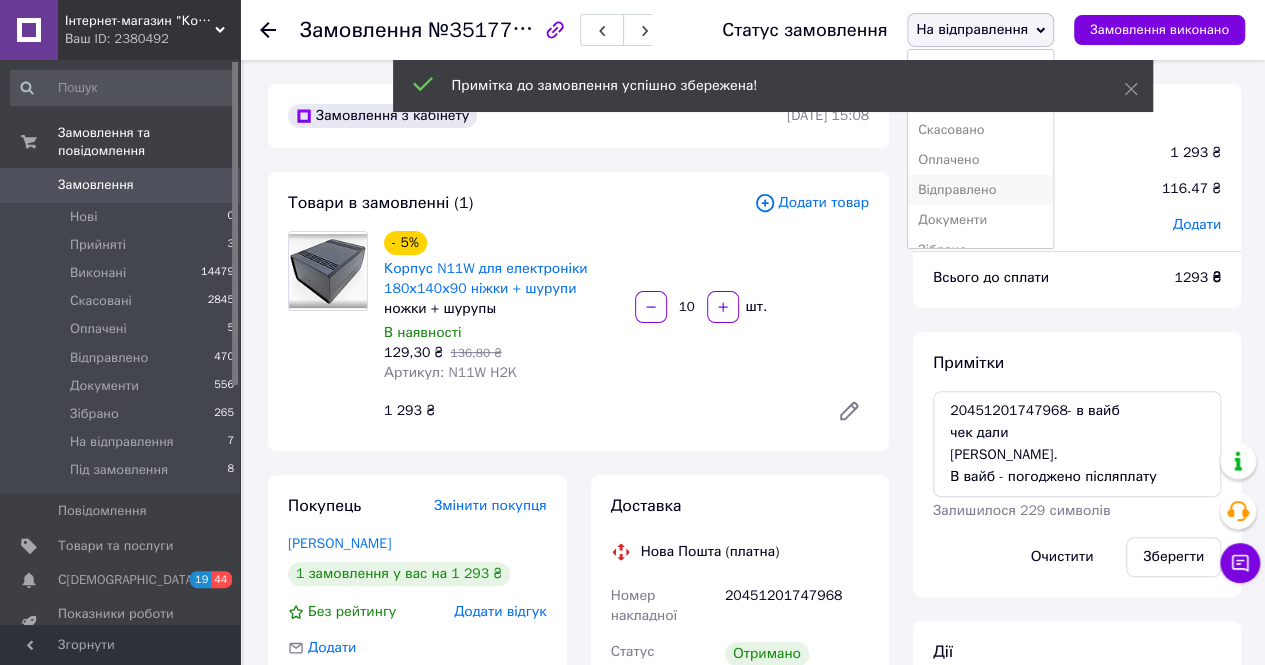 click on "Відправлено" at bounding box center (980, 190) 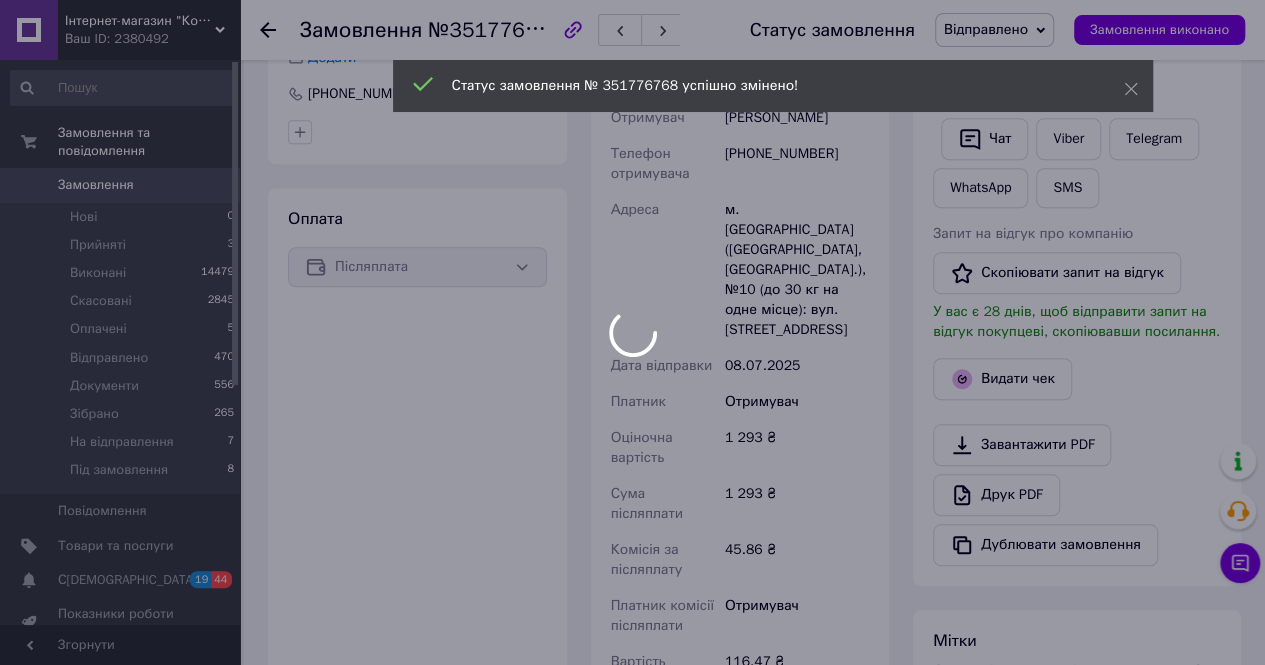 scroll, scrollTop: 800, scrollLeft: 0, axis: vertical 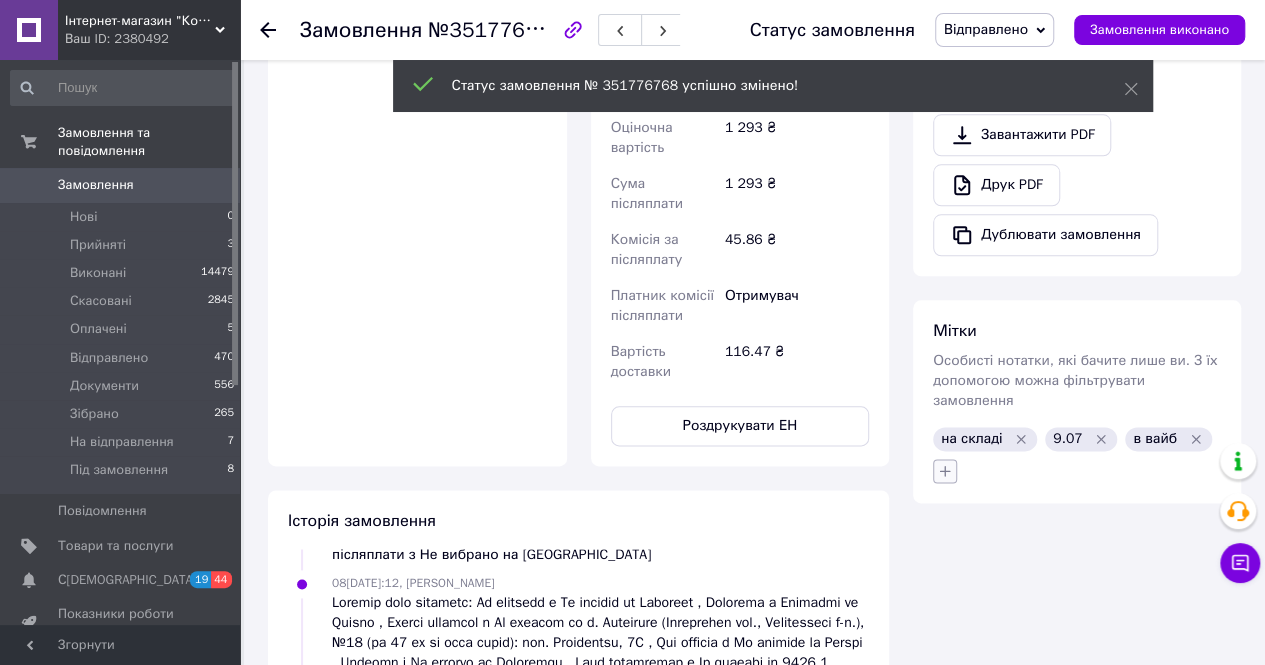 click 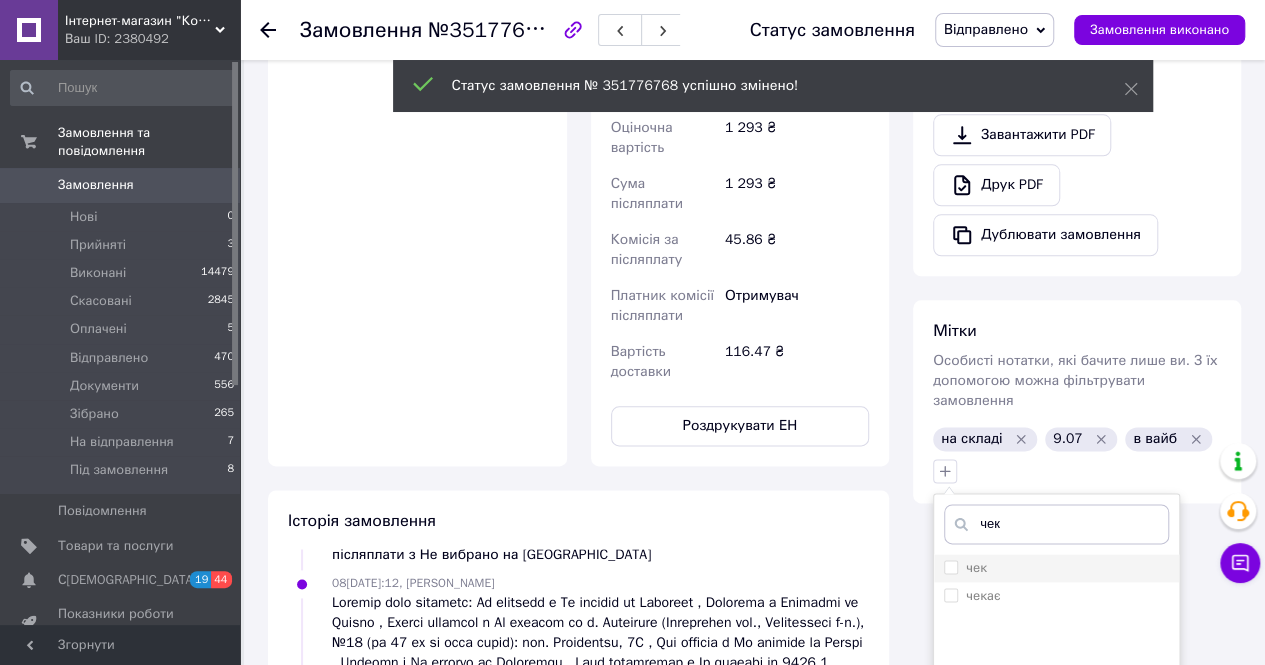 type on "чек" 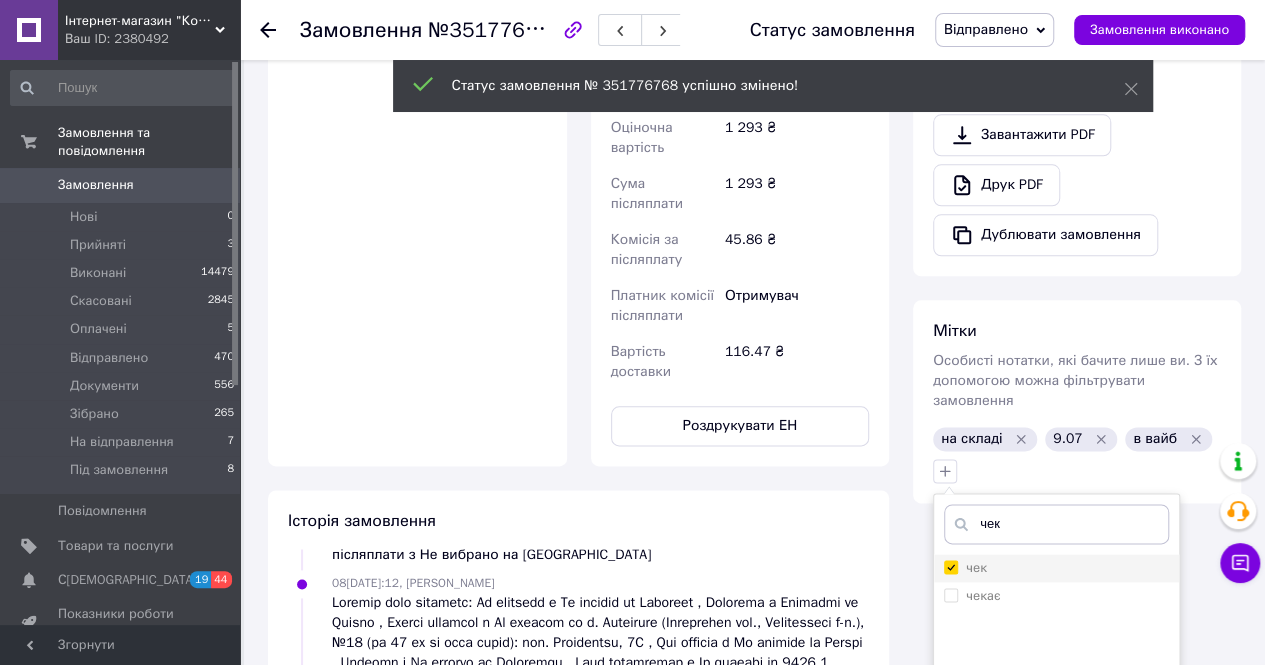 checkbox on "true" 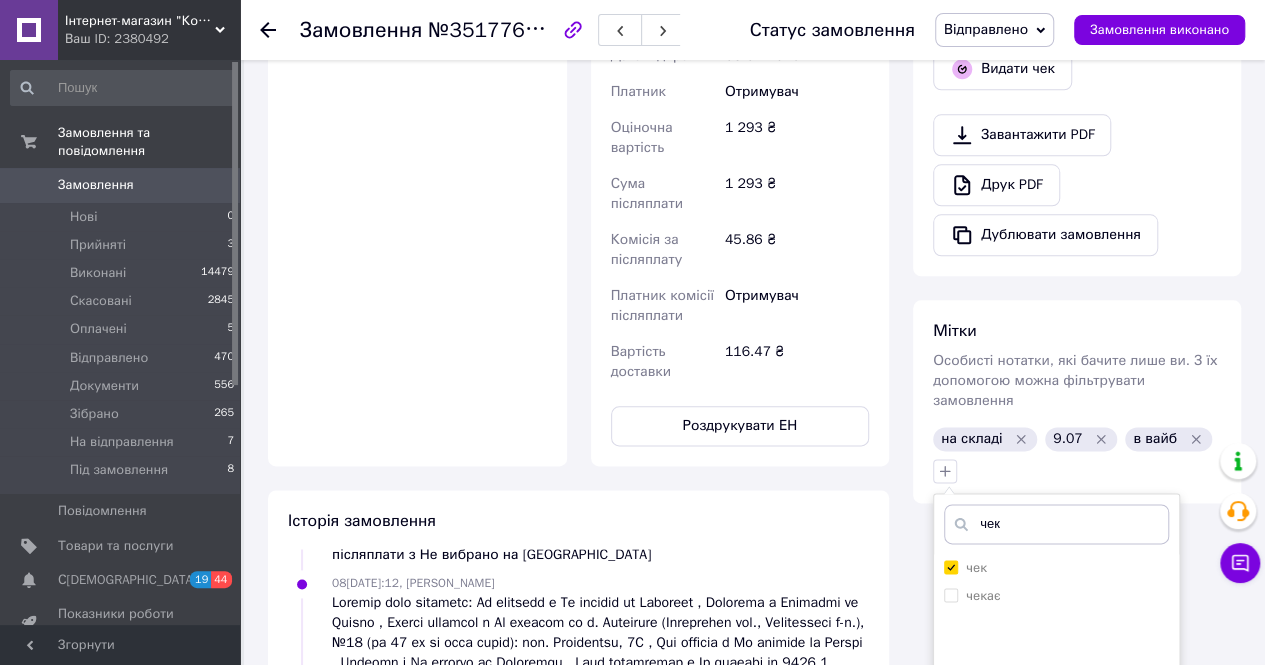 click on "Додати мітку" at bounding box center [1056, 790] 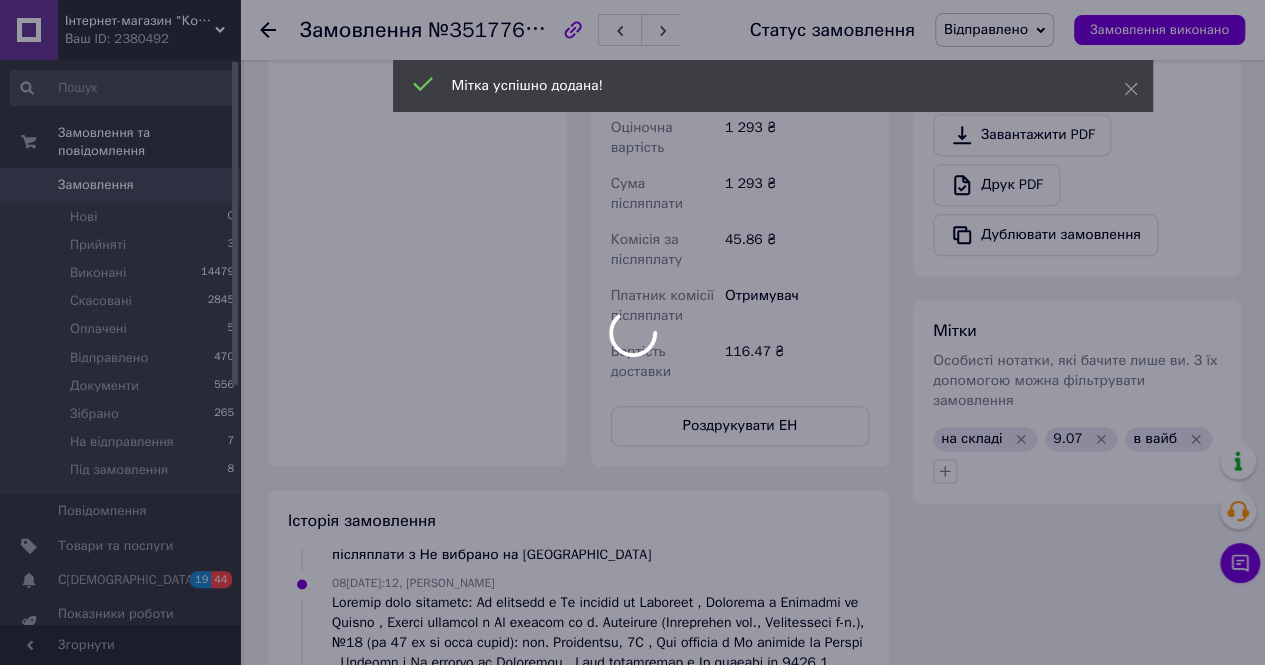 scroll, scrollTop: 456, scrollLeft: 0, axis: vertical 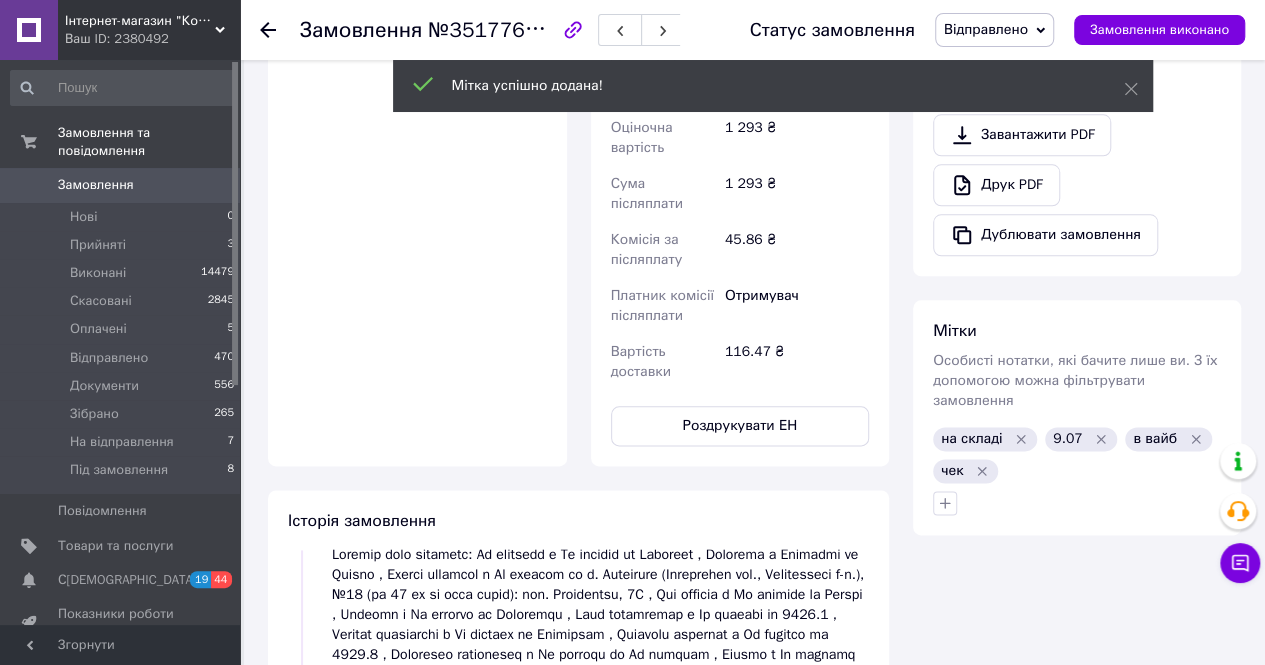 click 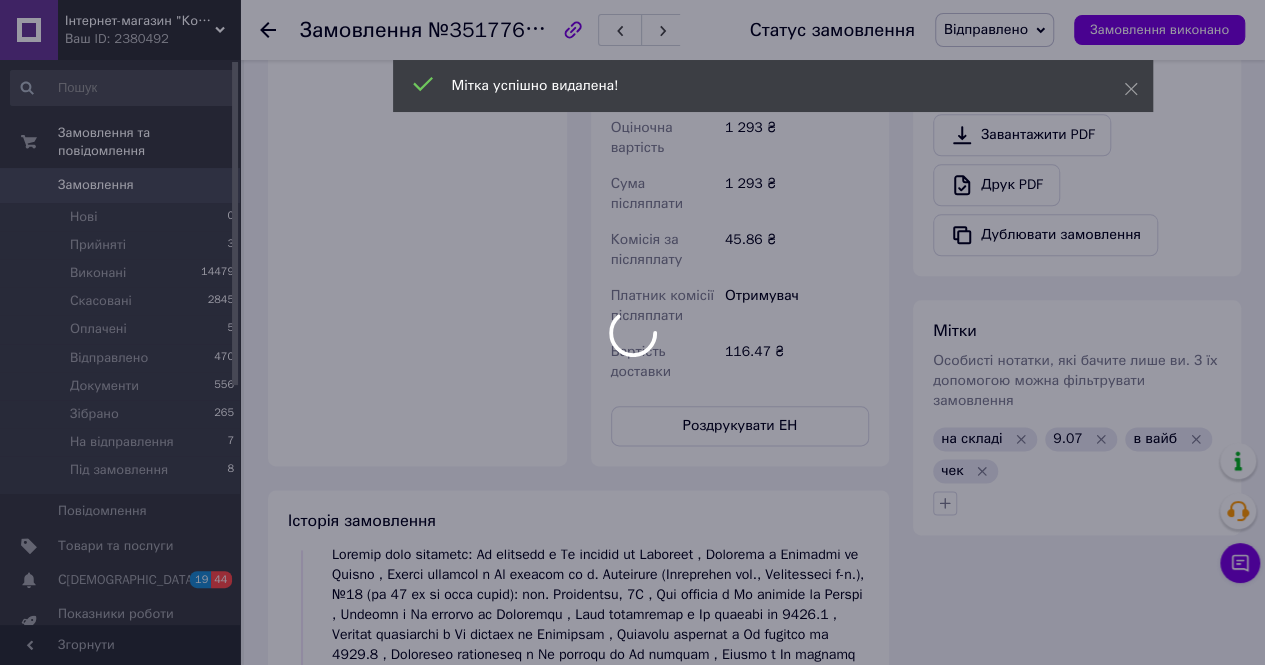 scroll, scrollTop: 504, scrollLeft: 0, axis: vertical 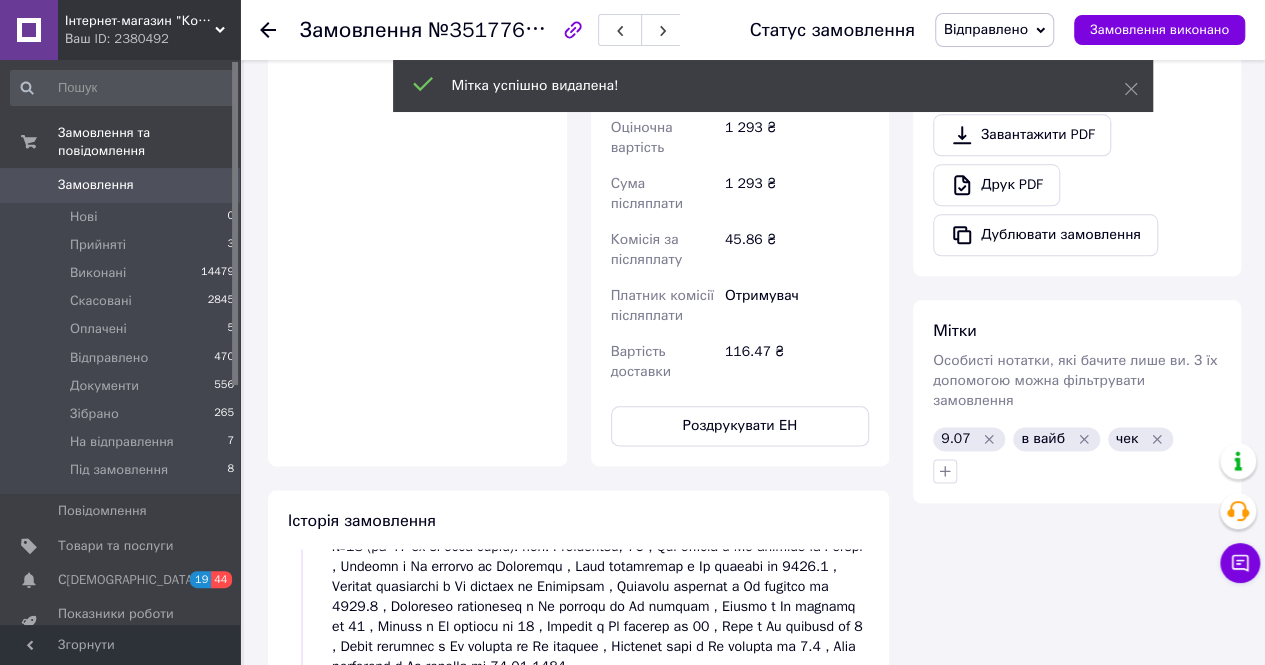 click 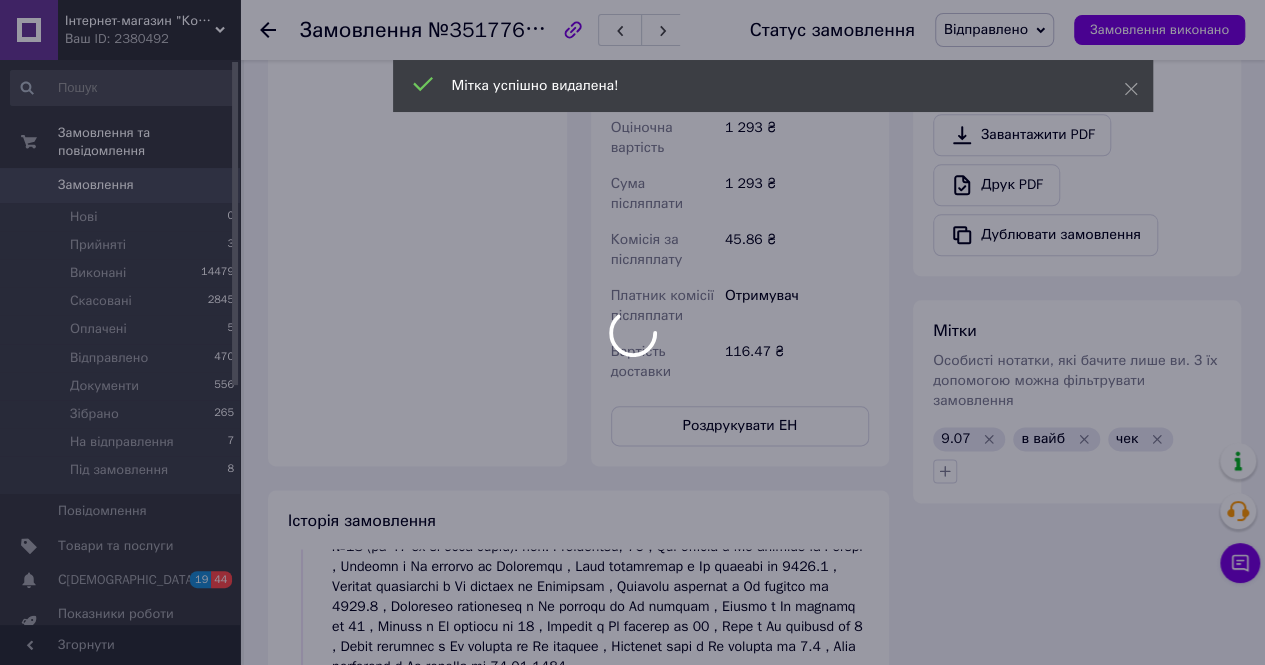 scroll, scrollTop: 553, scrollLeft: 0, axis: vertical 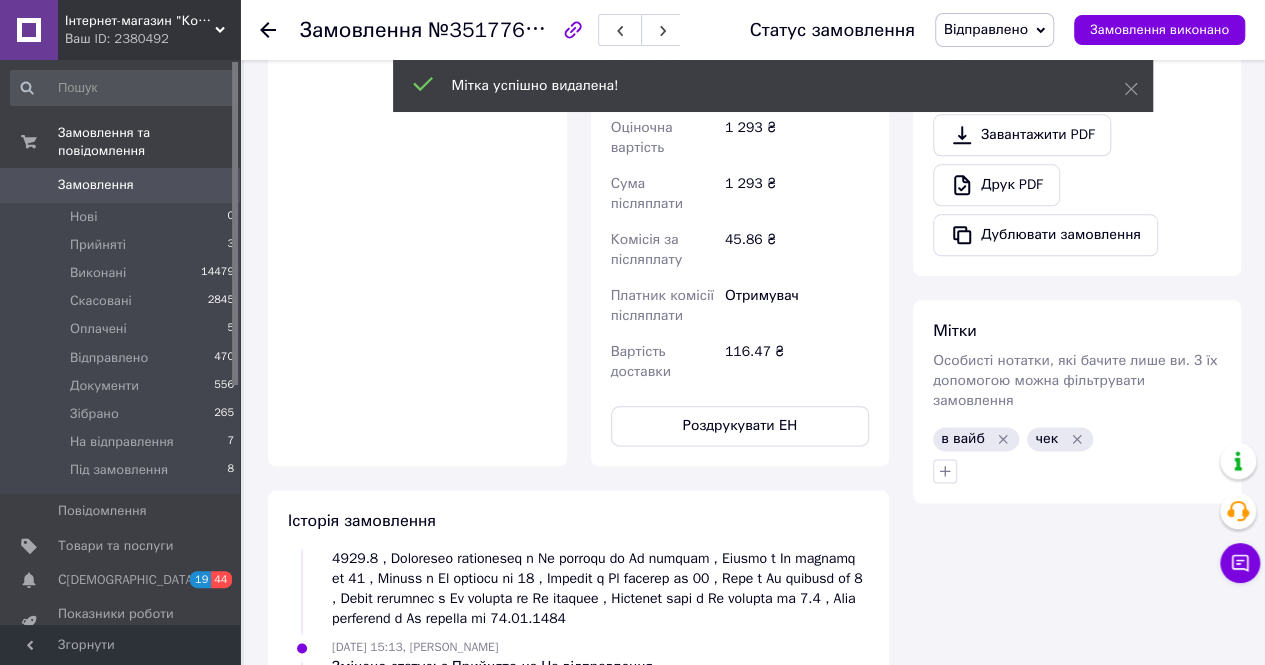 click 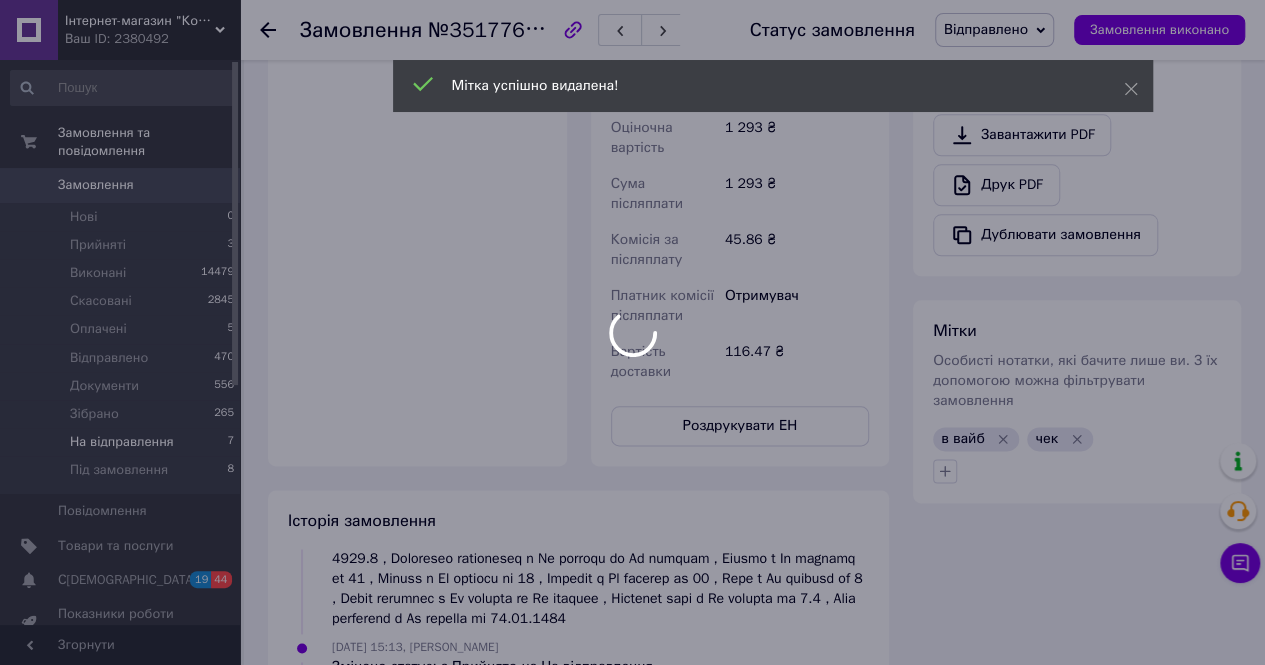 scroll, scrollTop: 602, scrollLeft: 0, axis: vertical 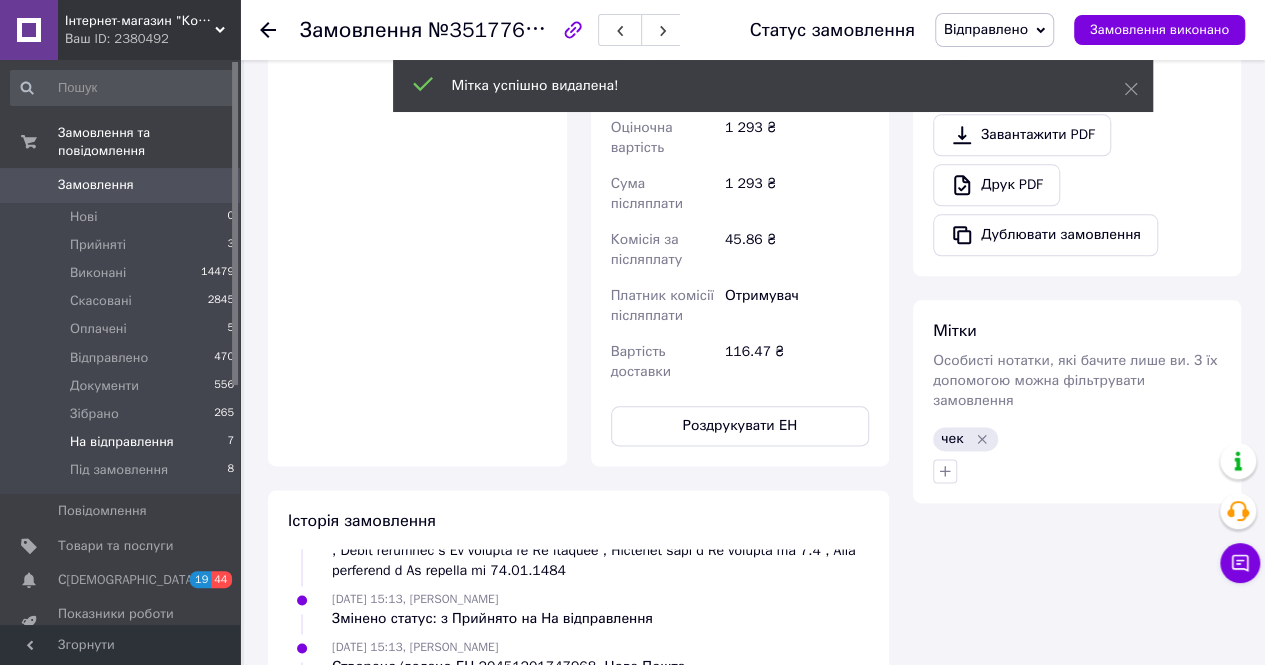 click on "На відправлення" at bounding box center [122, 442] 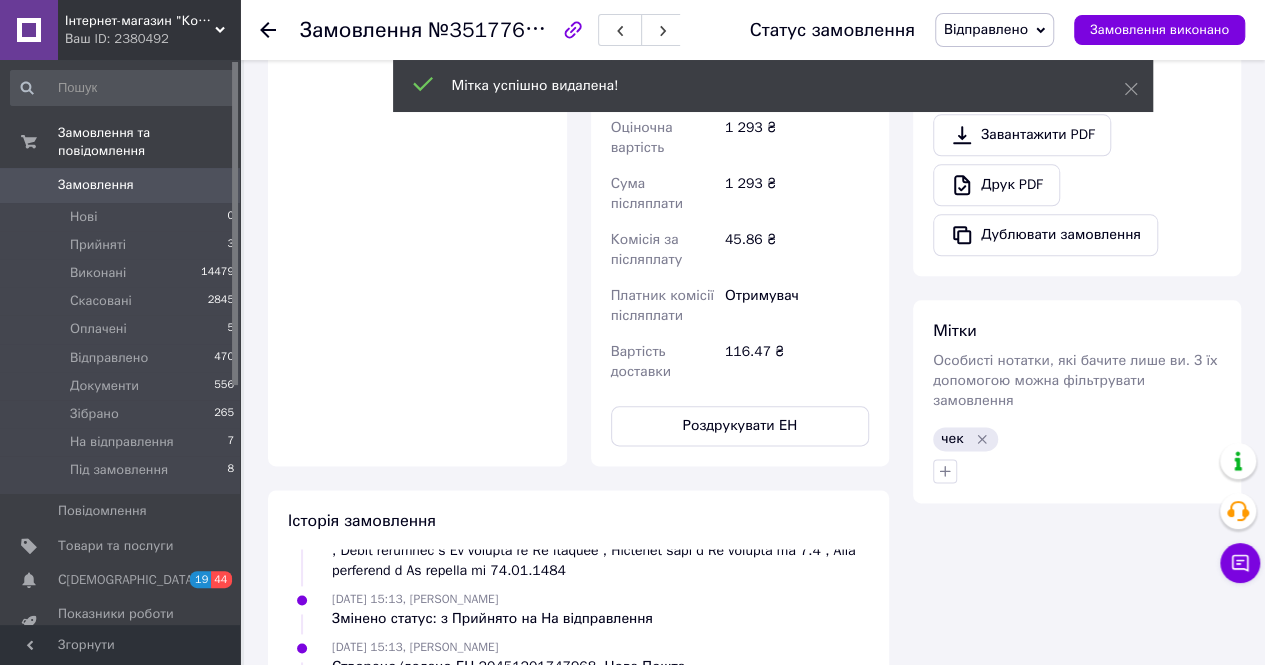 scroll, scrollTop: 0, scrollLeft: 0, axis: both 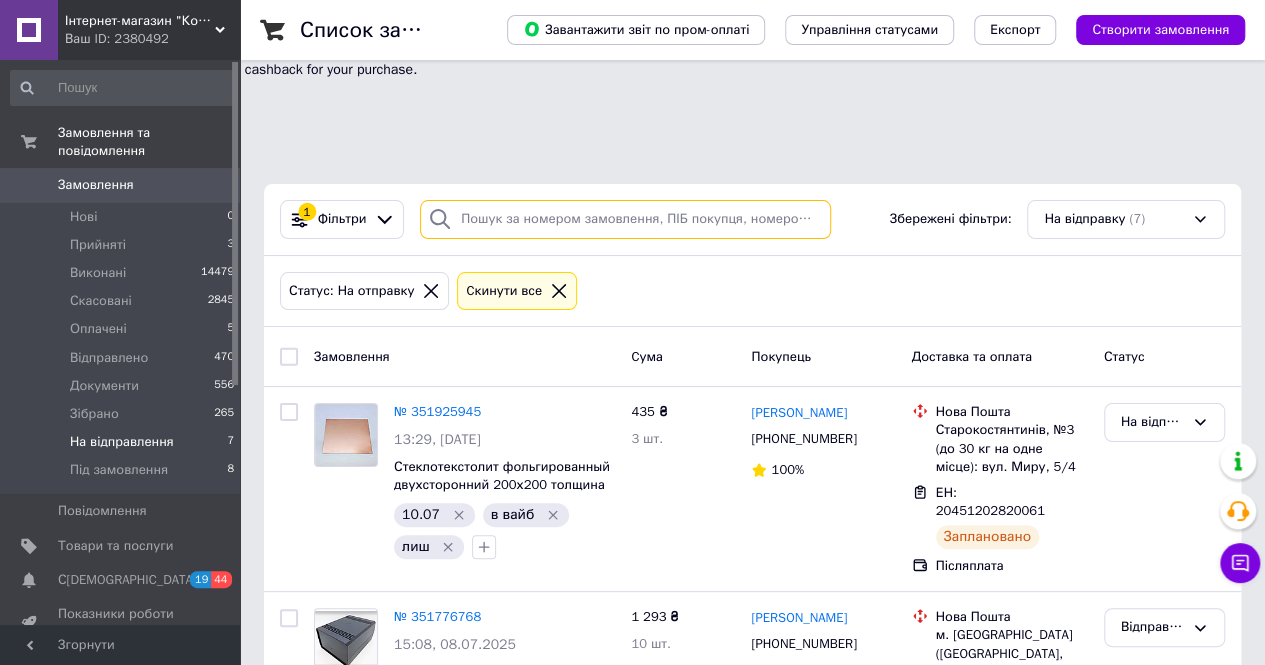 click at bounding box center [625, 219] 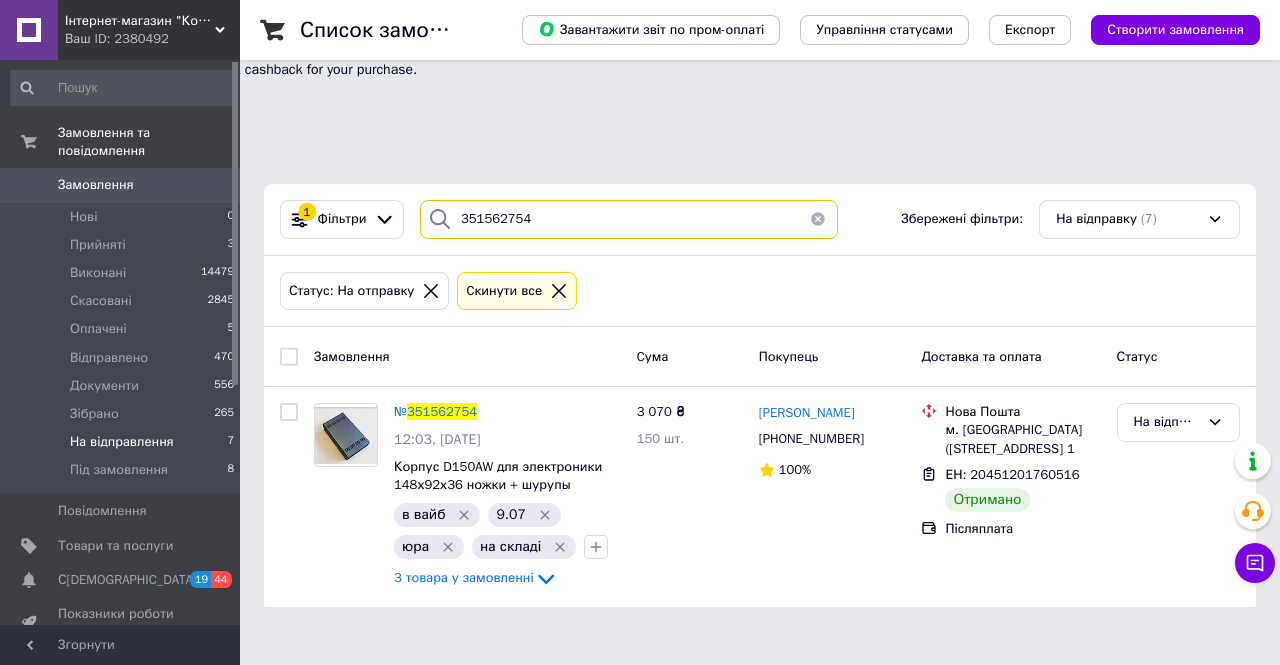 type on "351562754" 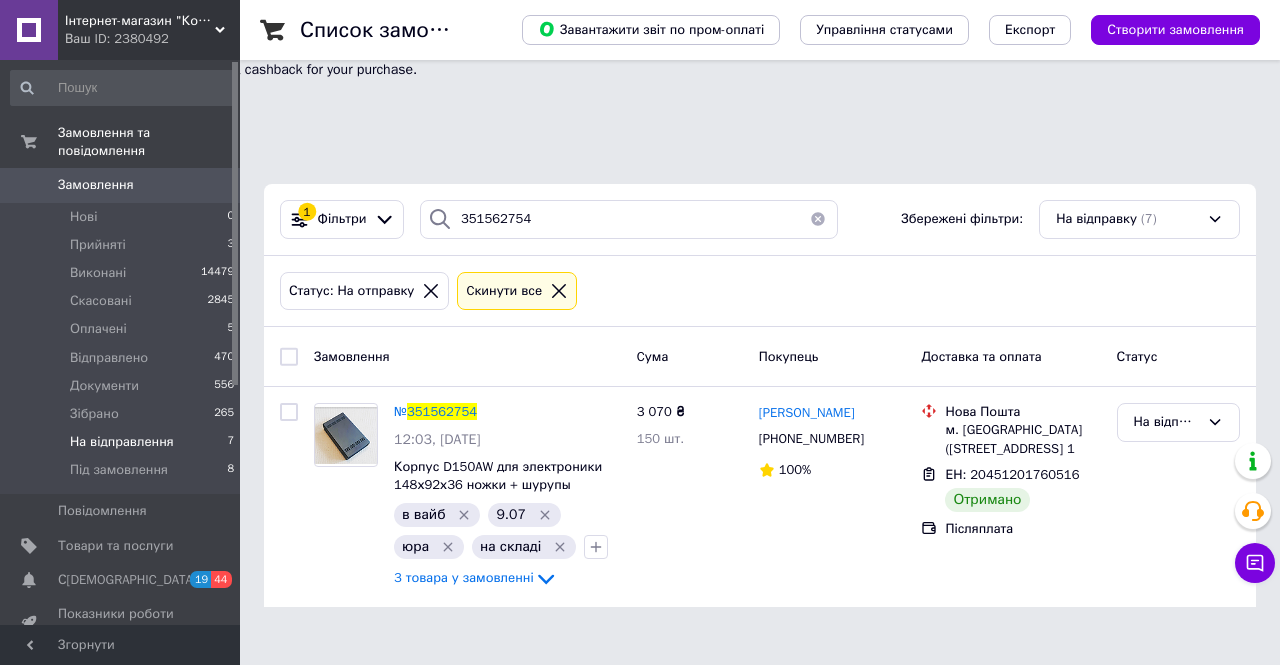 click on "351562754" at bounding box center (442, 411) 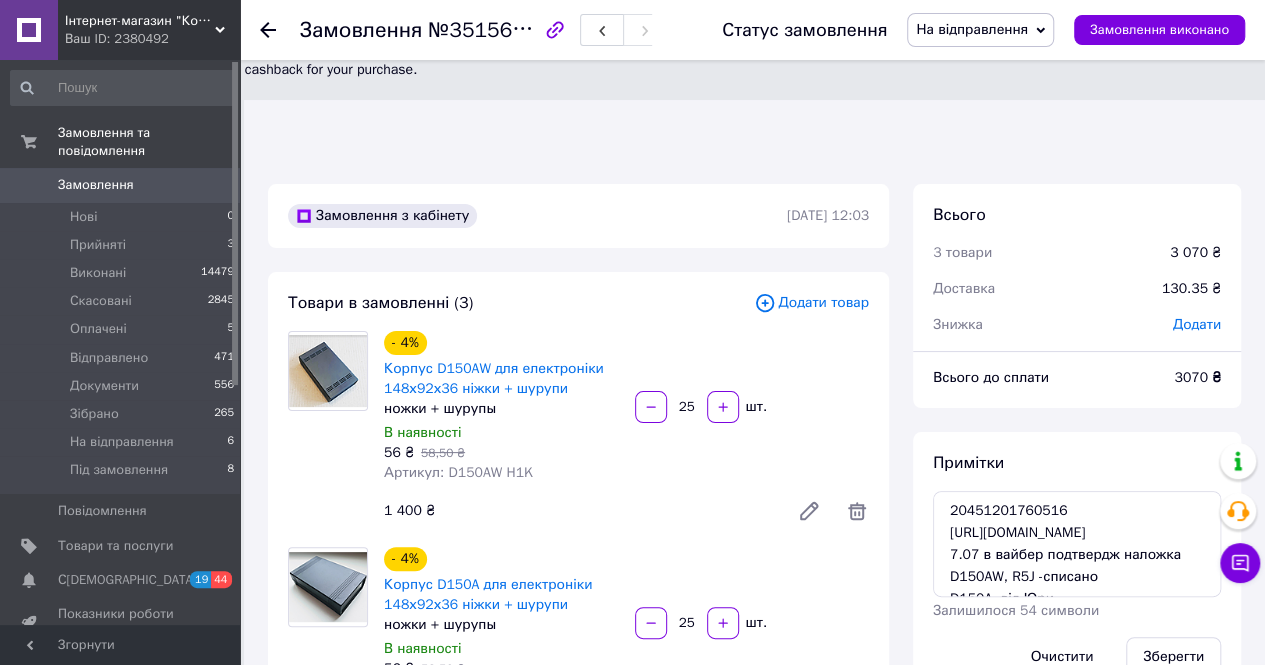 scroll, scrollTop: 842, scrollLeft: 0, axis: vertical 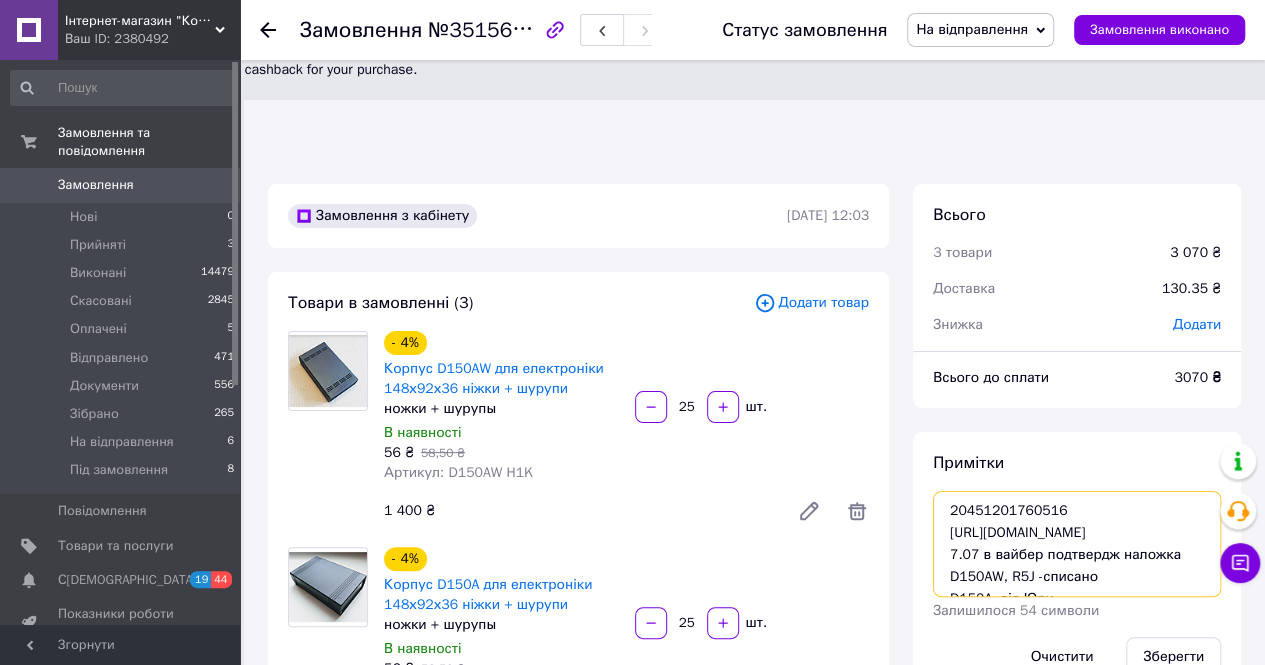 drag, startPoint x: 1090, startPoint y: 454, endPoint x: 952, endPoint y: 414, distance: 143.6802 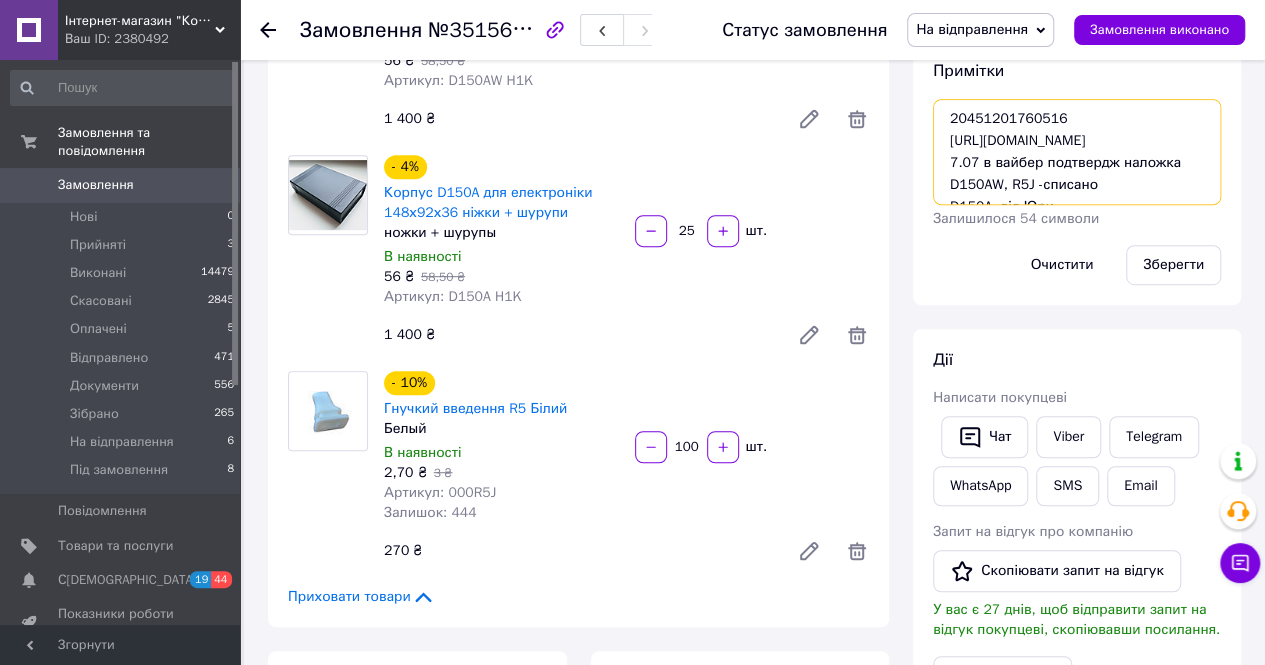 scroll, scrollTop: 400, scrollLeft: 0, axis: vertical 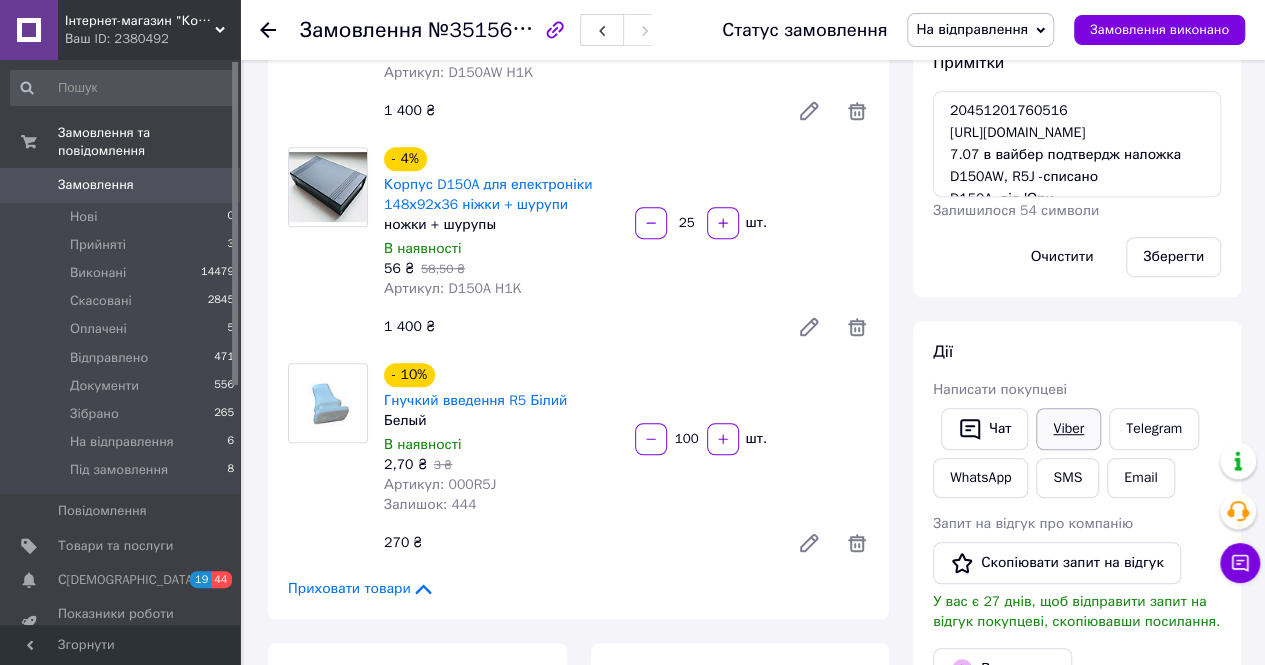 click on "Viber" at bounding box center (1068, 429) 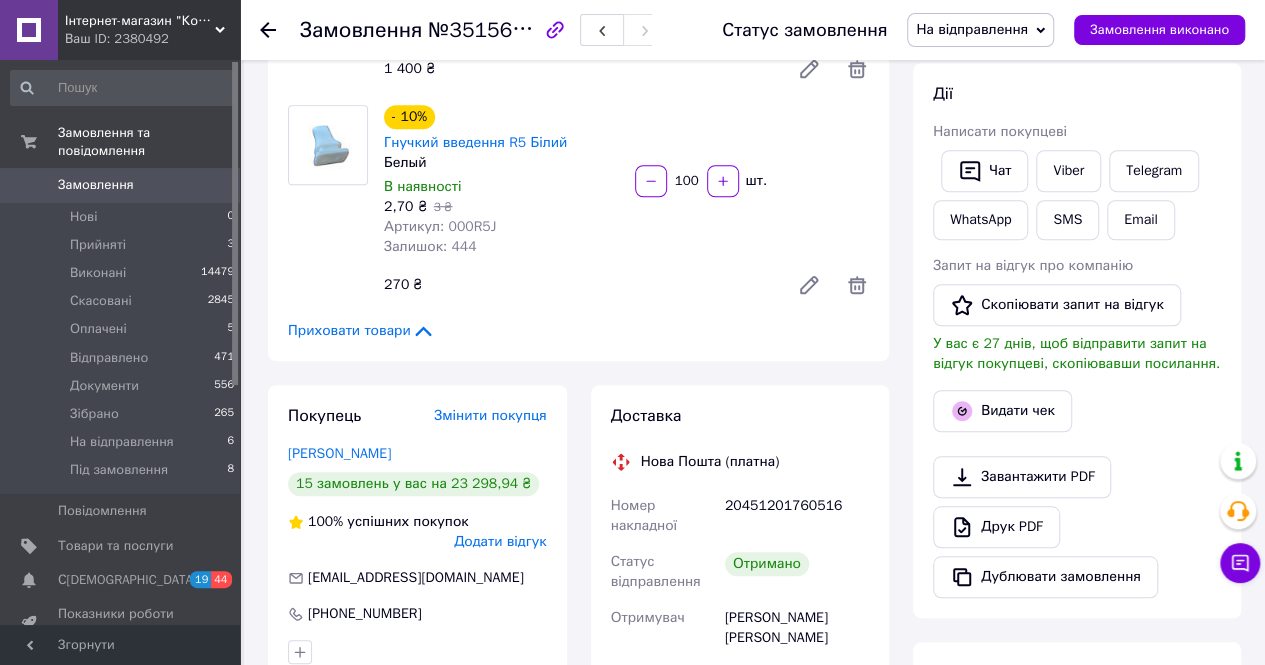 scroll, scrollTop: 700, scrollLeft: 0, axis: vertical 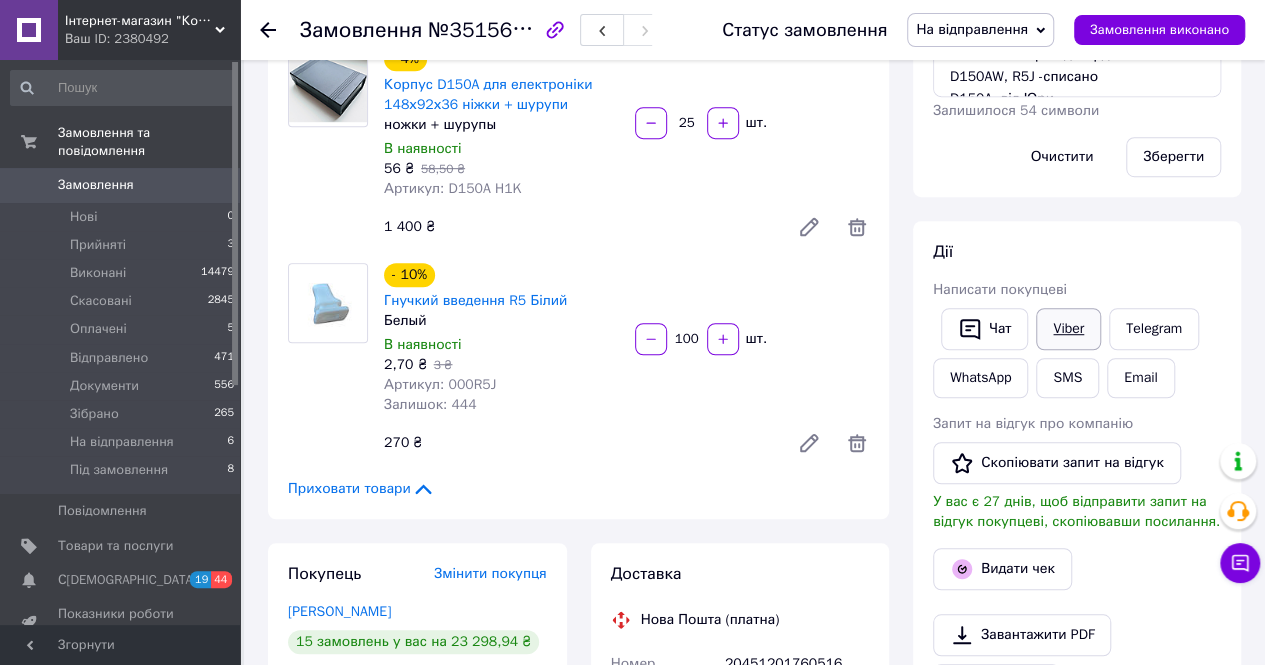 click on "Viber" at bounding box center (1068, 329) 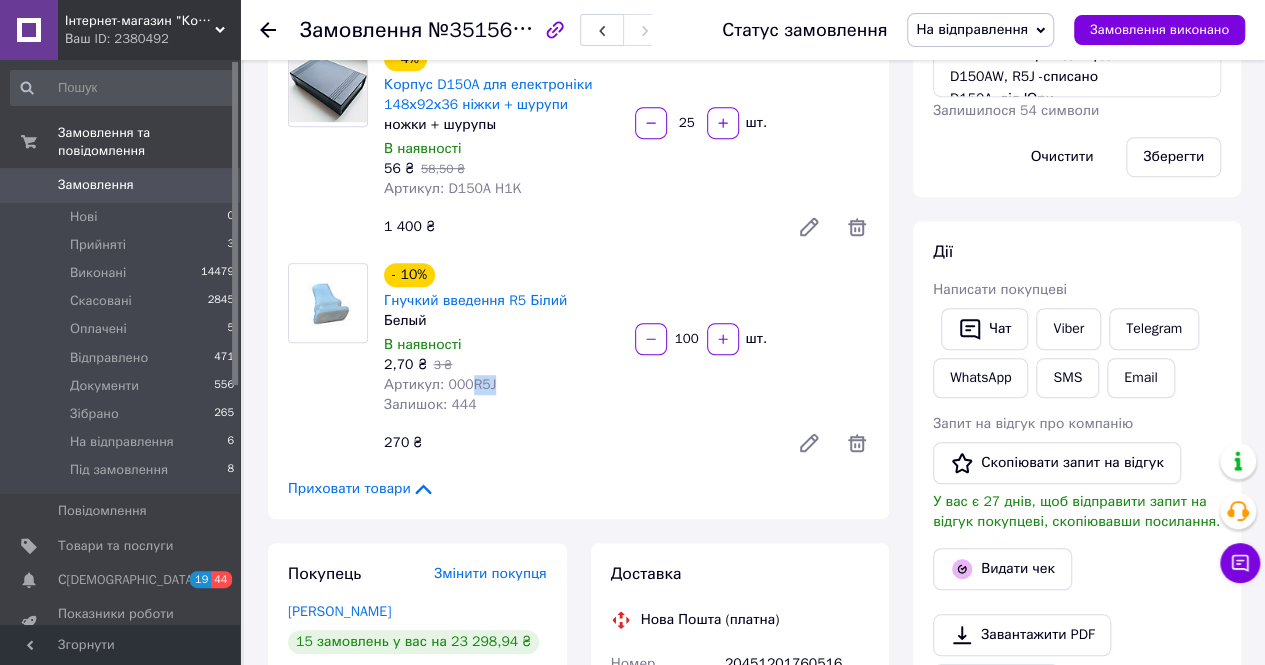 drag, startPoint x: 489, startPoint y: 262, endPoint x: 466, endPoint y: 262, distance: 23 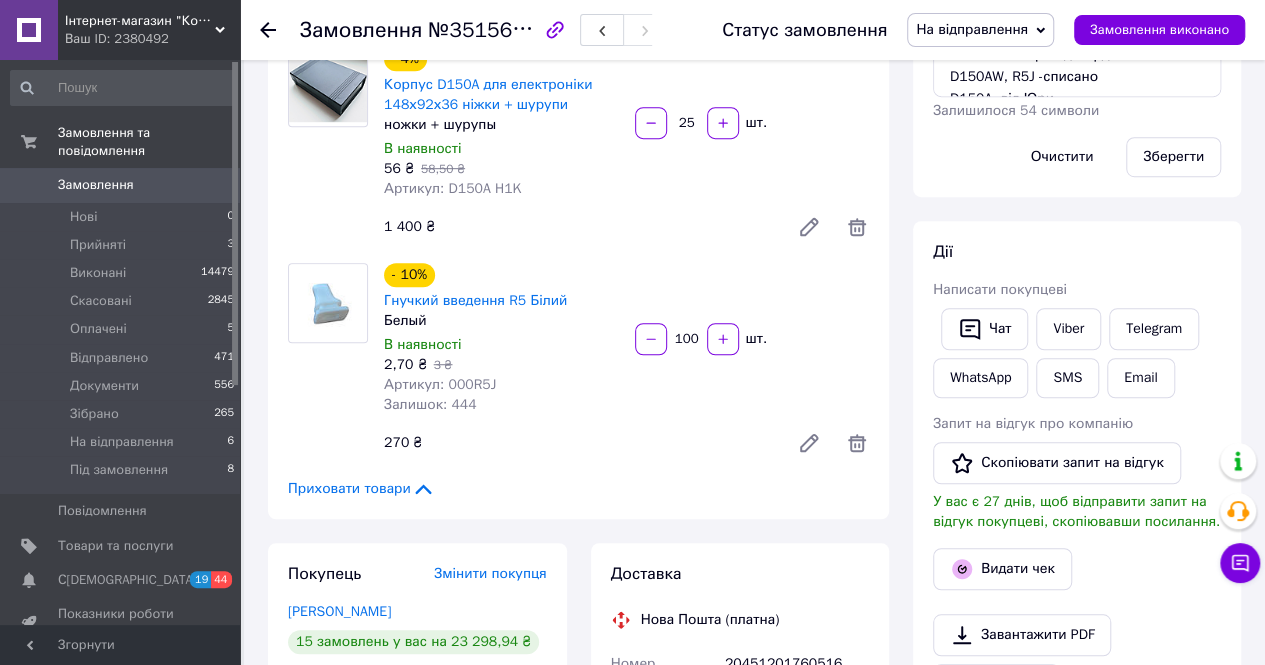 click on "Приховати товари" at bounding box center (578, 489) 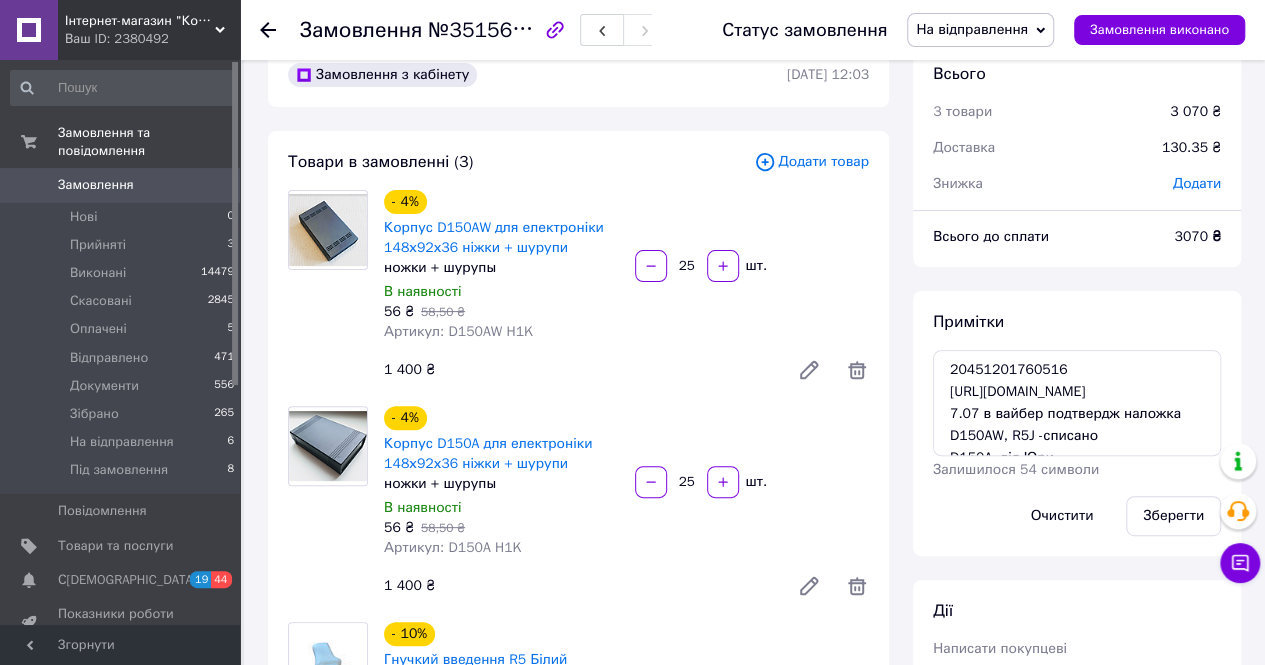 scroll, scrollTop: 100, scrollLeft: 0, axis: vertical 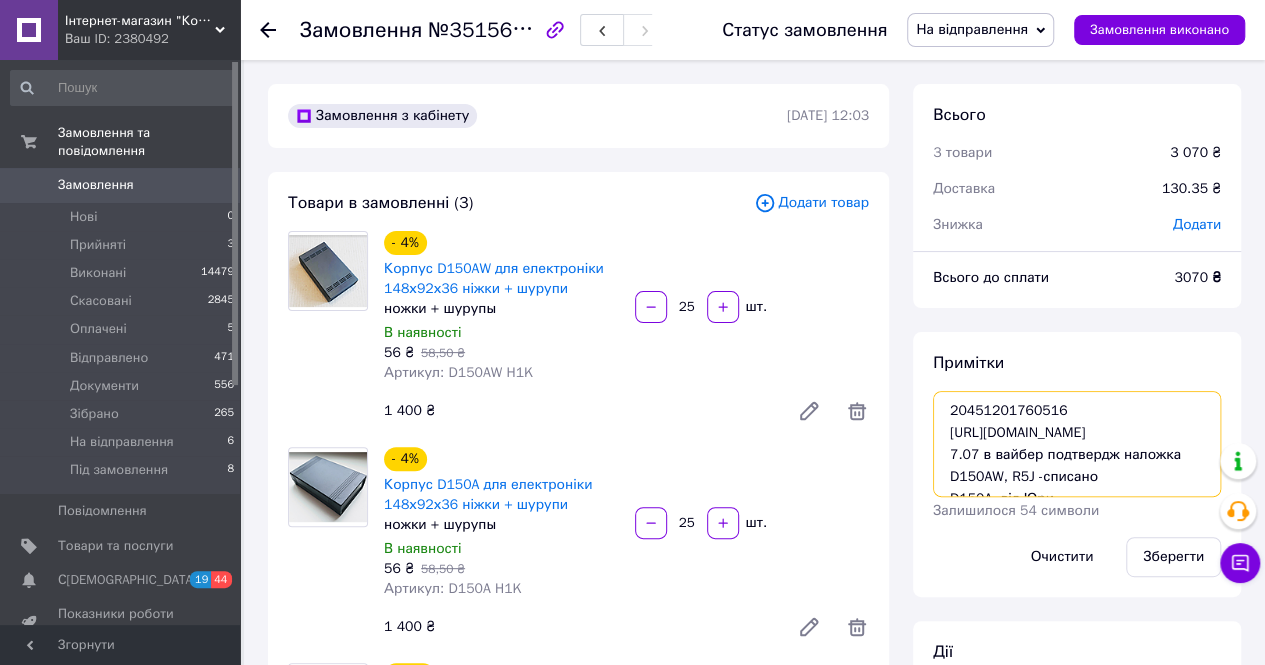 click on "20451201760516
https://kasa.vchasno.ua/check-viewer/WPzJB07dxbw
7.07 в вайбер подтвердж наложка
D150AW, R5J -списано
D150A- від Юри
+  200 шурупов 3х30 мм, +200  ножек  H1 (списано).   ! !
курьєром на Незалежної України вул., буд. 1/2, кв. 1" at bounding box center (1077, 444) 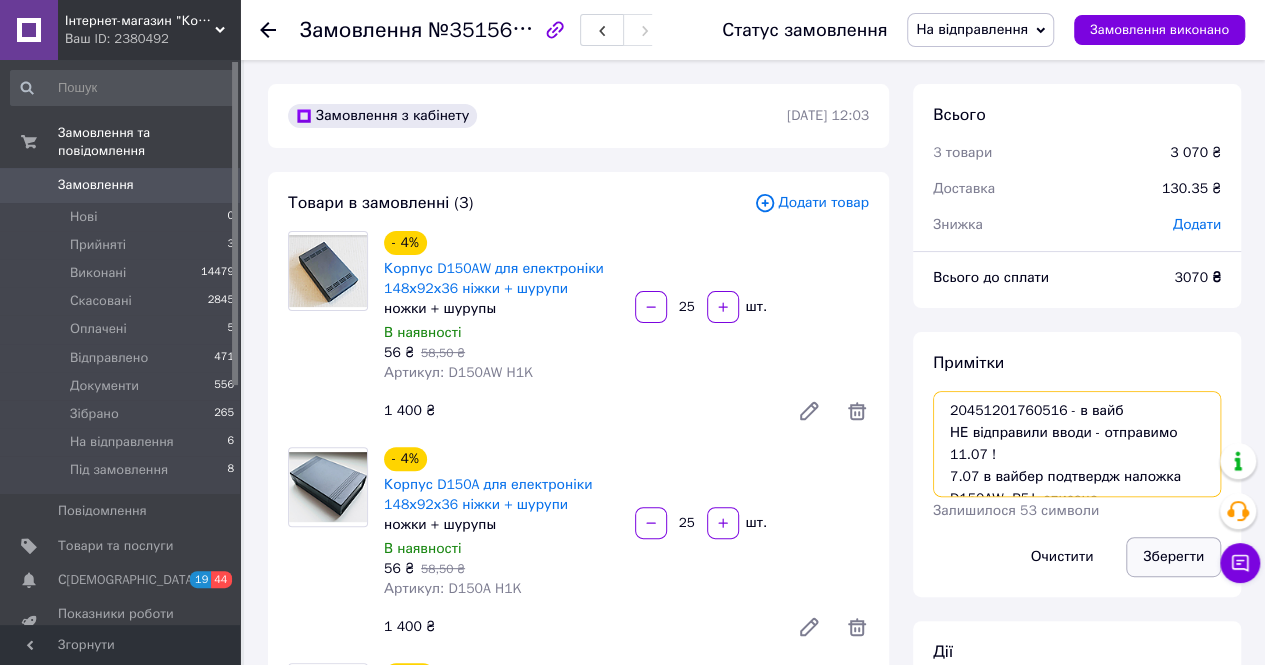 type on "20451201760516 - в вайб
НЕ відправили вводи - отправимо 11.07 !
7.07 в вайбер подтвердж наложка
D150AW, R5J -списано
D150A- від Юри
+  200 шурупов 3х30 мм, +200  ножек  H1 (списано).   ! !
курьєром на Незалежної України вул., буд. 1/2, кв. 1" 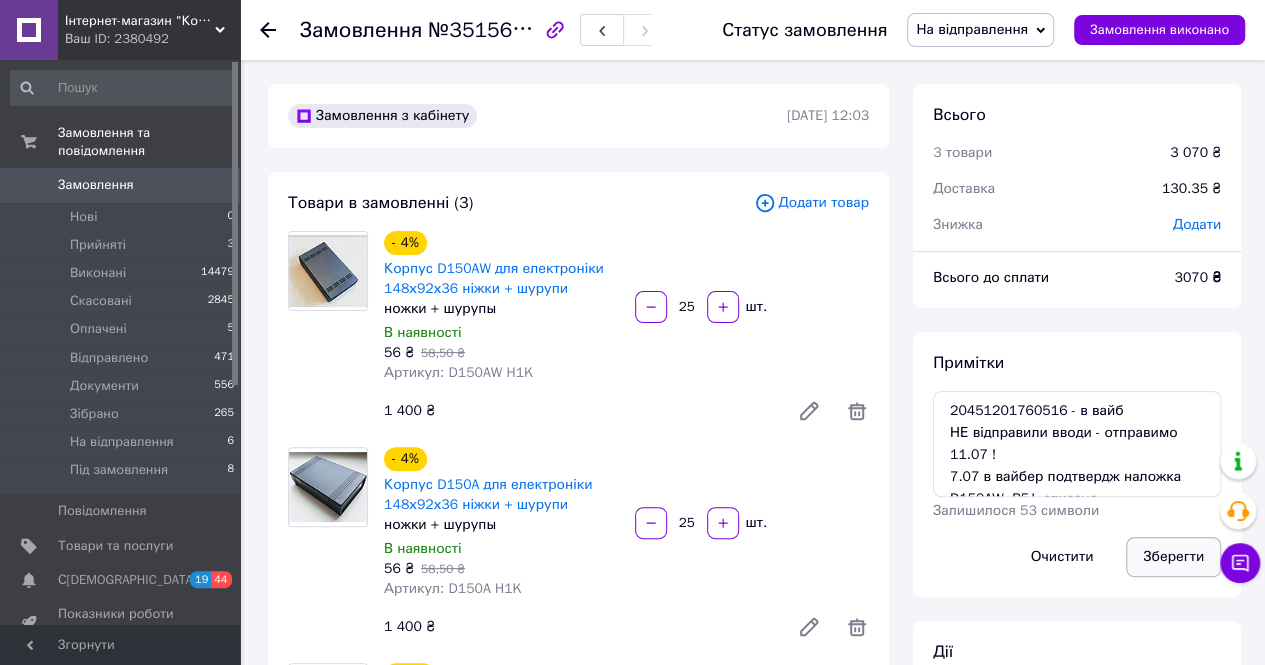 click on "Зберегти" at bounding box center [1173, 557] 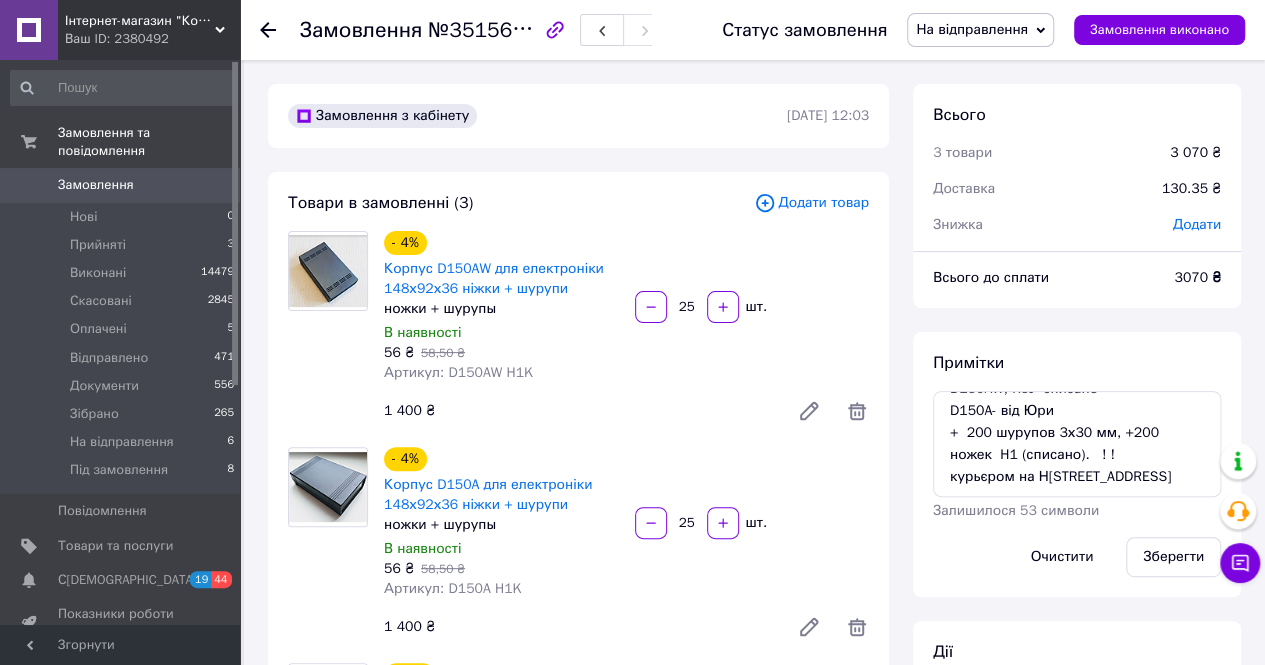 scroll, scrollTop: 130, scrollLeft: 0, axis: vertical 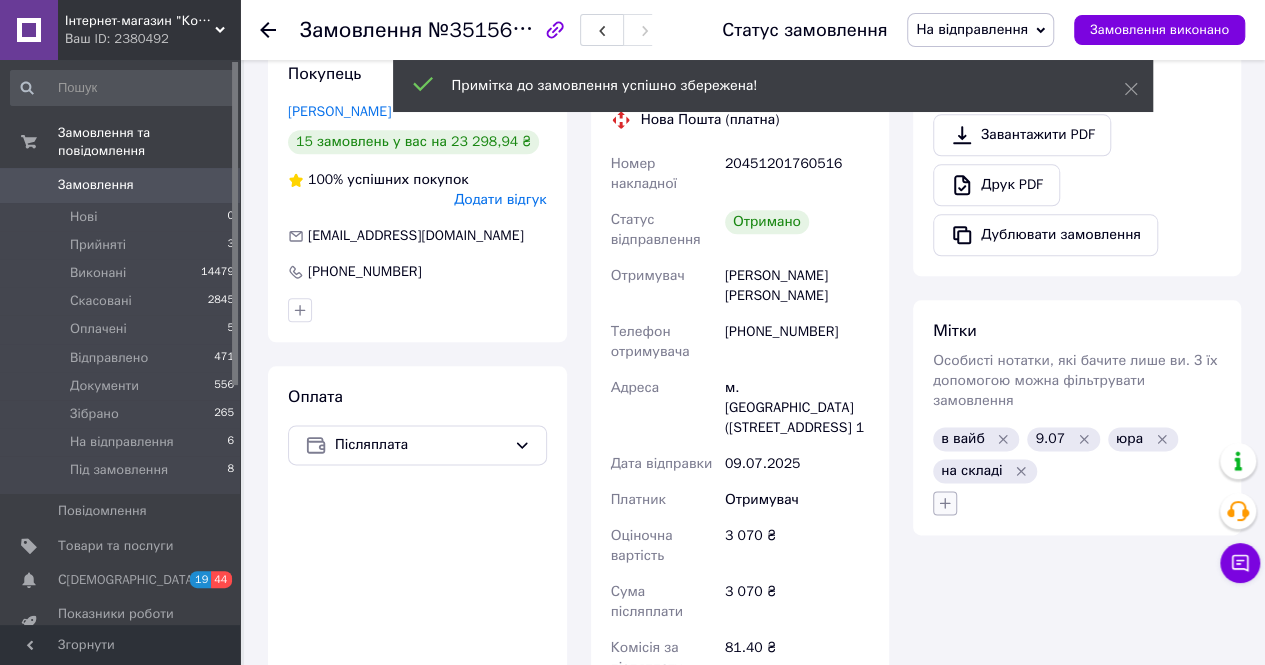 click 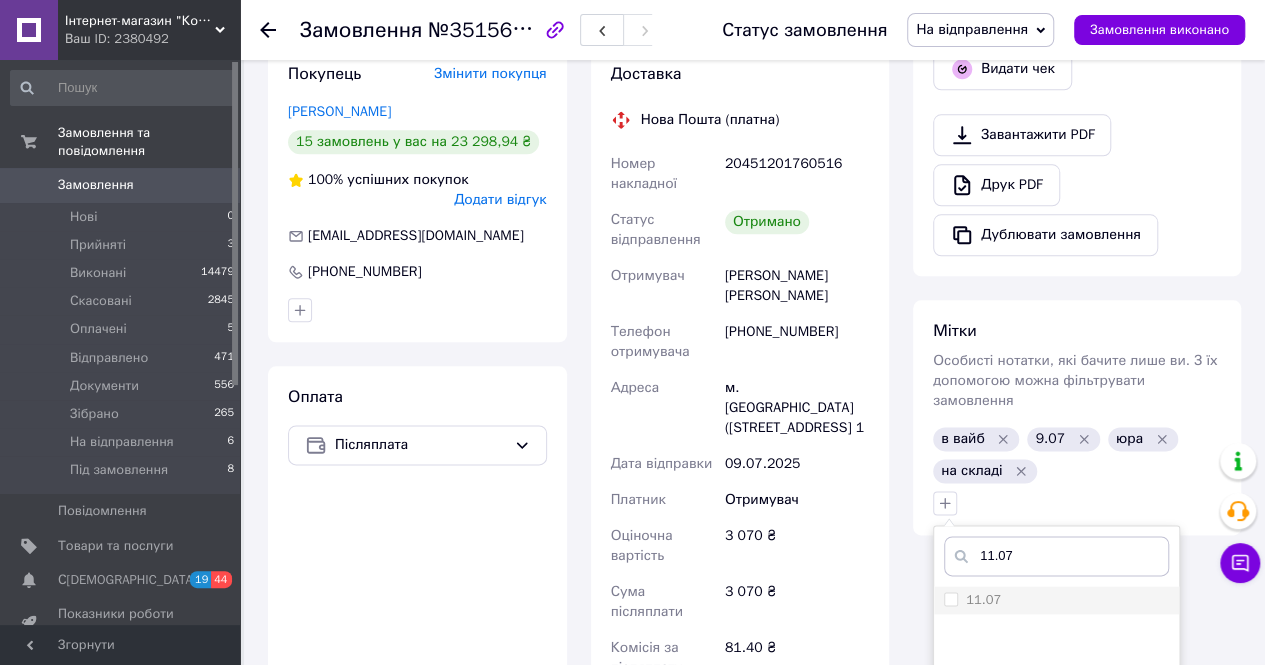 type on "11.07" 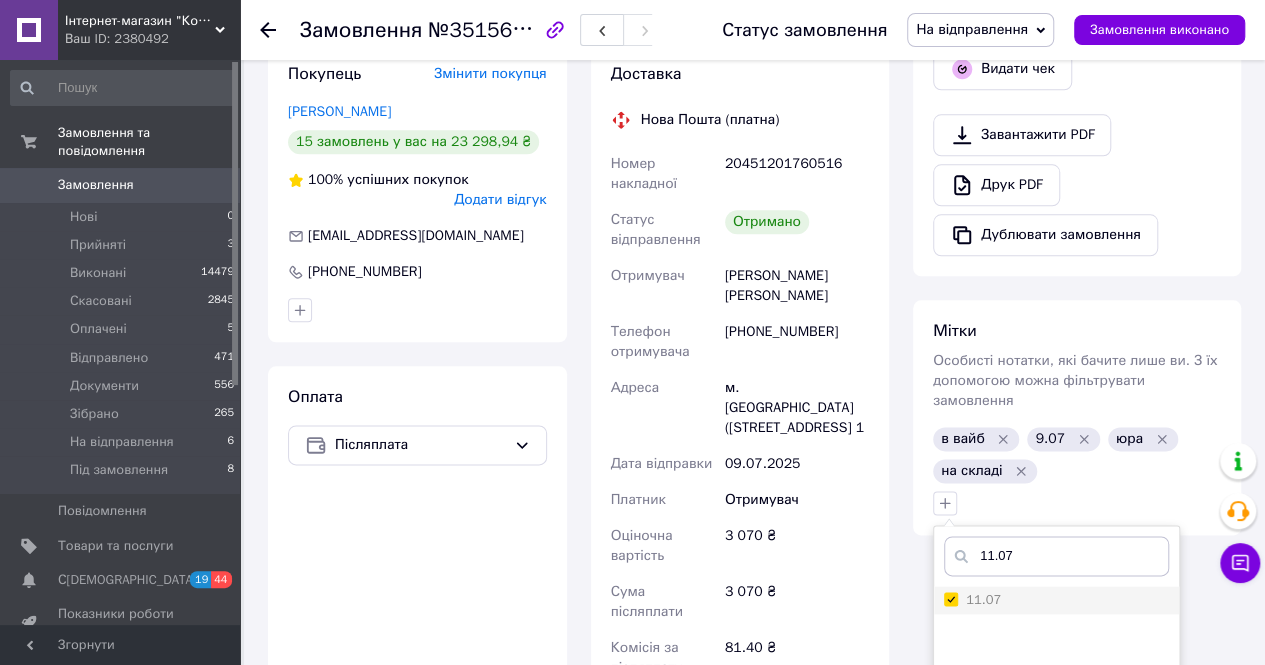 checkbox on "true" 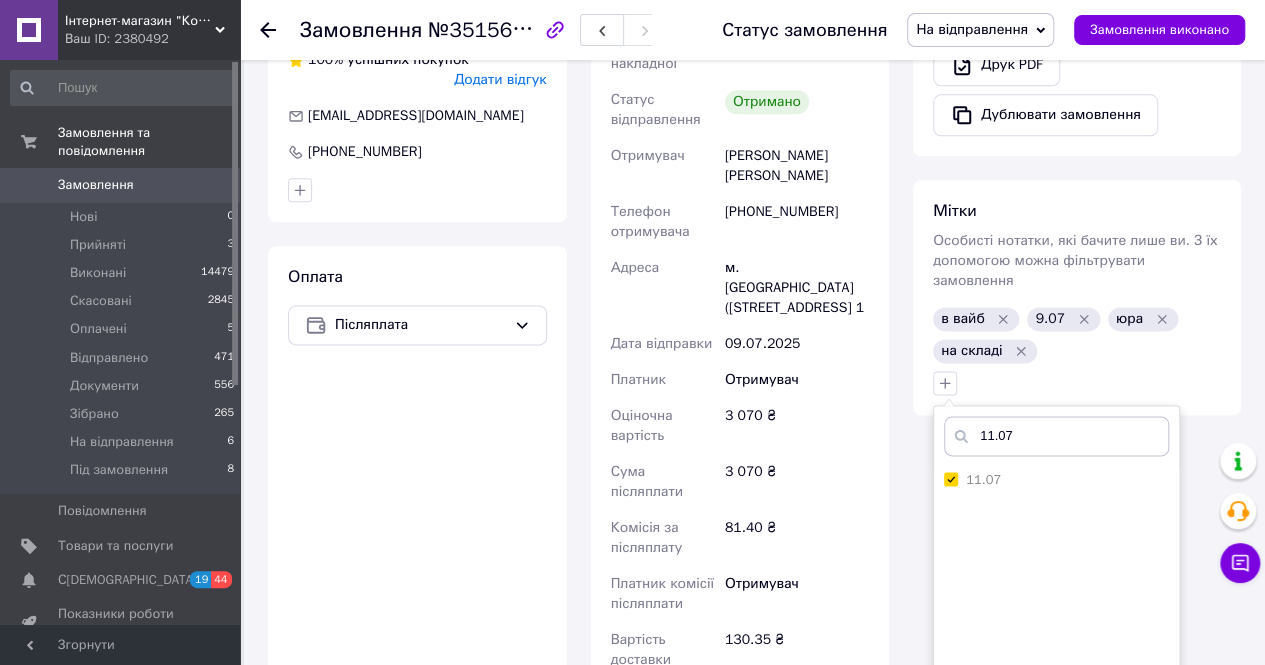 scroll, scrollTop: 1200, scrollLeft: 0, axis: vertical 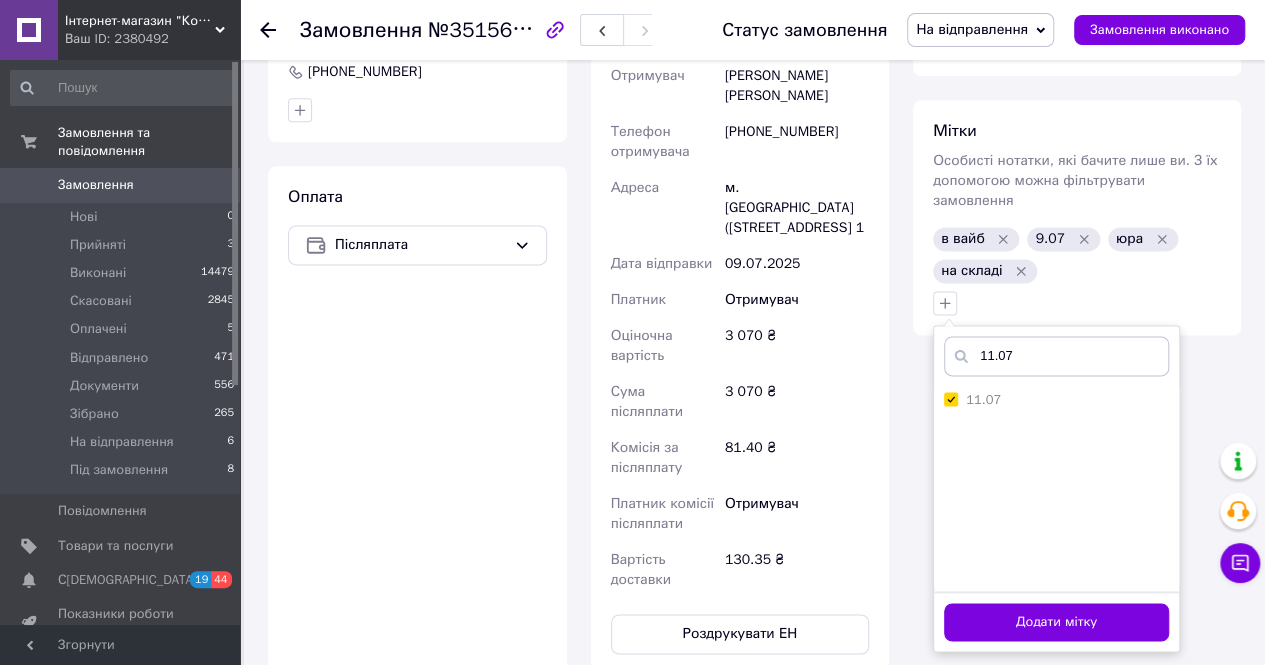 click on "Додати мітку" at bounding box center (1056, 622) 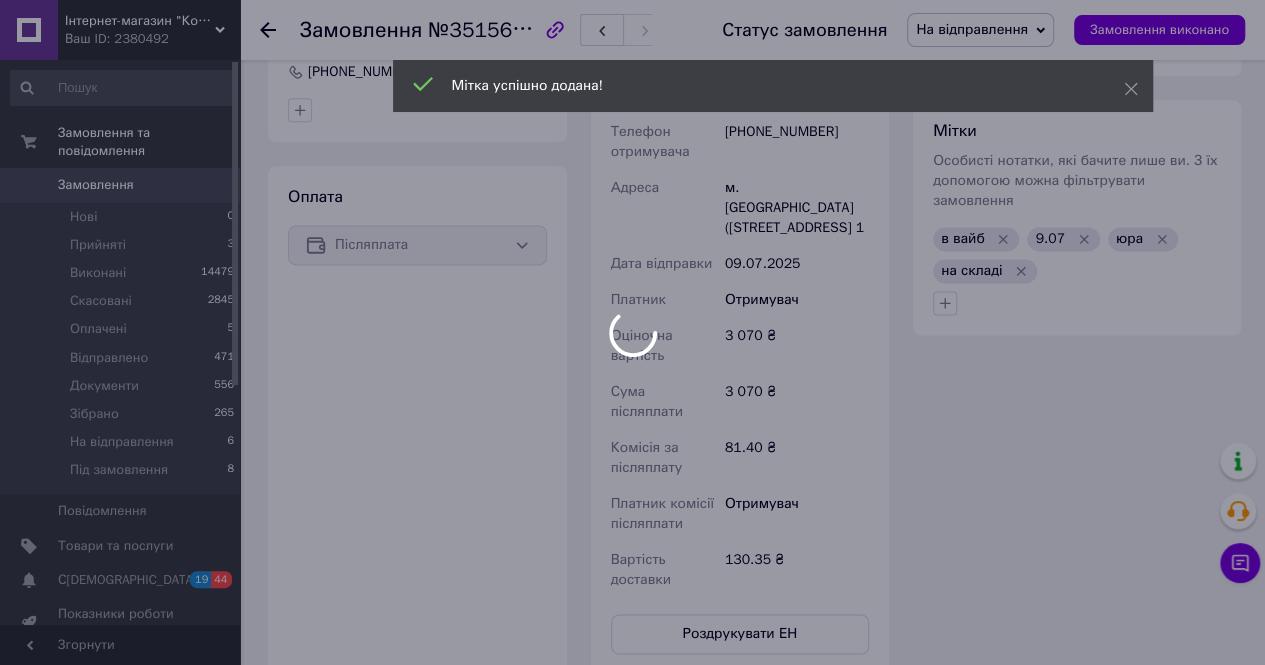 scroll, scrollTop: 999, scrollLeft: 0, axis: vertical 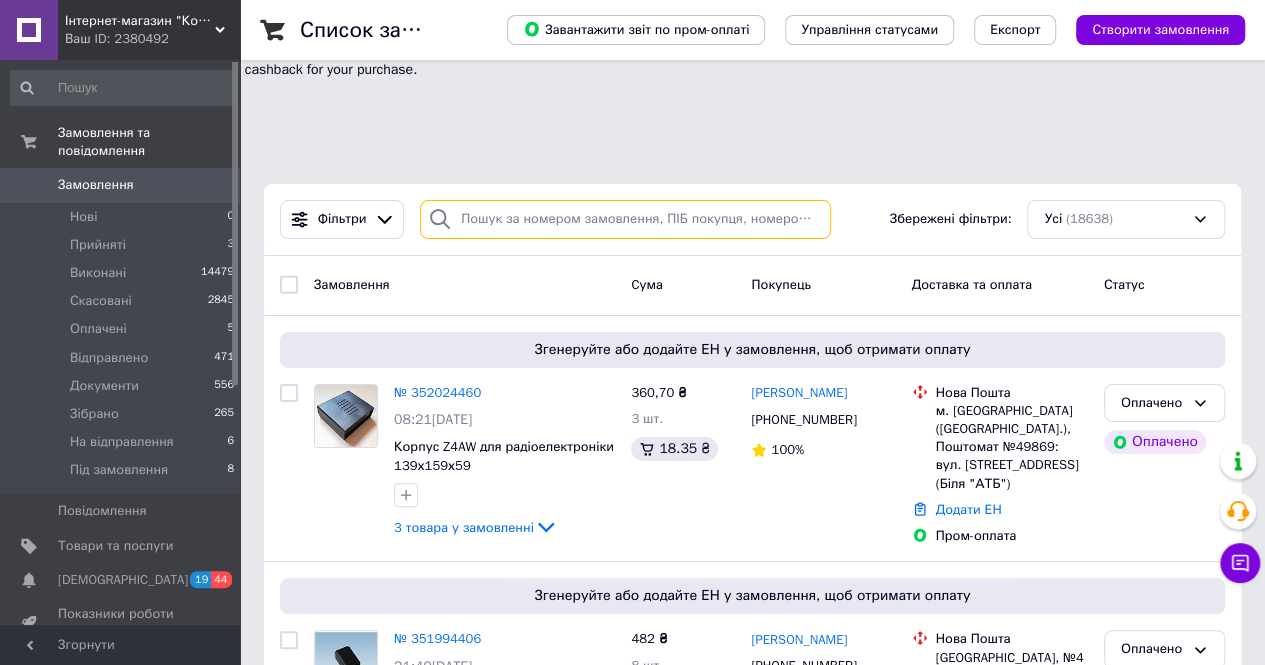 click at bounding box center (625, 219) 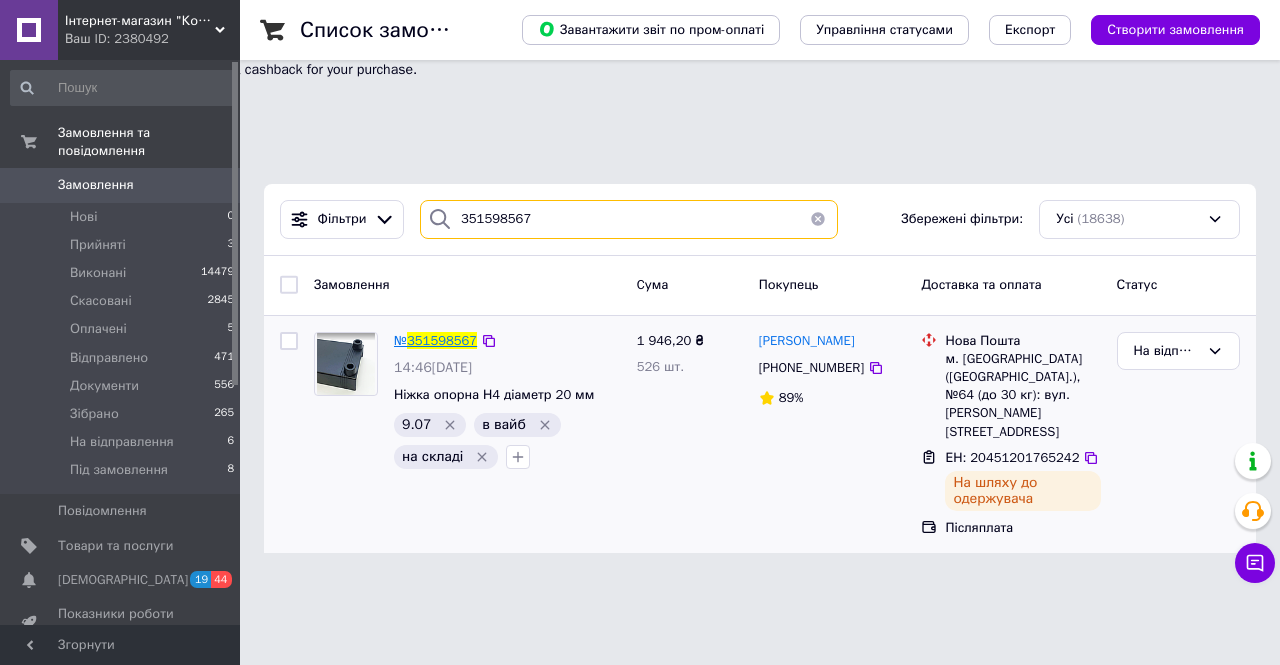 type on "351598567" 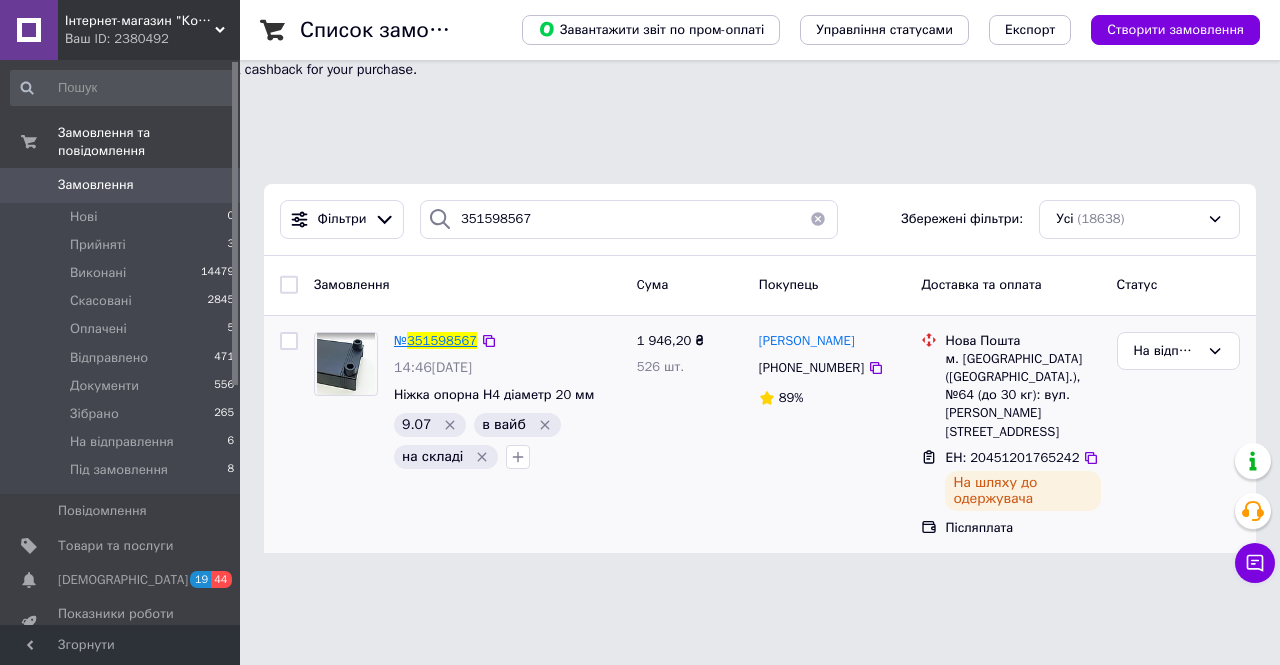 click on "351598567" at bounding box center [442, 340] 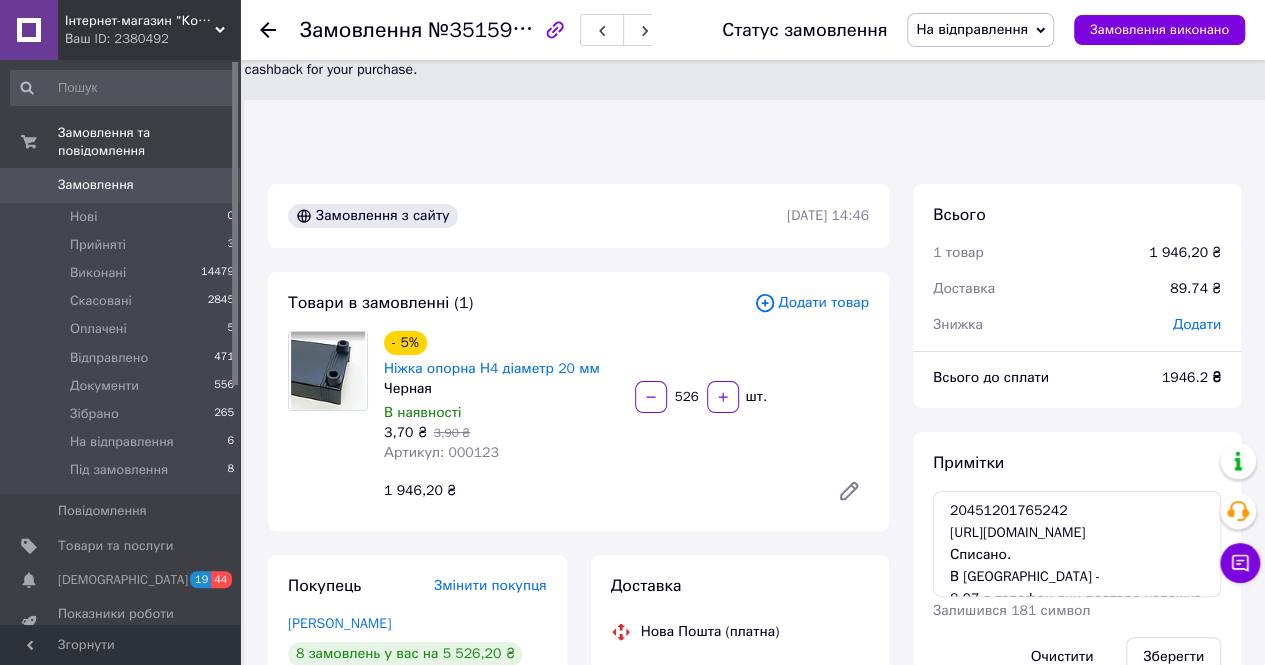 scroll, scrollTop: 290, scrollLeft: 0, axis: vertical 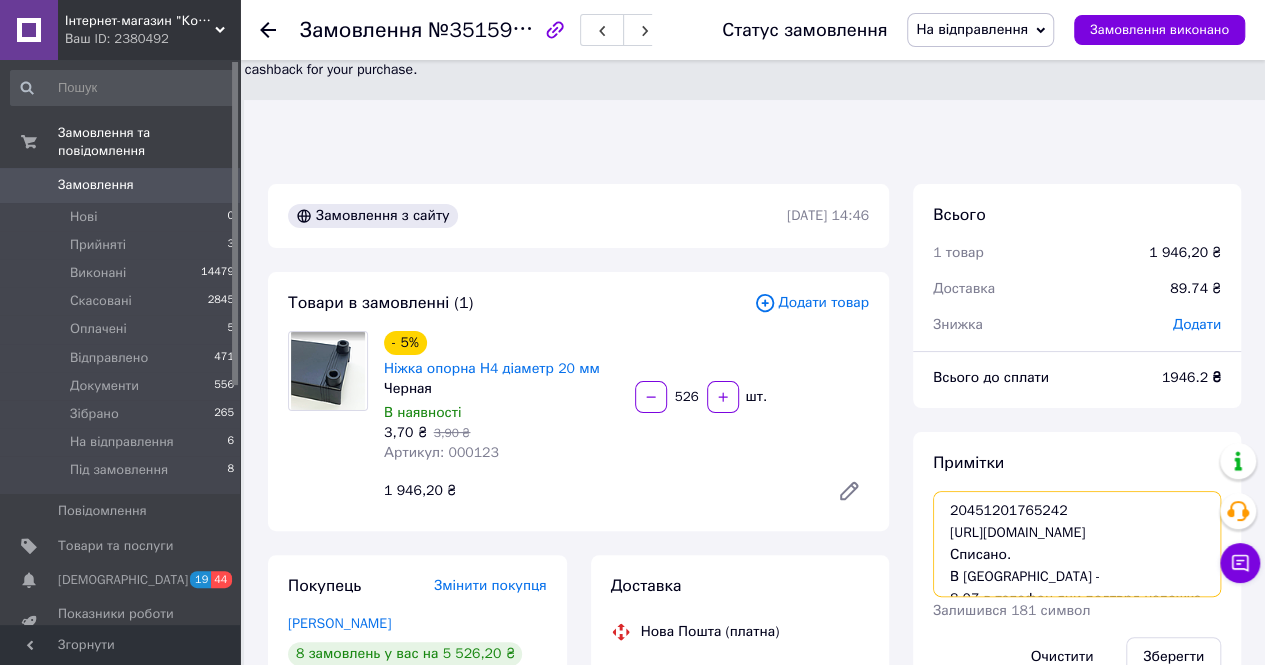 drag, startPoint x: 1092, startPoint y: 457, endPoint x: 940, endPoint y: 413, distance: 158.24033 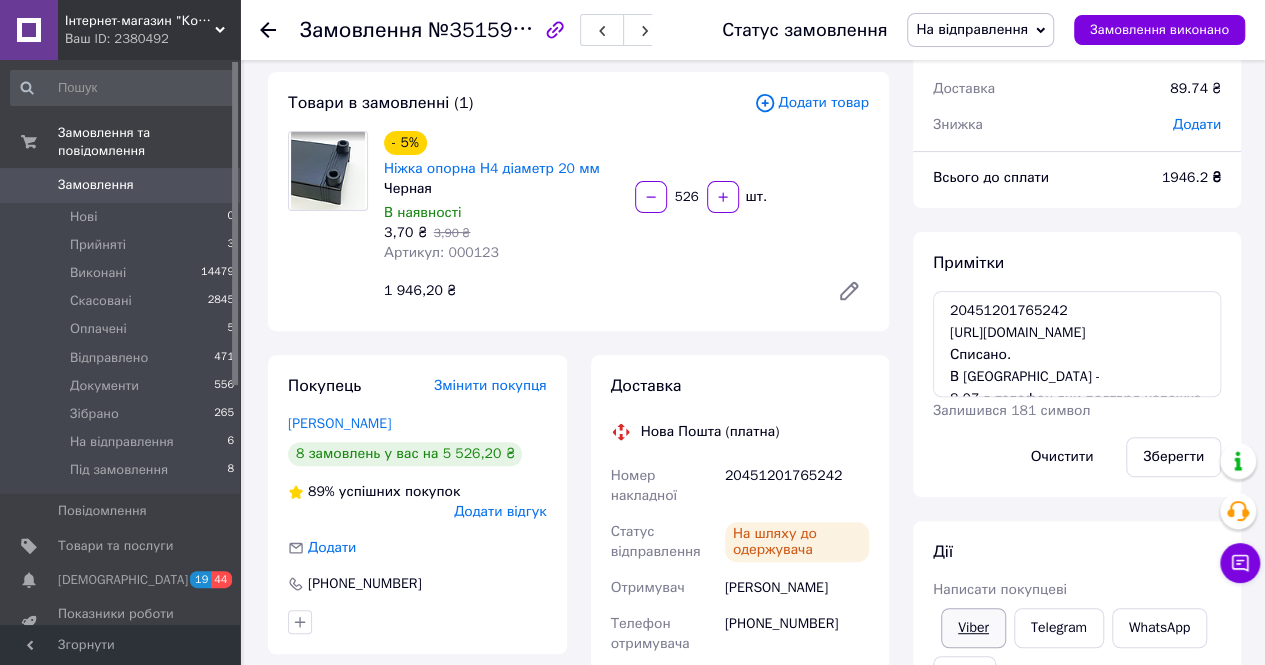 click on "Viber" at bounding box center [973, 628] 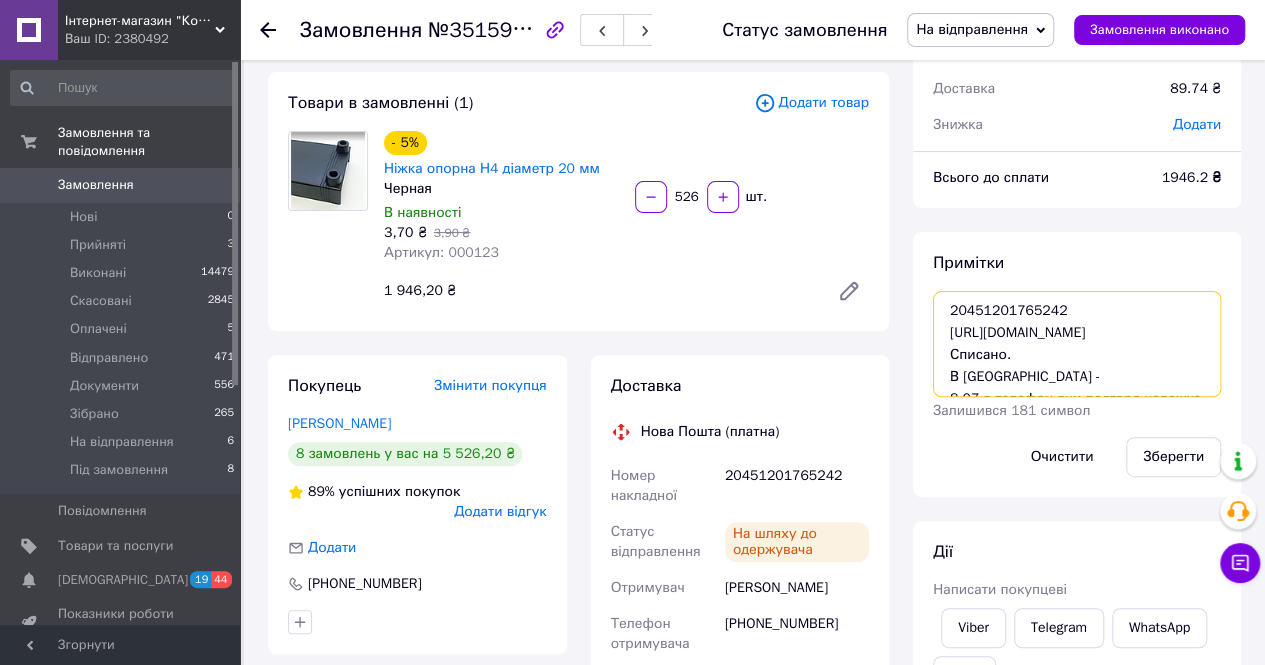 click on "20451201765242
[URL][DOMAIN_NAME]
Списано.
В [GEOGRAPHIC_DATA] -
8.07 в телефон яни подтврд наложка" at bounding box center (1077, 344) 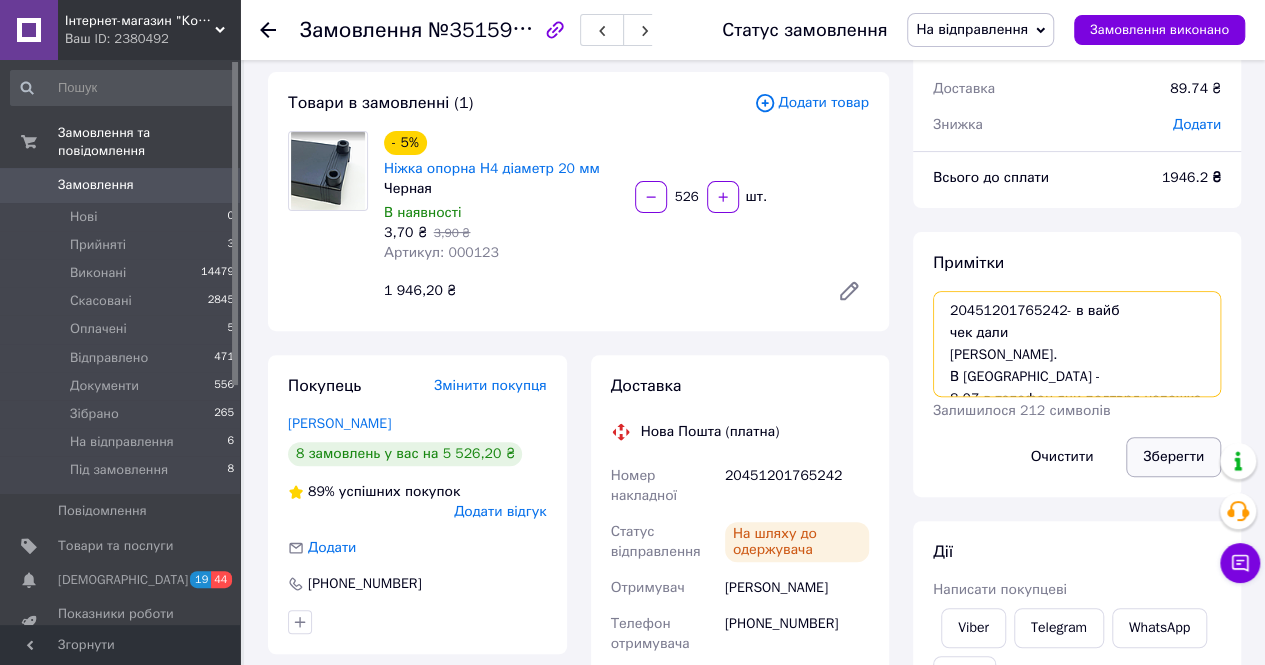 type on "20451201765242- в вайб
чек дали
[PERSON_NAME].
В [GEOGRAPHIC_DATA] -
8.07 в телефон яни подтврд наложка" 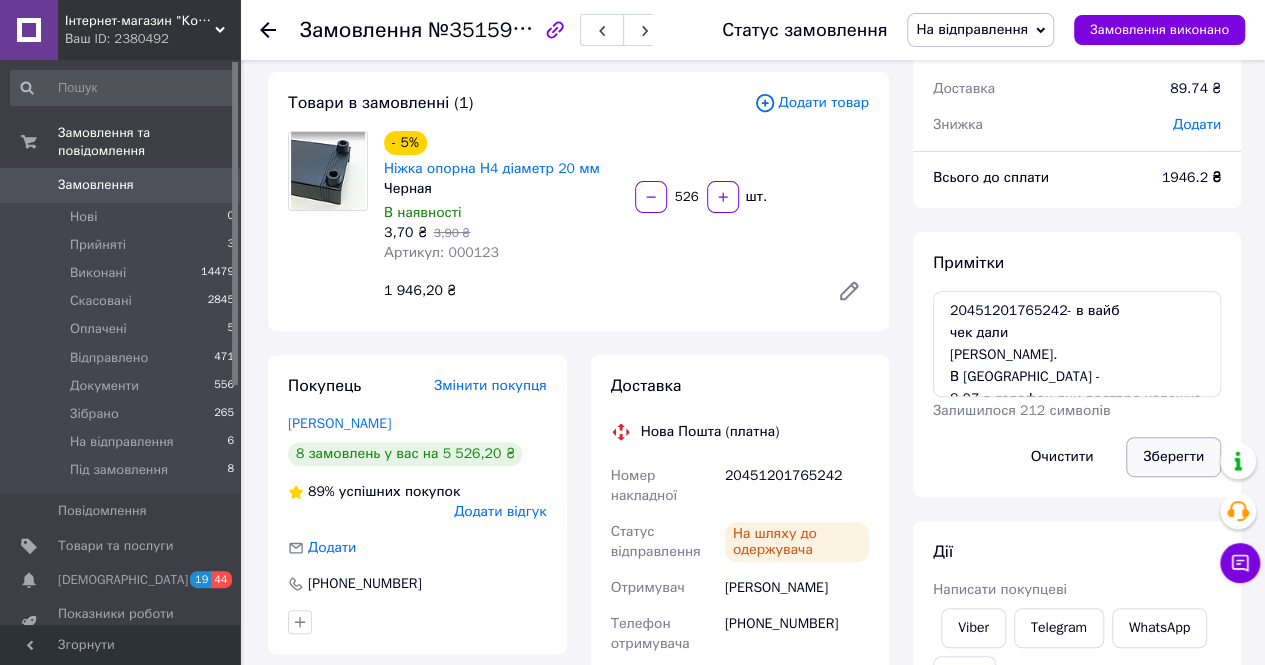 click on "Зберегти" at bounding box center [1173, 457] 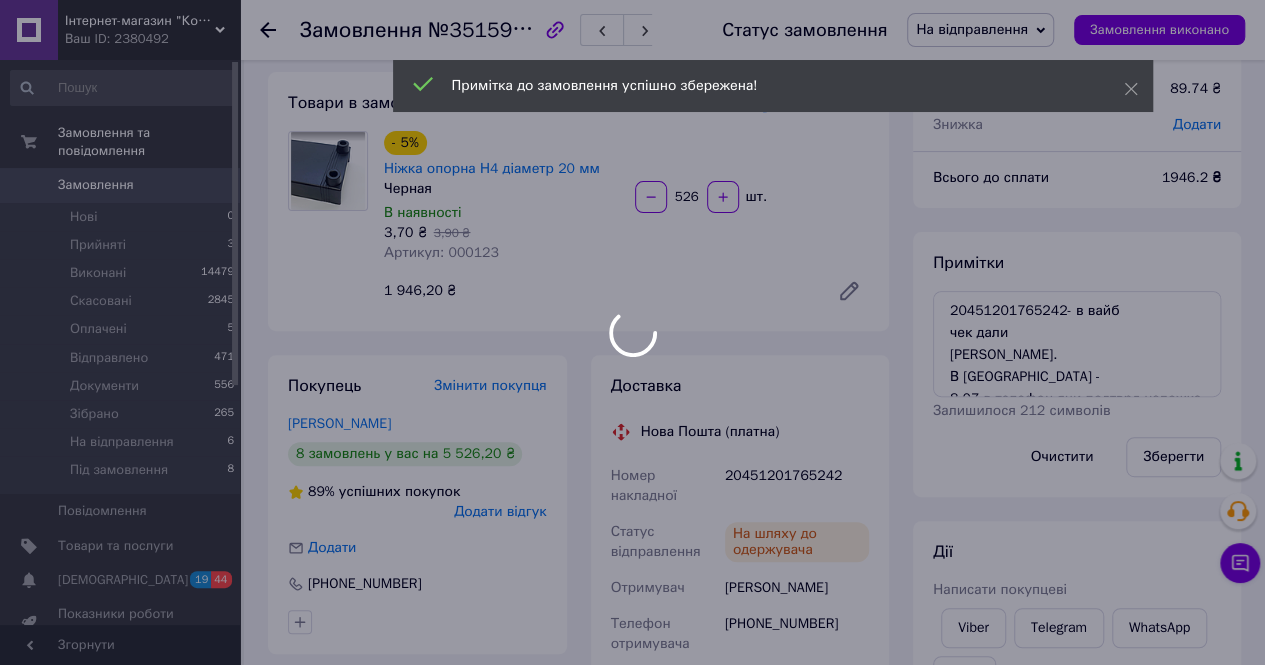 scroll, scrollTop: 359, scrollLeft: 0, axis: vertical 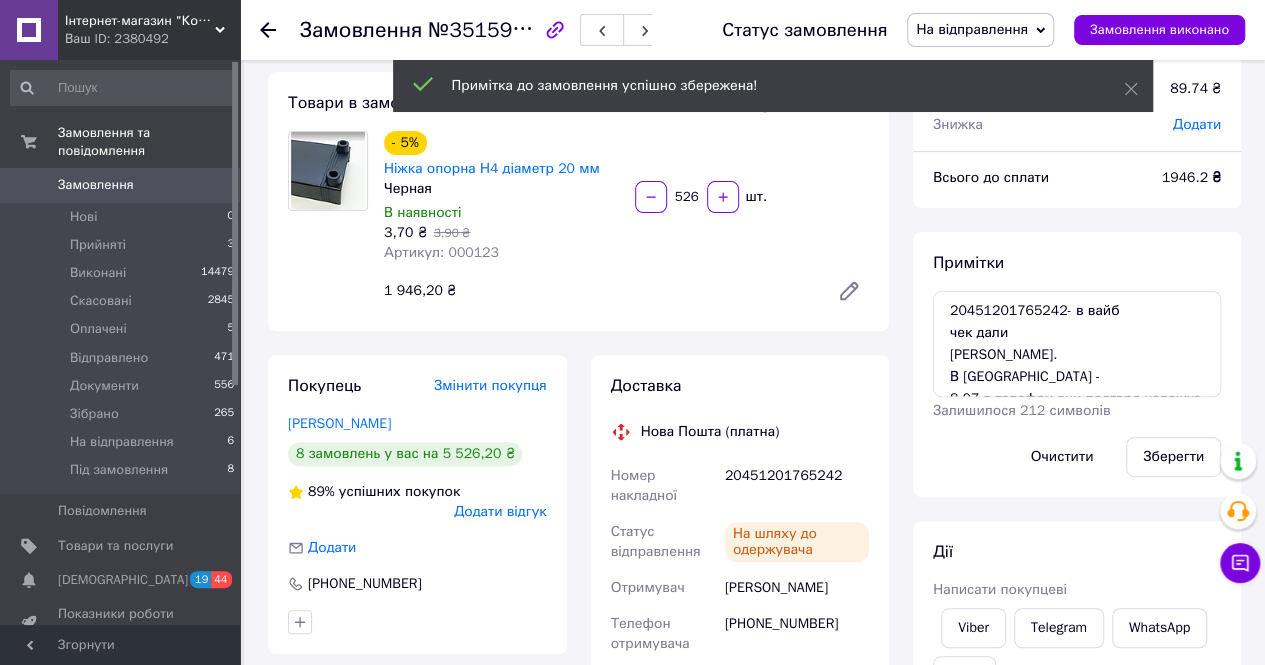click on "На відправлення" at bounding box center (972, 29) 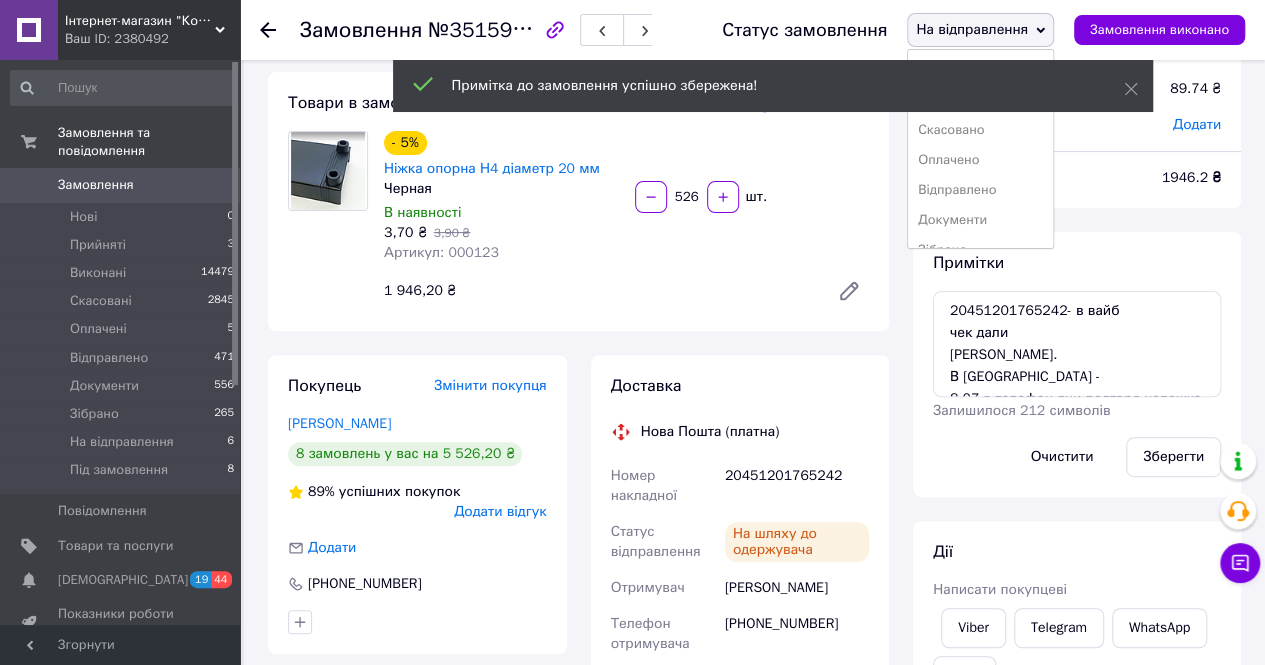 click on "Відправлено" at bounding box center (980, 190) 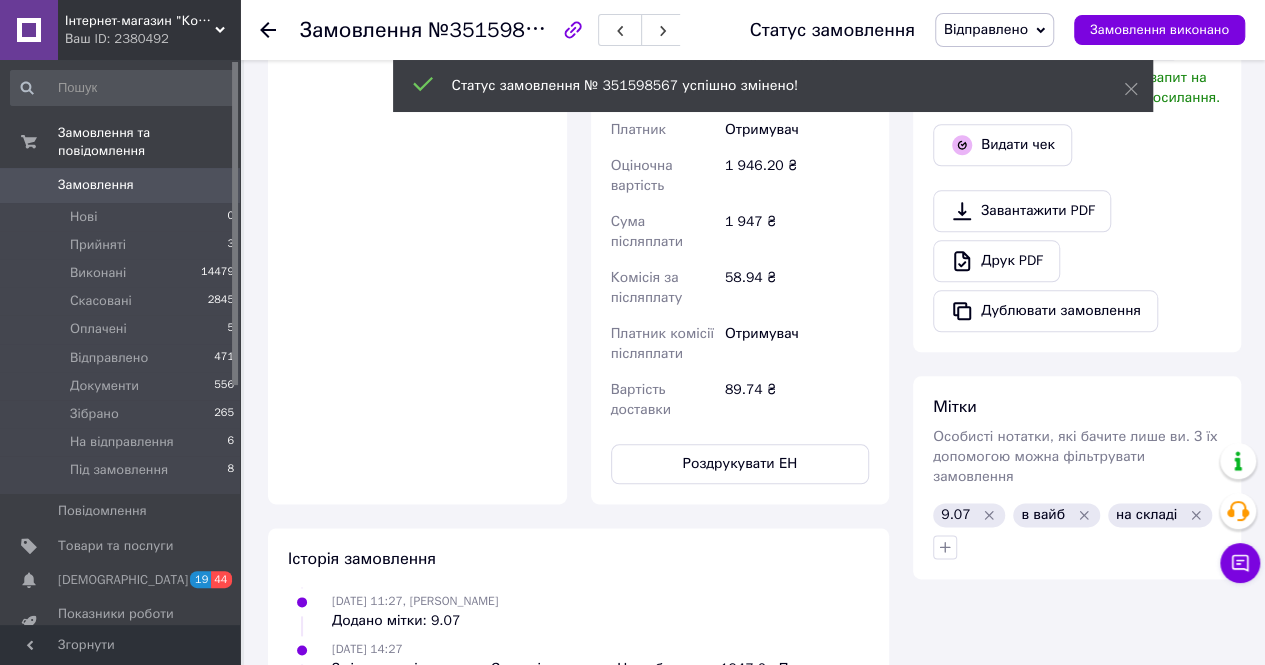 scroll, scrollTop: 1000, scrollLeft: 0, axis: vertical 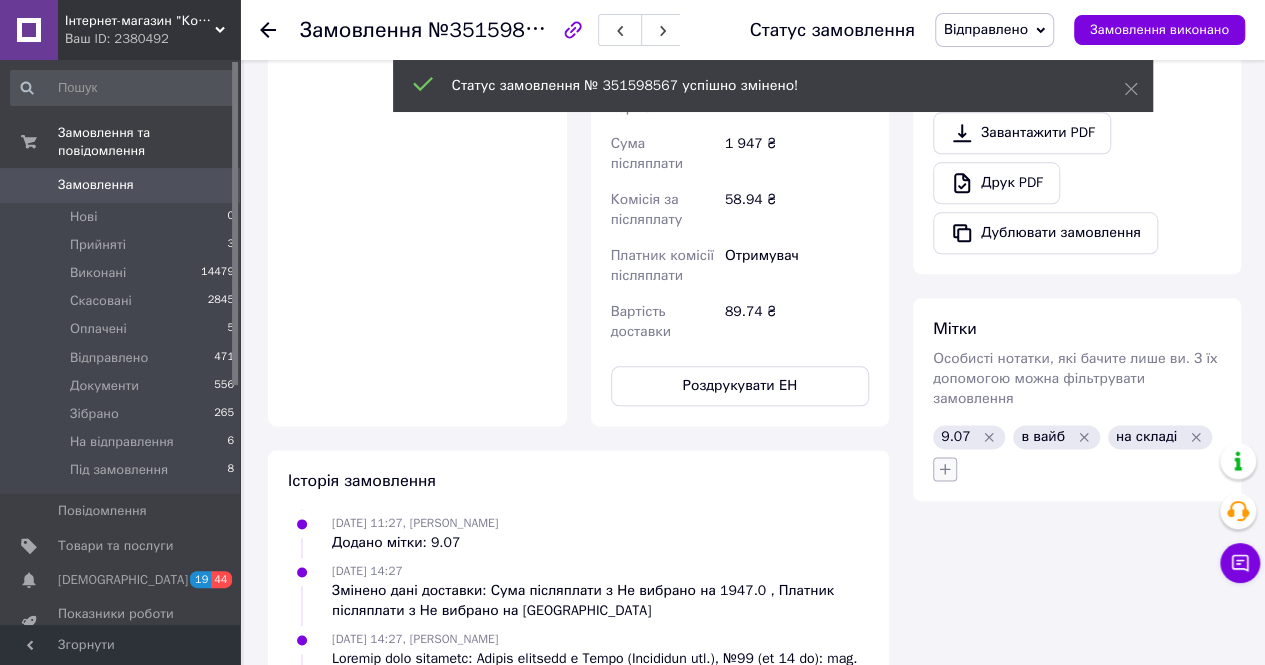 click 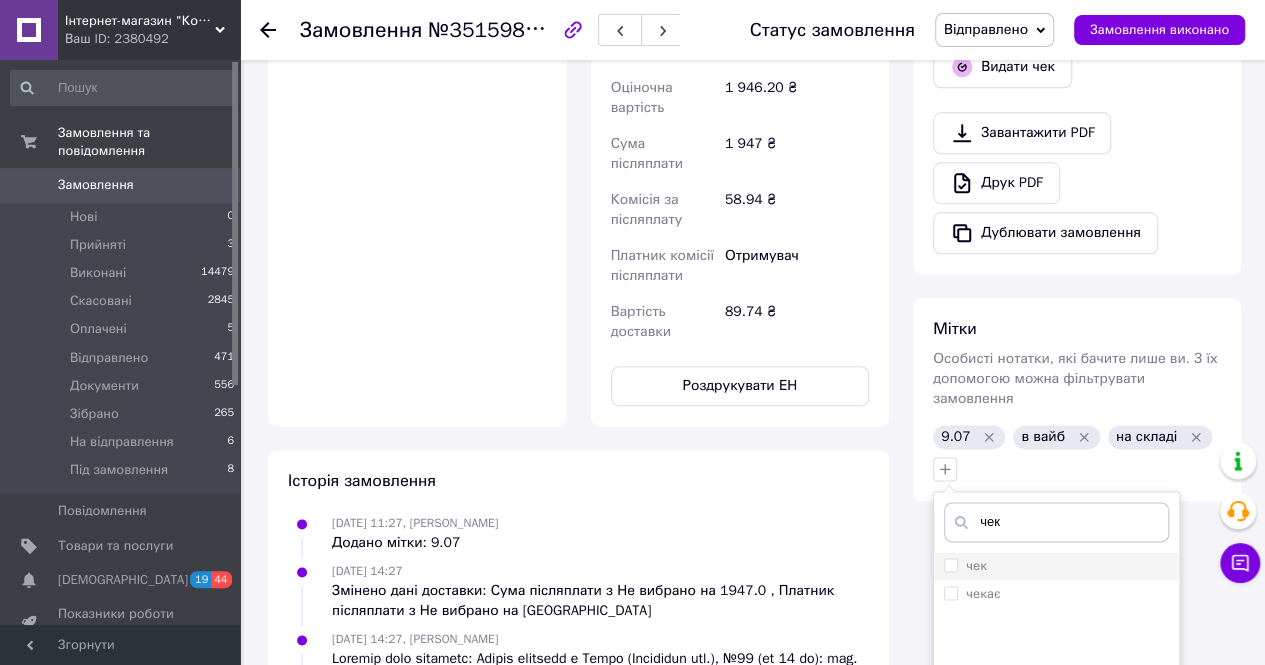 type on "чек" 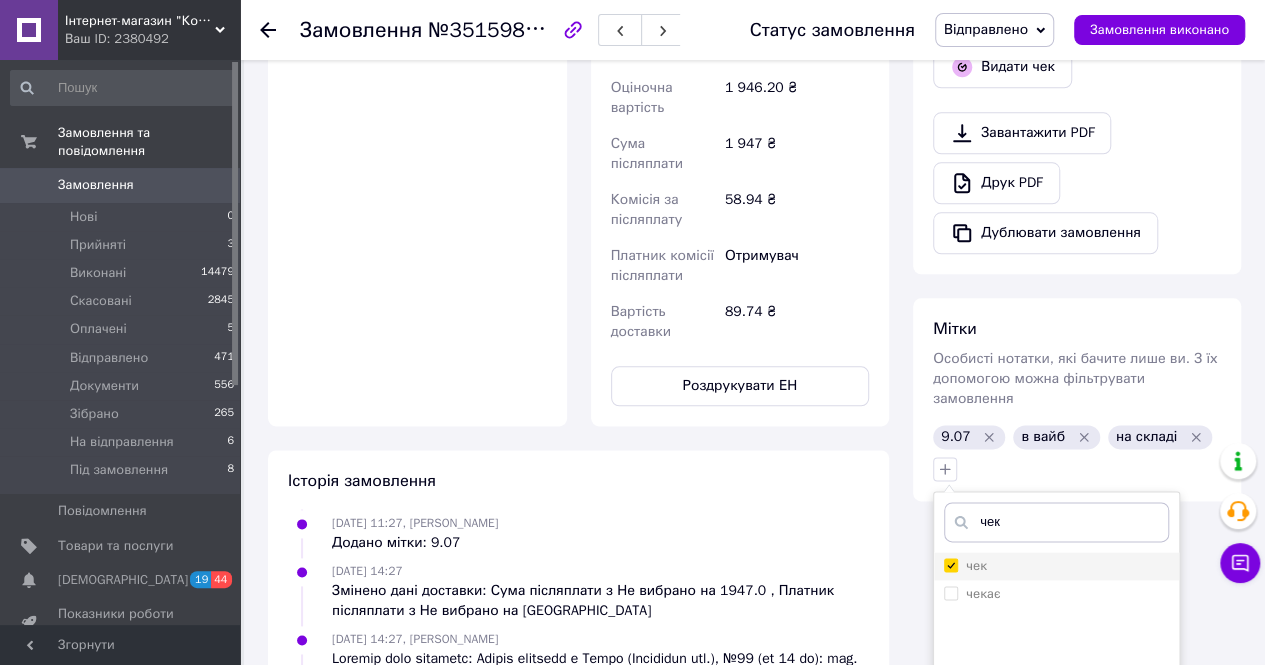 checkbox on "true" 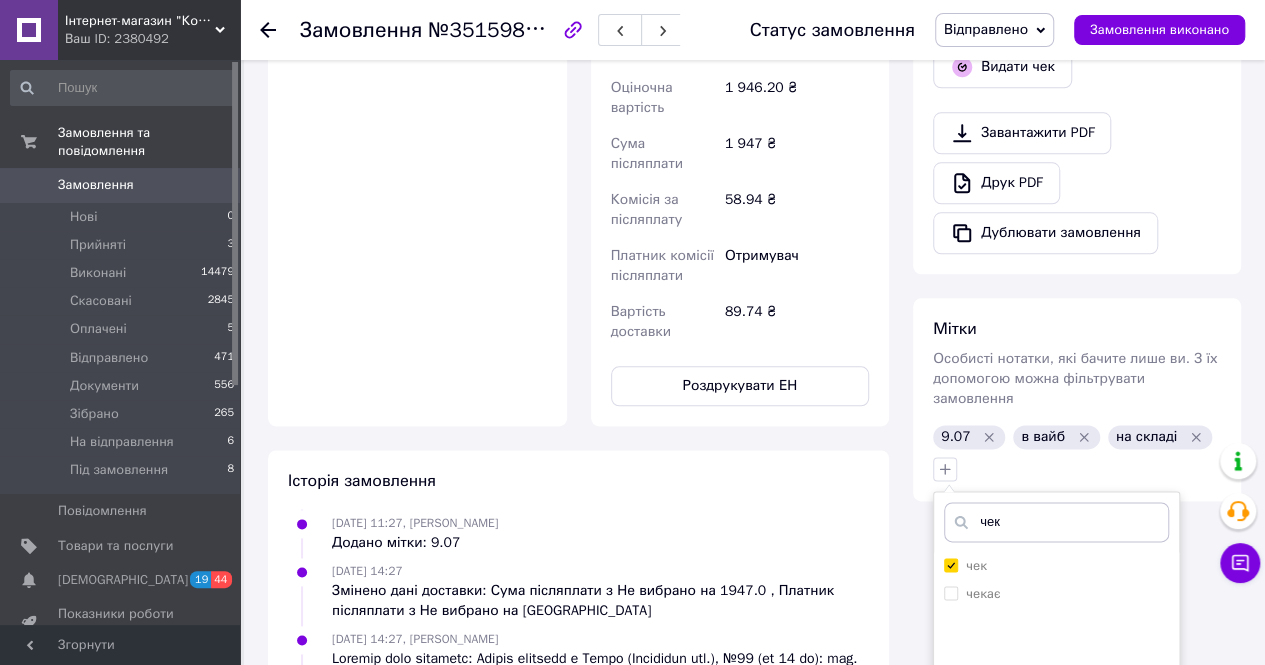 click on "Додати мітку" at bounding box center (1056, 788) 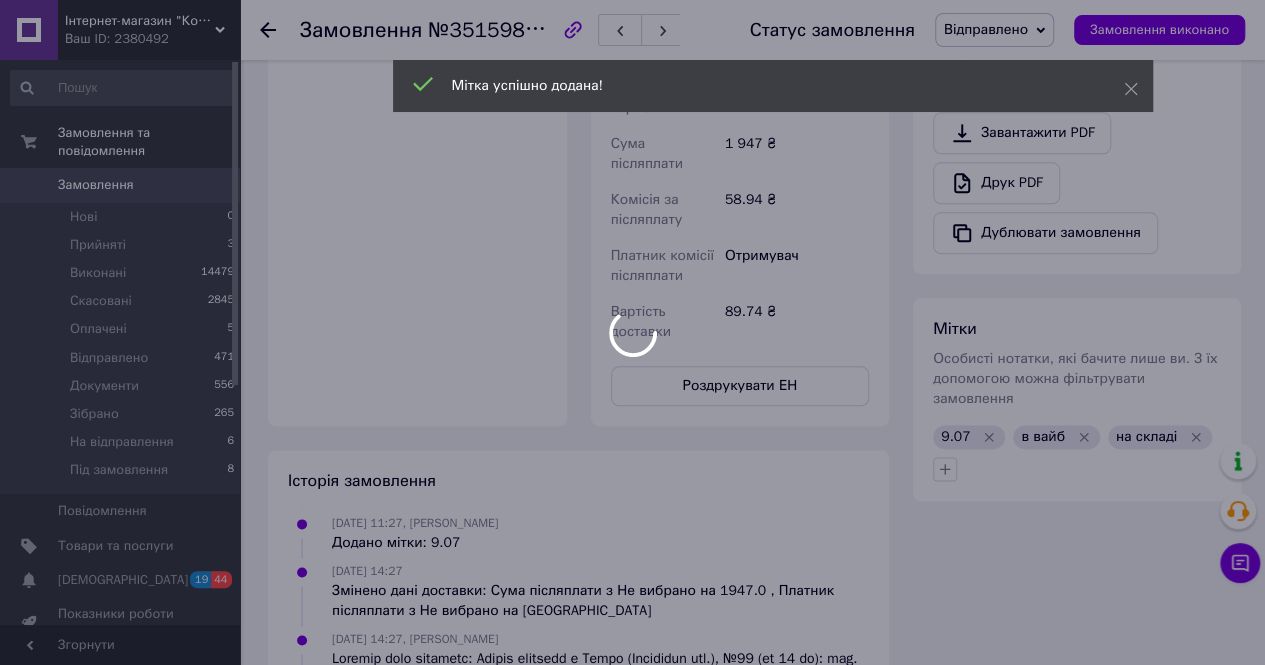 scroll, scrollTop: 408, scrollLeft: 0, axis: vertical 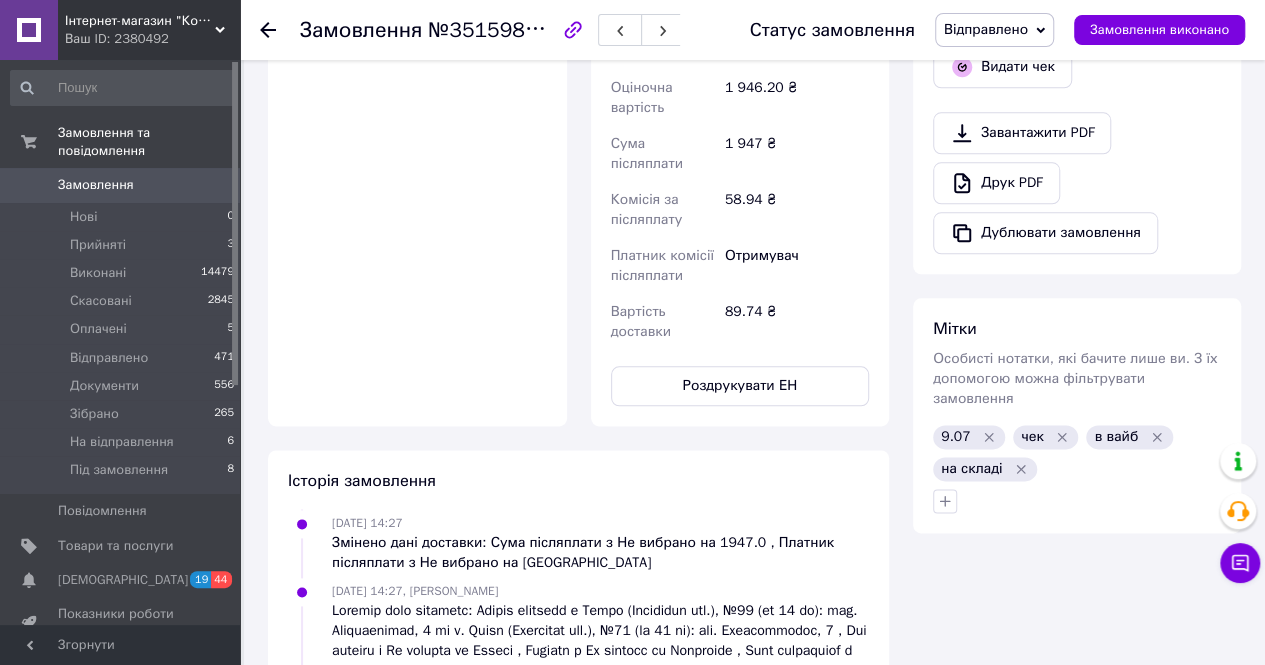 click 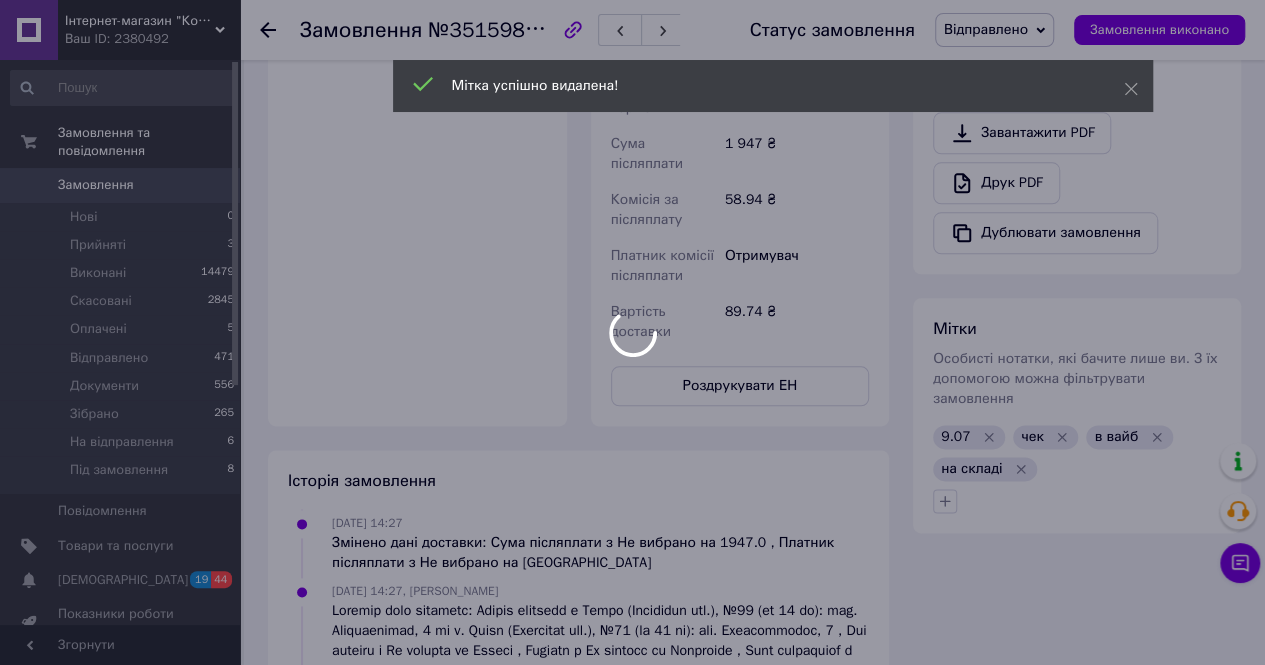 scroll, scrollTop: 504, scrollLeft: 0, axis: vertical 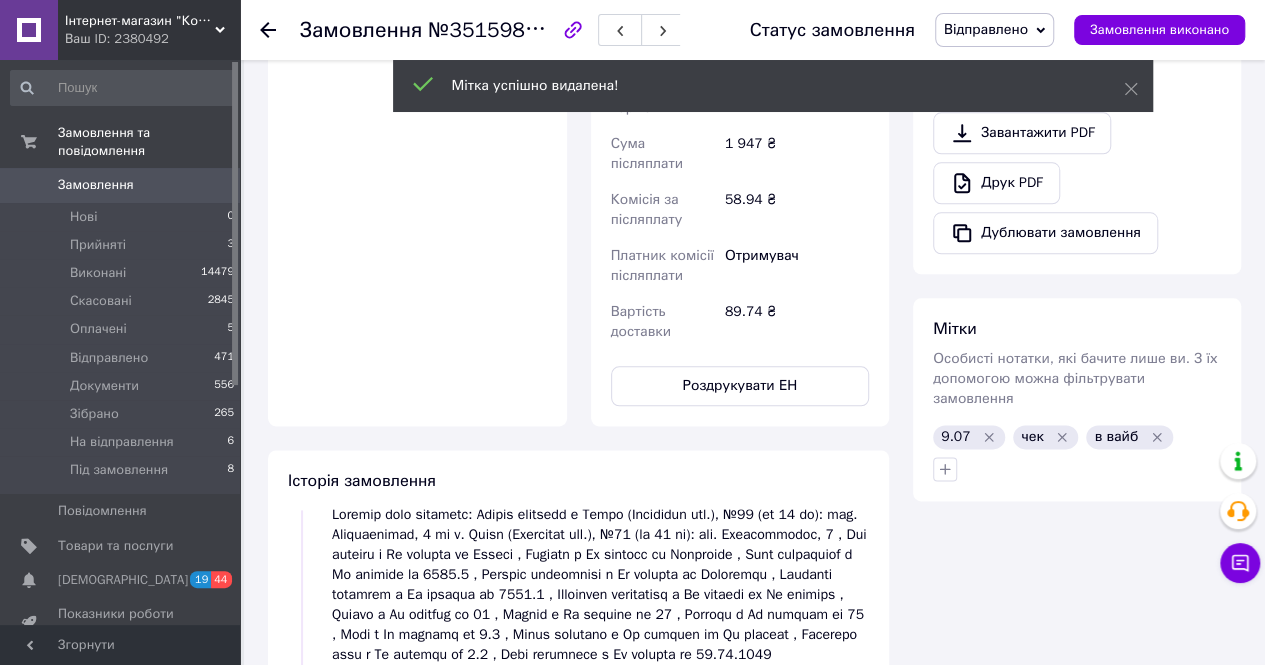 click 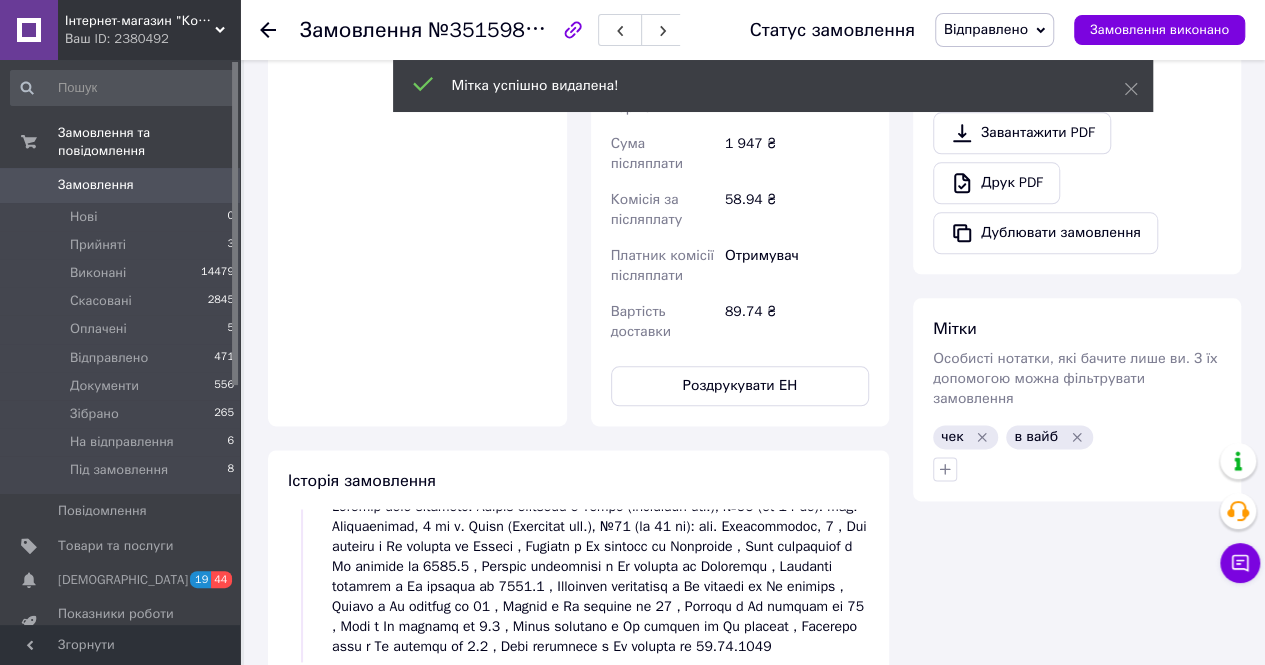 scroll, scrollTop: 553, scrollLeft: 0, axis: vertical 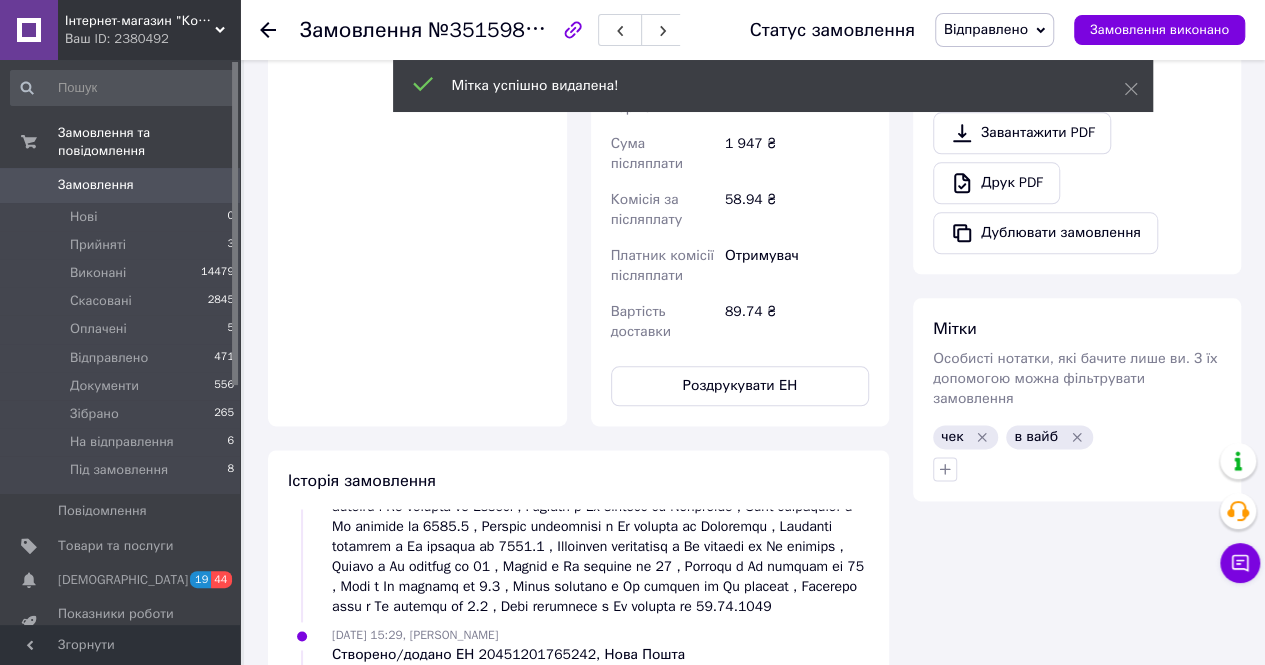 click 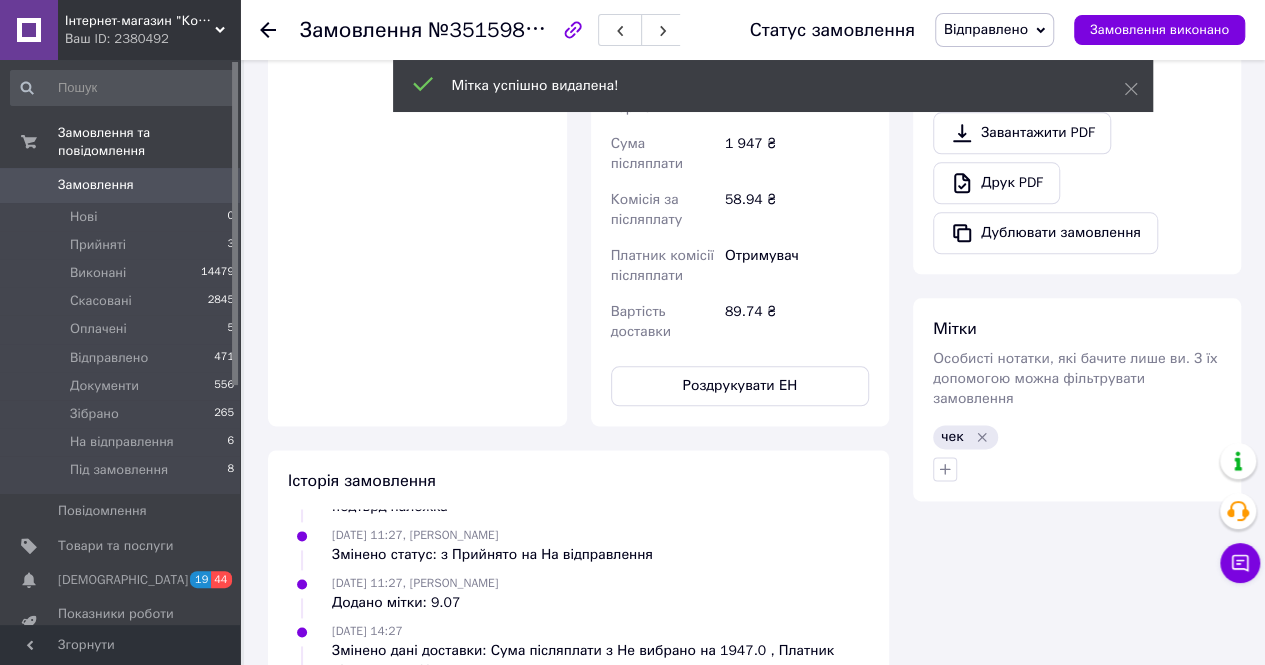 scroll, scrollTop: 302, scrollLeft: 0, axis: vertical 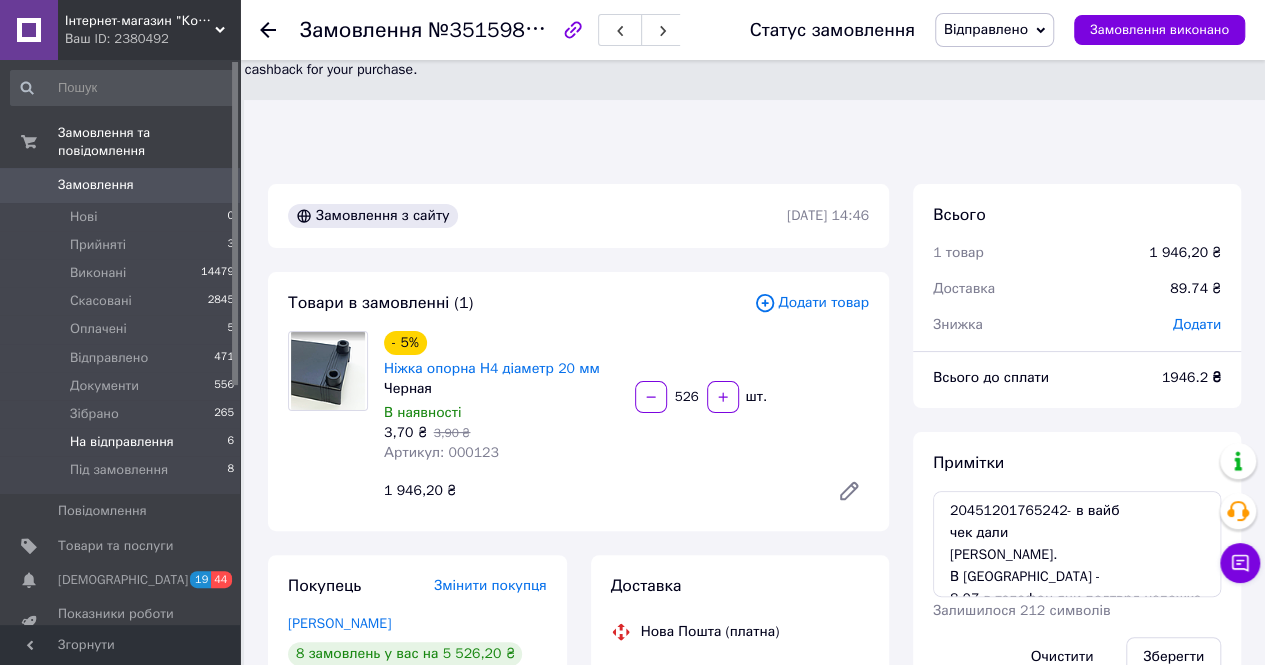 click on "На відправлення" at bounding box center [122, 442] 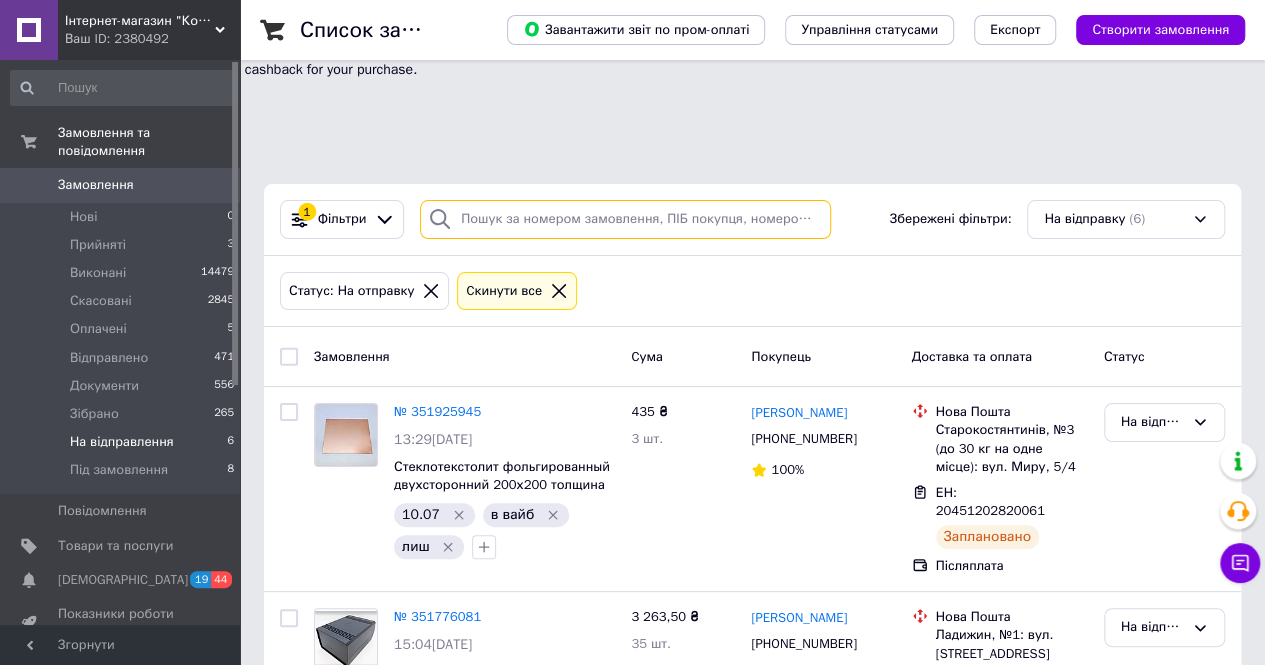 click at bounding box center [625, 219] 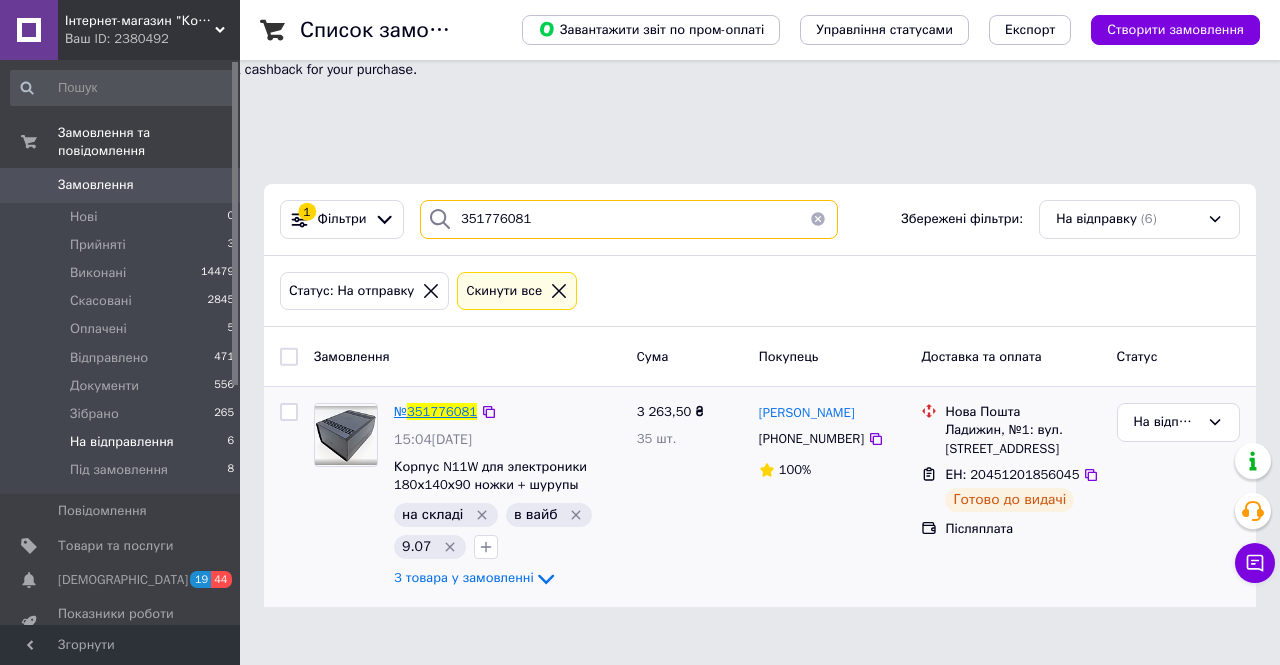 type on "351776081" 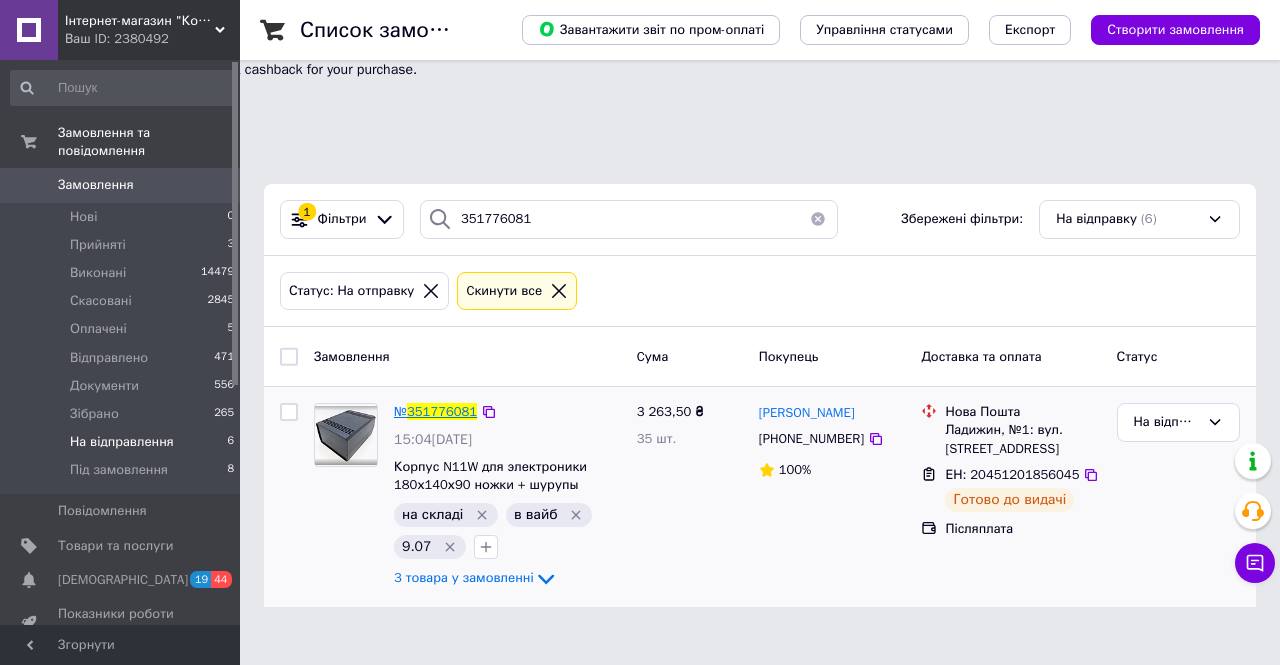click on "351776081" at bounding box center (442, 411) 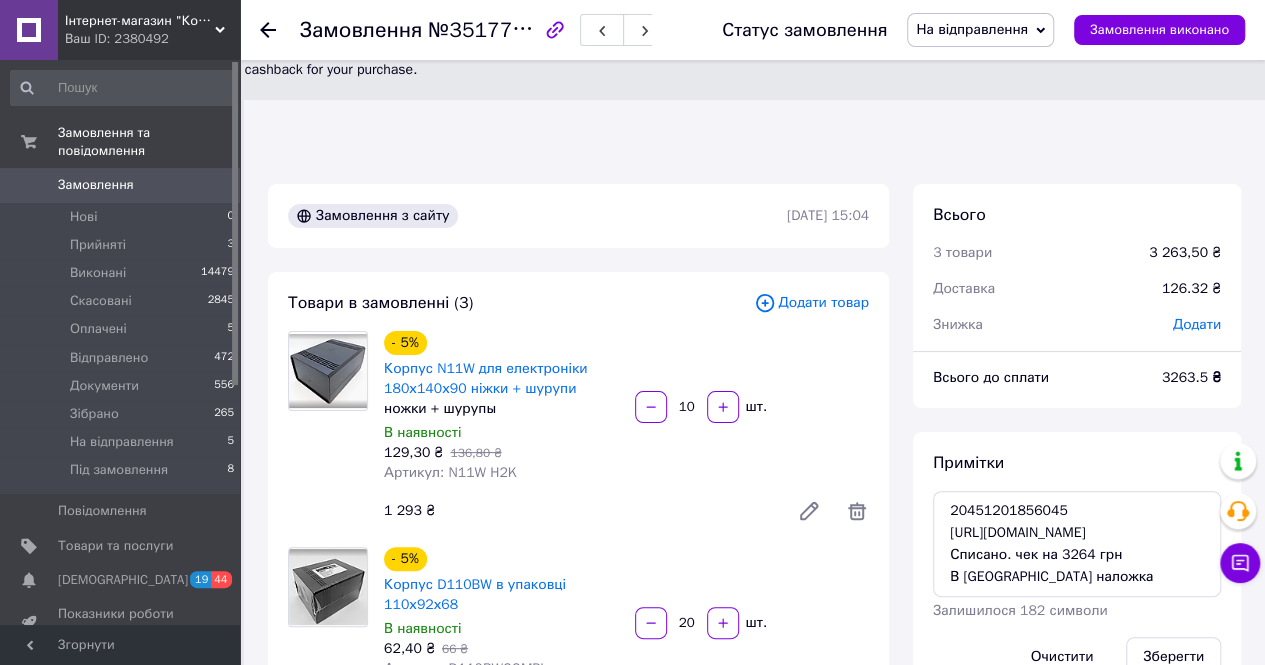 scroll, scrollTop: 396, scrollLeft: 0, axis: vertical 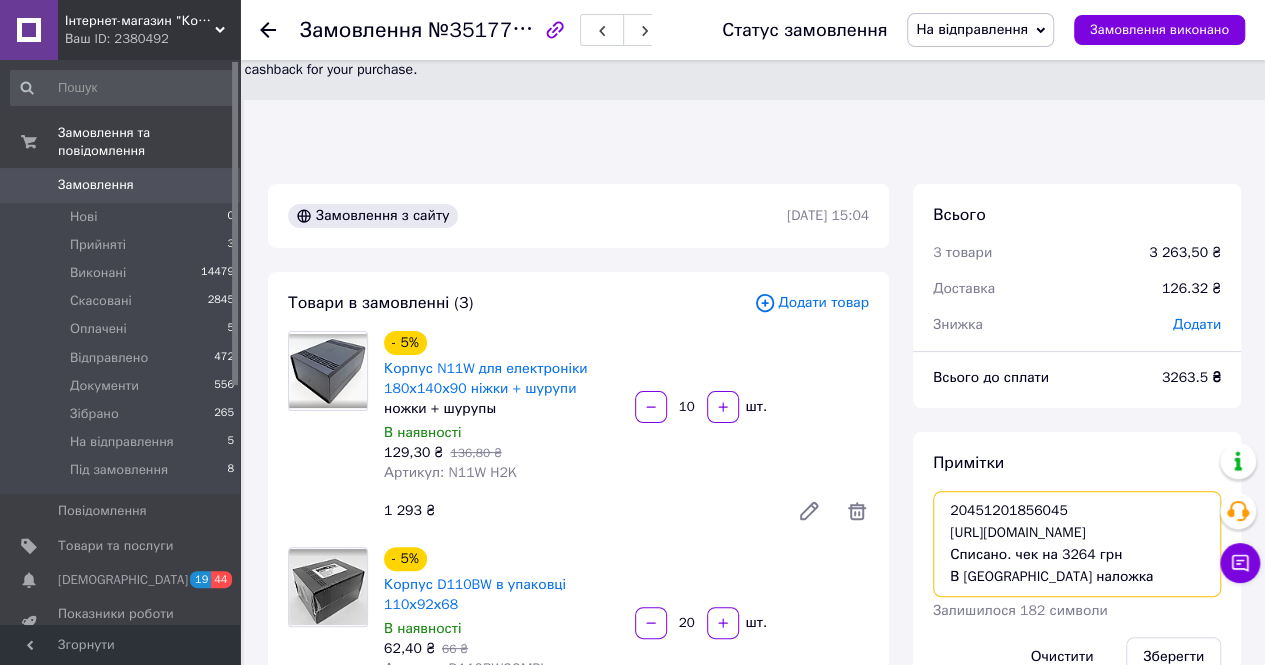 drag, startPoint x: 1077, startPoint y: 455, endPoint x: 944, endPoint y: 415, distance: 138.88484 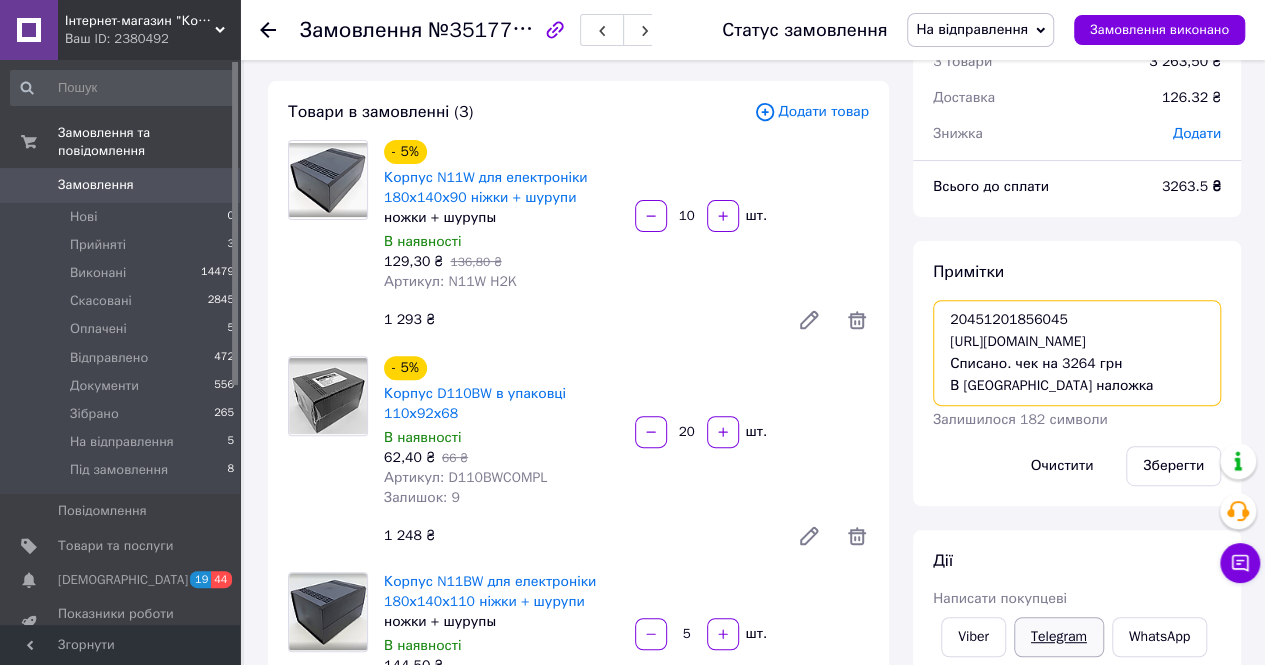 scroll, scrollTop: 200, scrollLeft: 0, axis: vertical 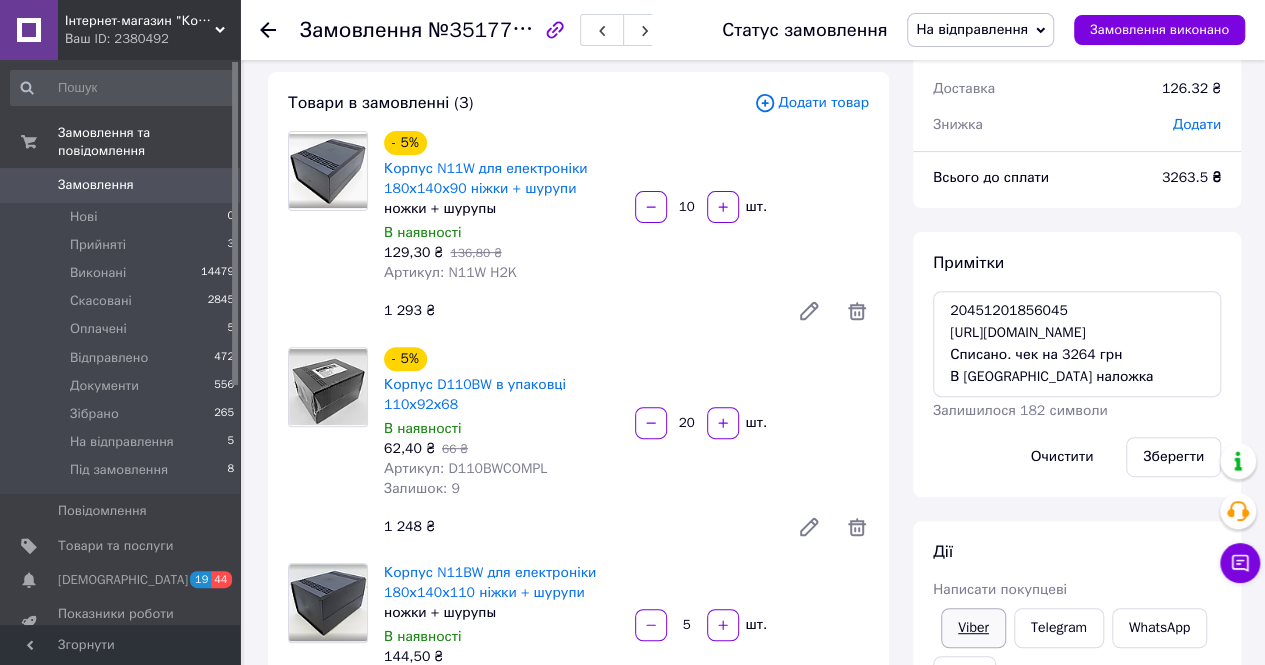 click on "Viber" at bounding box center [973, 628] 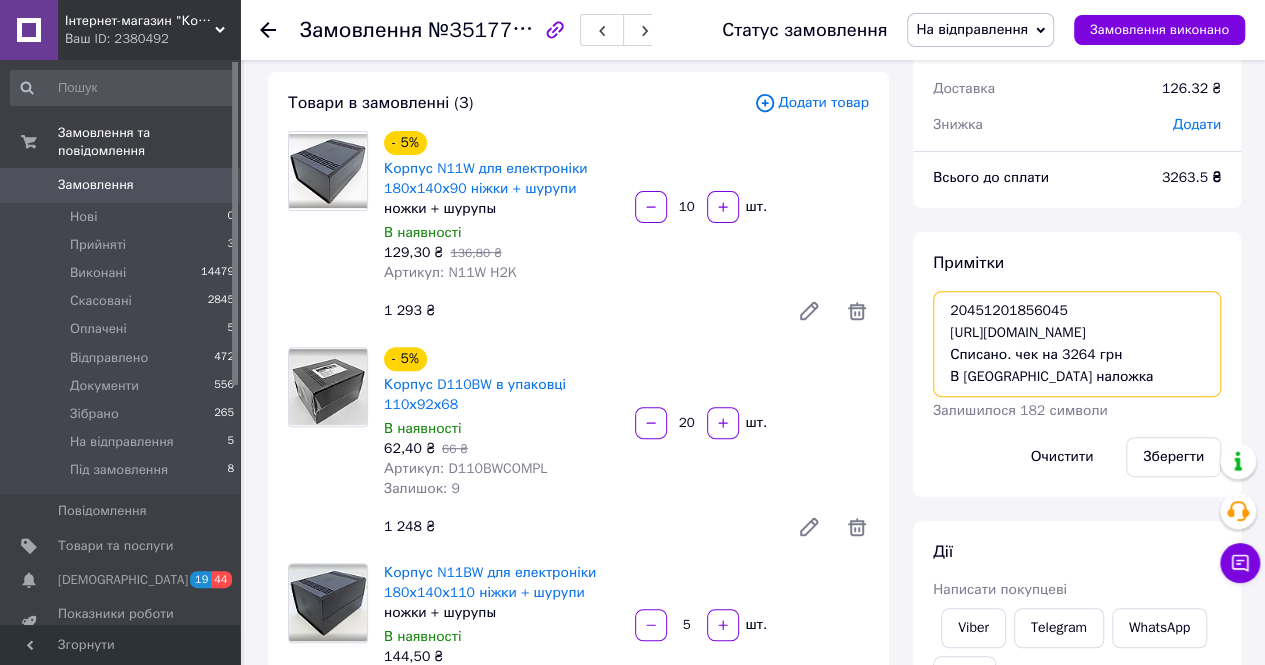 scroll, scrollTop: 0, scrollLeft: 0, axis: both 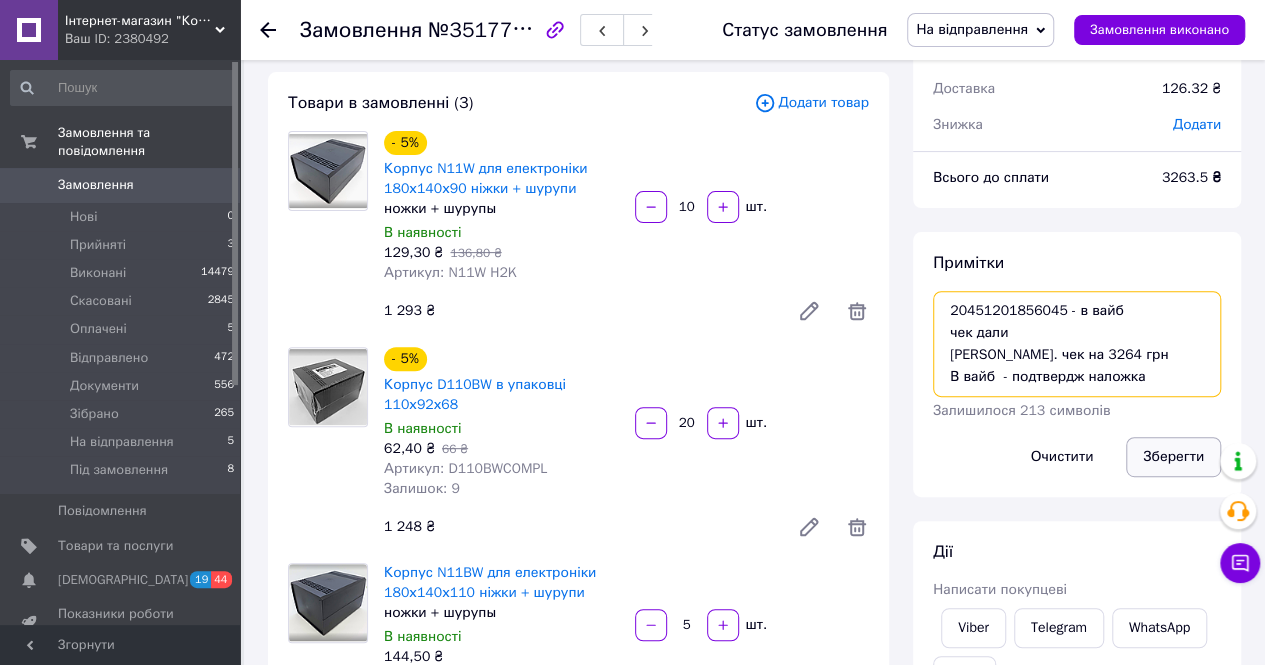 type on "20451201856045 - в вайб
чек дали
Списано. чек на 3264 грн
В вайб  - подтвердж наложка" 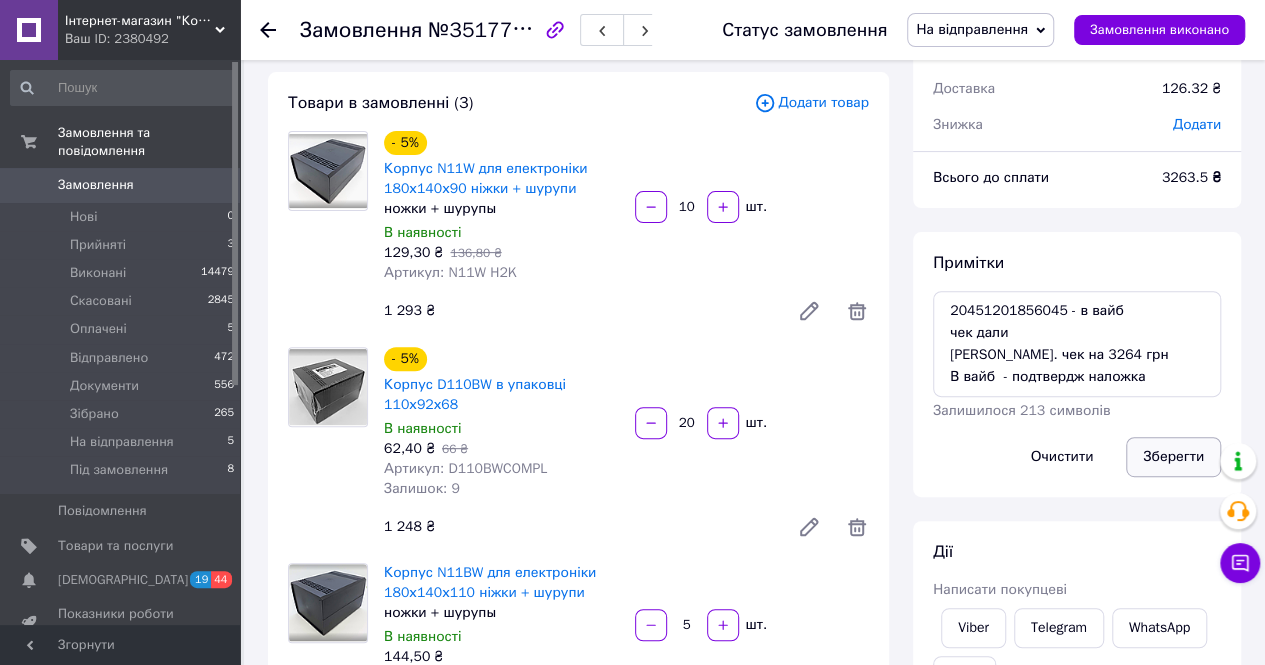 click on "Зберегти" at bounding box center [1173, 457] 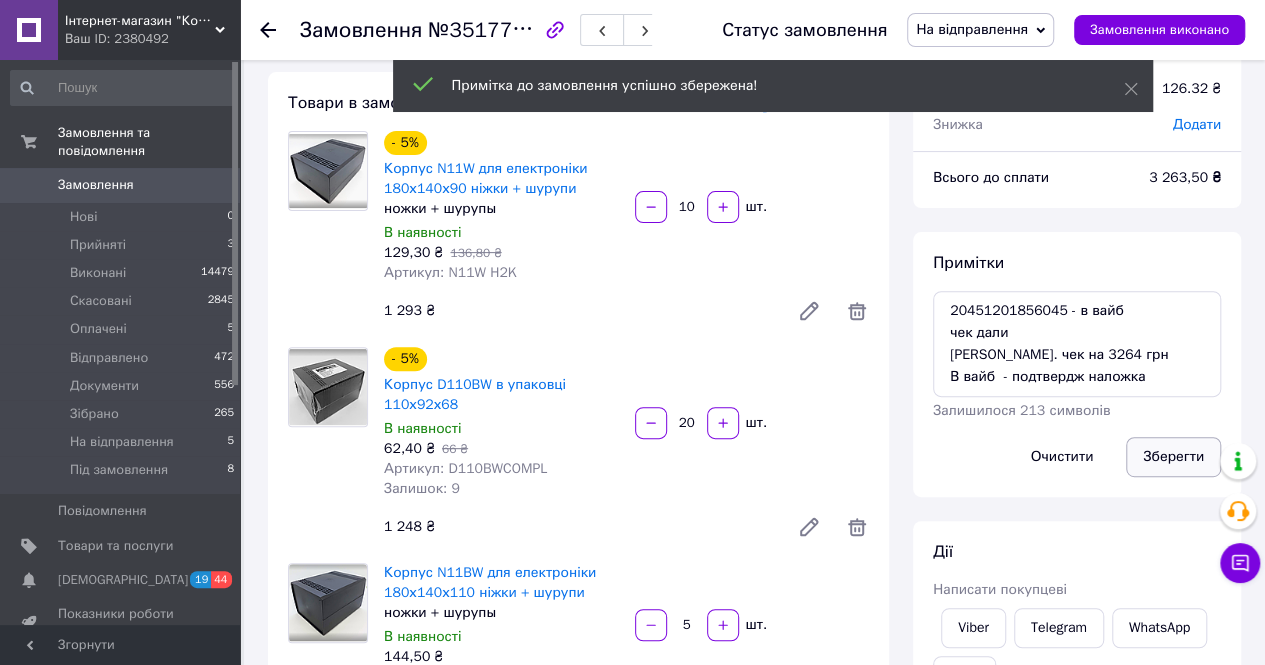 scroll, scrollTop: 464, scrollLeft: 0, axis: vertical 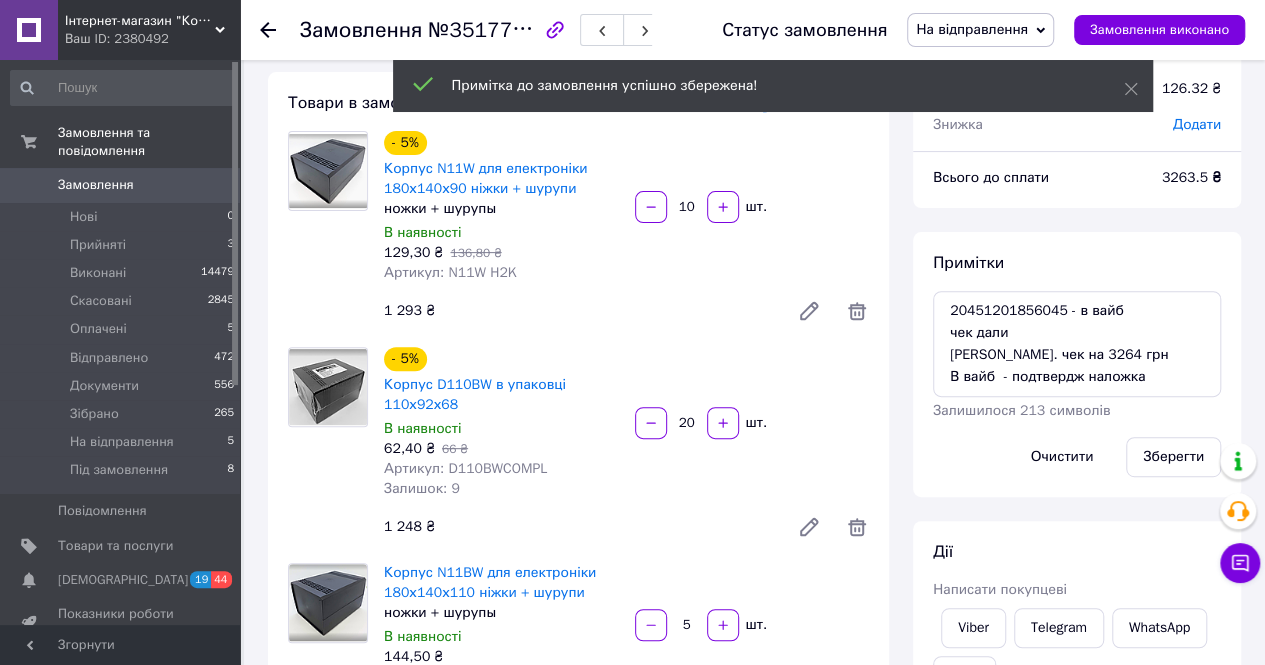 click on "На відправлення" at bounding box center [972, 29] 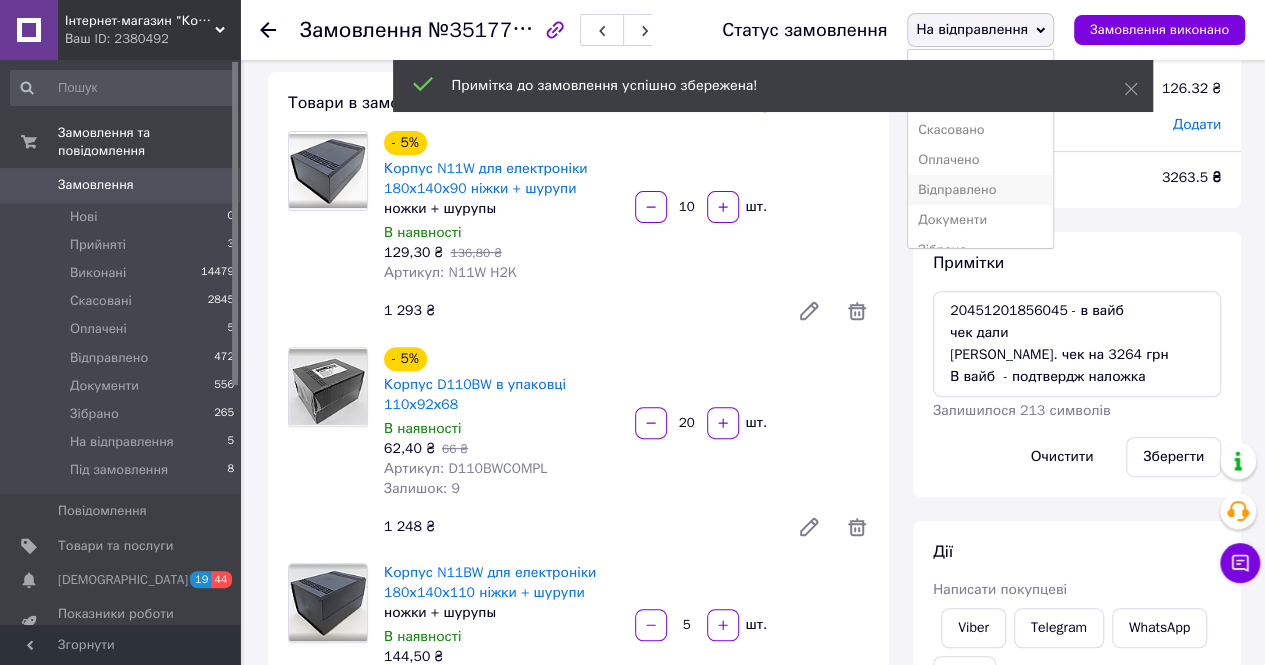 click on "Відправлено" at bounding box center [980, 190] 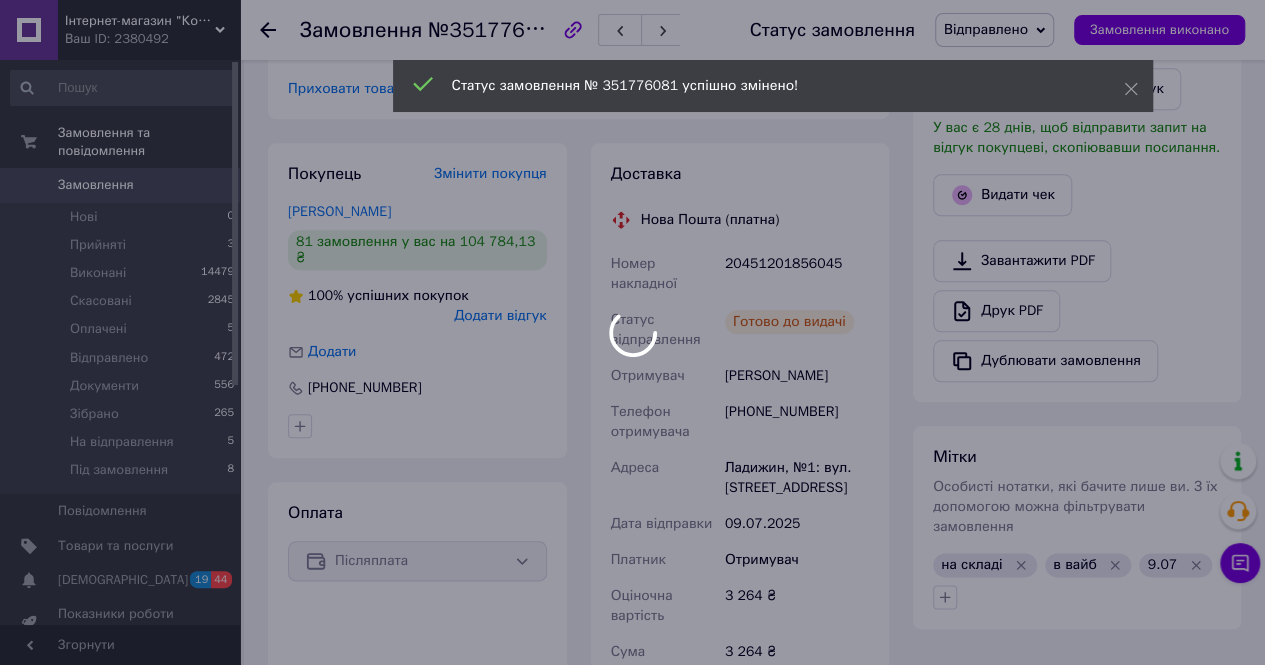scroll, scrollTop: 1000, scrollLeft: 0, axis: vertical 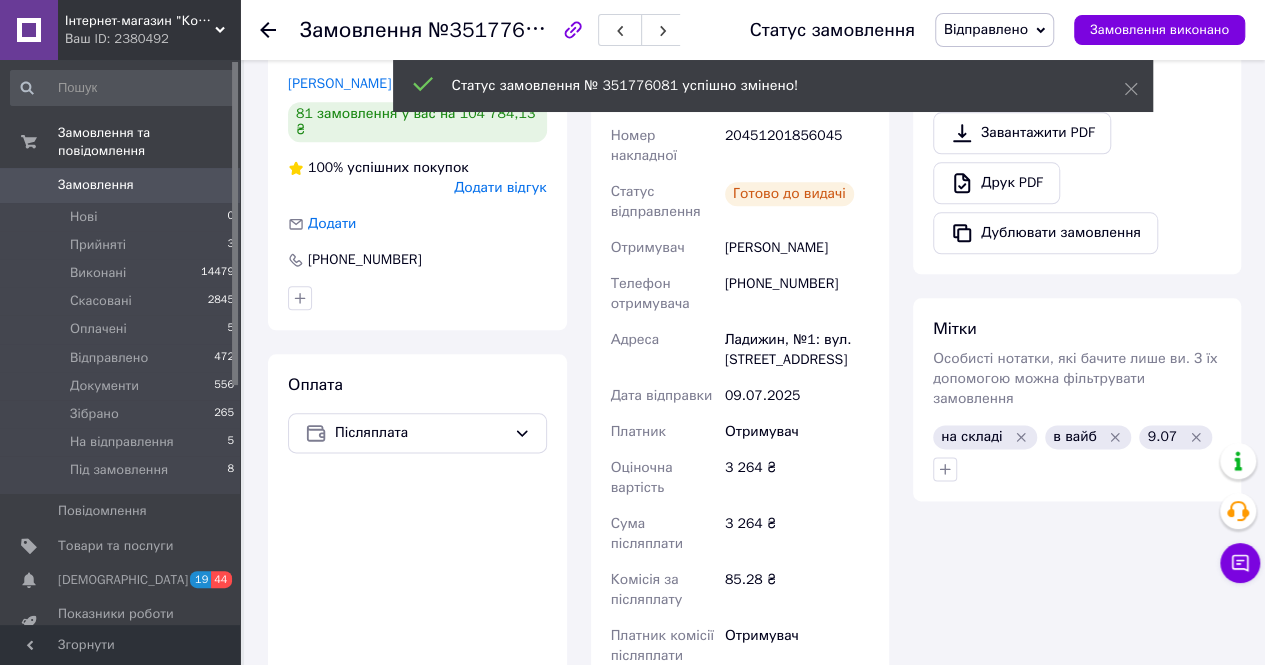 click 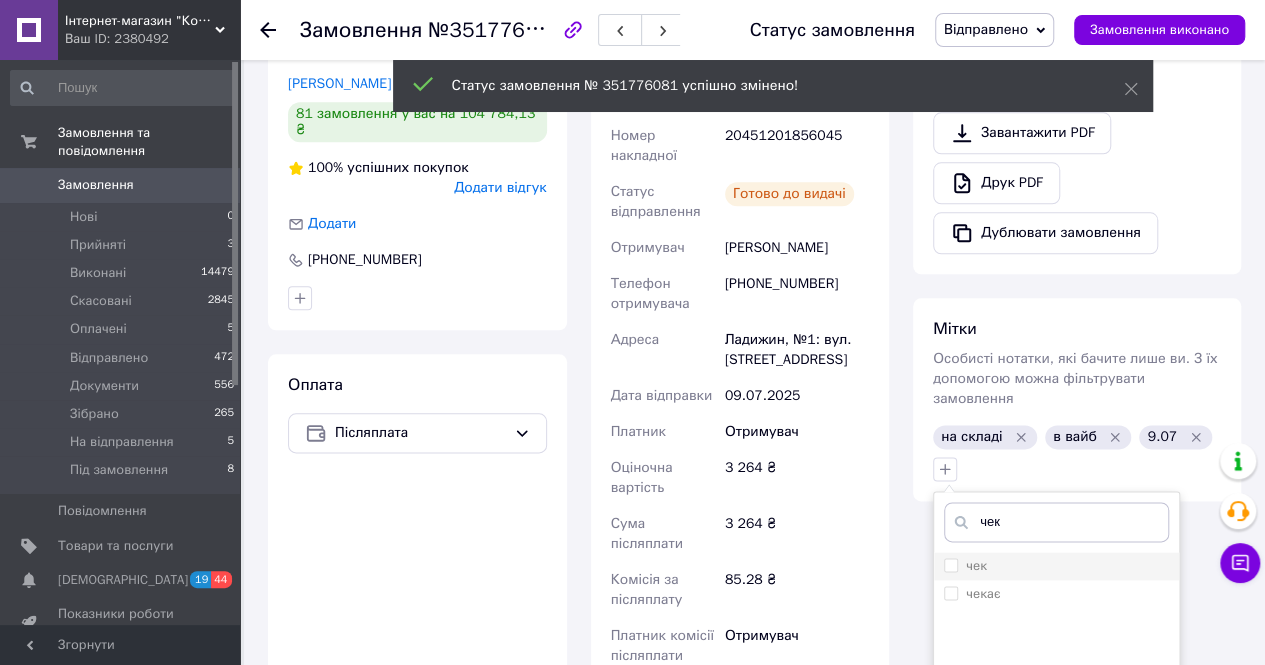 type on "чек" 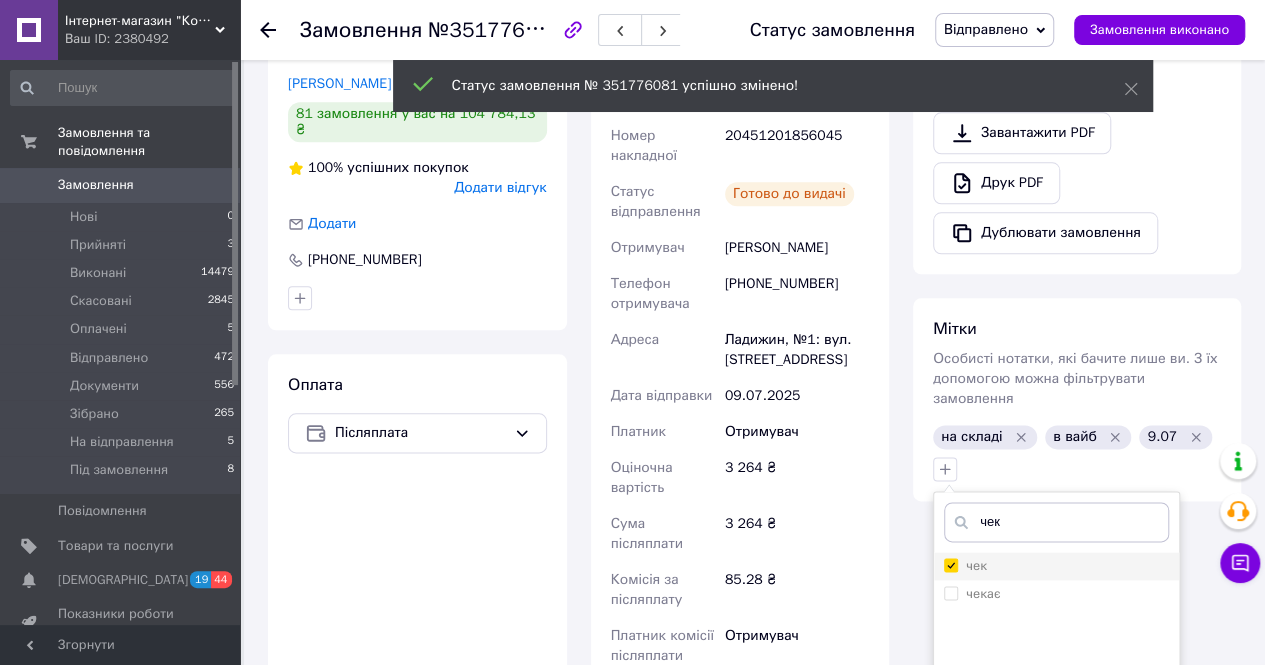 checkbox on "true" 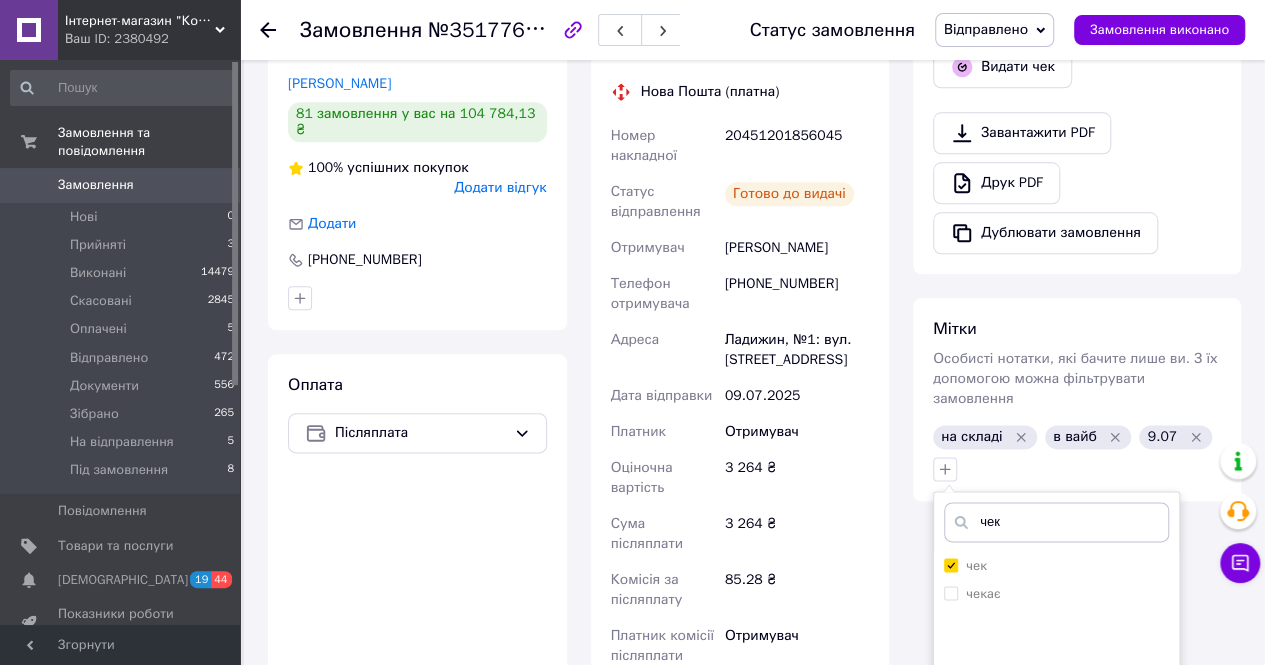 click on "Додати мітку" at bounding box center [1056, 788] 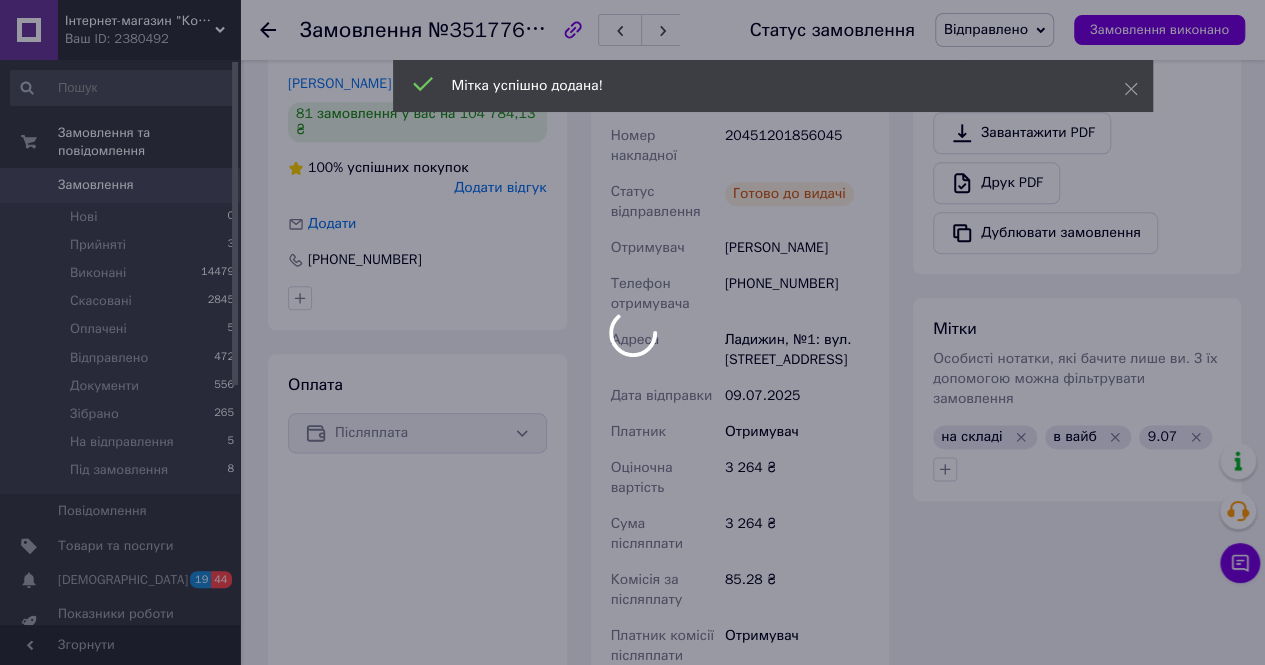 scroll, scrollTop: 513, scrollLeft: 0, axis: vertical 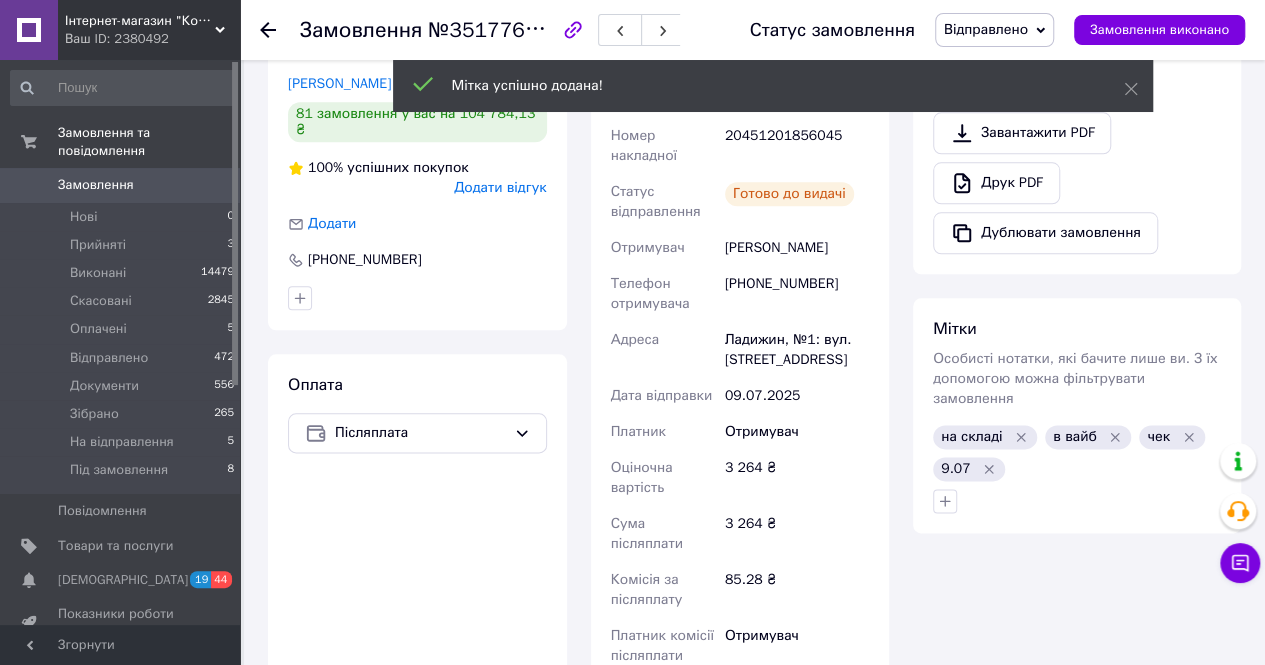 drag, startPoint x: 1015, startPoint y: 312, endPoint x: 1017, endPoint y: 323, distance: 11.18034 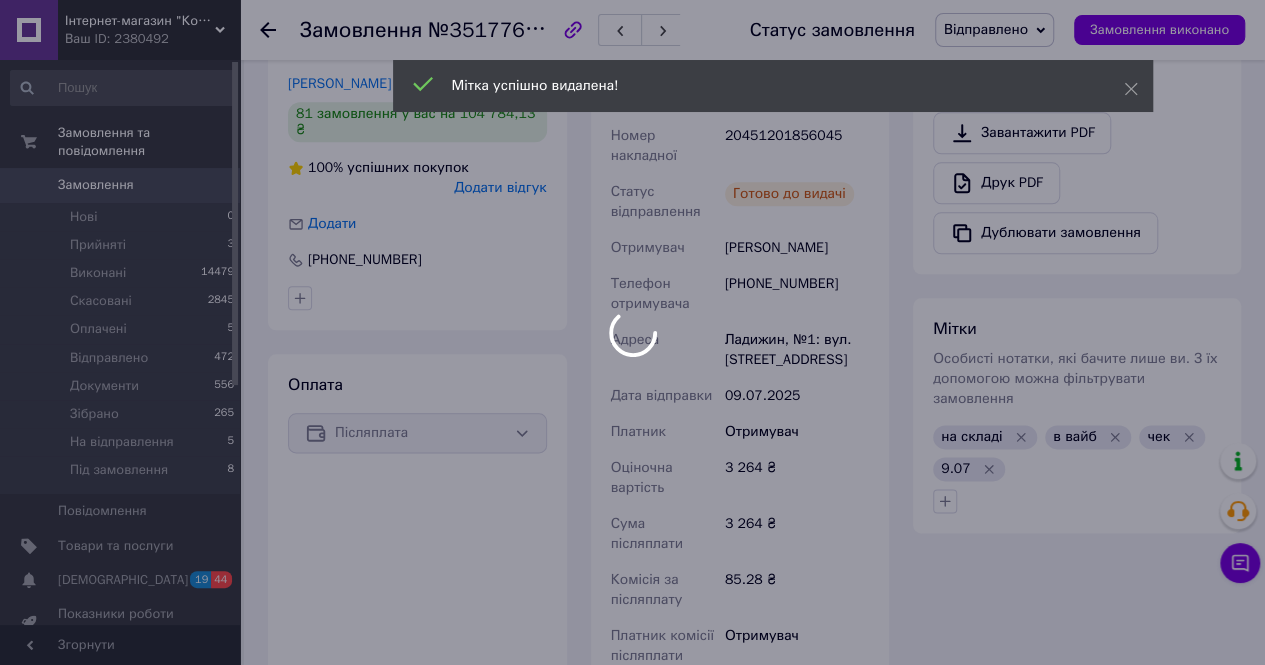scroll, scrollTop: 562, scrollLeft: 0, axis: vertical 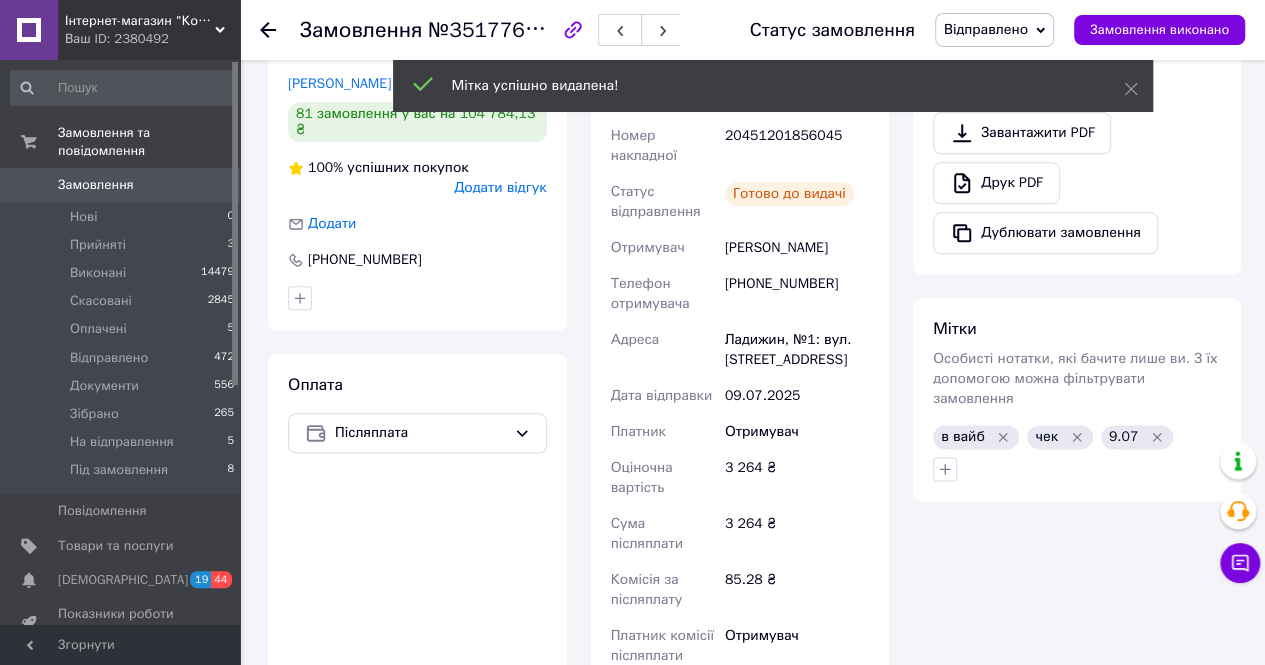 click 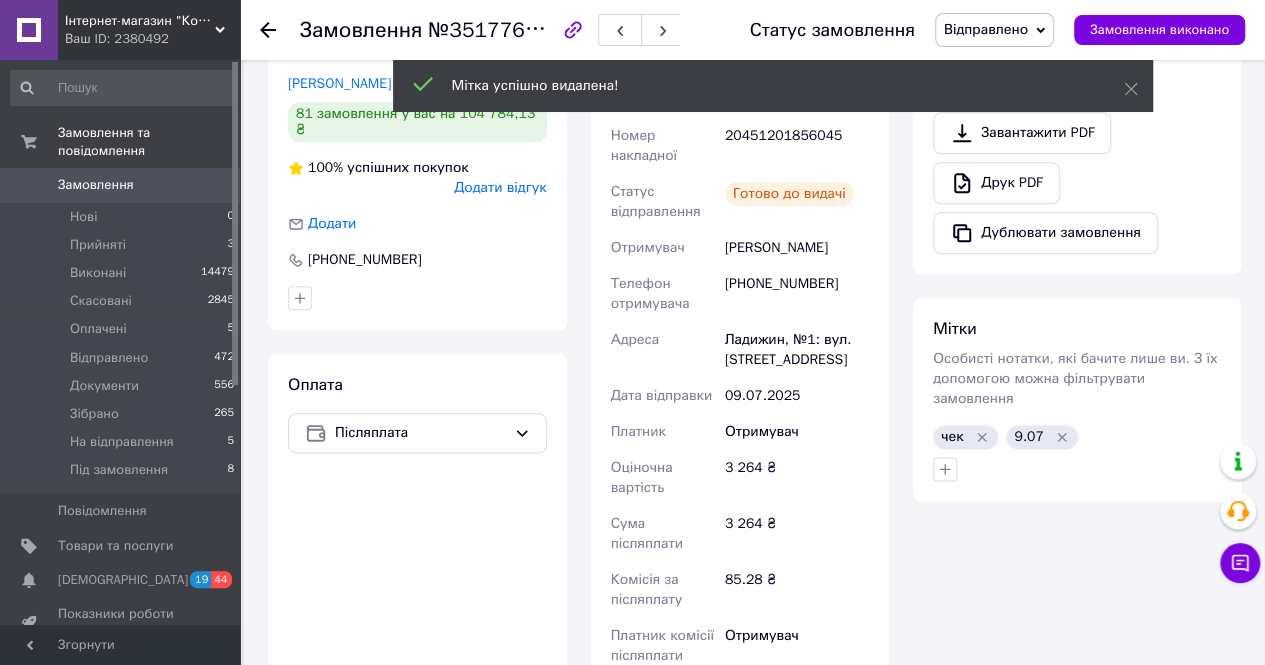 scroll, scrollTop: 610, scrollLeft: 0, axis: vertical 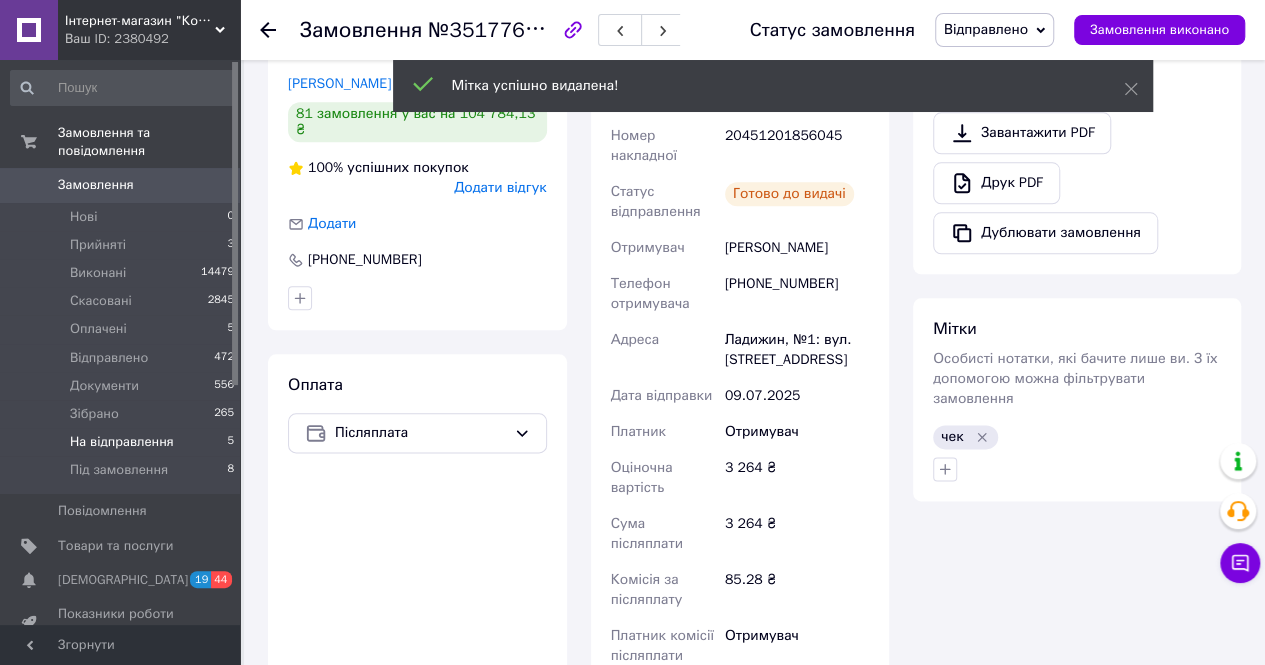 click on "На відправлення" at bounding box center (122, 442) 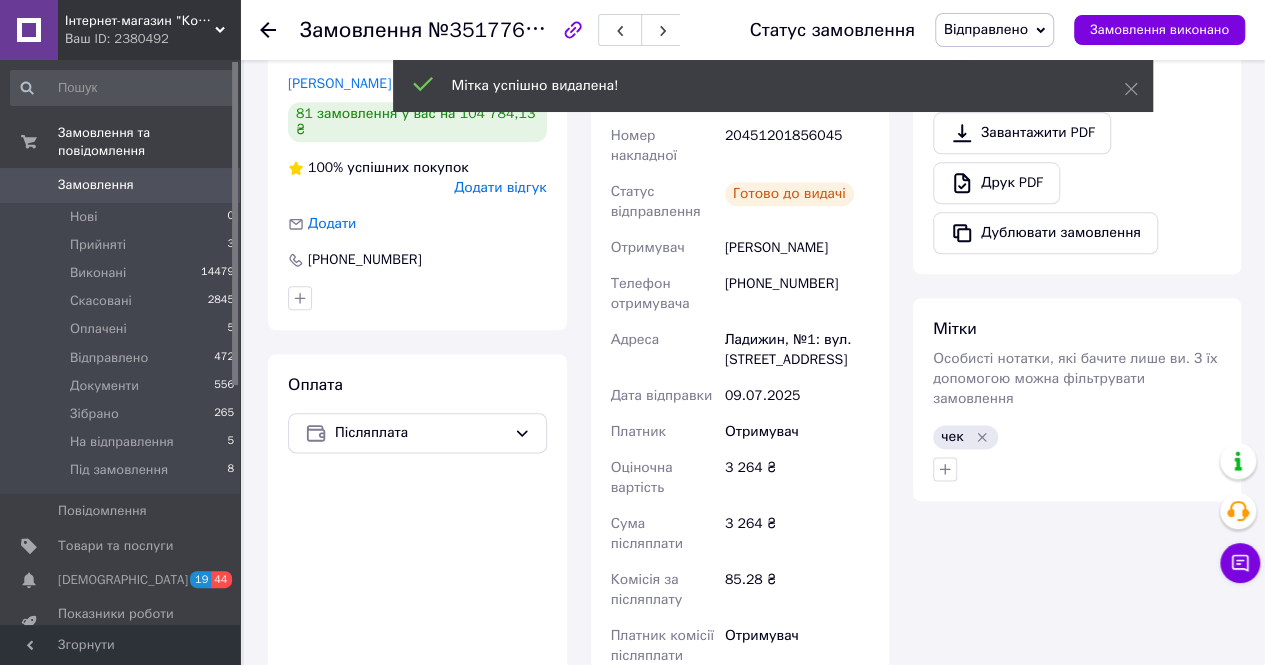 scroll, scrollTop: 0, scrollLeft: 0, axis: both 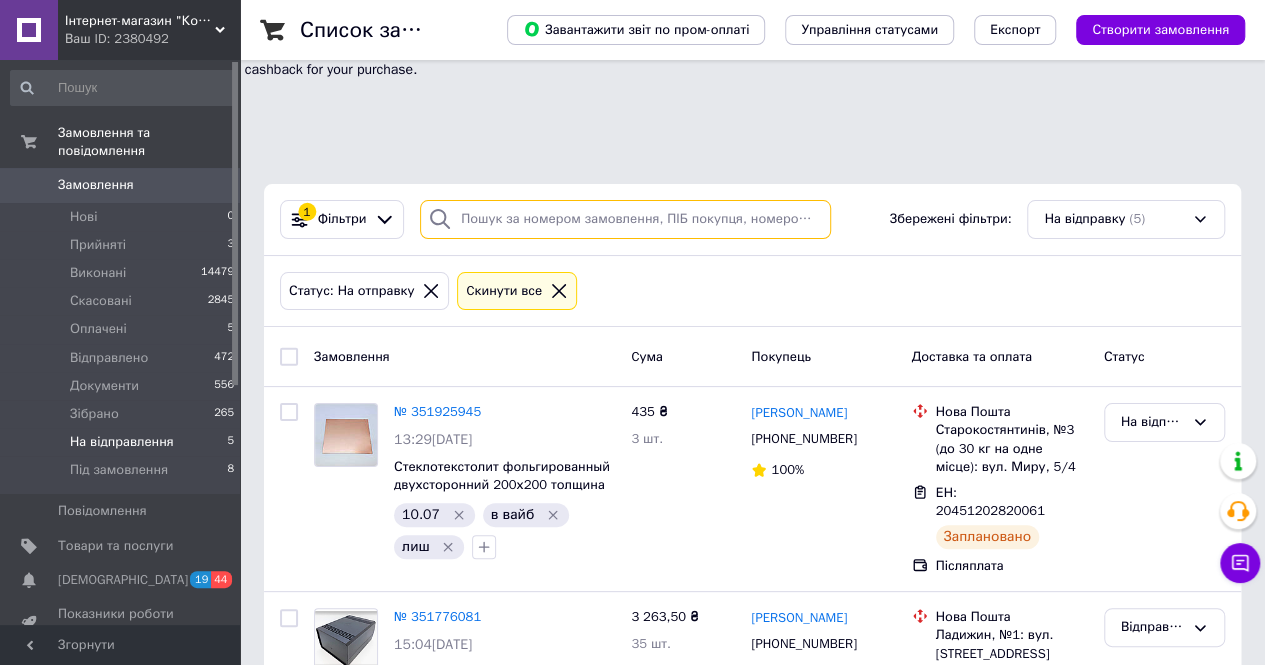 click at bounding box center [625, 219] 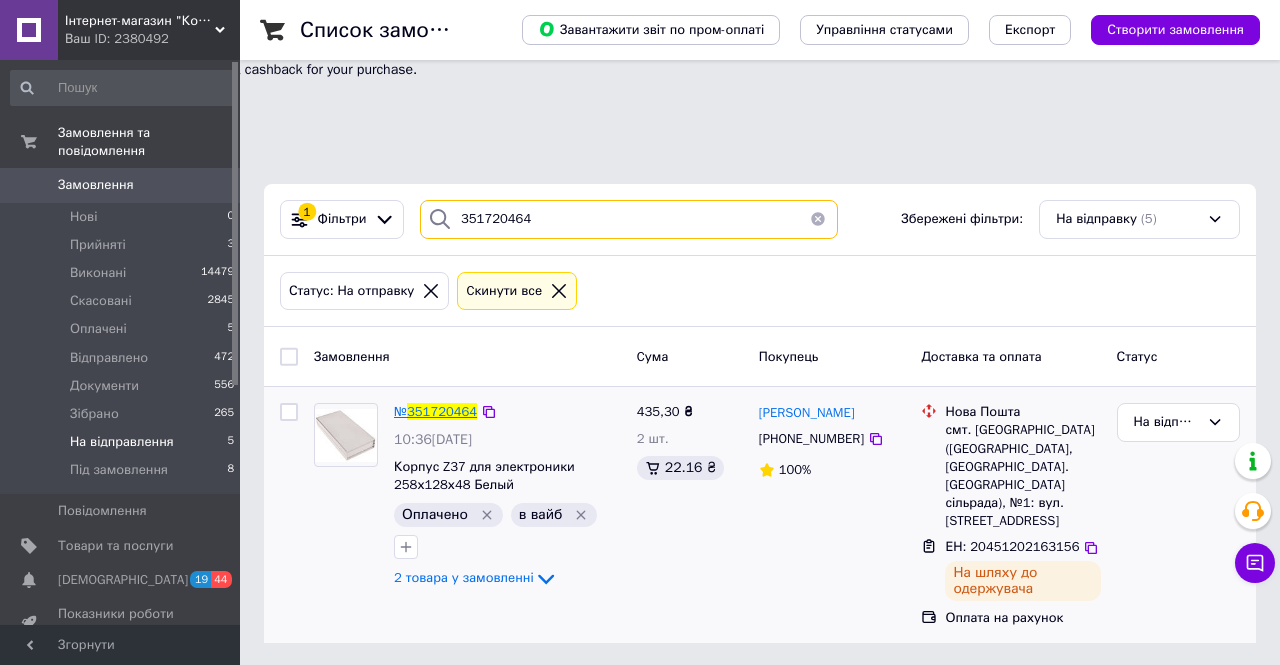 type on "351720464" 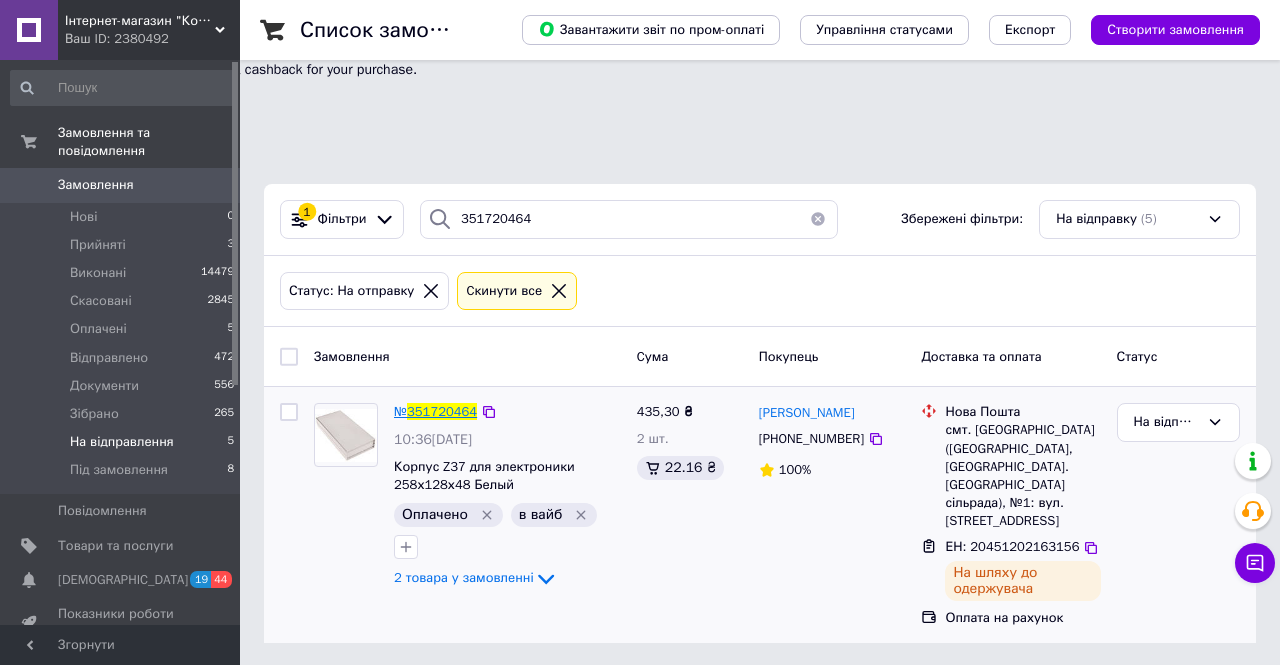 click on "351720464" at bounding box center (442, 411) 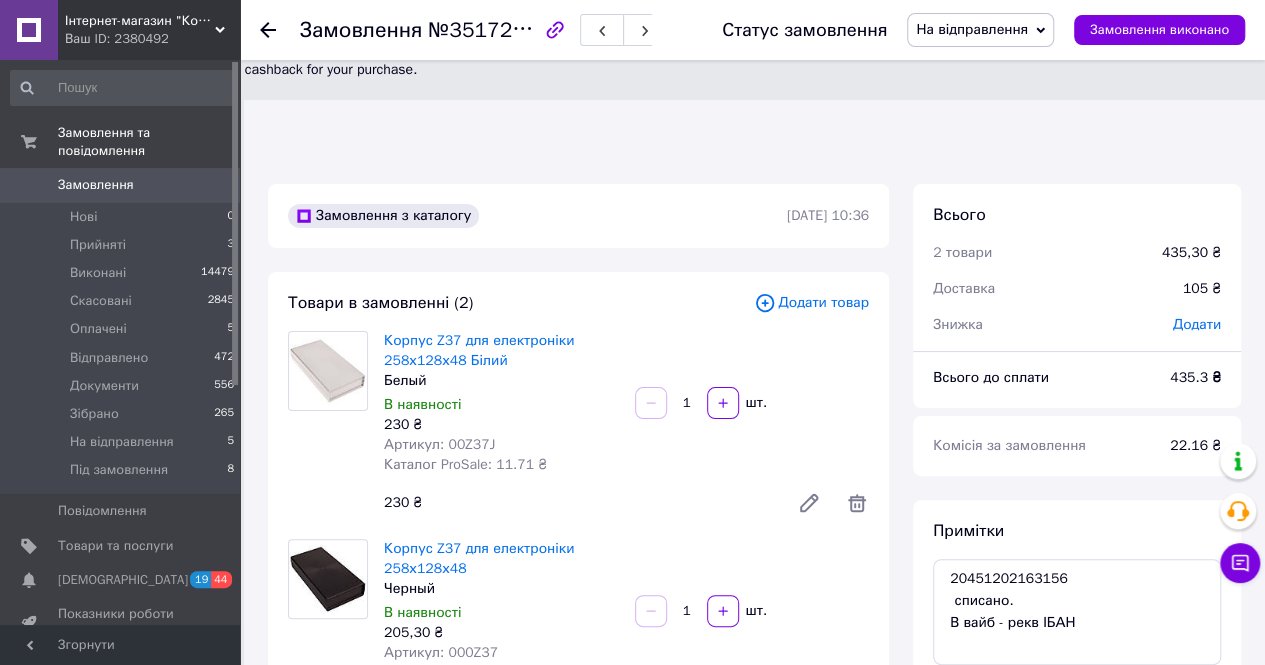 scroll, scrollTop: 250, scrollLeft: 0, axis: vertical 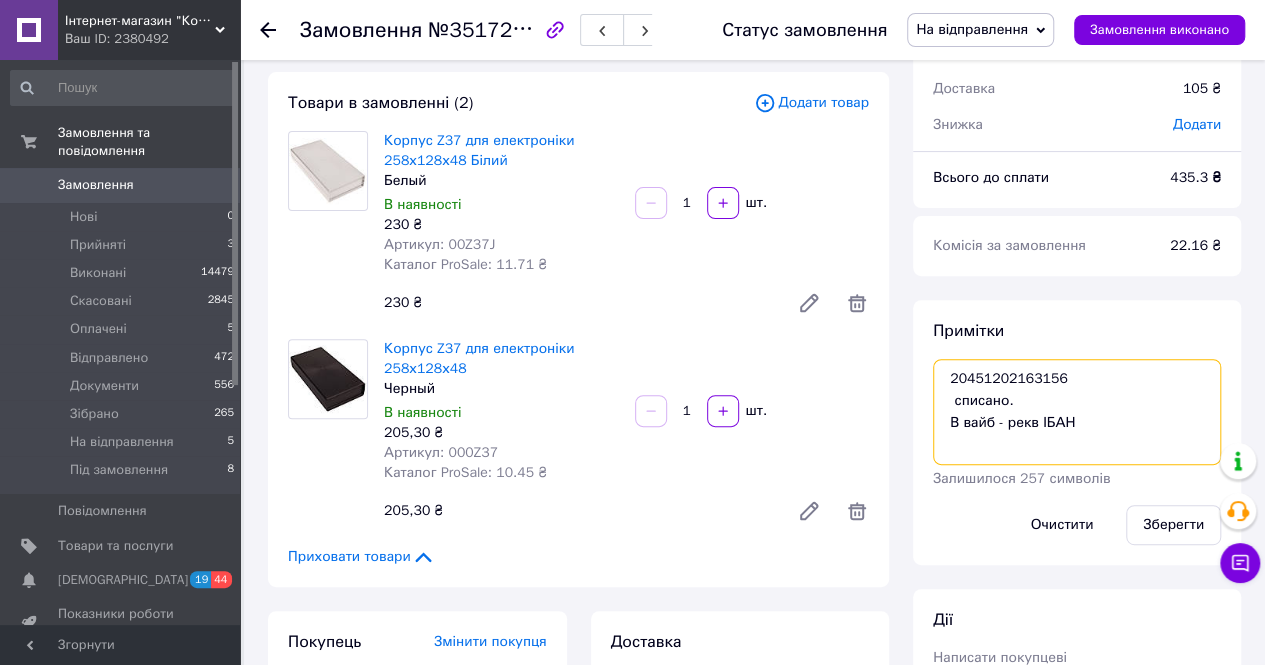click on "20451202163156
списано.
В вайб - рекв ІБАН" at bounding box center (1077, 412) 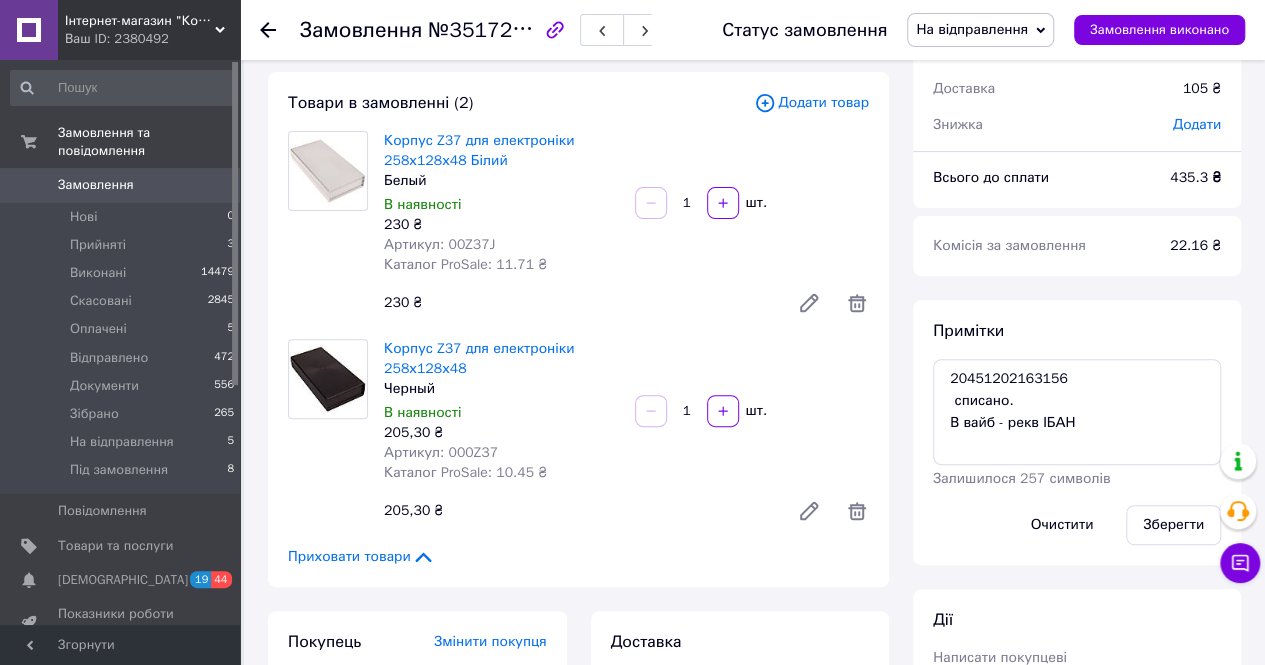 click on "Viber" at bounding box center [1068, 697] 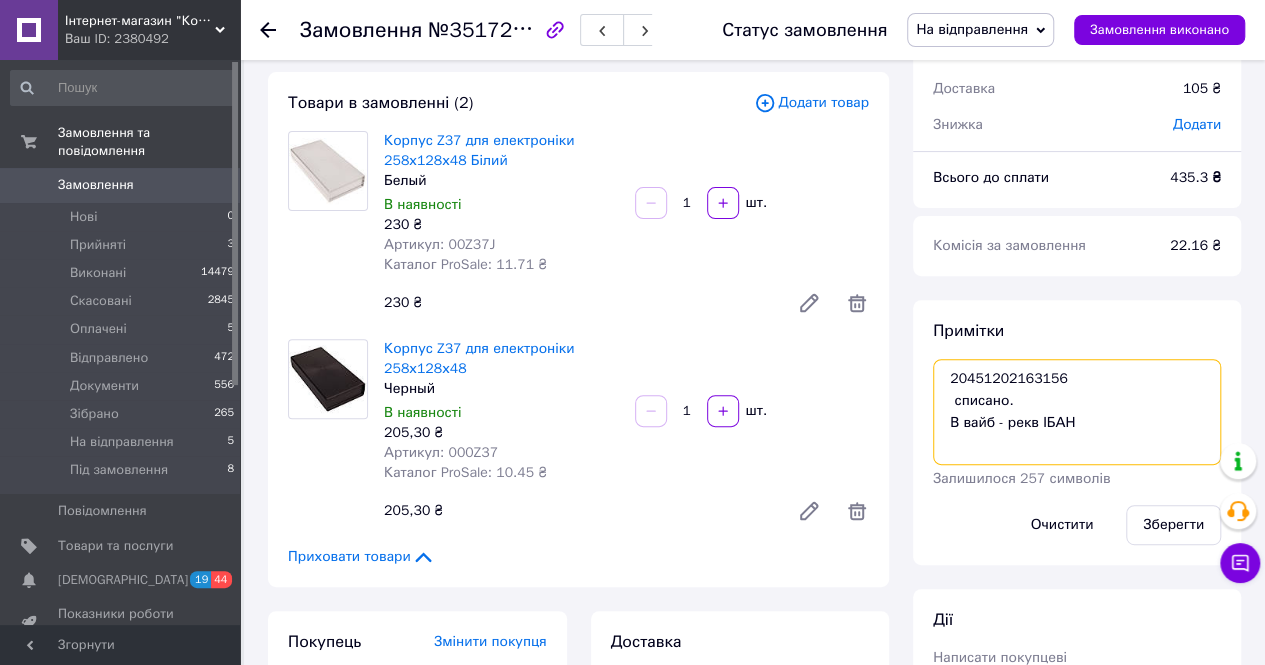 click on "20451202163156
списано.
В вайб - рекв ІБАН" at bounding box center (1077, 412) 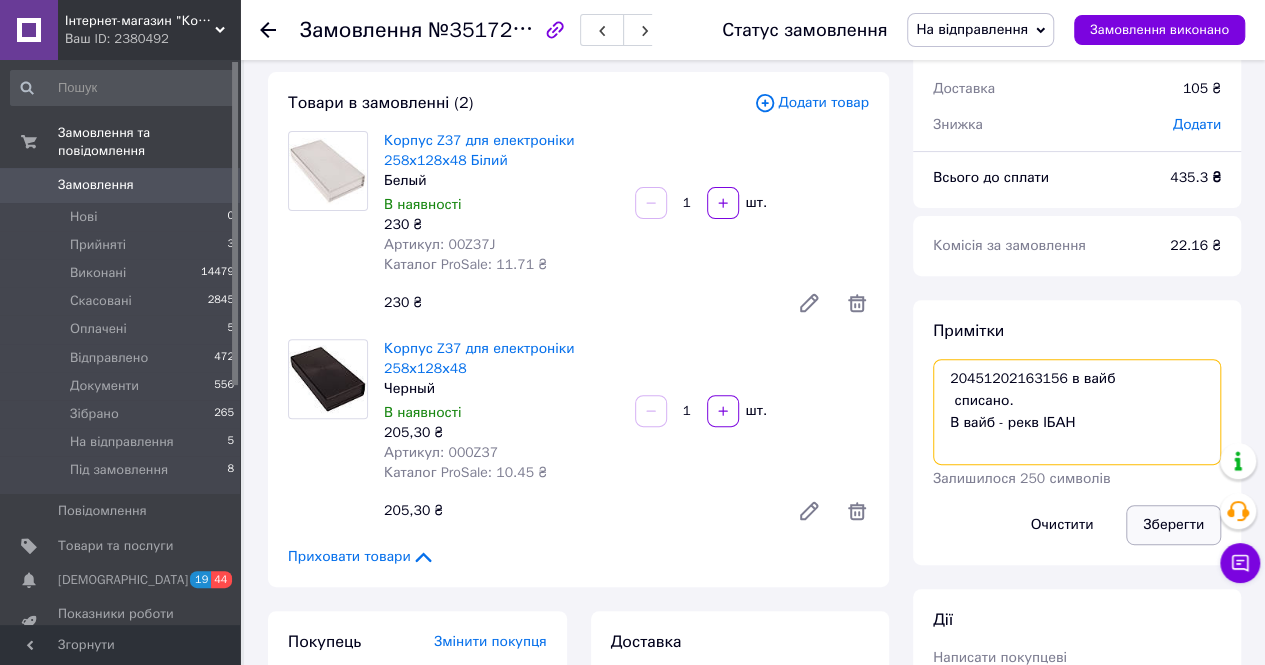 type on "20451202163156 в вайб
списано.
В вайб - рекв ІБАН" 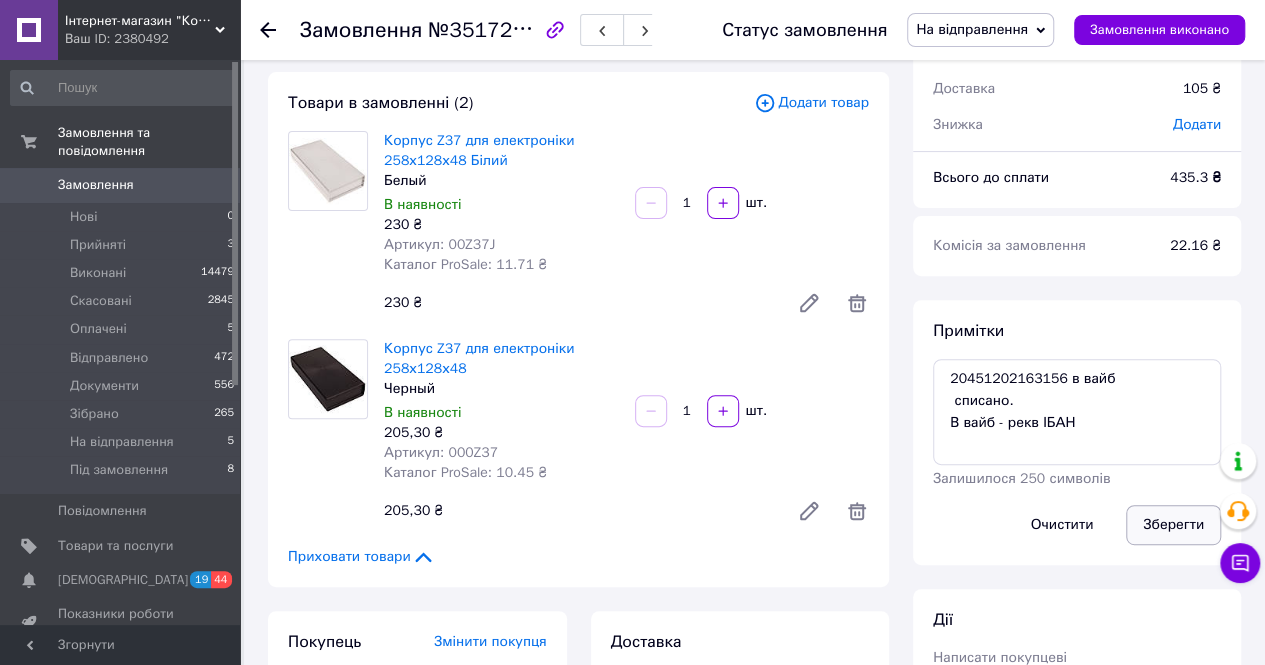 click on "Зберегти" at bounding box center (1173, 525) 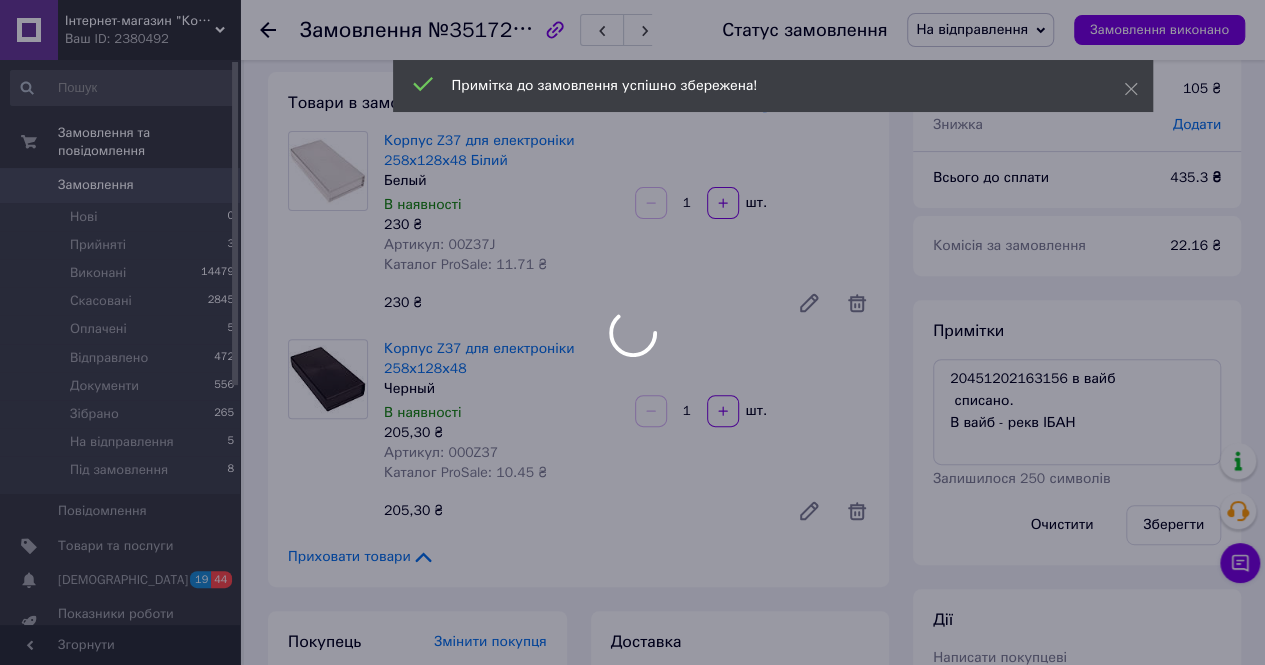 scroll, scrollTop: 299, scrollLeft: 0, axis: vertical 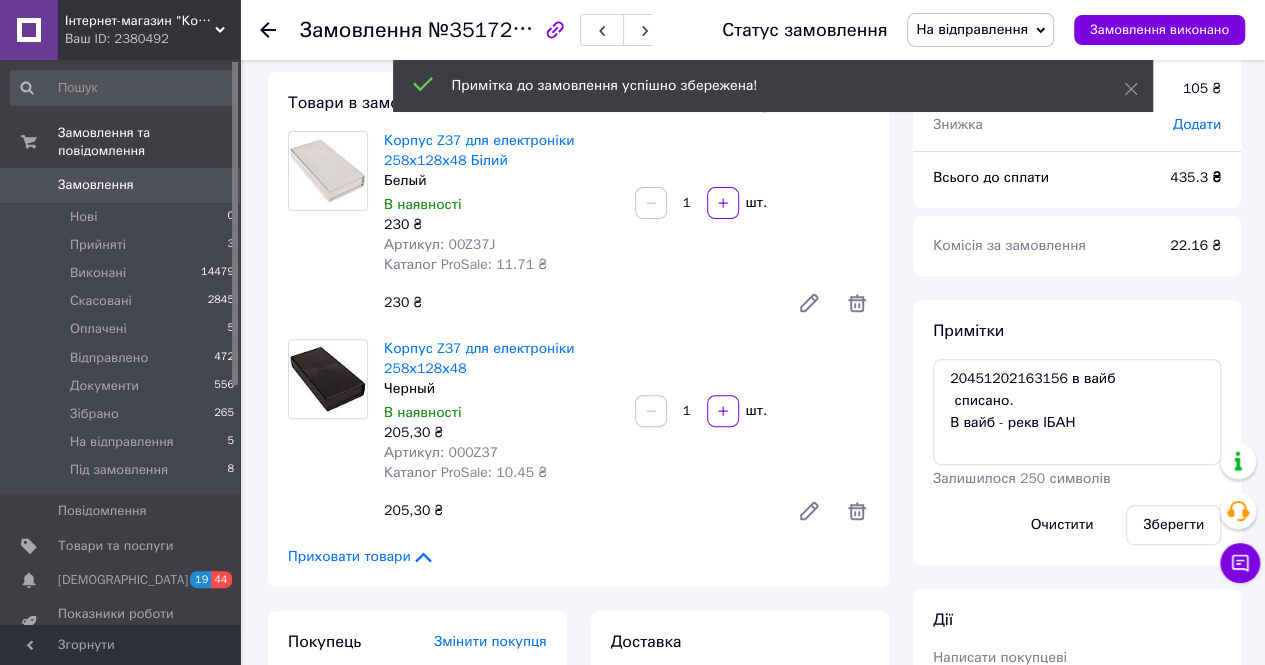 click on "На відправлення" at bounding box center (972, 29) 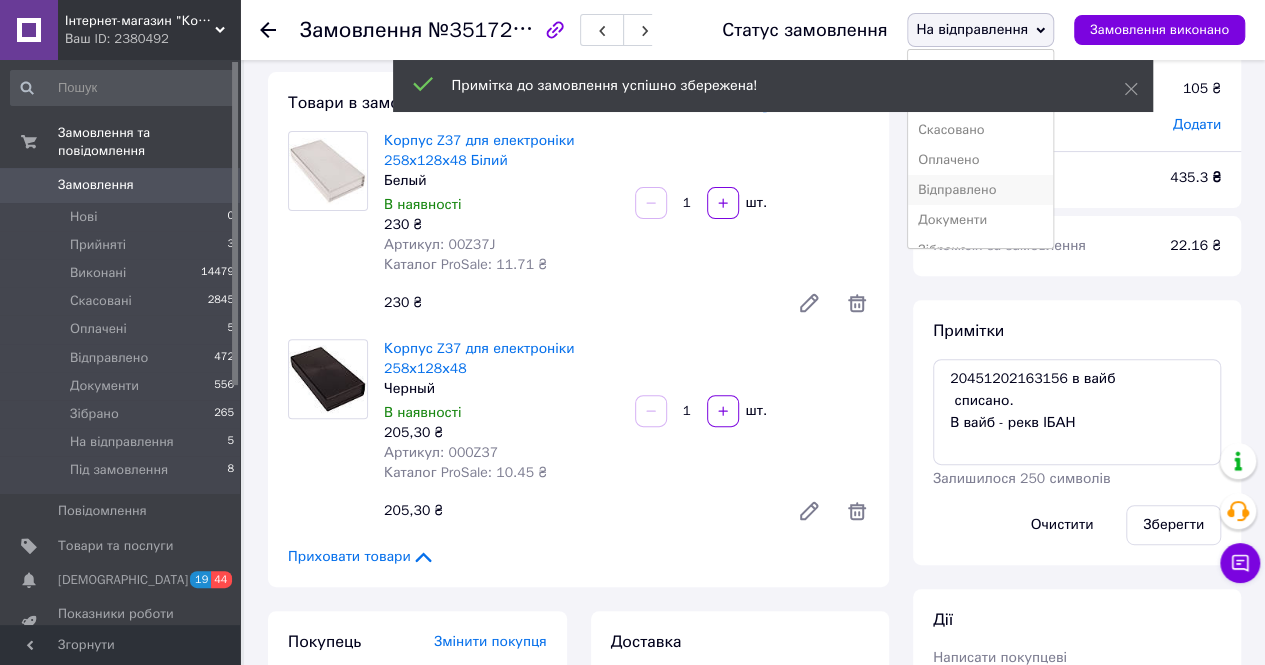 click on "Відправлено" at bounding box center [980, 190] 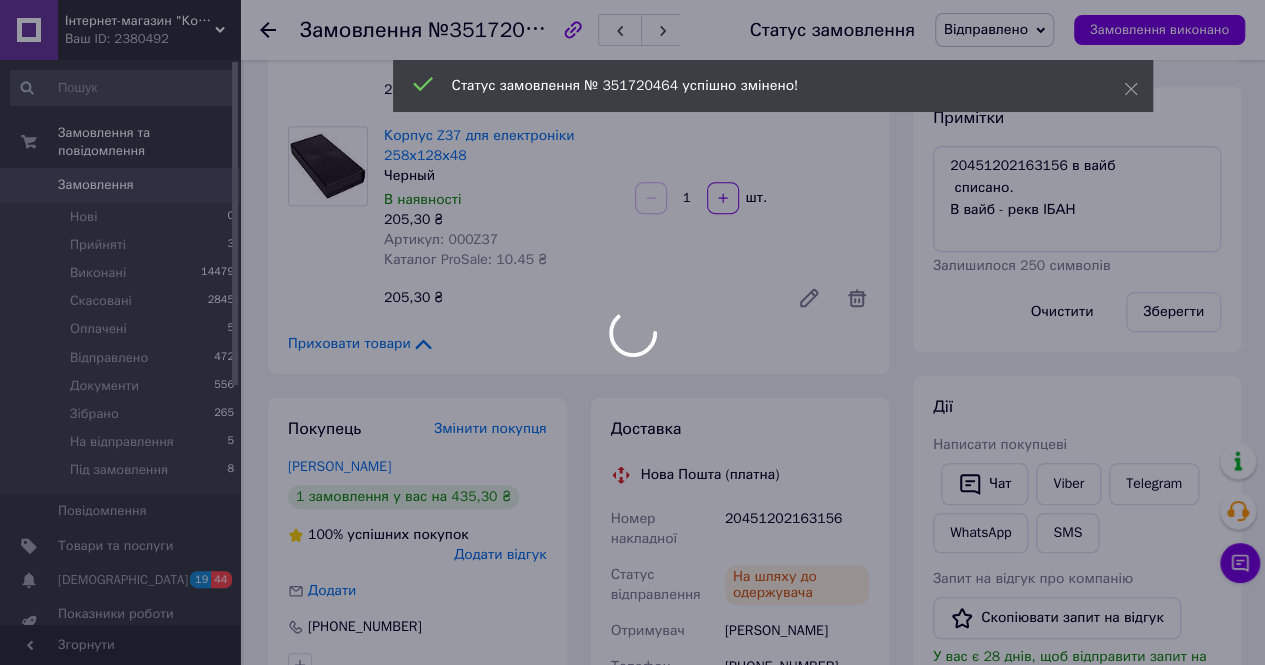 scroll, scrollTop: 300, scrollLeft: 0, axis: vertical 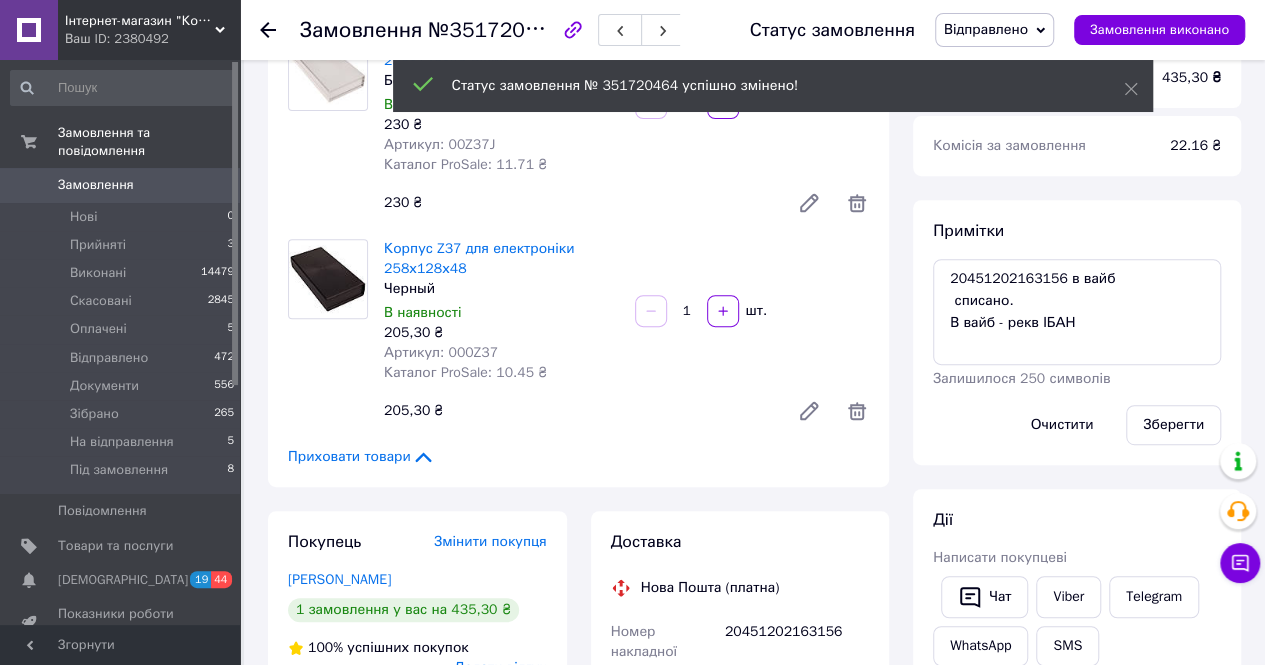 click on "Відправлено" at bounding box center (986, 29) 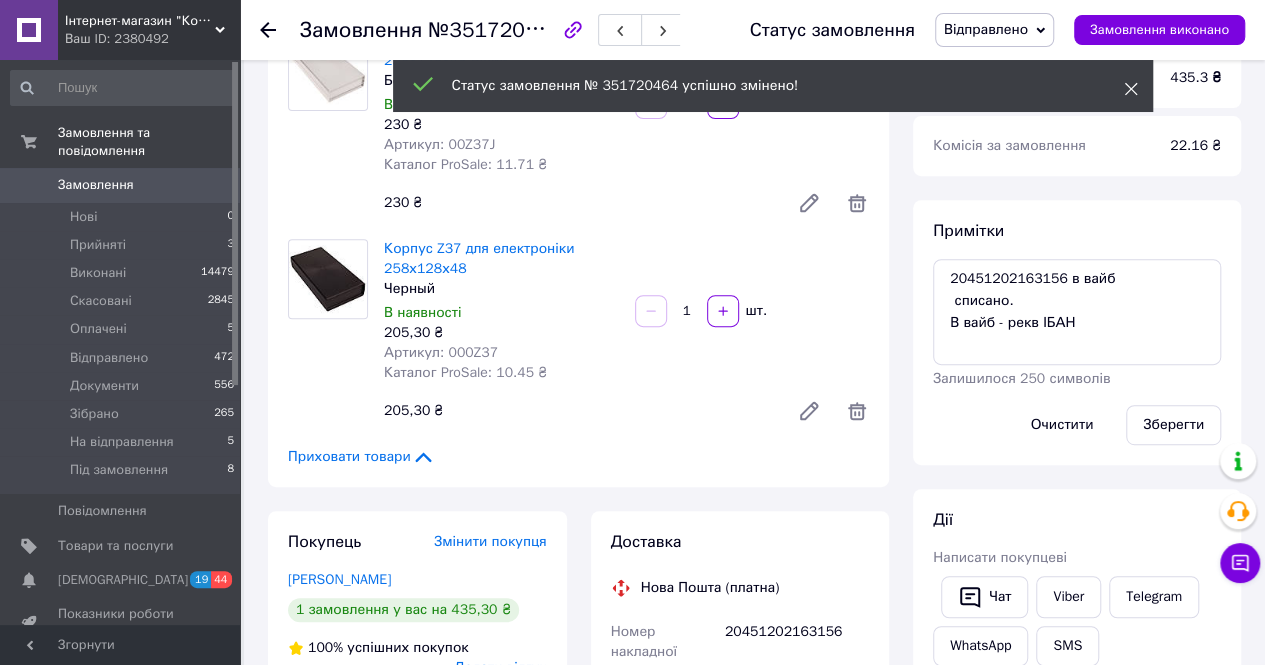 click 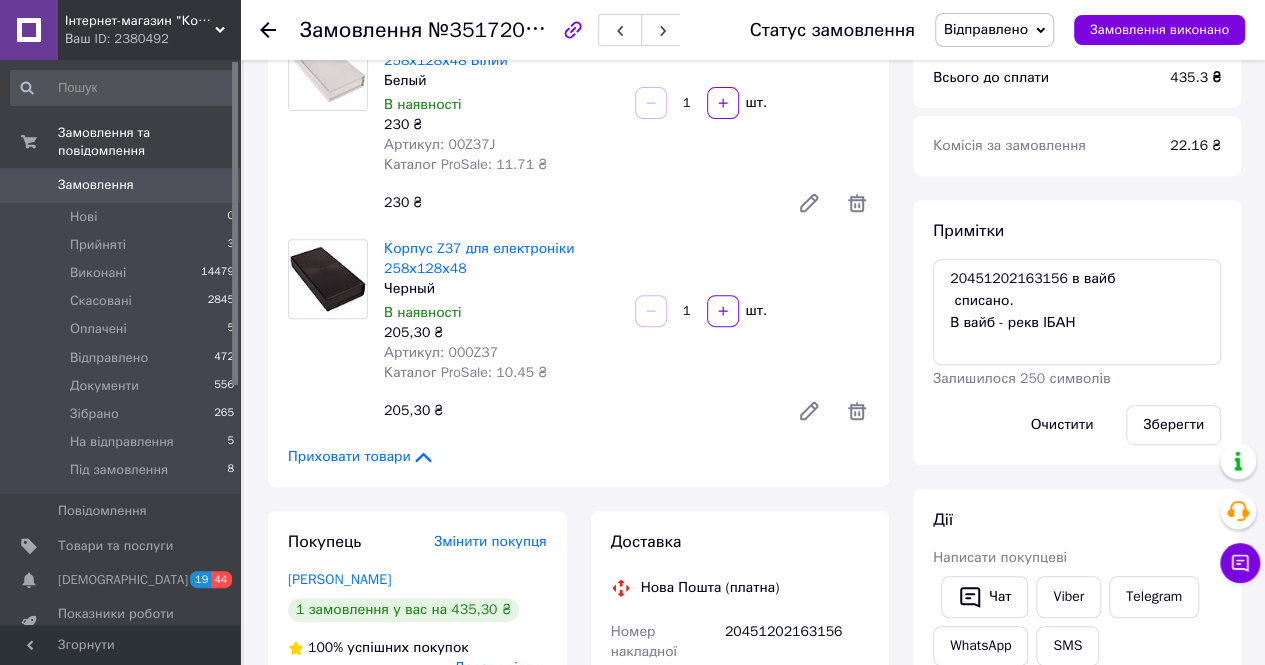 click on "Відправлено" at bounding box center [994, 30] 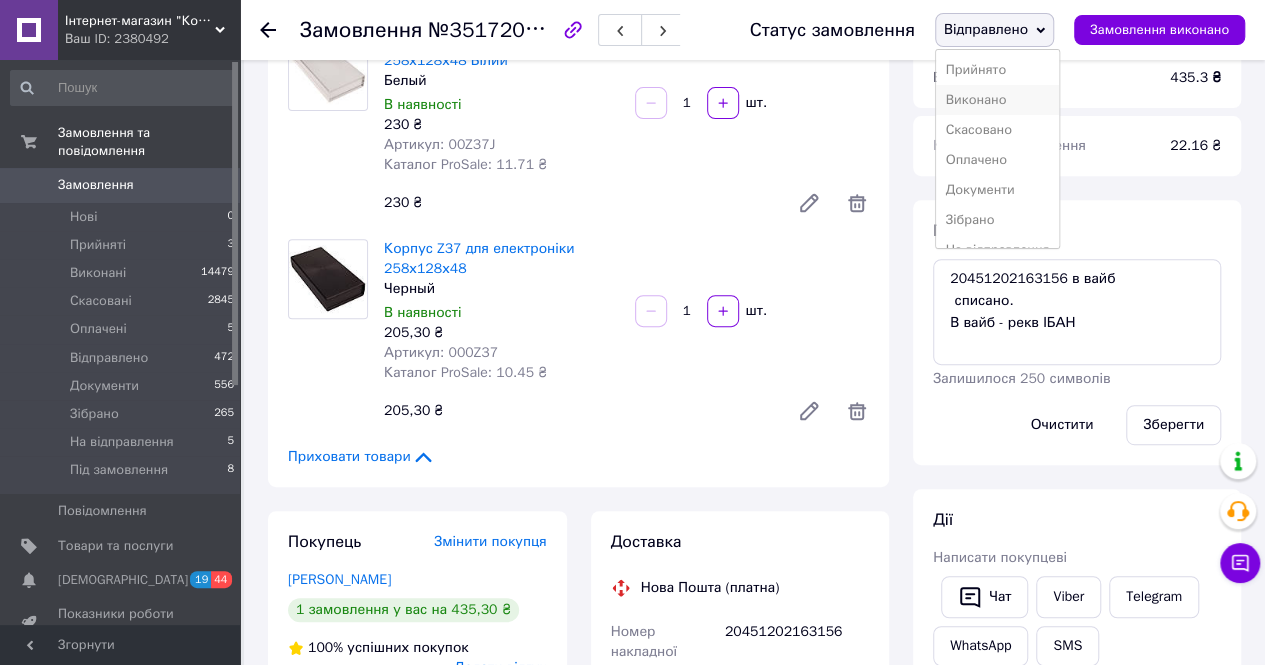 click on "Виконано" at bounding box center [998, 100] 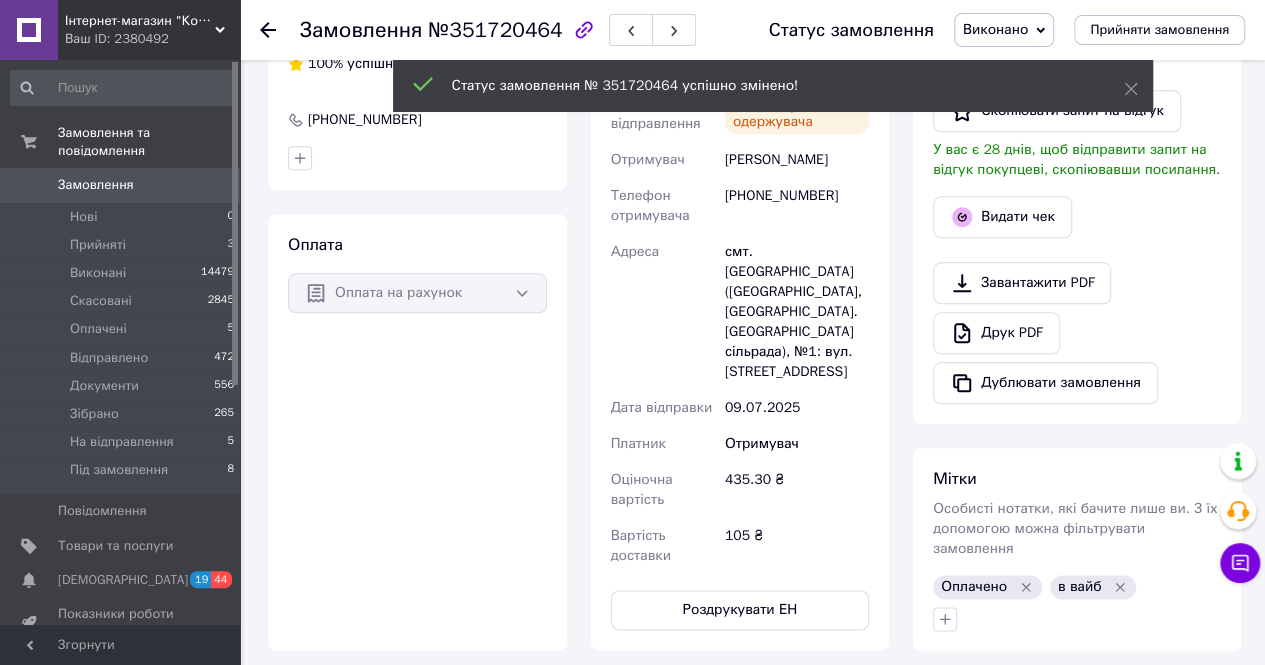 scroll, scrollTop: 900, scrollLeft: 0, axis: vertical 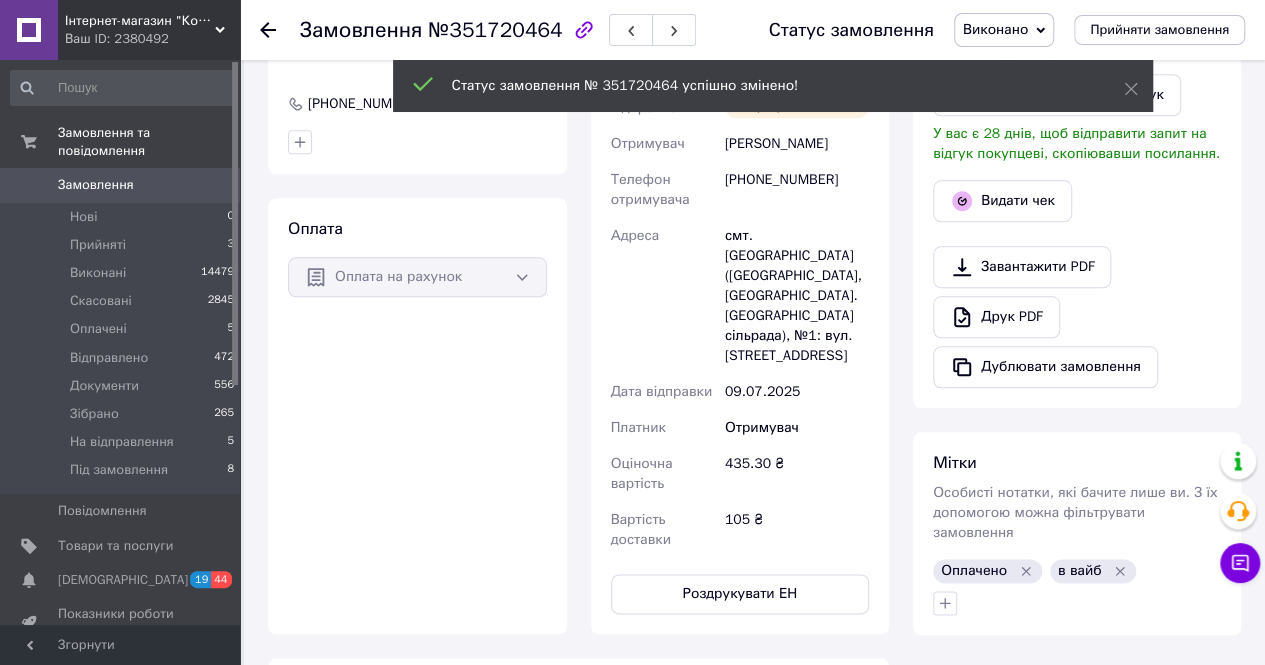 click 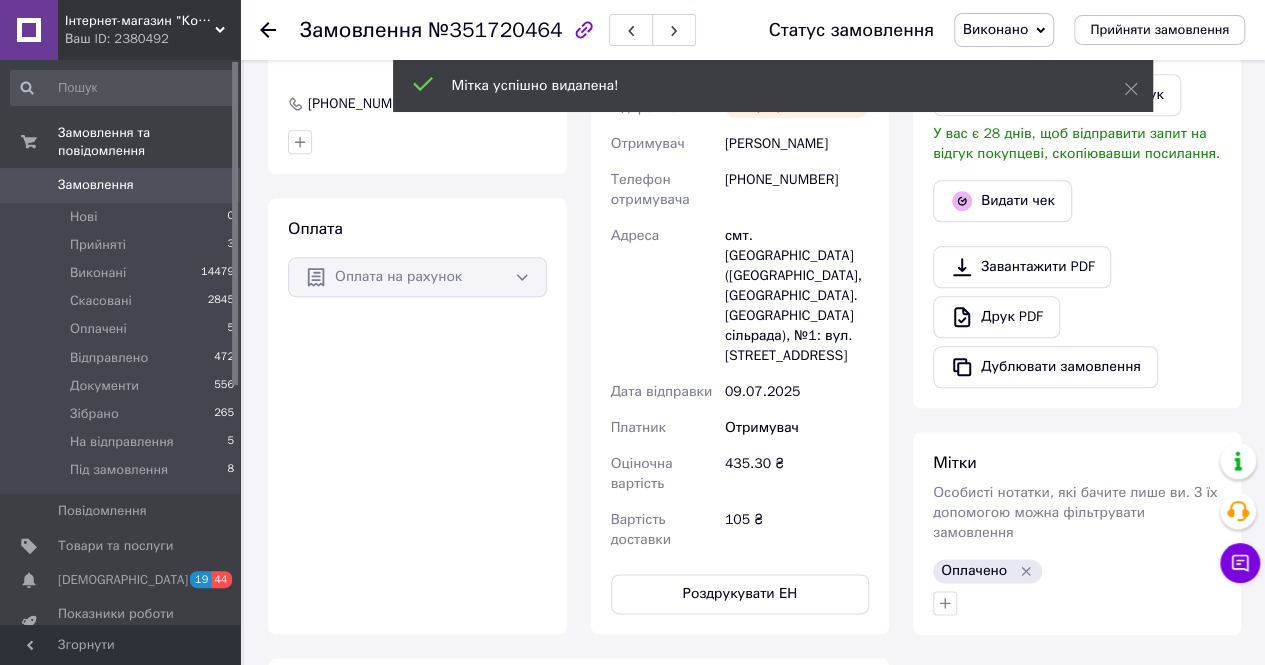 scroll, scrollTop: 348, scrollLeft: 0, axis: vertical 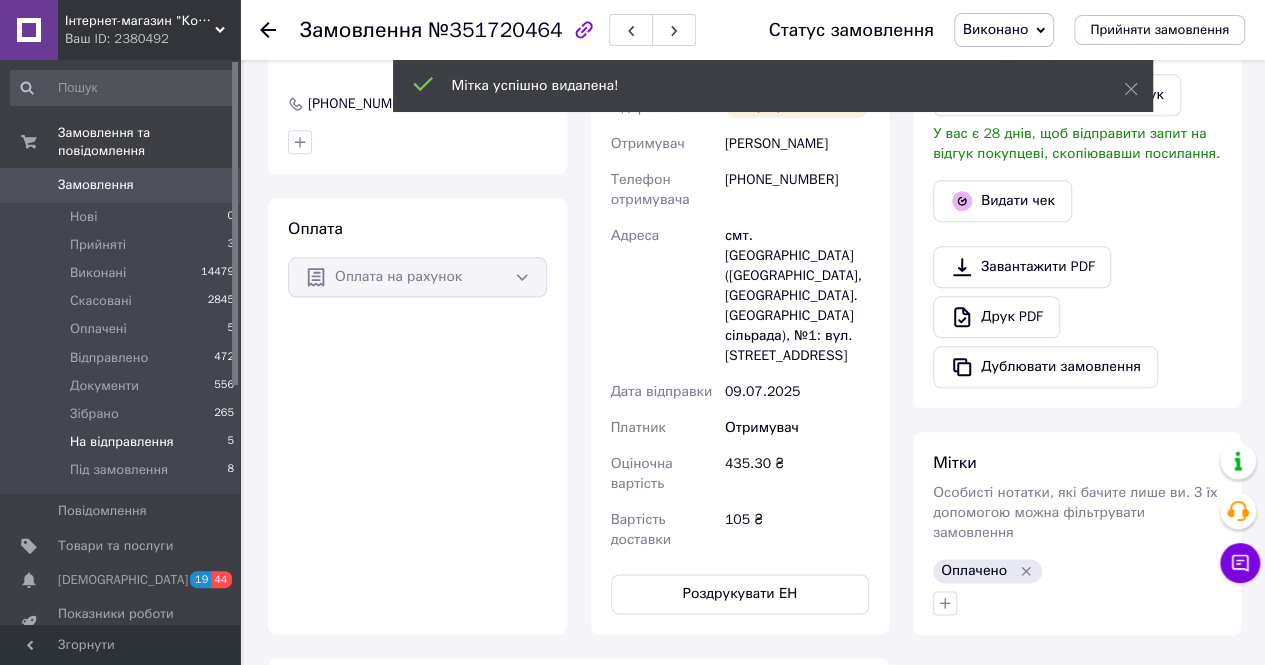 click on "На відправлення" at bounding box center (122, 442) 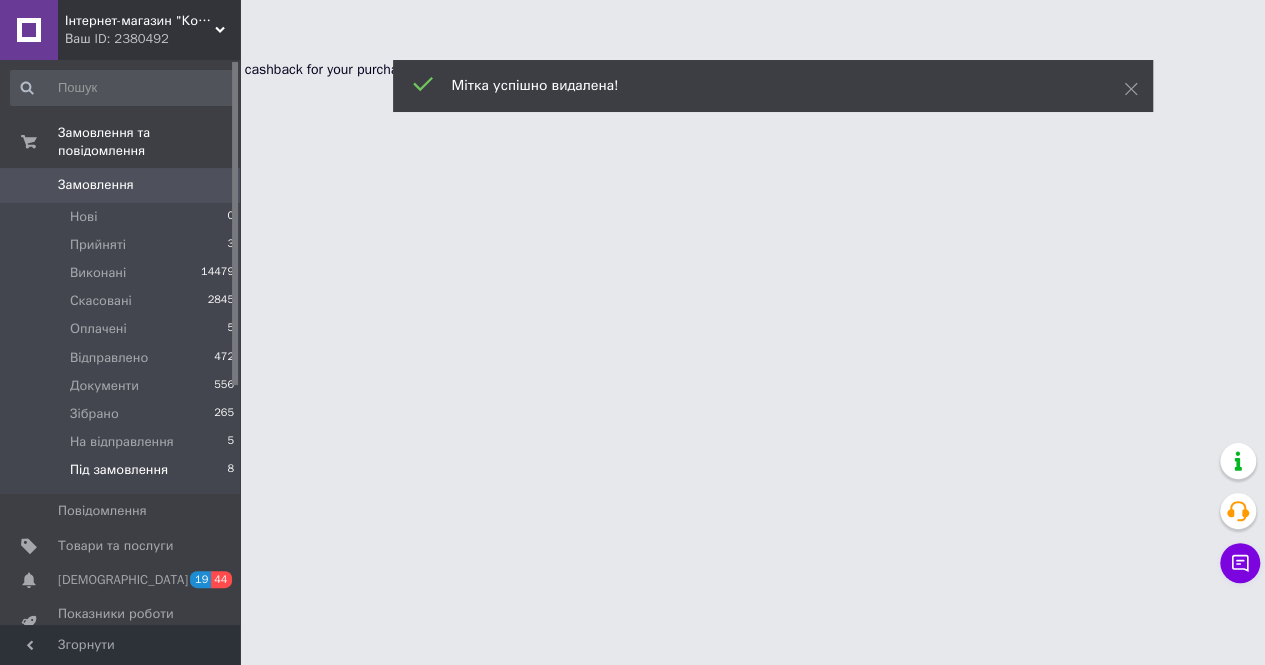 scroll, scrollTop: 0, scrollLeft: 0, axis: both 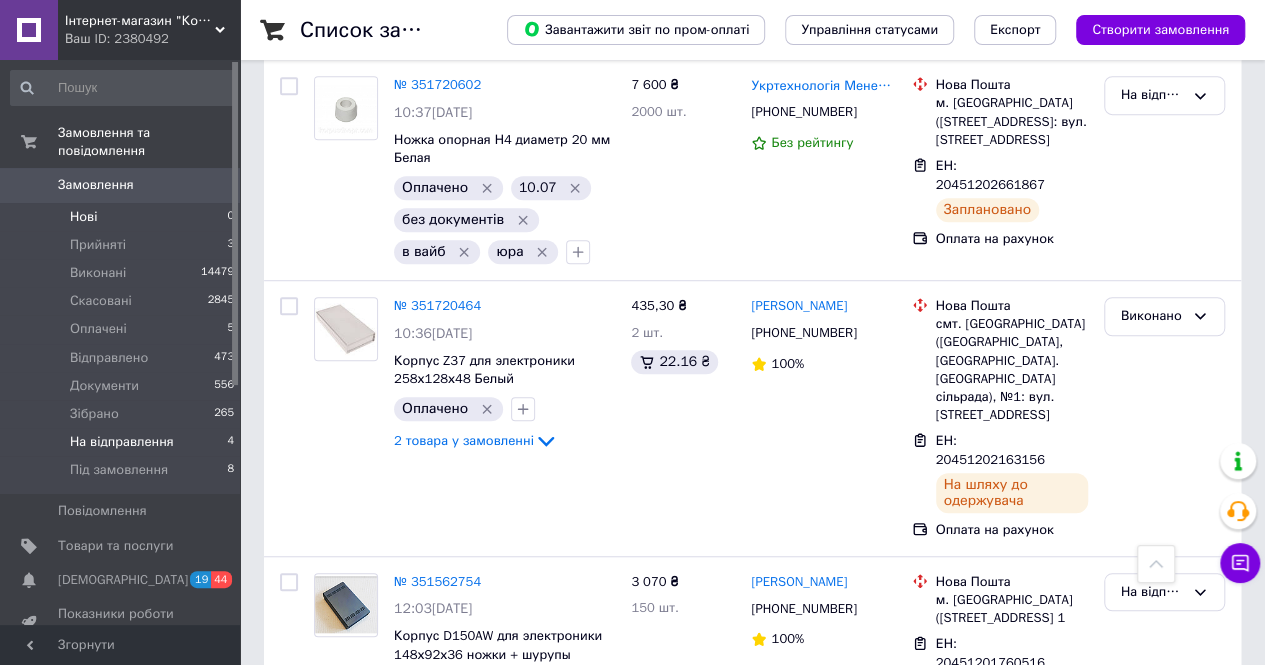 click on "Нові" at bounding box center (83, 217) 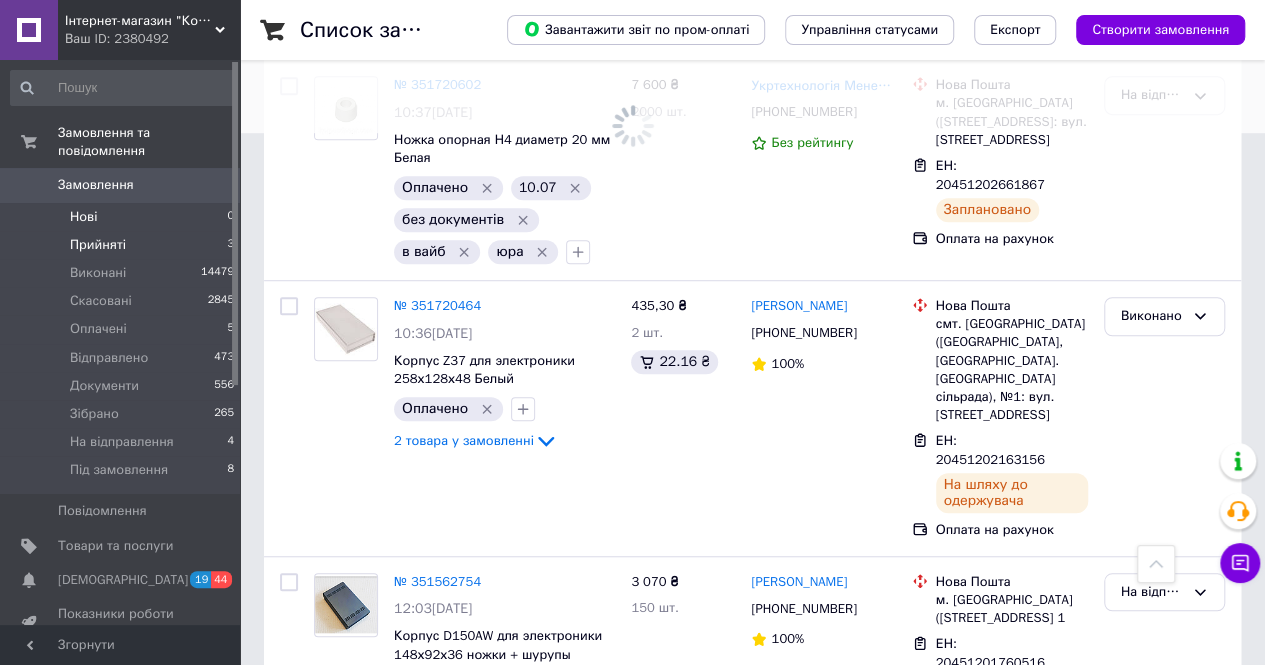 scroll, scrollTop: 0, scrollLeft: 0, axis: both 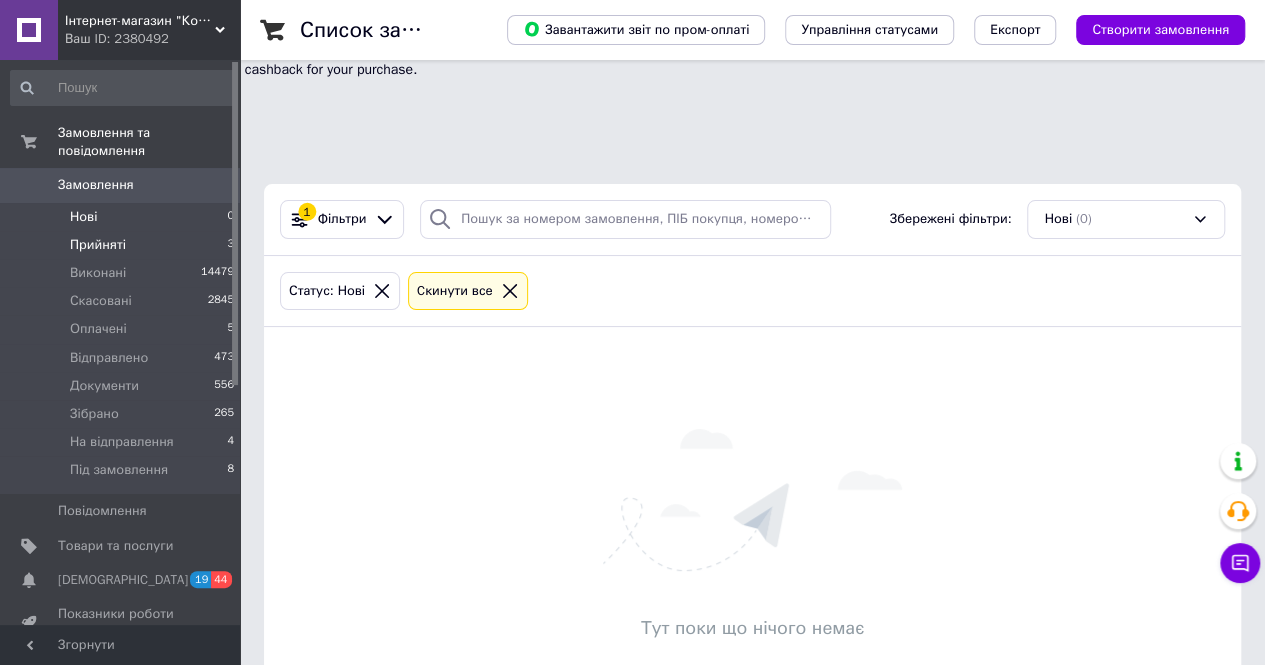 click on "Прийняті" at bounding box center (98, 245) 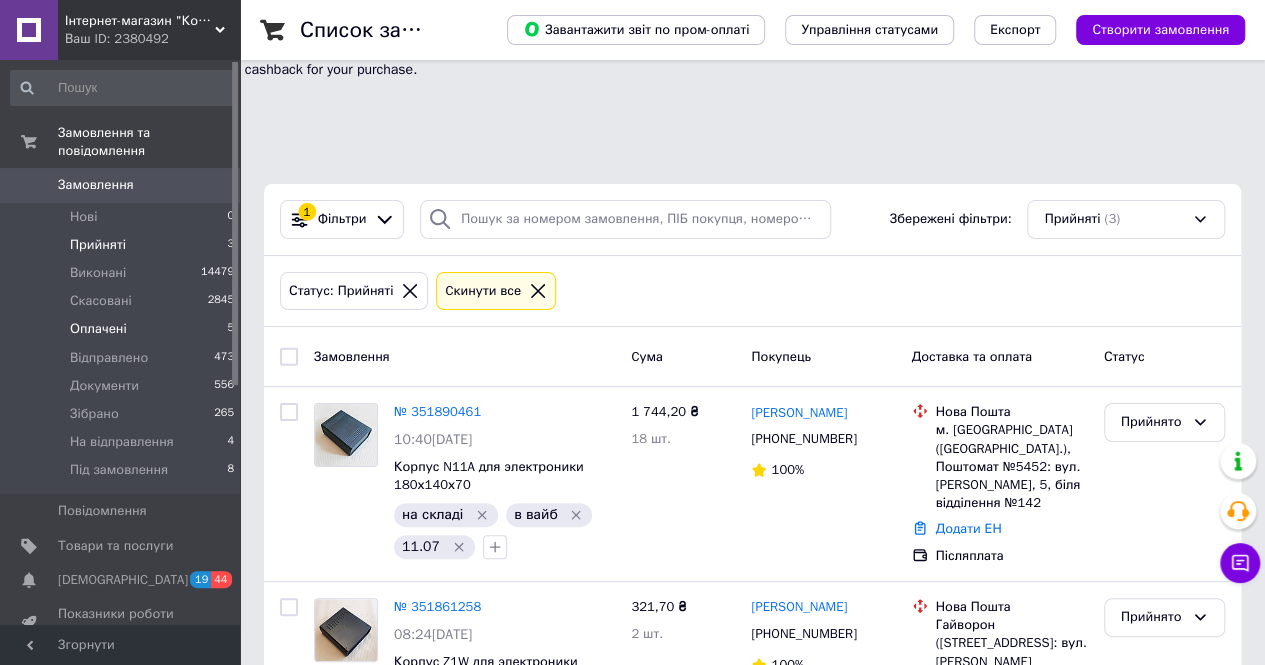 click on "Оплачені" at bounding box center (98, 329) 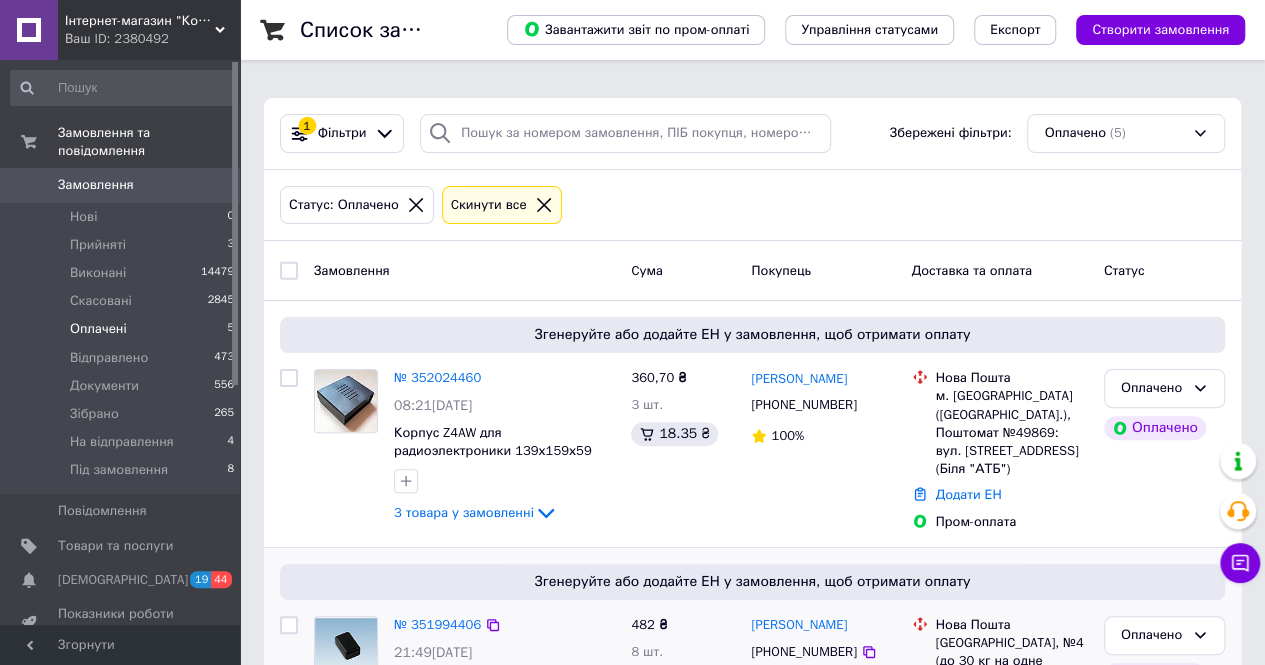 scroll, scrollTop: 200, scrollLeft: 0, axis: vertical 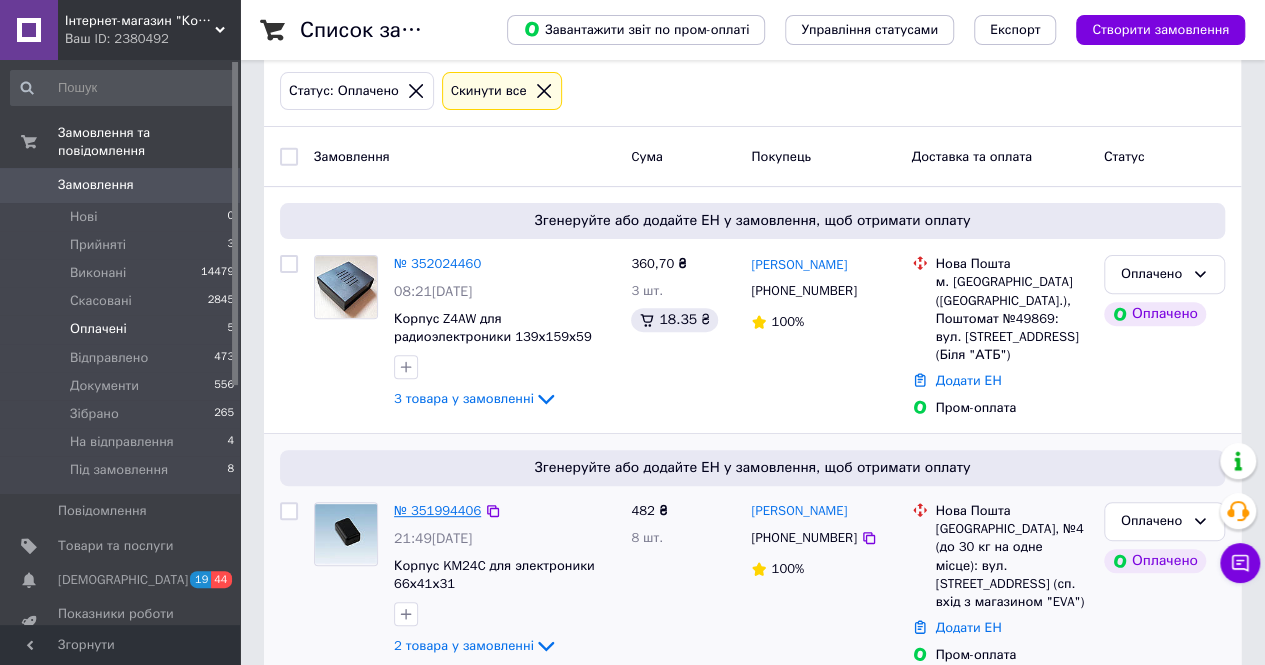 click on "№ 351994406" at bounding box center (437, 510) 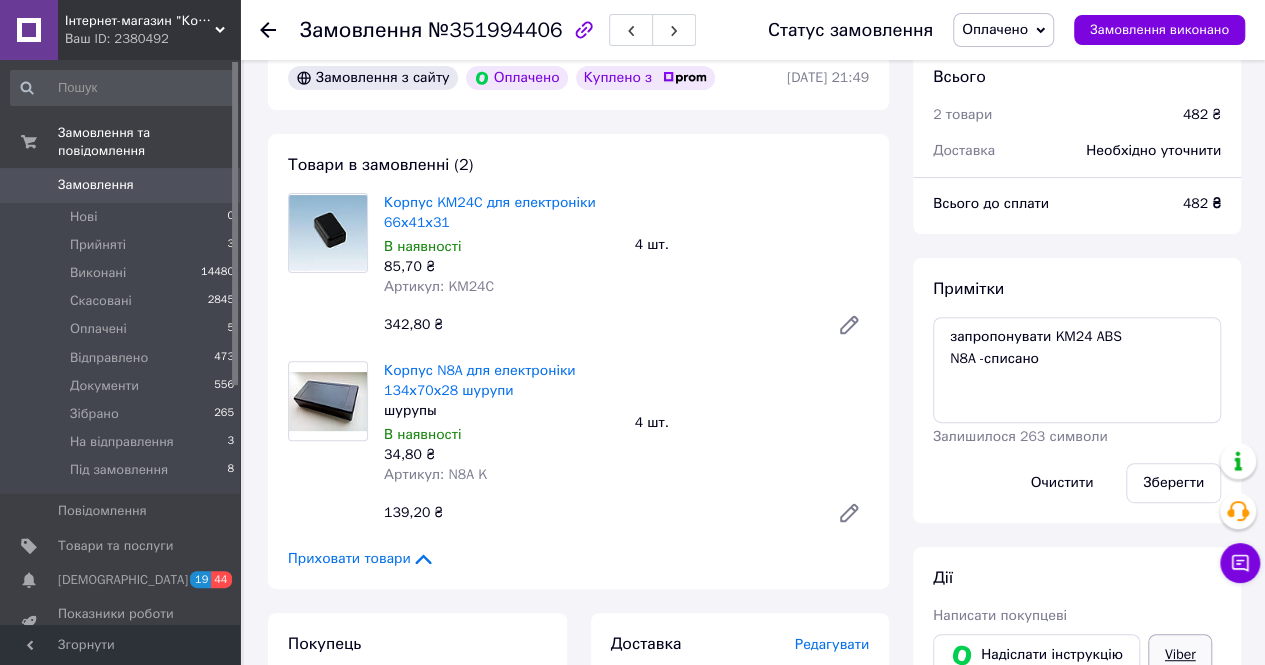 click on "Viber" at bounding box center [1180, 655] 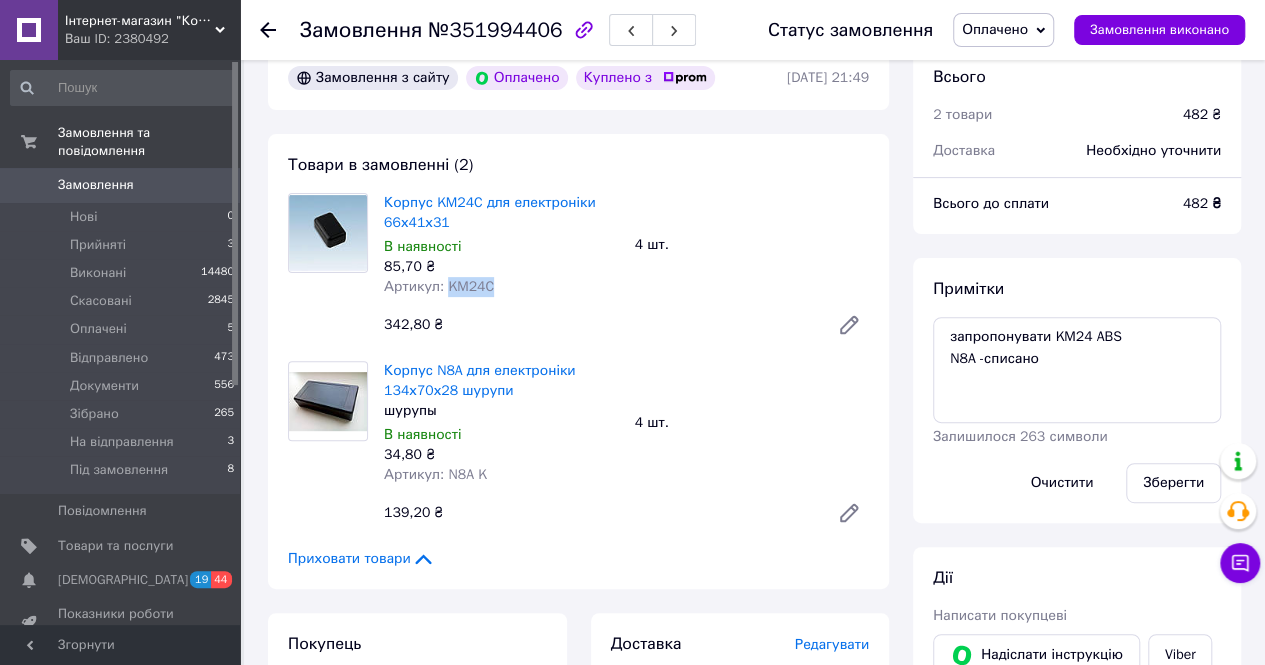 drag, startPoint x: 490, startPoint y: 191, endPoint x: 443, endPoint y: 191, distance: 47 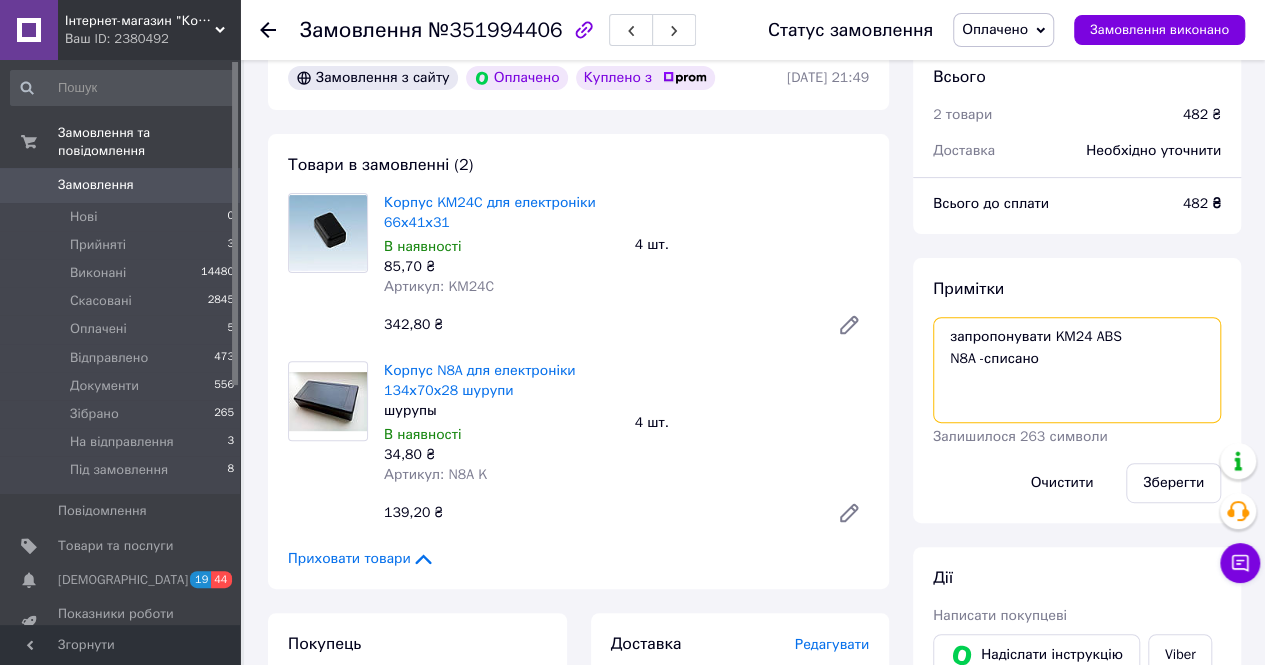 drag, startPoint x: 1120, startPoint y: 235, endPoint x: 1054, endPoint y: 234, distance: 66.007576 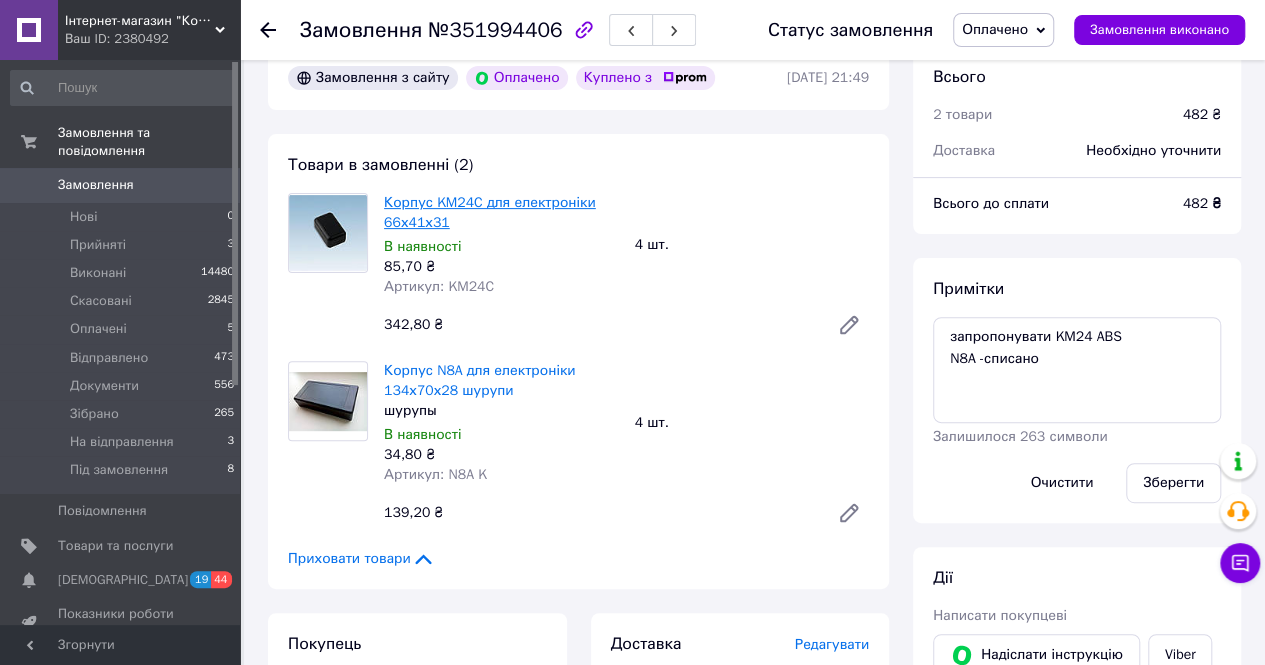 click on "Корпус KM24C для електроніки 66х41х31" at bounding box center (490, 212) 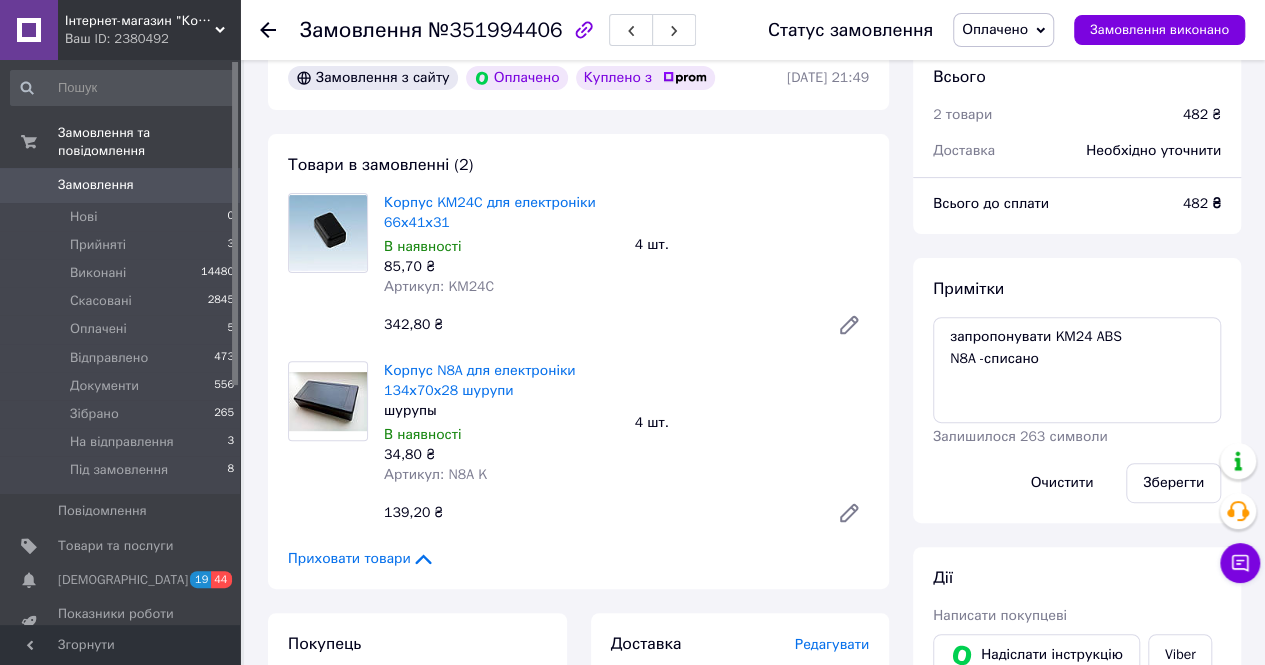 click on "Замовлення з сайту Оплачено Куплено з   09.07.2025 | 21:49 Товари в замовленні (2) Корпус KM24C для електроніки 66х41х31 В наявності 85,70 ₴ Артикул: KM24C 4 шт. 342,80 ₴ Корпус N8A для електроніки 134х70х28 шурупи шурупы В наявності 34,80 ₴ Артикул: N8A K 4 шт. 139,20 ₴ Приховати товари Покупець Александров Роман 5 замовлень у вас на 4 177,50 ₴ 100%   успішних покупок Додати відгук +380687436001 Оплата Оплачено Пром-оплата Кошти будуть зараховані на розрахунковий рахунок [FC_Acquiring] Prom site Беркман Дмитро Юрійович (Активирован) Доставка Редагувати Вкажіть номер експрес-накладної Нова Пошта (платна) +380687436001" at bounding box center (578, 878) 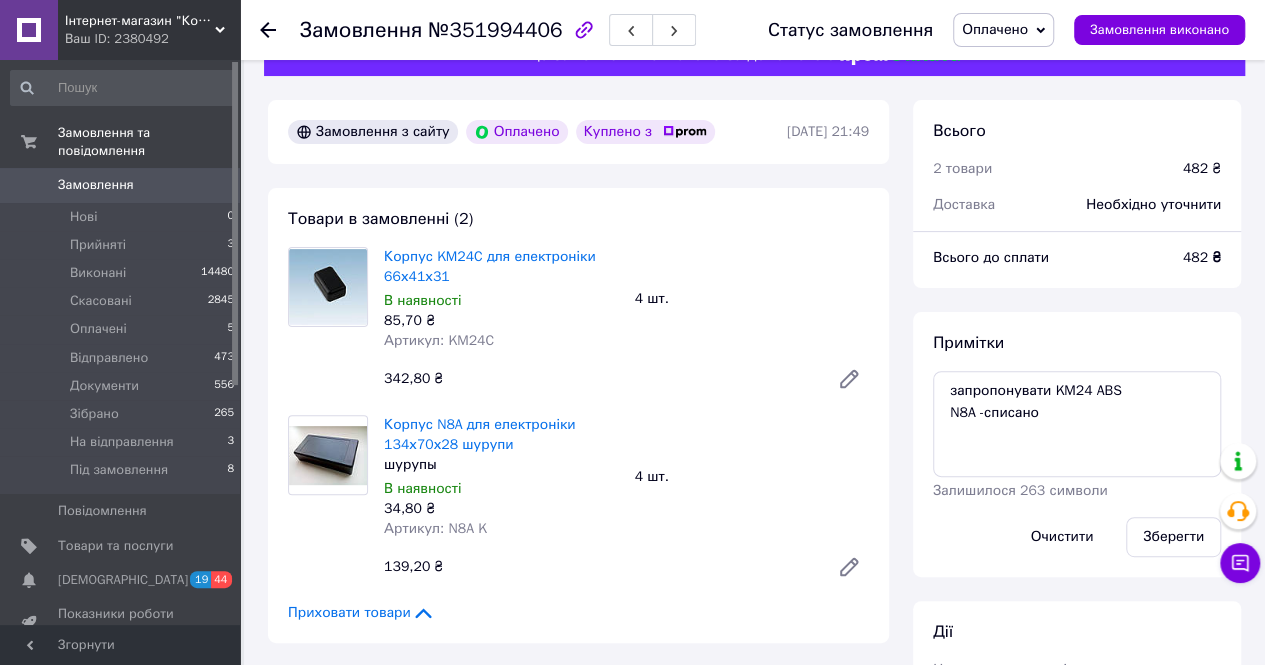 scroll, scrollTop: 100, scrollLeft: 0, axis: vertical 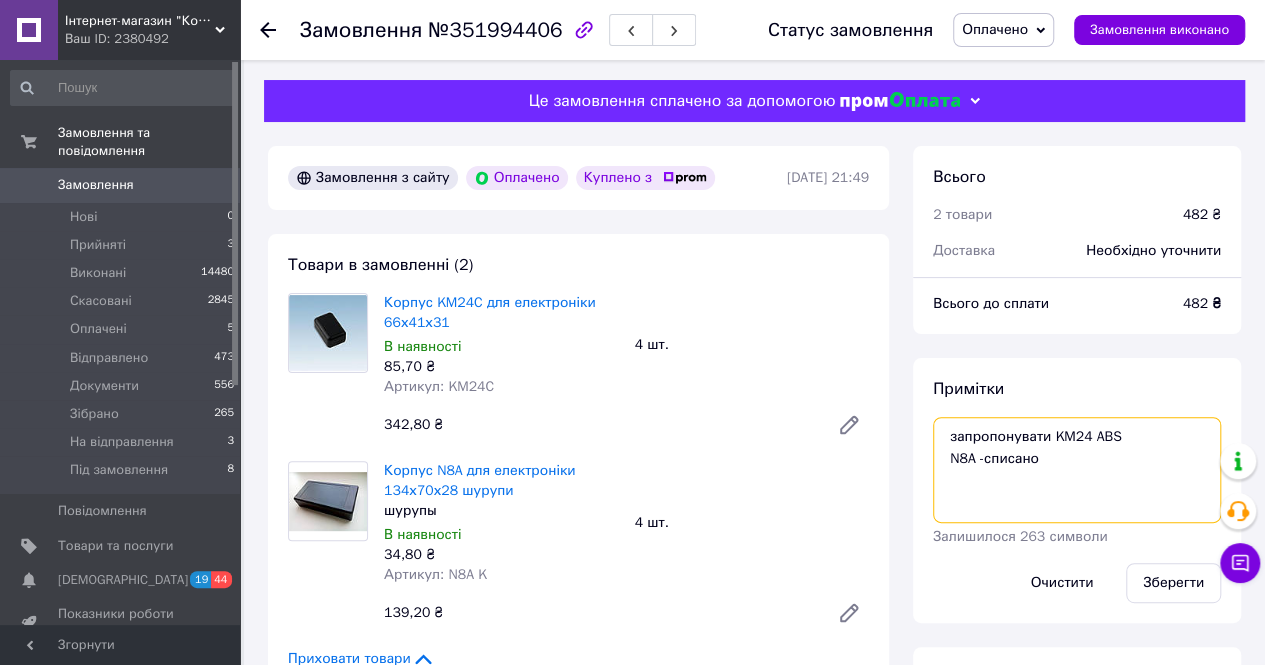 click on "запропонувати KM24 ABS
N8A -списано" at bounding box center [1077, 470] 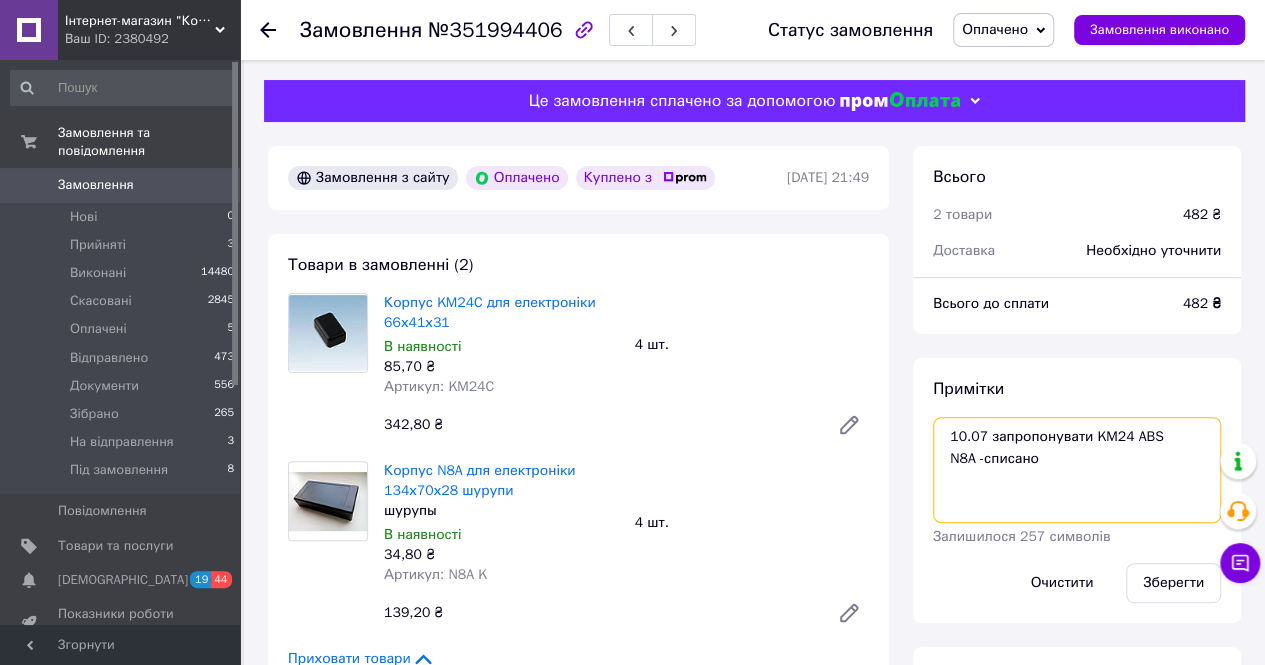 click on "10.07 запропонувати KM24 ABS
N8A -списано" at bounding box center (1077, 470) 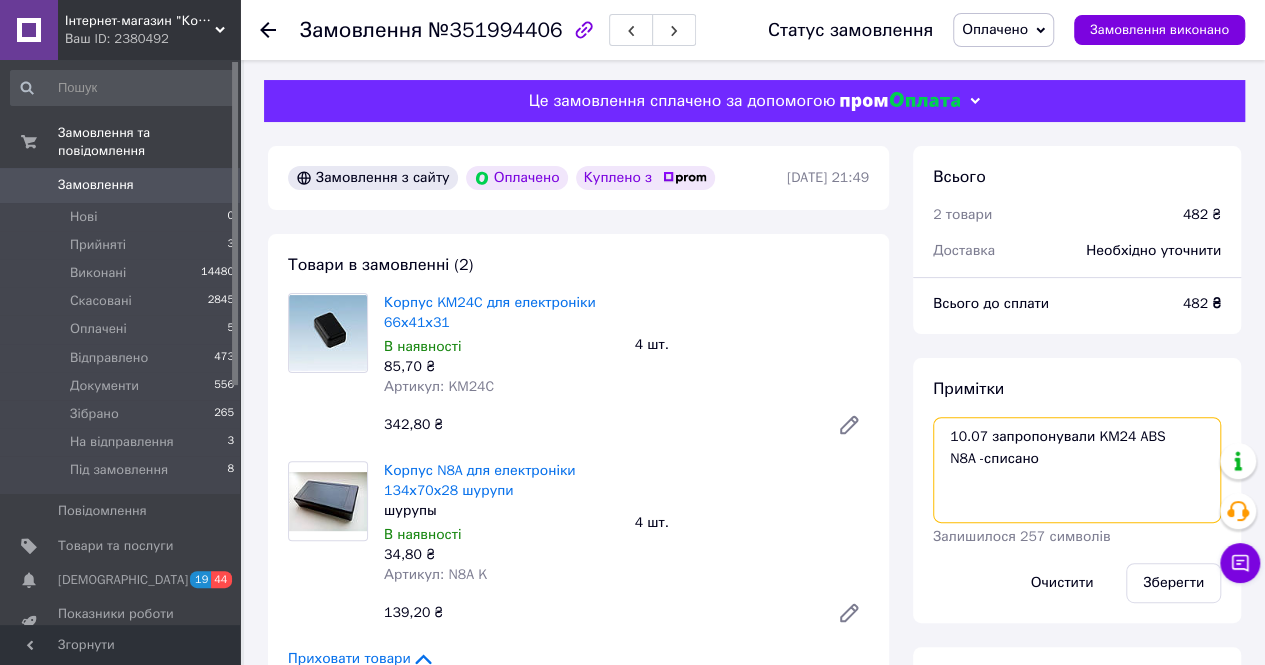 click on "10.07 запропонували KM24 ABS
N8A -списано" at bounding box center [1077, 470] 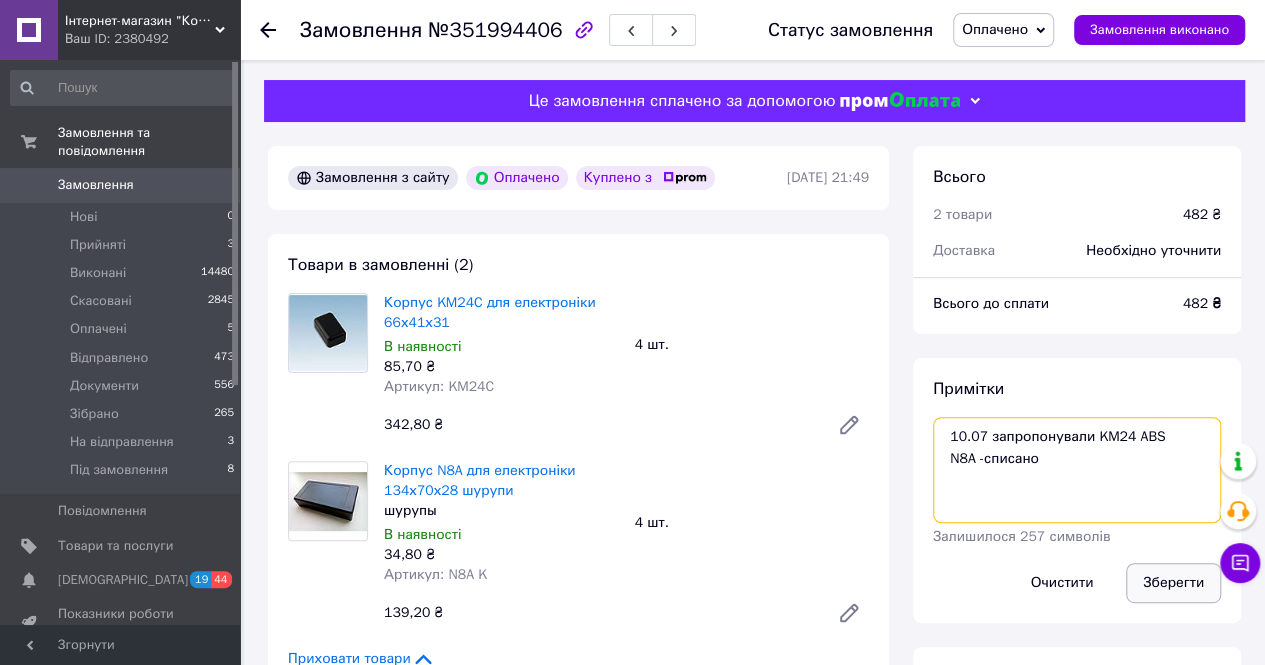 type on "10.07 запропонували KM24 ABS
N8A -списано" 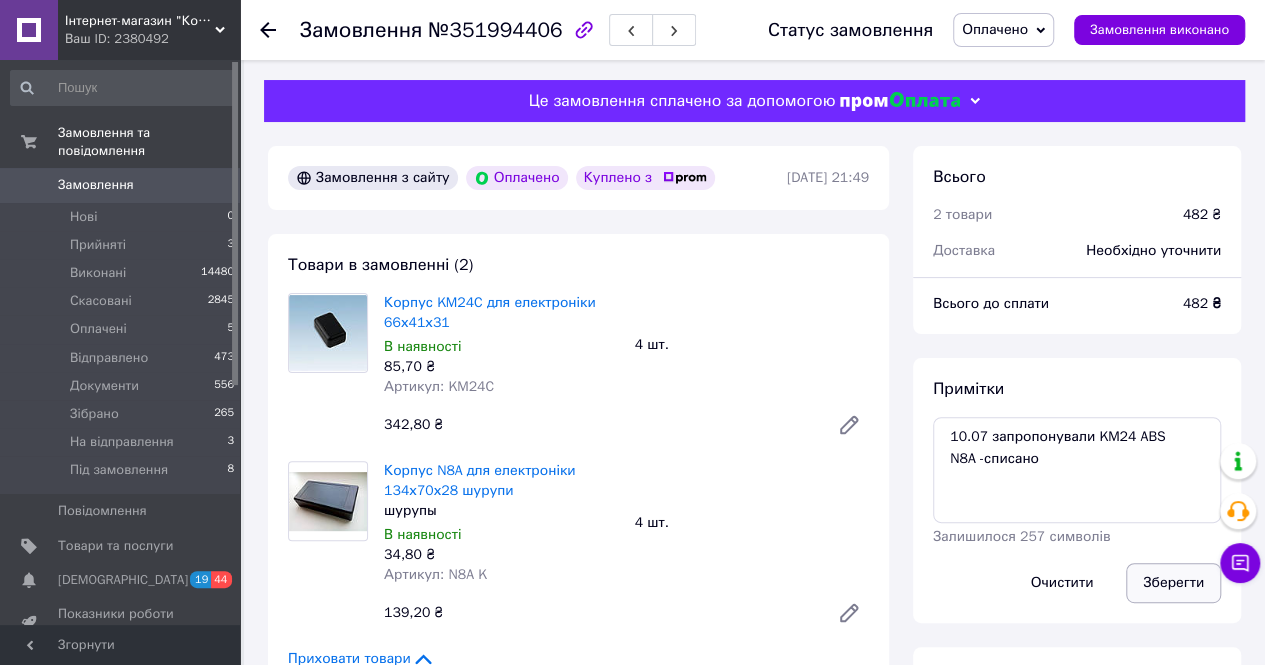 click on "Зберегти" at bounding box center [1173, 583] 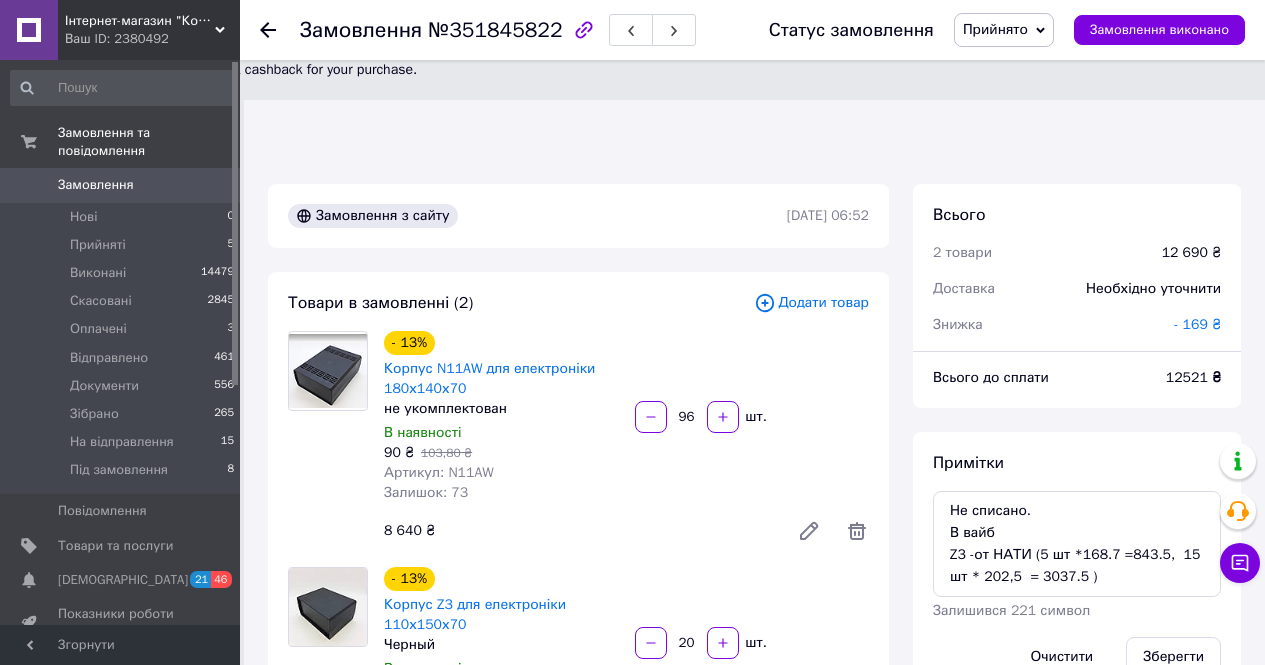 scroll, scrollTop: 400, scrollLeft: 0, axis: vertical 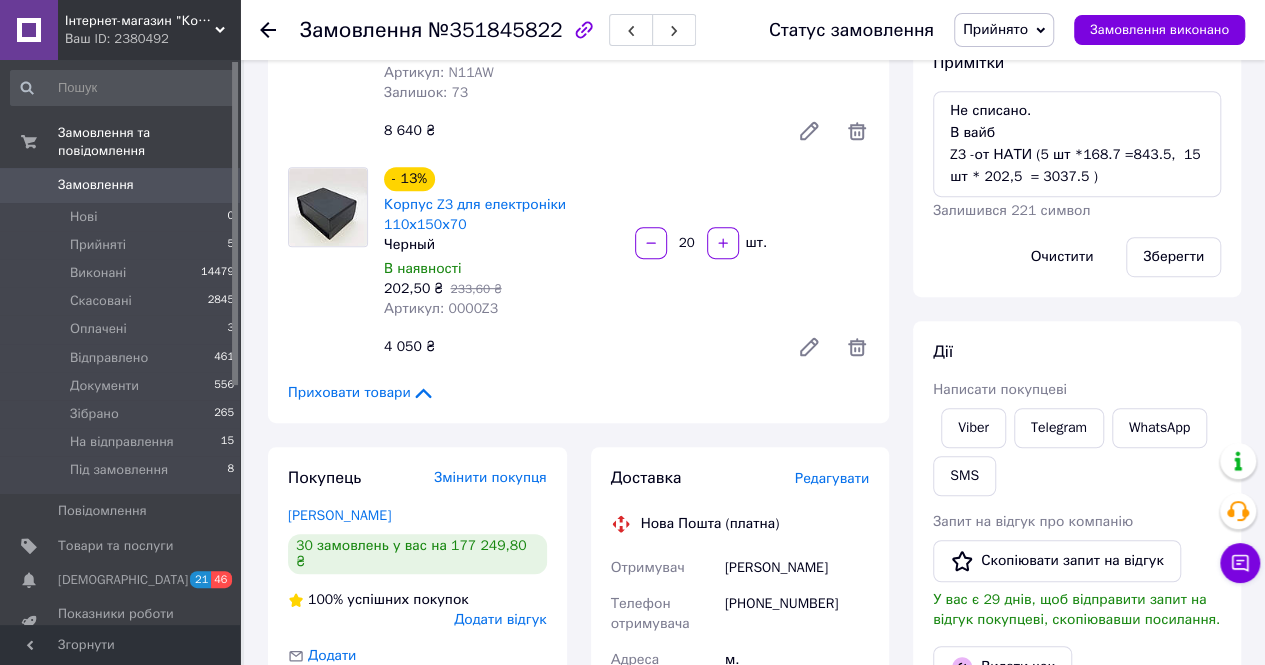 click on "Товари в замовленні (2) Додати товар - 13% Корпус N11AW для електроніки 180х140х70 не укомплектован В наявності 90 ₴   103,80 ₴ Артикул: N11AW Залишок: 73 96   шт. 8 640 ₴ - 13% Корпус Z3 для електроніки 110х150х70 Черный В наявності 202,50 ₴   233,60 ₴ Артикул: 0000Z3 20   шт. 4 050 ₴ Приховати товари" at bounding box center [578, 147] 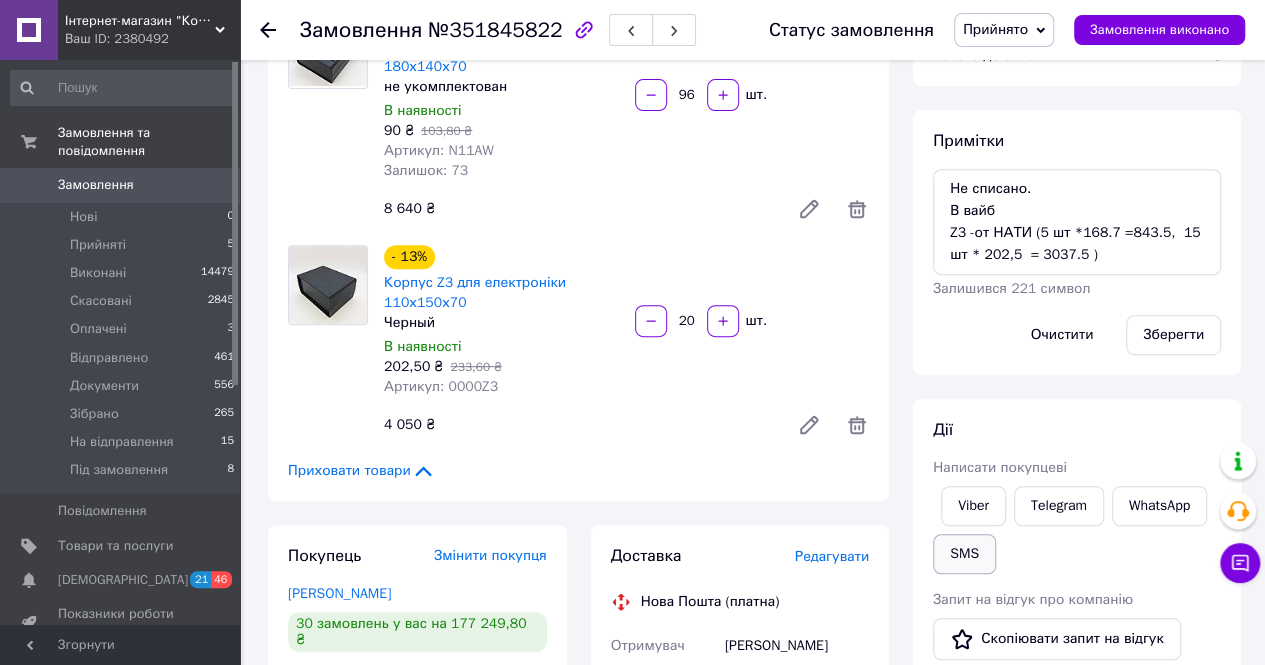 scroll, scrollTop: 200, scrollLeft: 0, axis: vertical 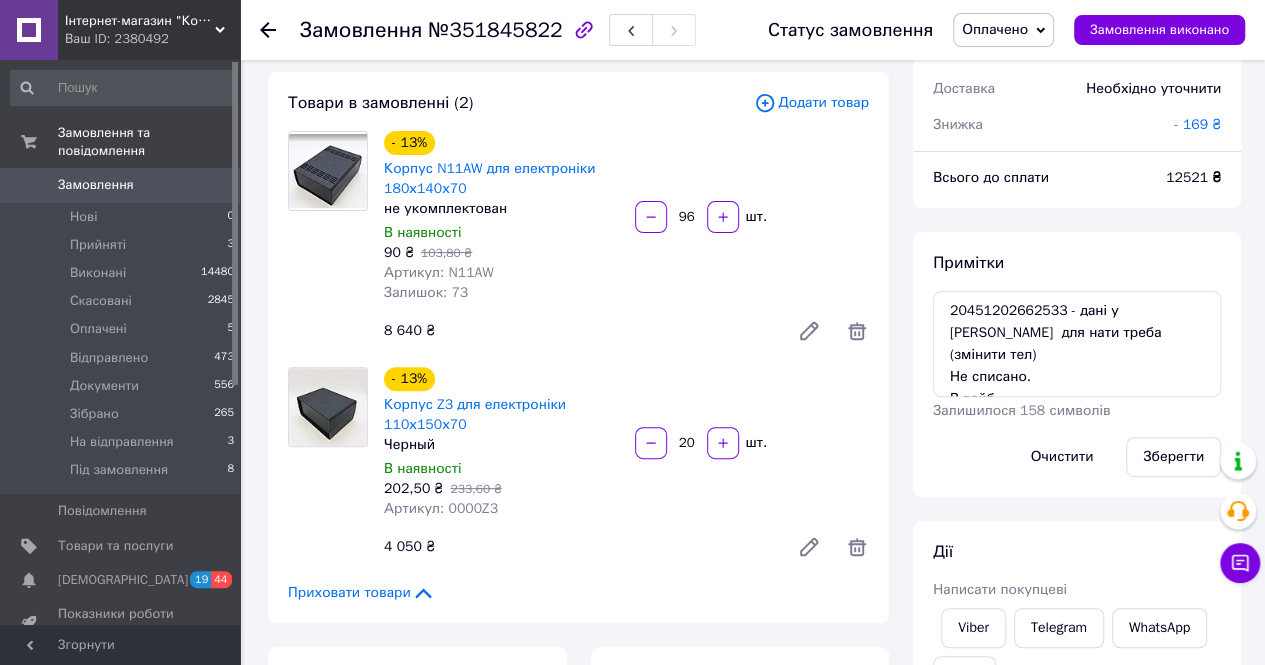 click on "Оплачено" at bounding box center [995, 29] 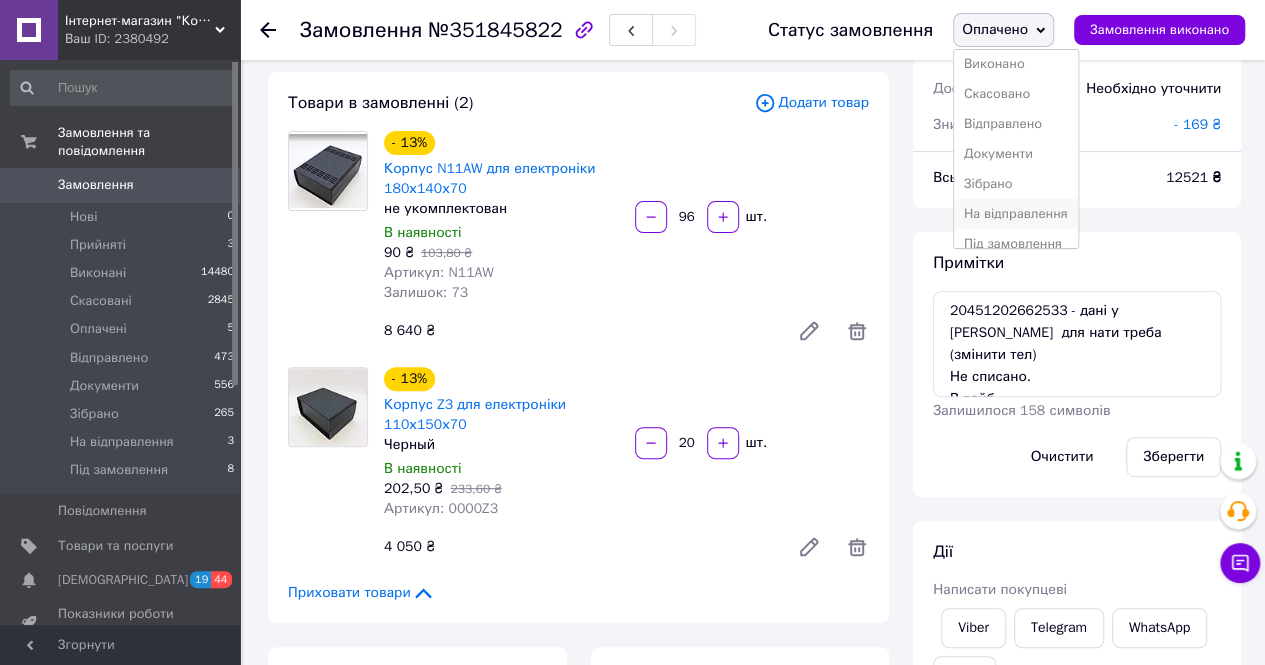 scroll, scrollTop: 51, scrollLeft: 0, axis: vertical 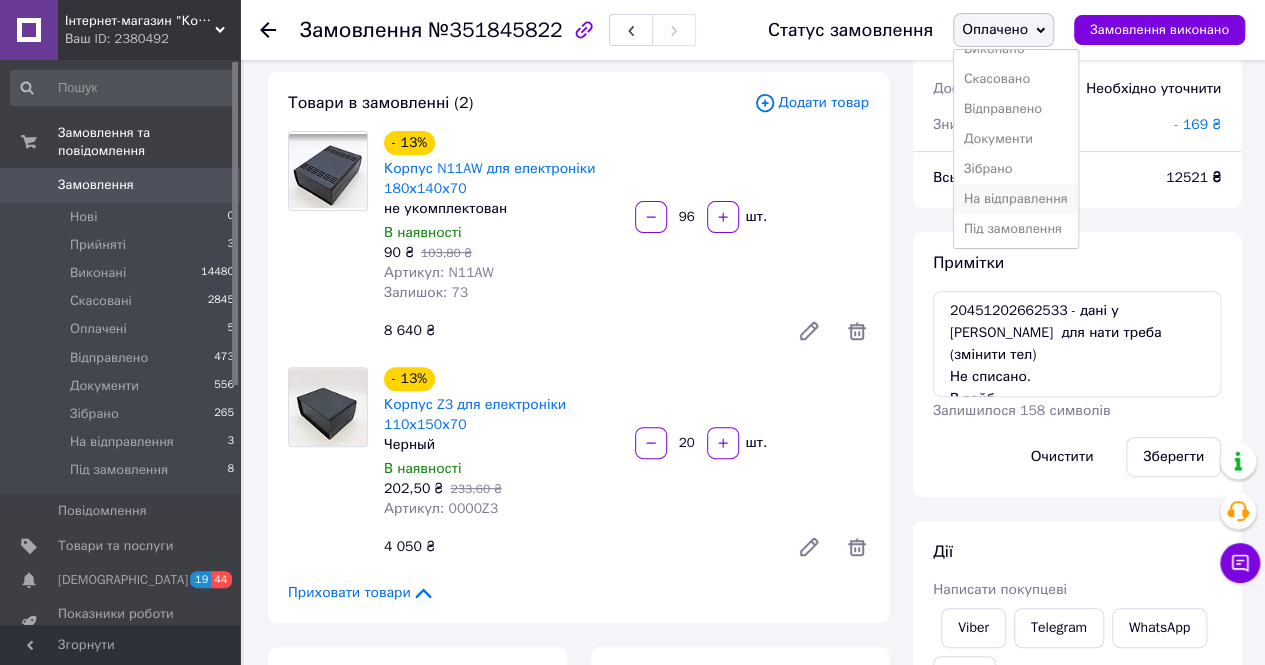 click on "На відправлення" at bounding box center [1016, 199] 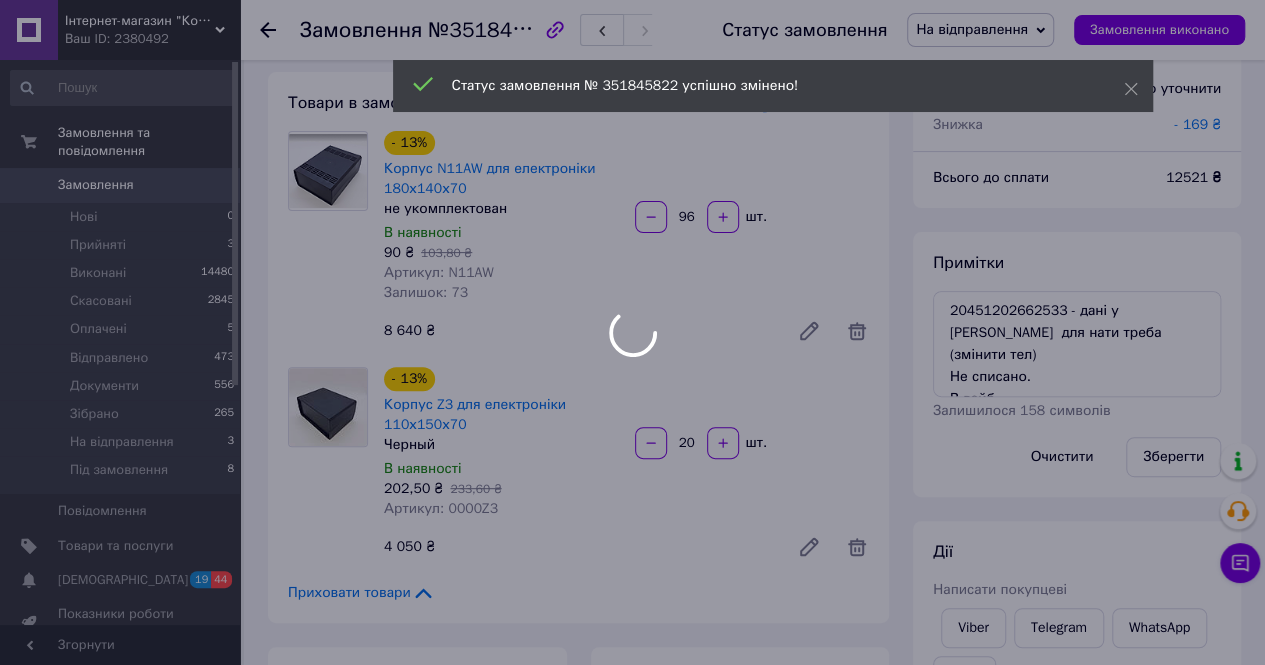scroll, scrollTop: 344, scrollLeft: 0, axis: vertical 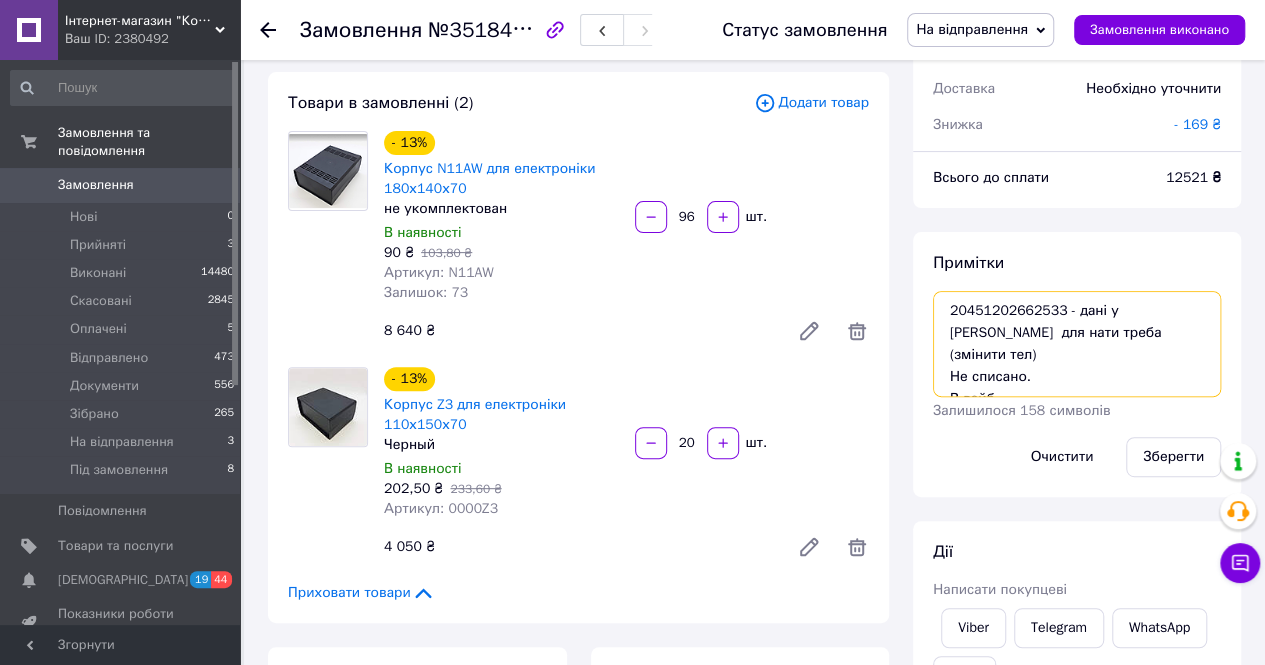 drag, startPoint x: 965, startPoint y: 229, endPoint x: 944, endPoint y: 230, distance: 21.023796 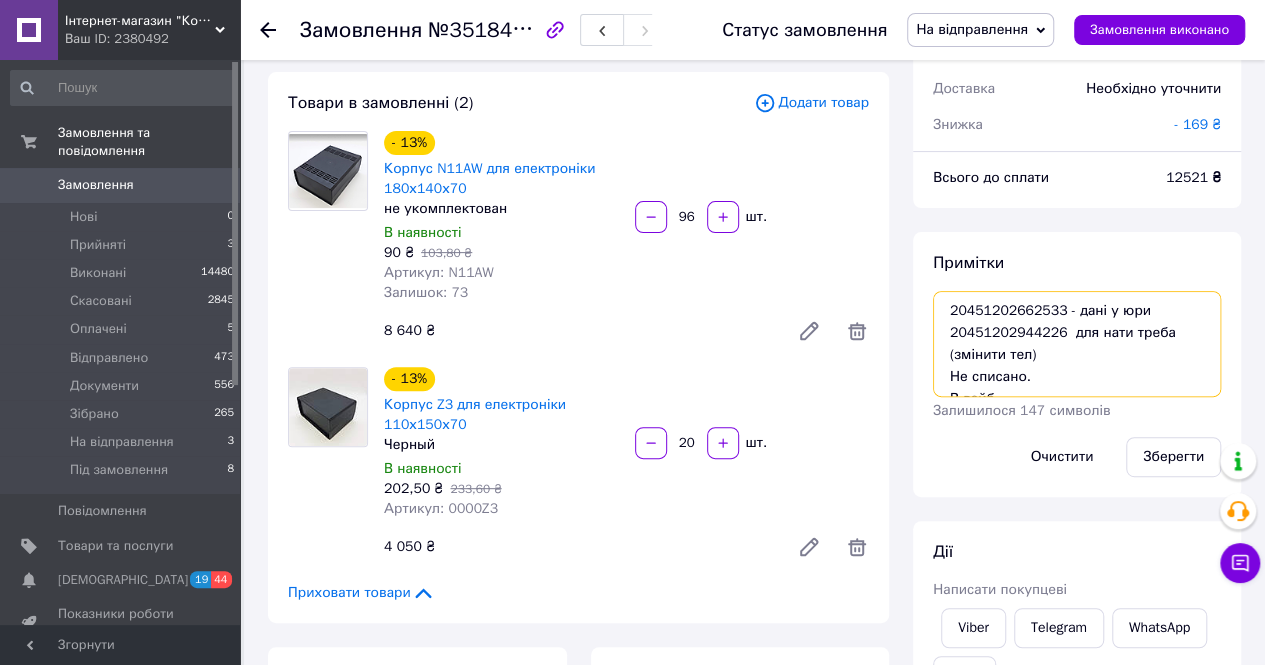 drag, startPoint x: 1062, startPoint y: 231, endPoint x: 1162, endPoint y: 231, distance: 100 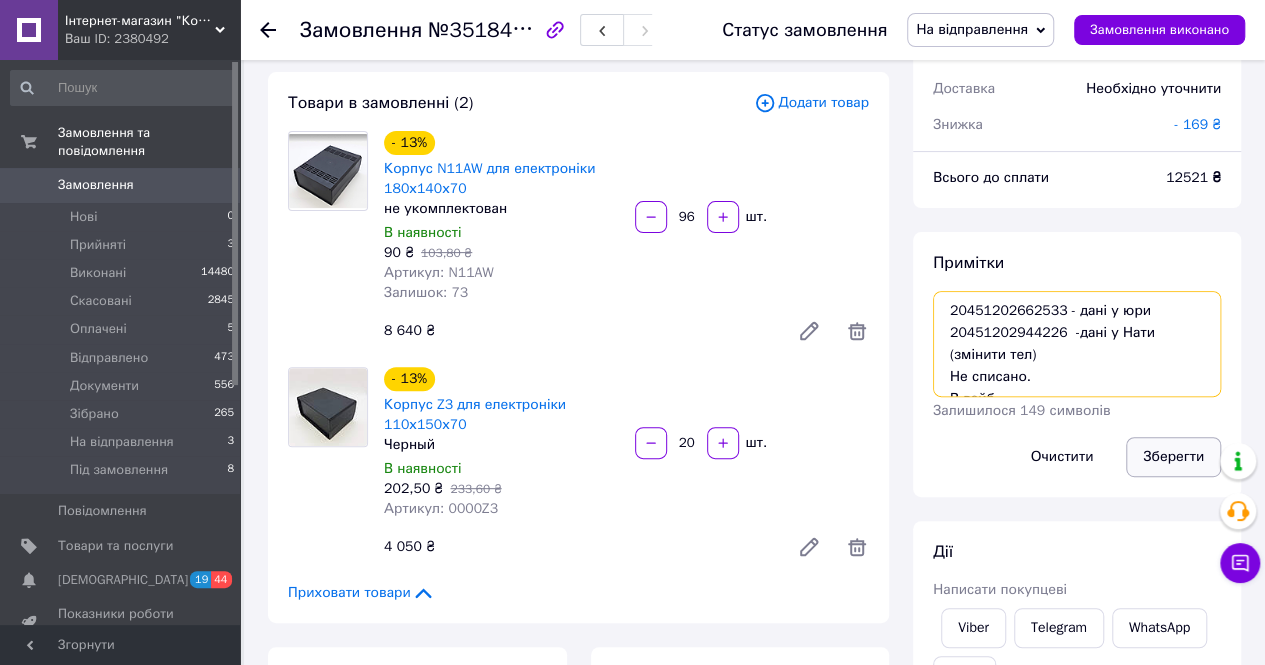 type on "20451202662533 - дані у юри
20451202944226  -дані у Нати (змінити тел)
Не списано.
В вайб
Z3 -от НАТИ (5 шт *168.7 =843.5,  15 шт * 202,5  = 3037.5 )" 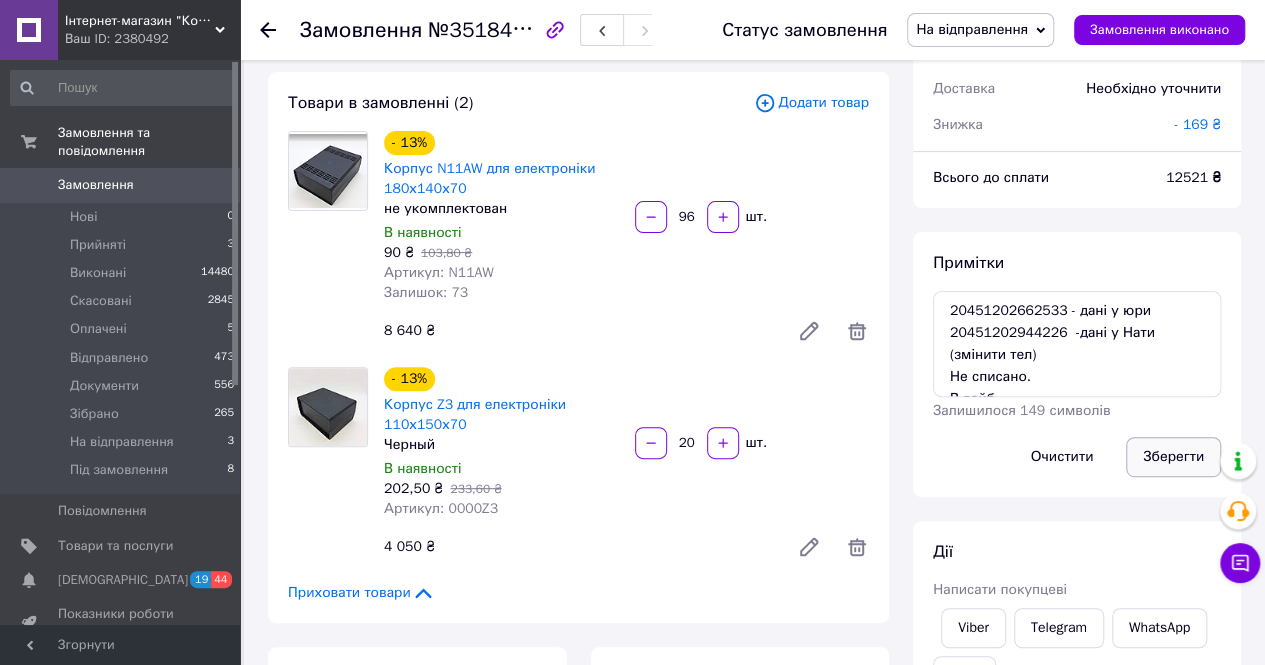 click on "Зберегти" at bounding box center (1173, 457) 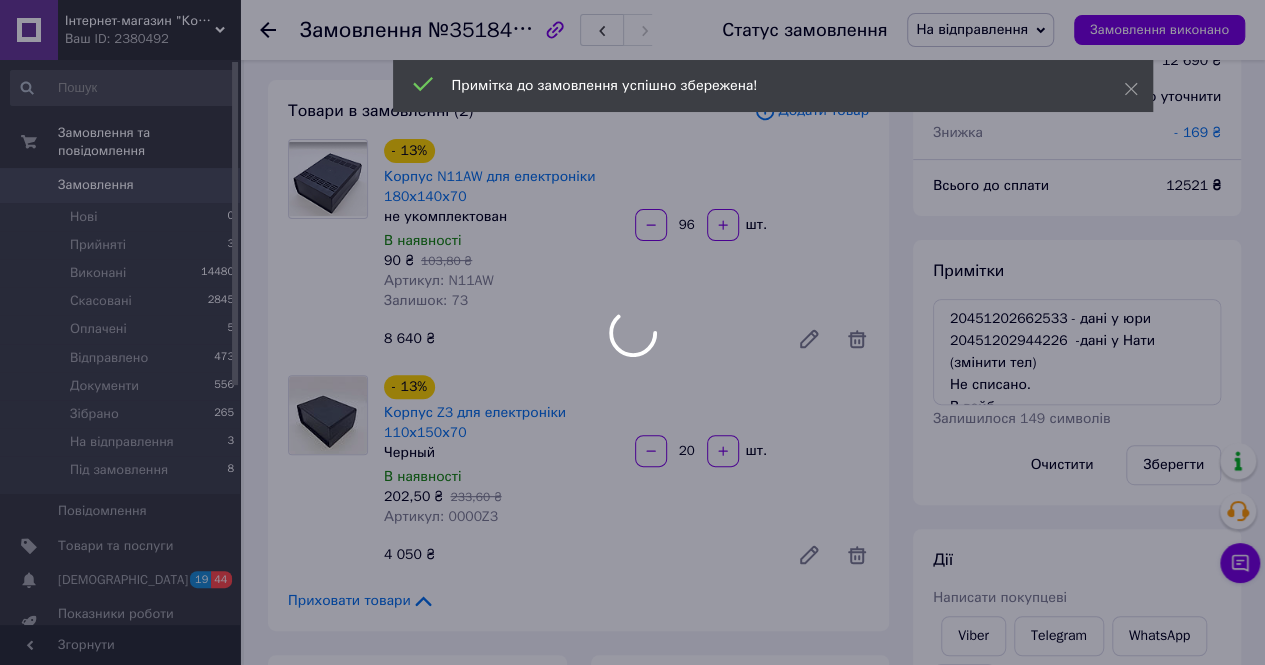 scroll, scrollTop: 500, scrollLeft: 0, axis: vertical 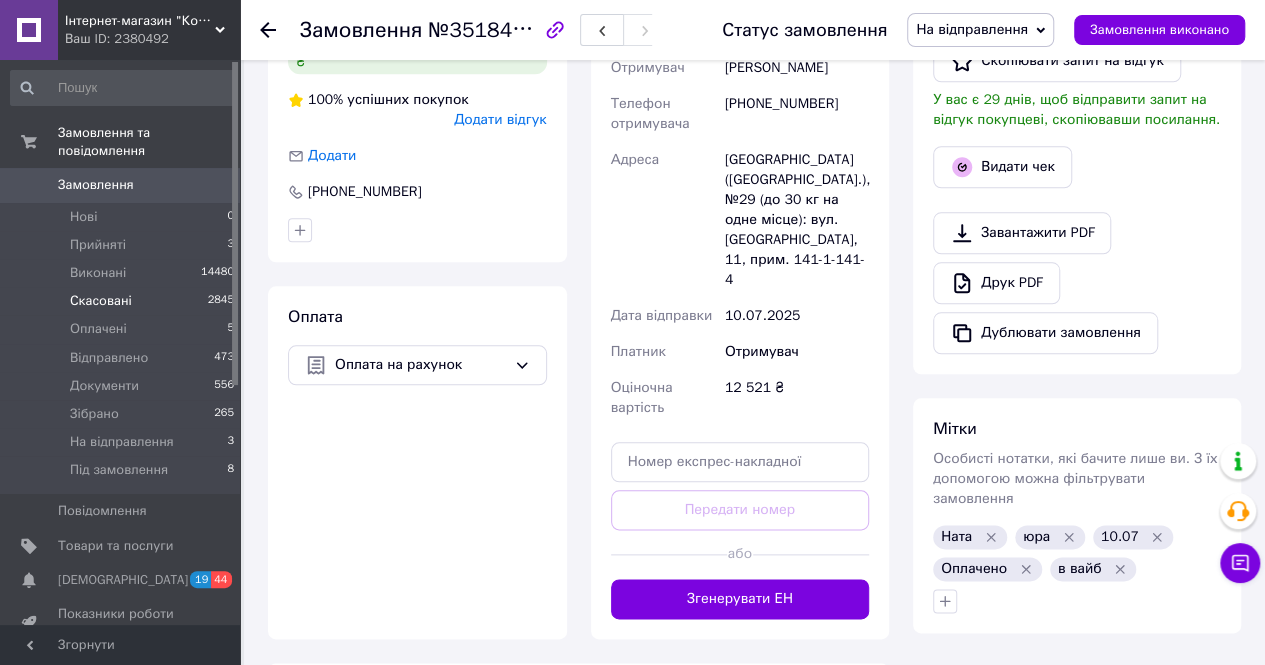 drag, startPoint x: 95, startPoint y: 309, endPoint x: 101, endPoint y: 295, distance: 15.231546 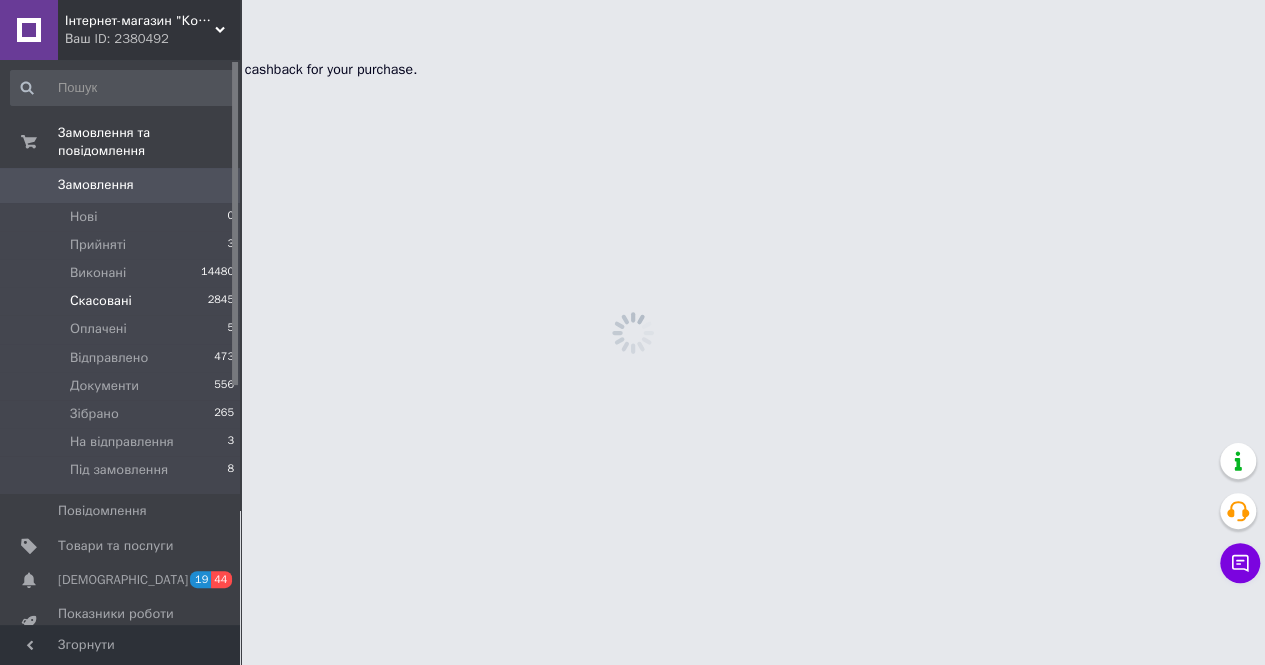 scroll, scrollTop: 0, scrollLeft: 0, axis: both 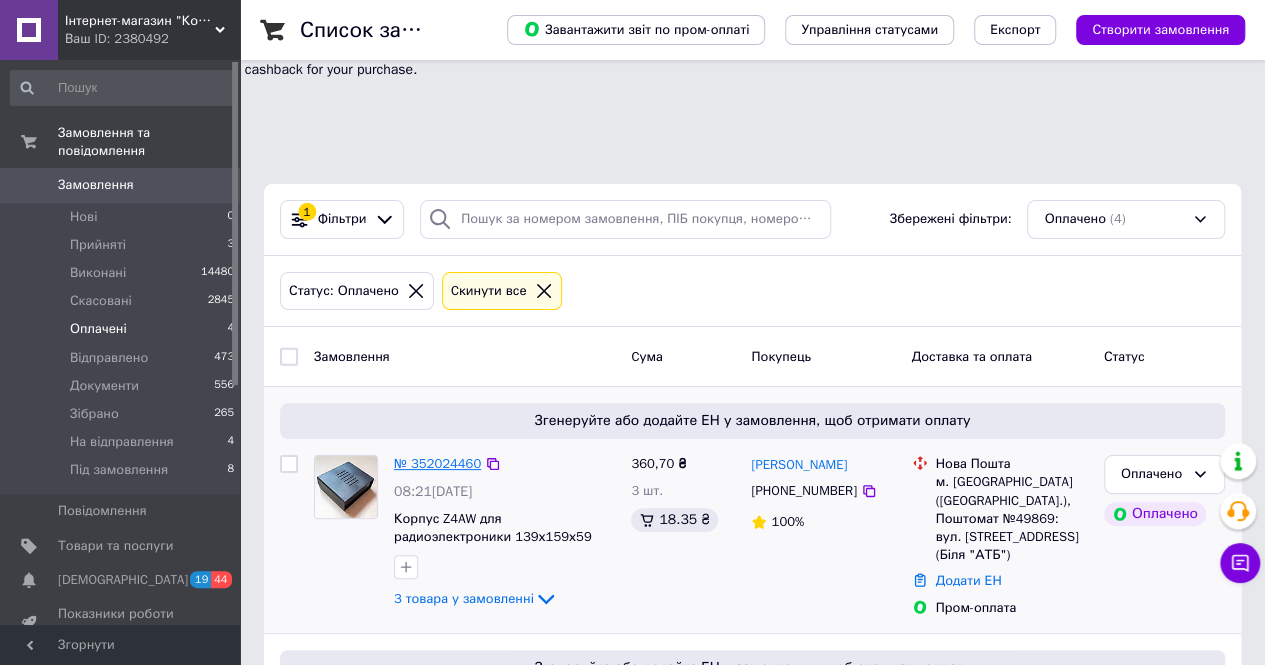 click on "№ 352024460" at bounding box center (437, 463) 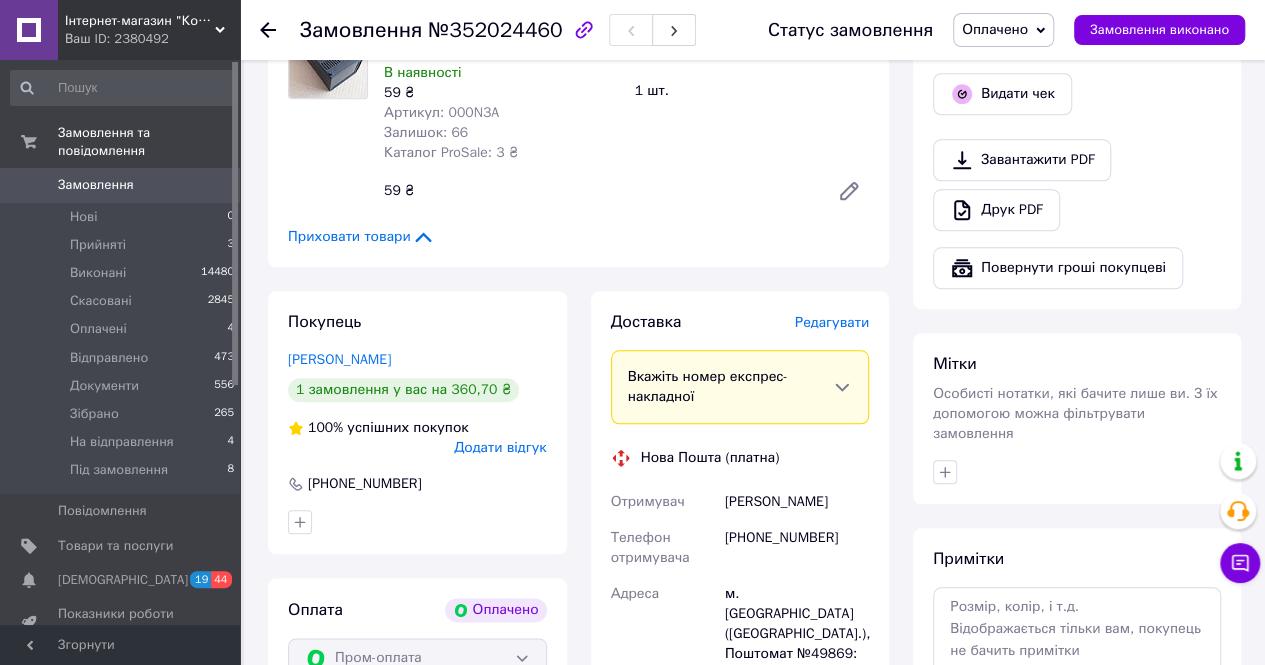scroll, scrollTop: 900, scrollLeft: 0, axis: vertical 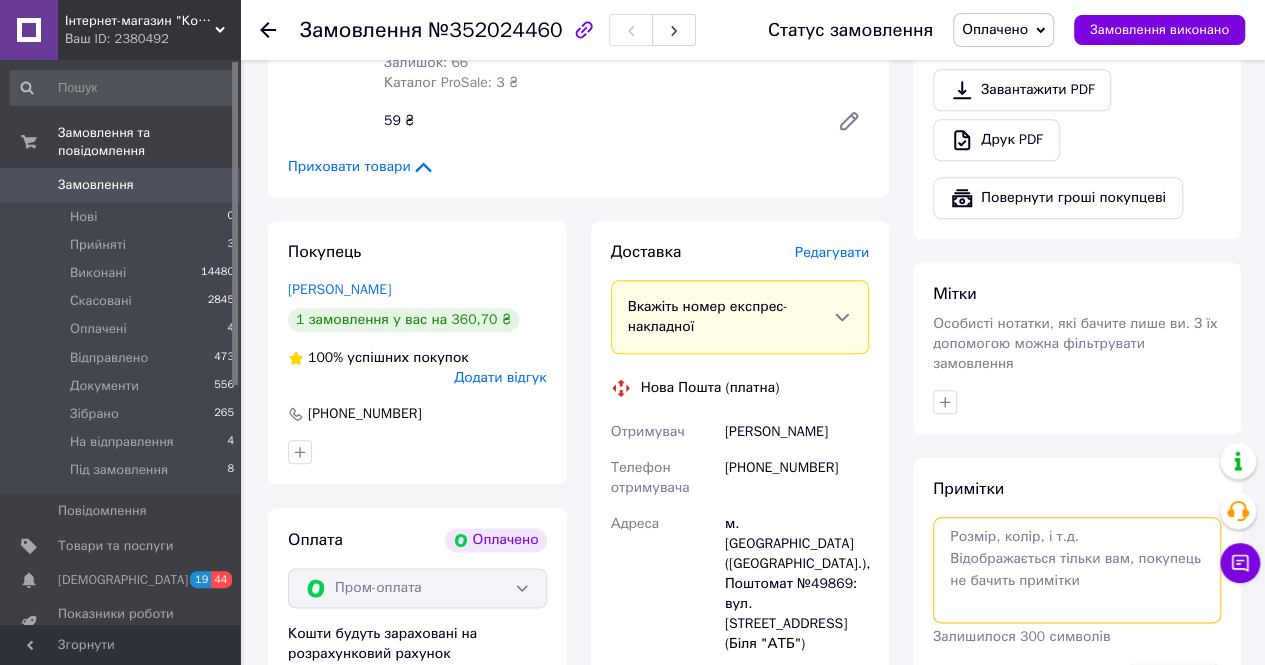 click at bounding box center (1077, 570) 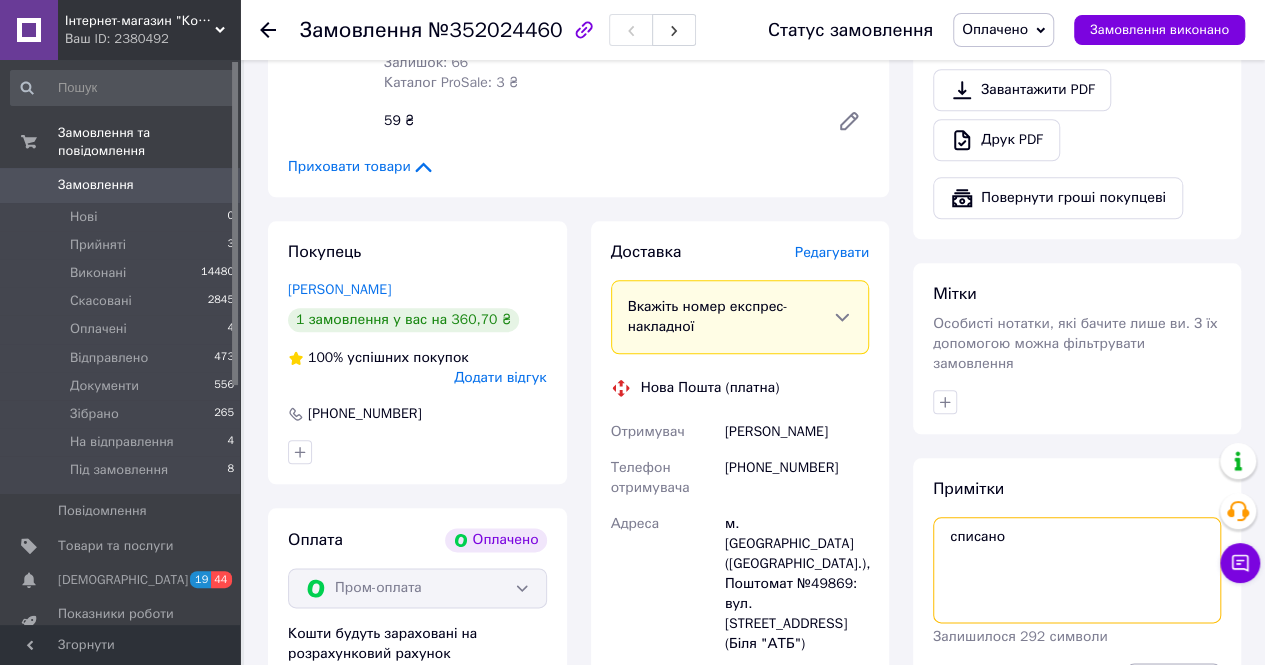 type on "списано" 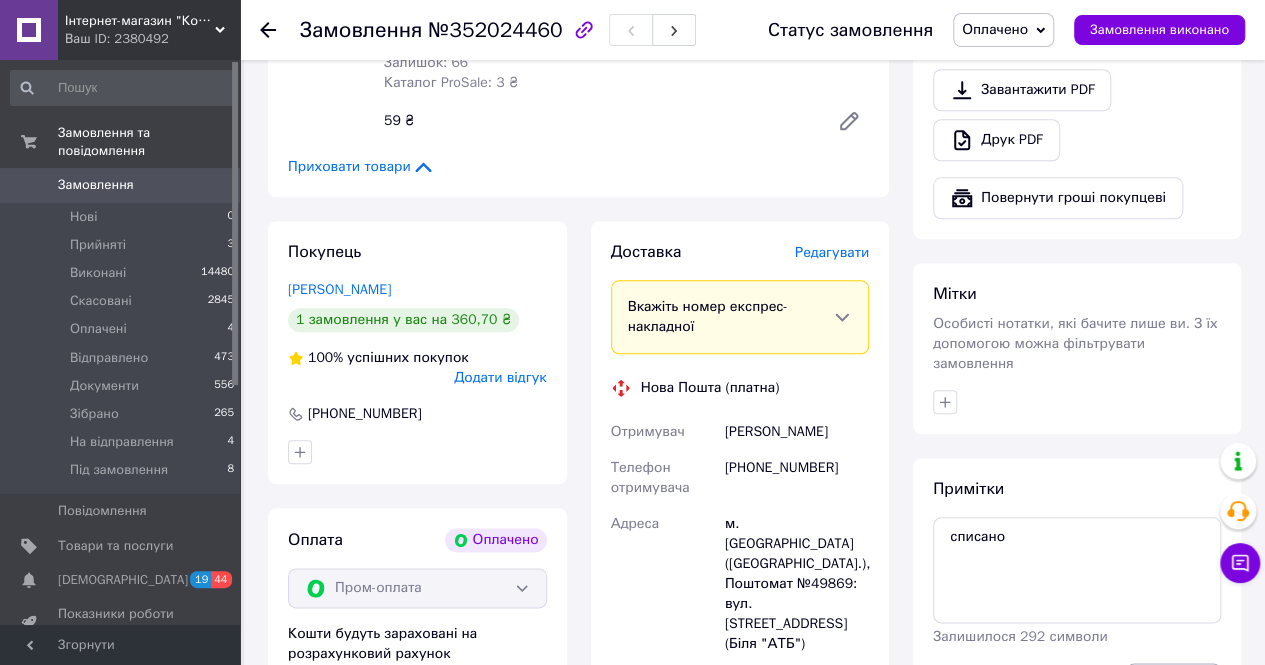 click on "Зберегти" at bounding box center (1173, 683) 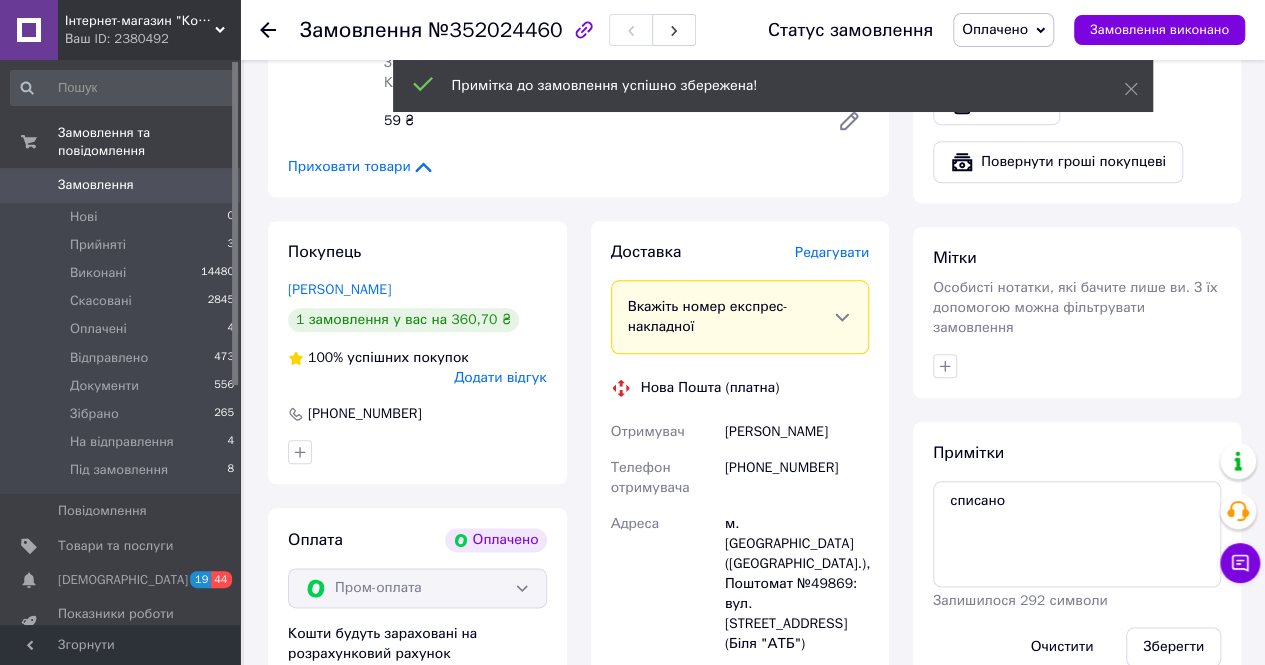 click on "№352024460" at bounding box center [495, 30] 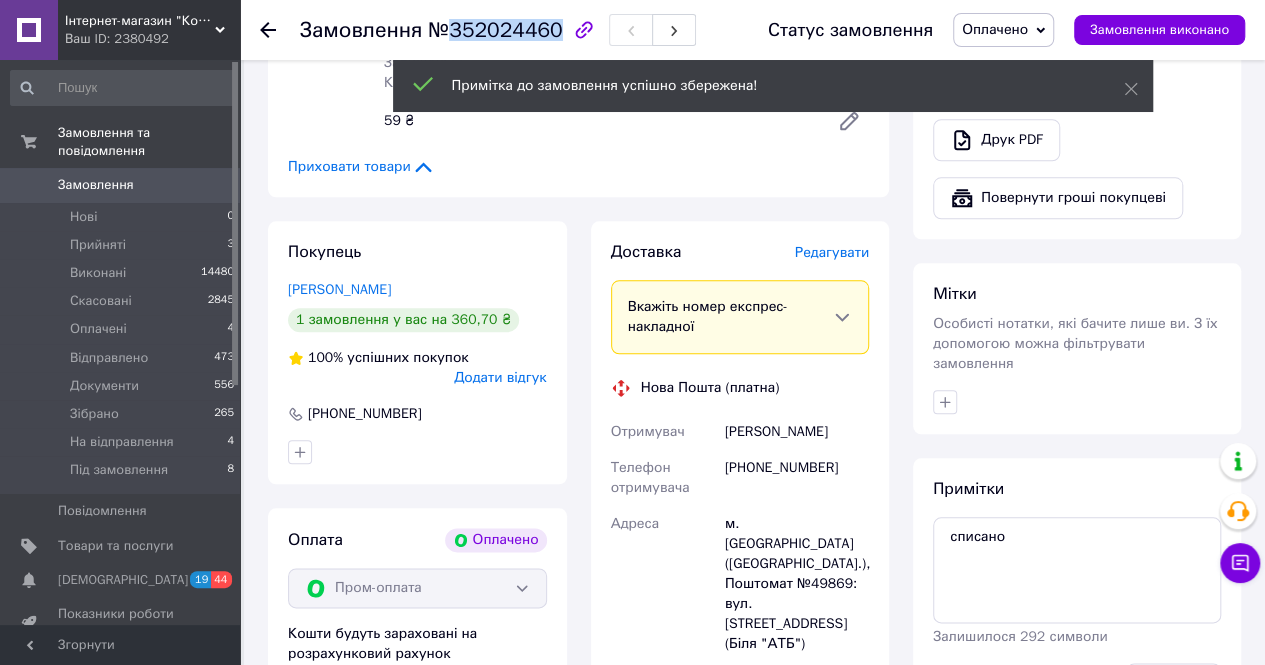 click on "№352024460" at bounding box center (495, 30) 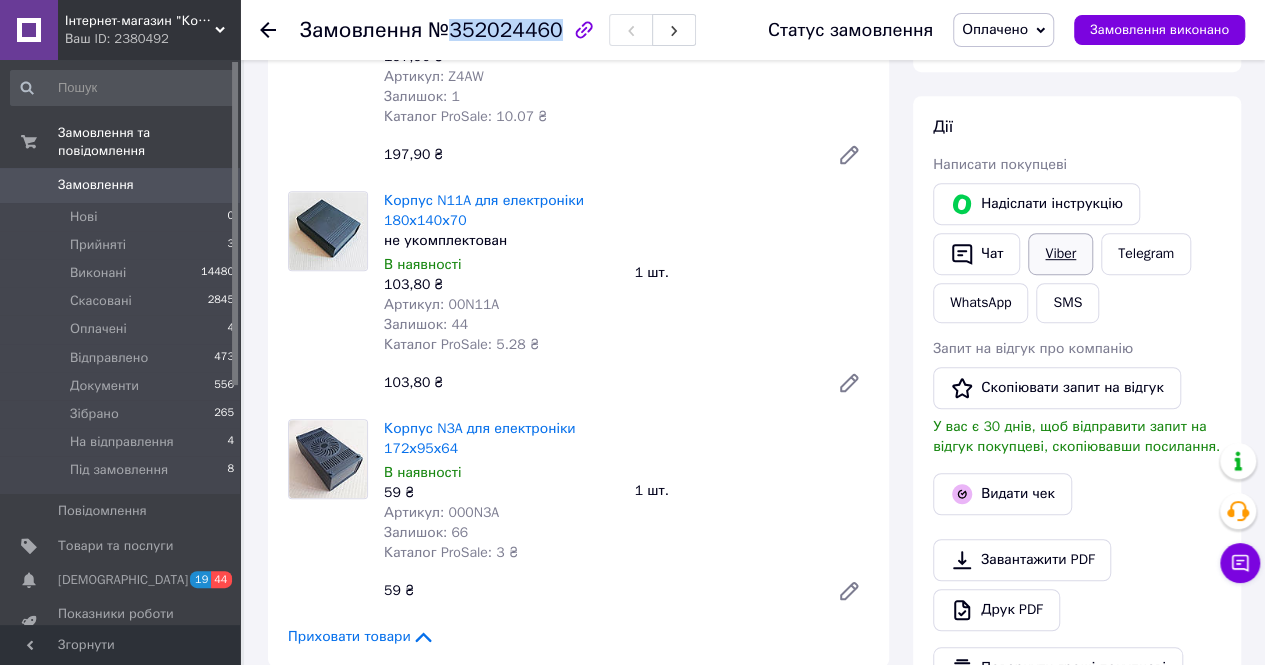 scroll, scrollTop: 400, scrollLeft: 0, axis: vertical 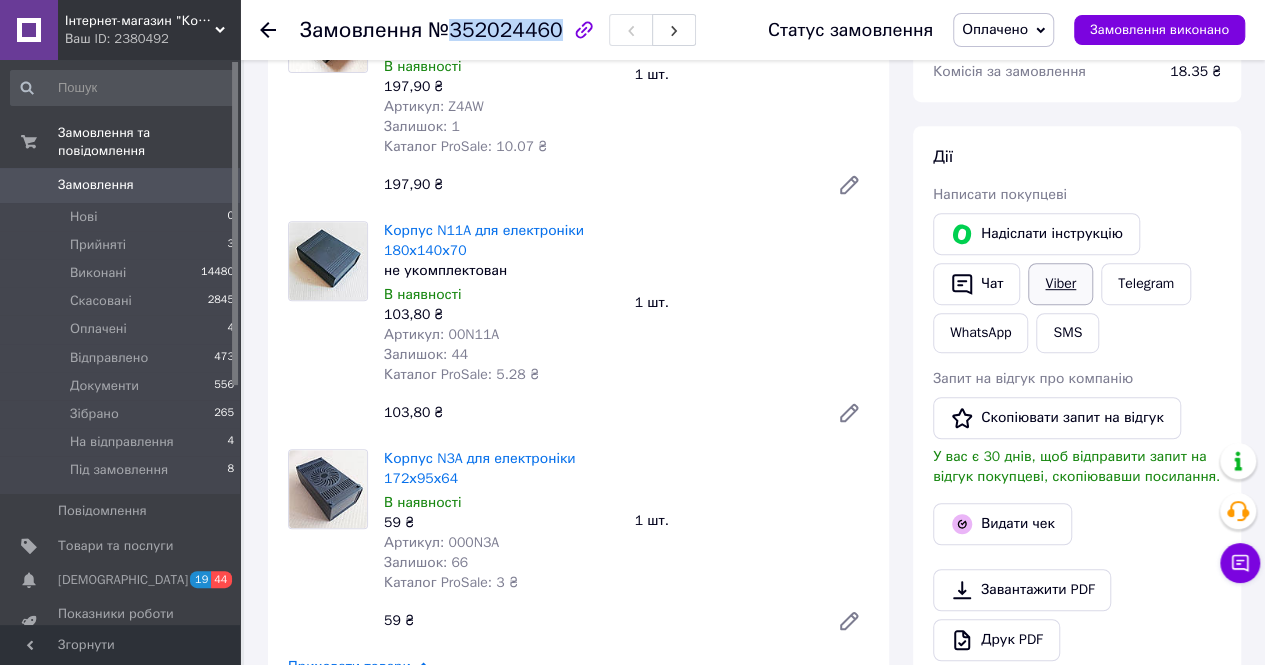 click on "Viber" at bounding box center [1060, 284] 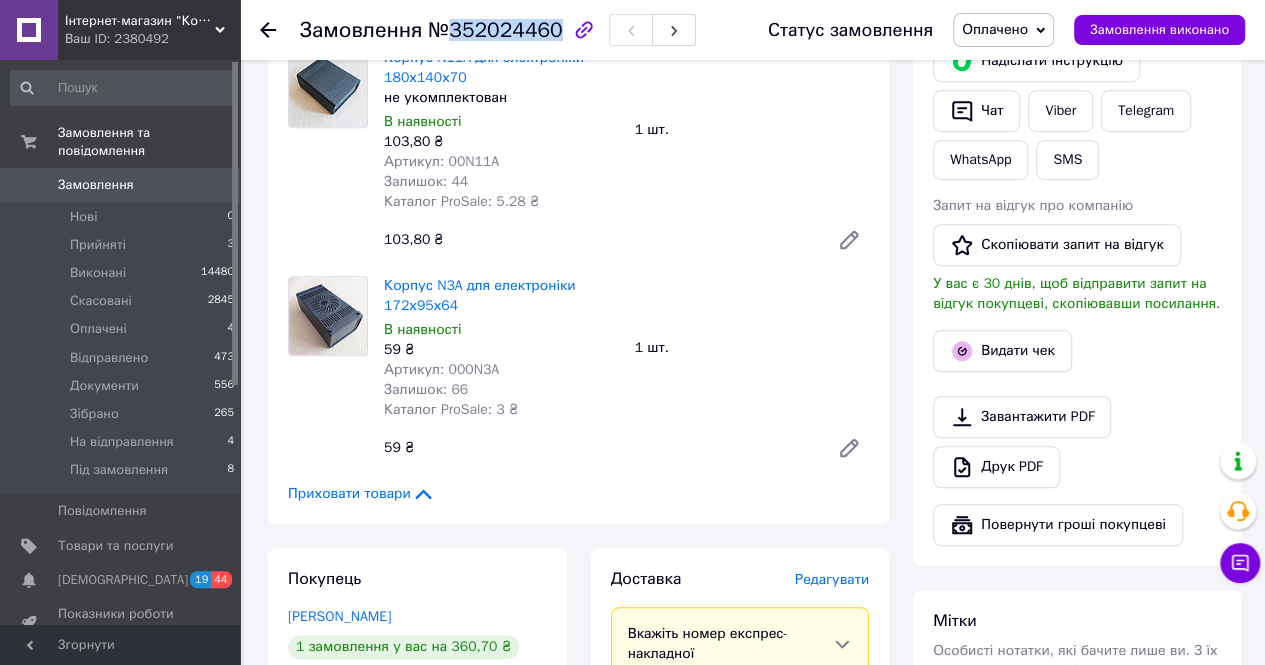 scroll, scrollTop: 700, scrollLeft: 0, axis: vertical 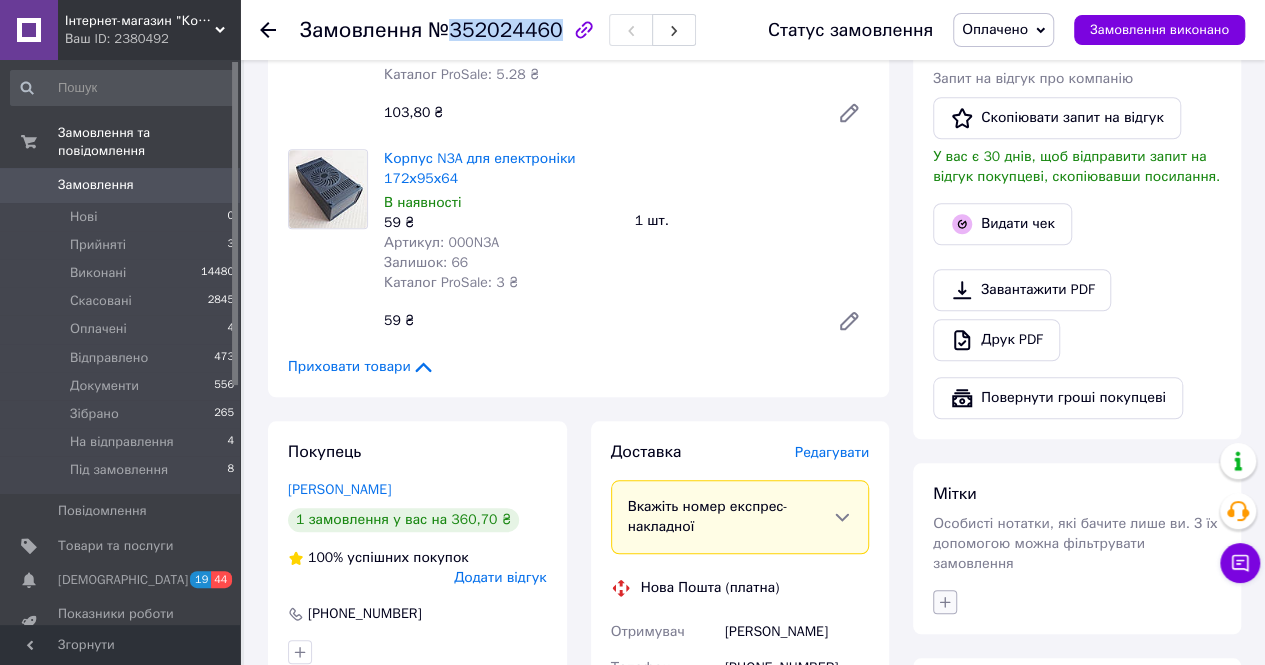 click 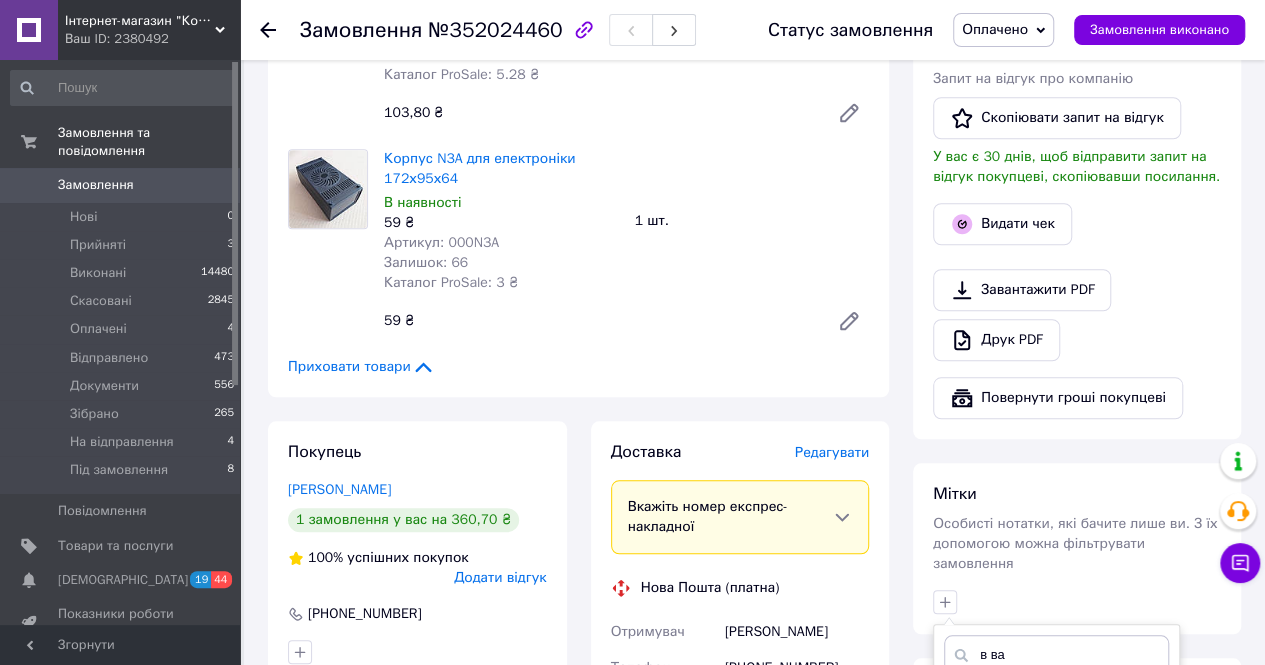 type on "в ва" 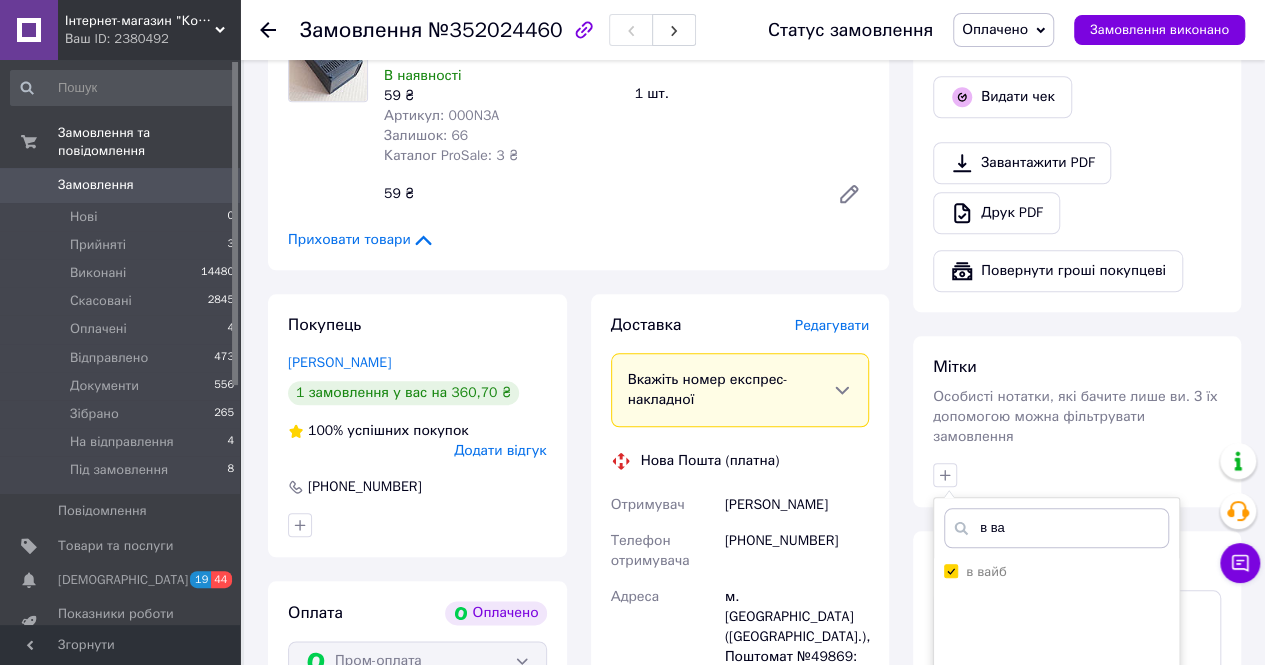 scroll, scrollTop: 900, scrollLeft: 0, axis: vertical 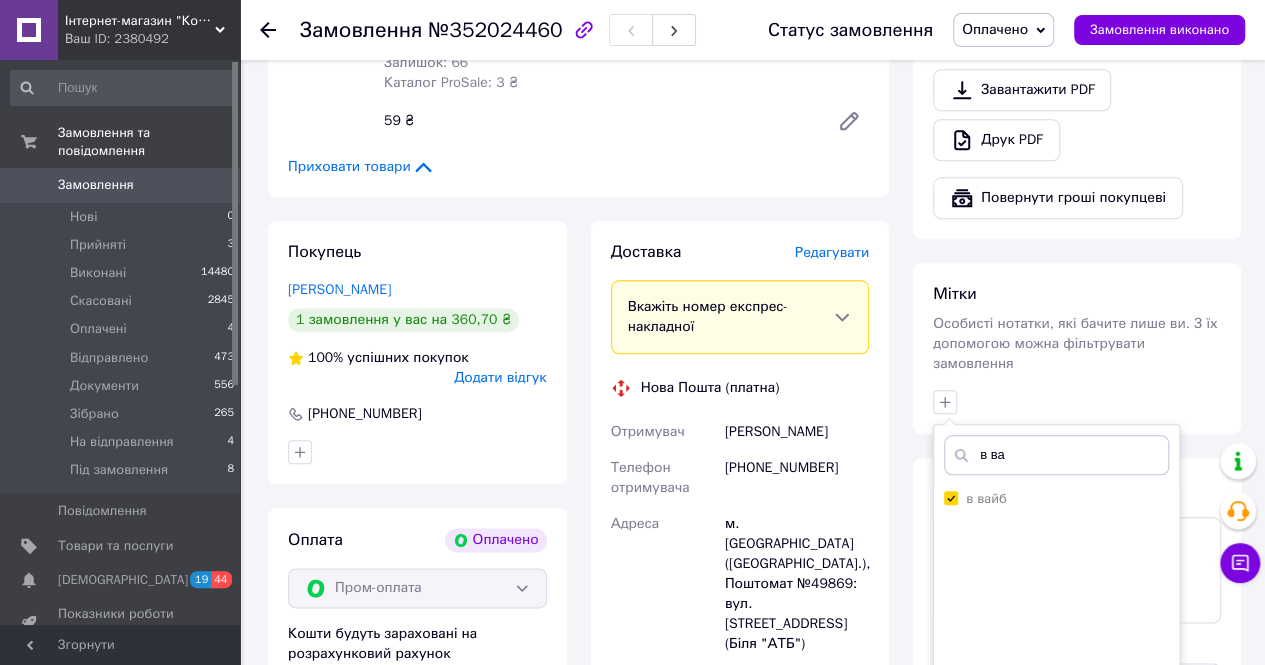 click on "Додати мітку" at bounding box center [1056, 766] 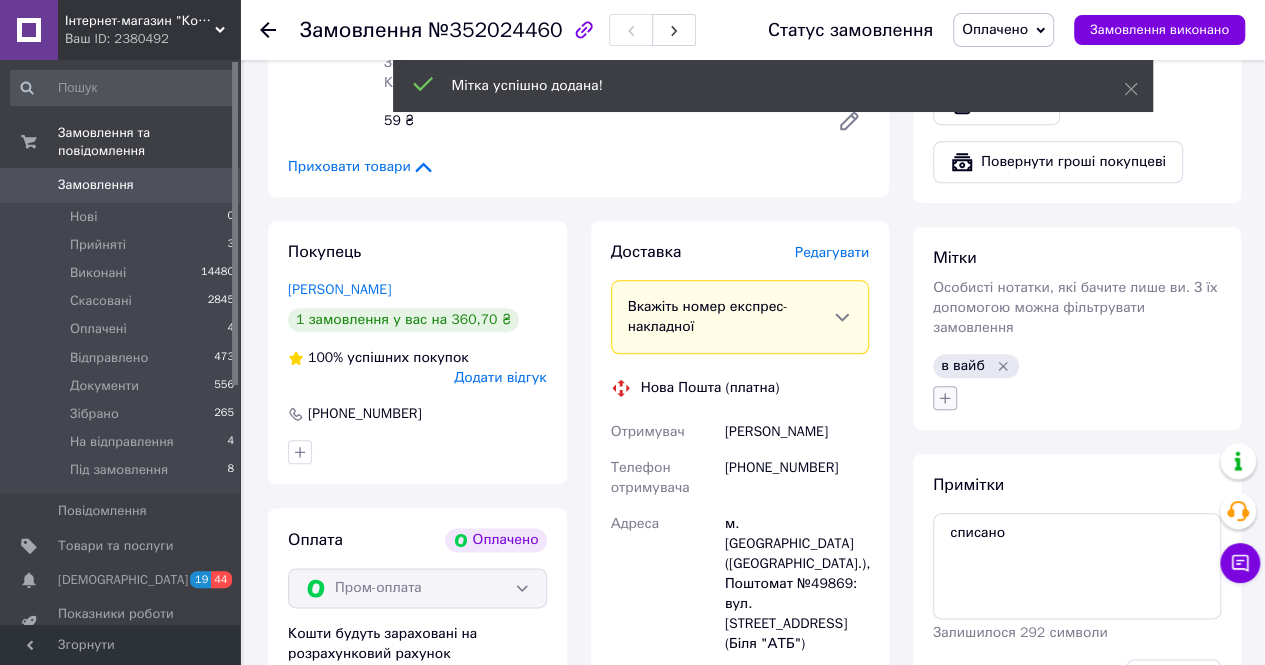 click 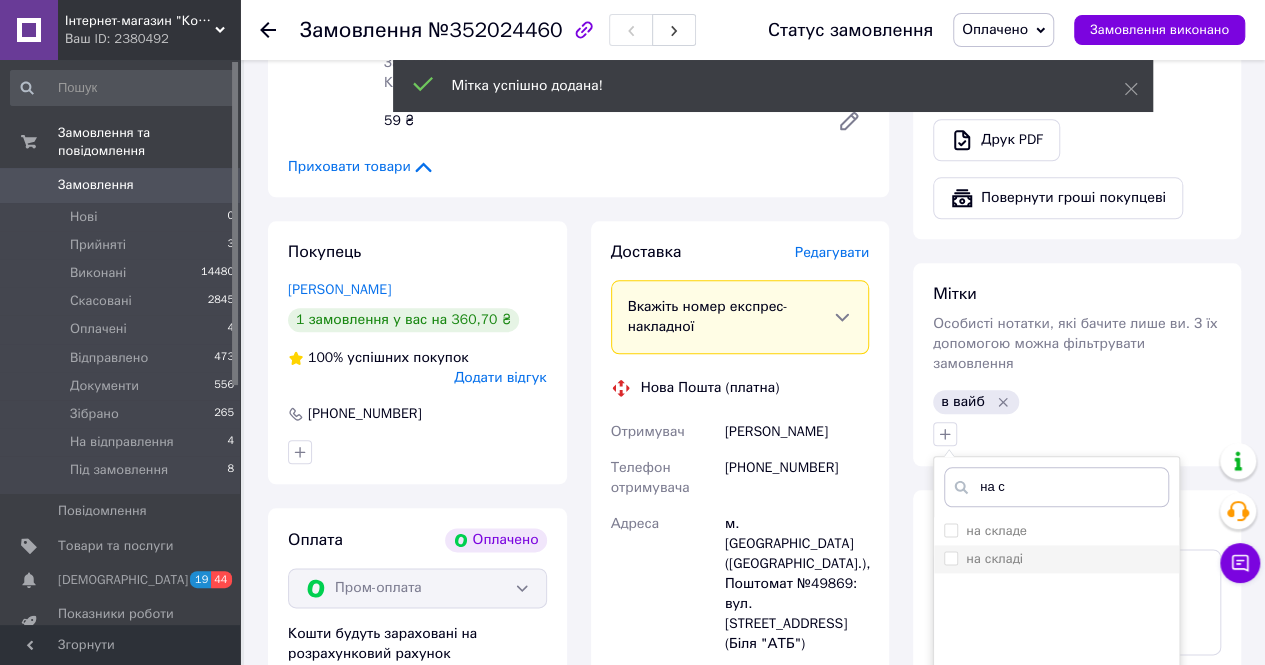 type on "на с" 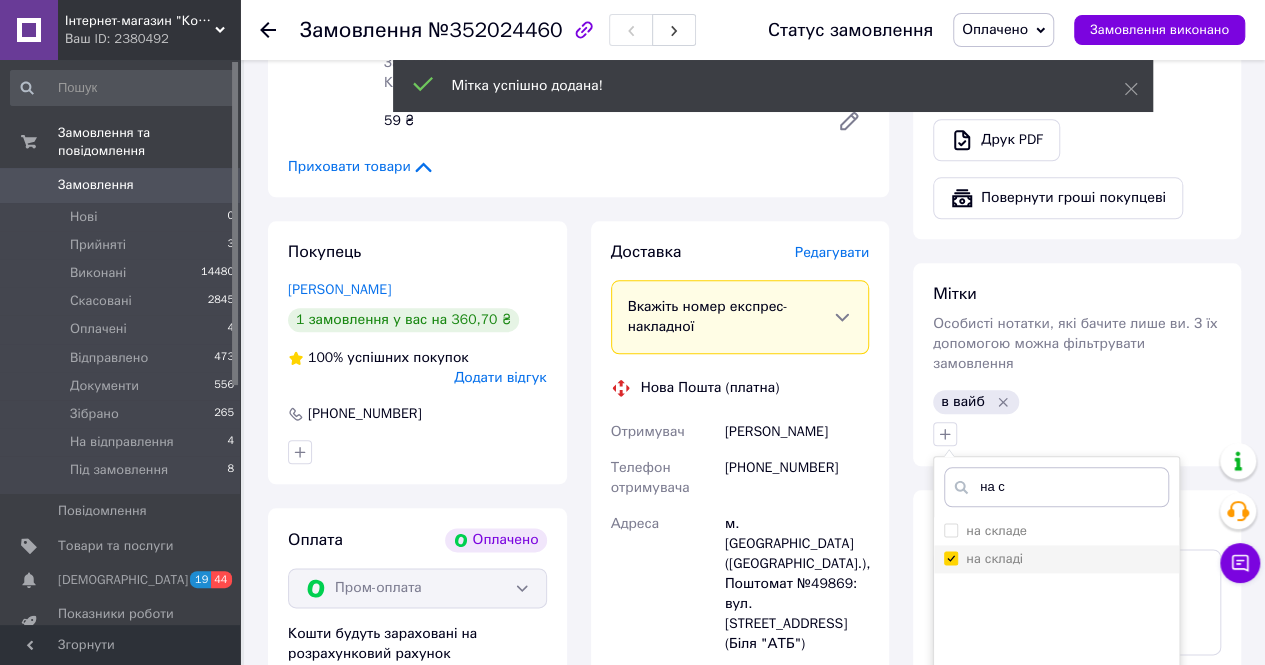 checkbox on "true" 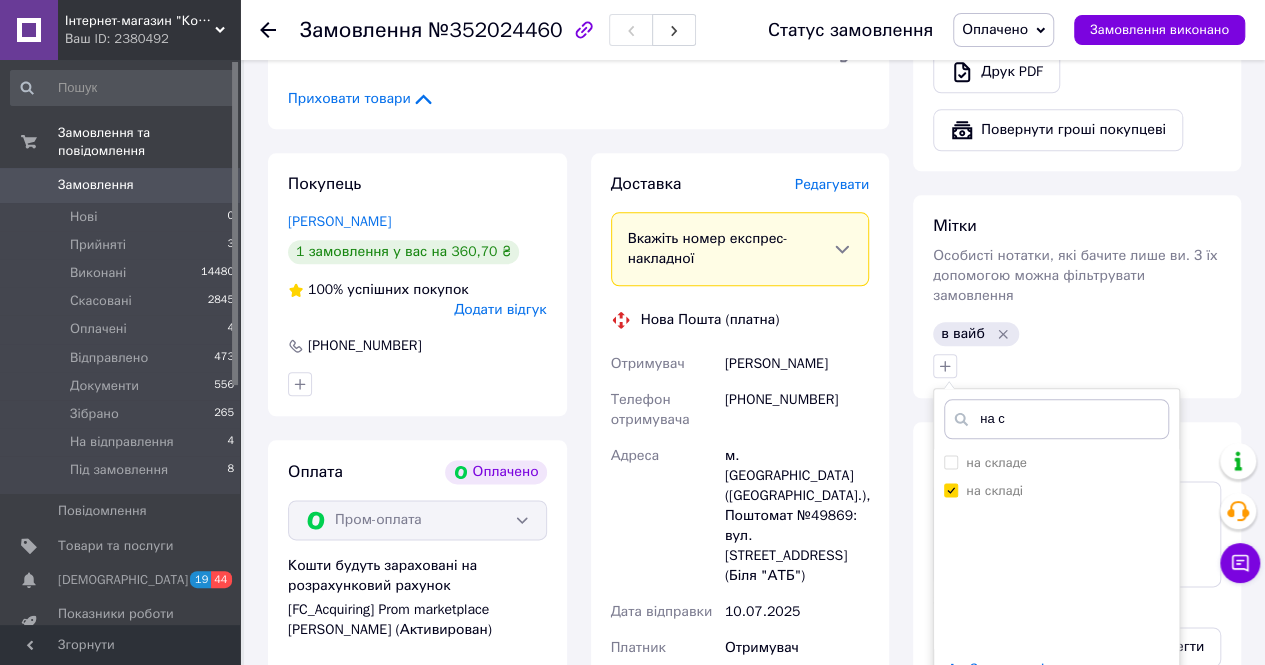 scroll, scrollTop: 1000, scrollLeft: 0, axis: vertical 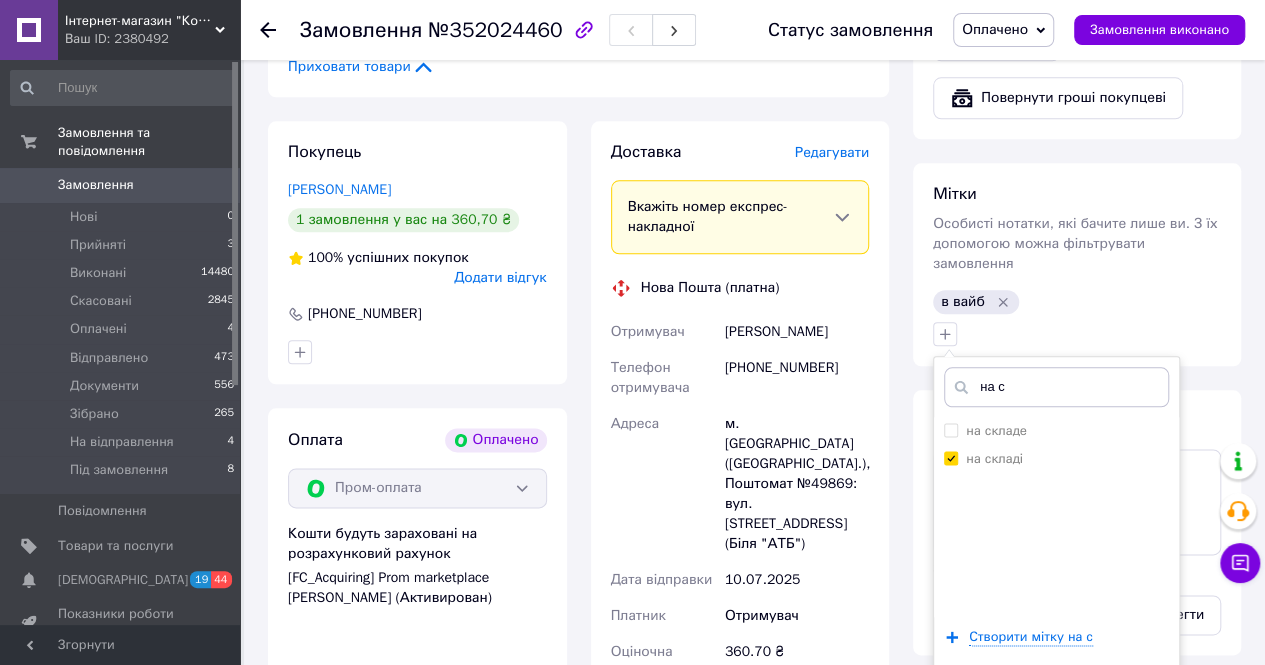 click on "Додати мітку" at bounding box center (1056, 698) 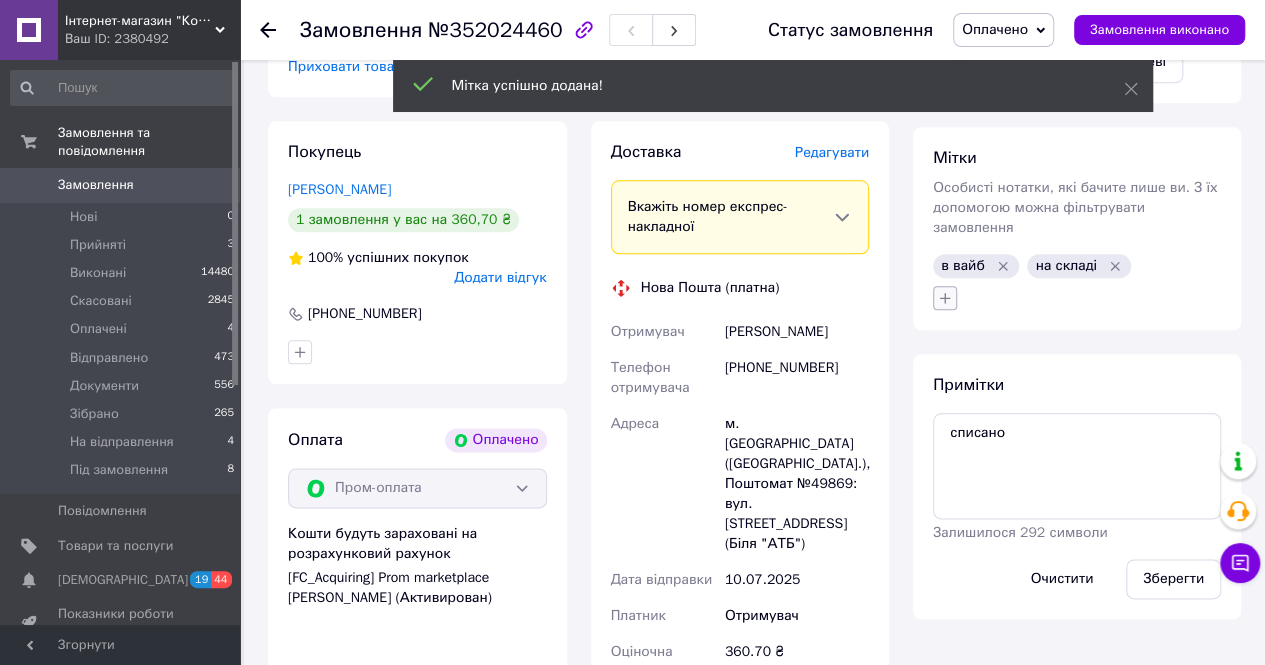 click 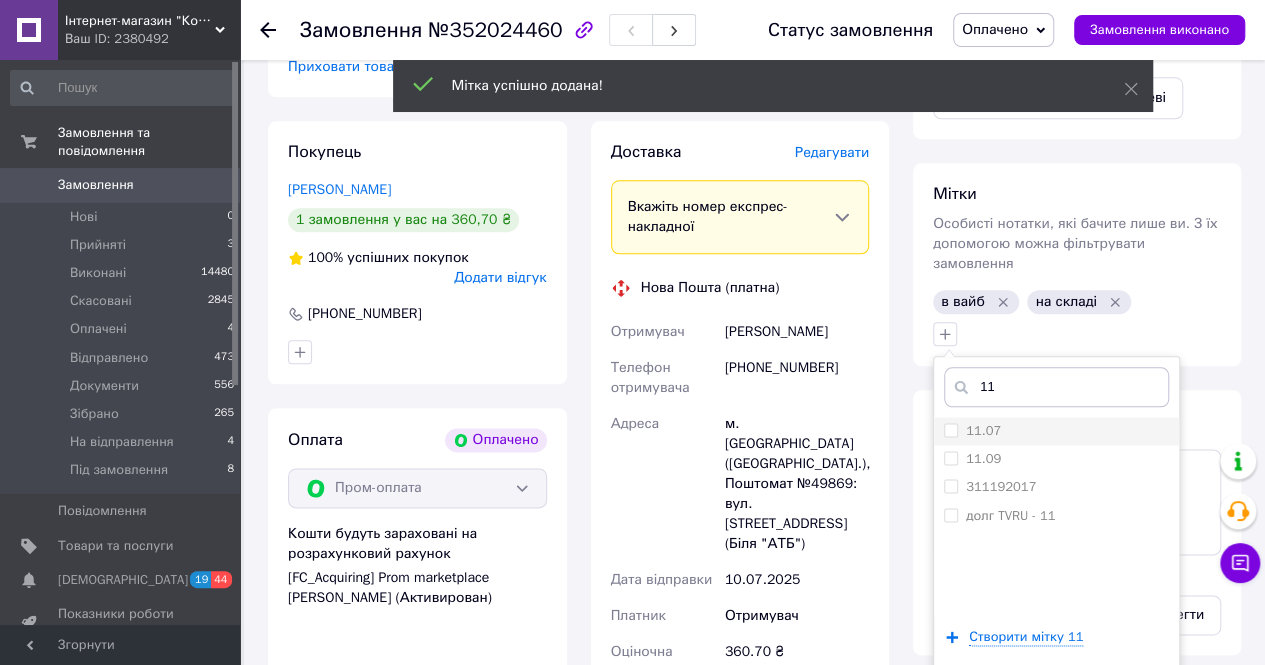 type on "11" 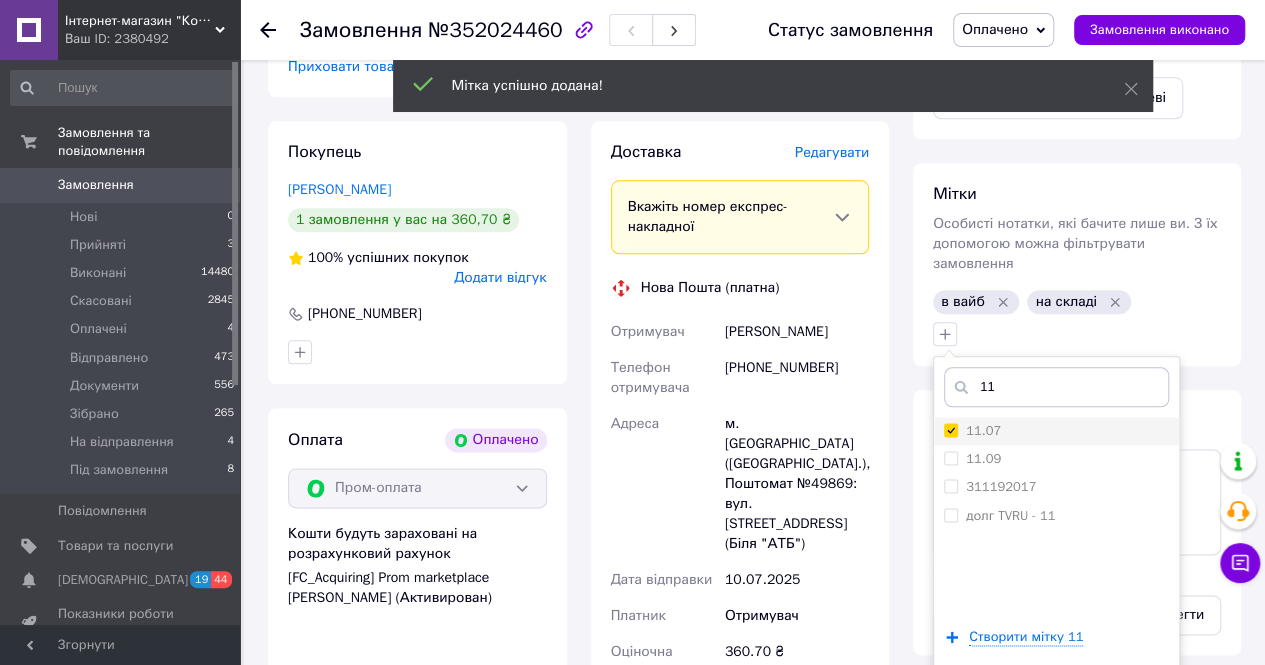 checkbox on "true" 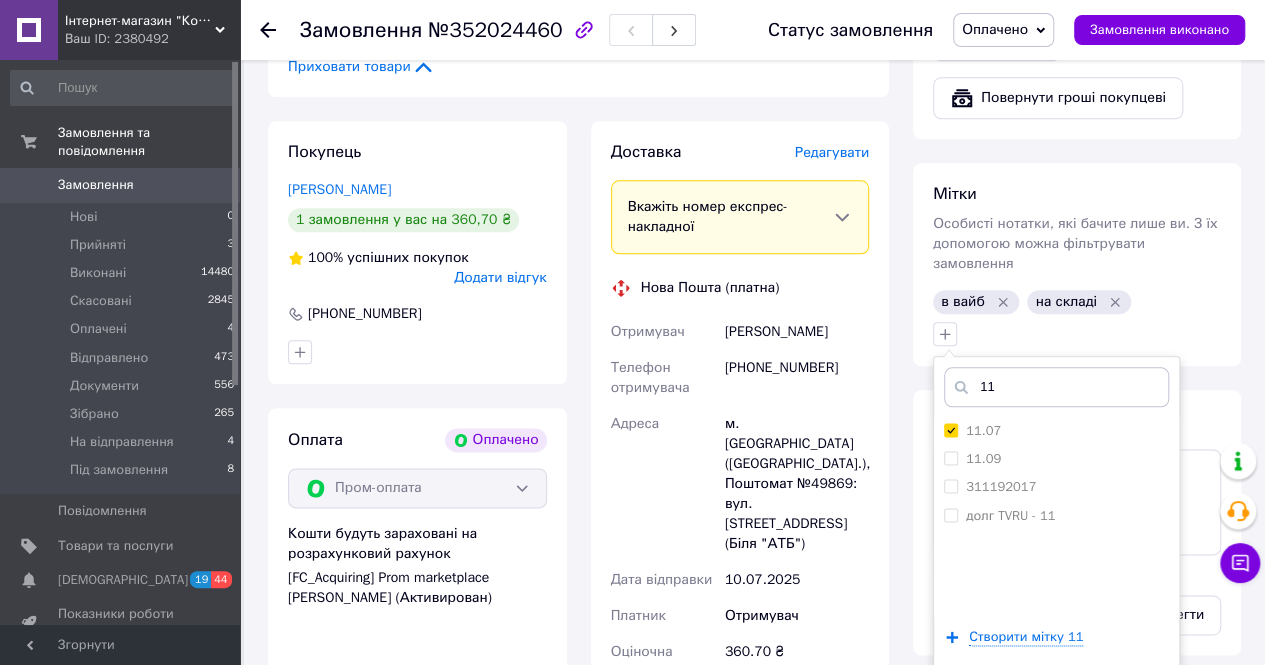 click on "Додати мітку" at bounding box center (1056, 698) 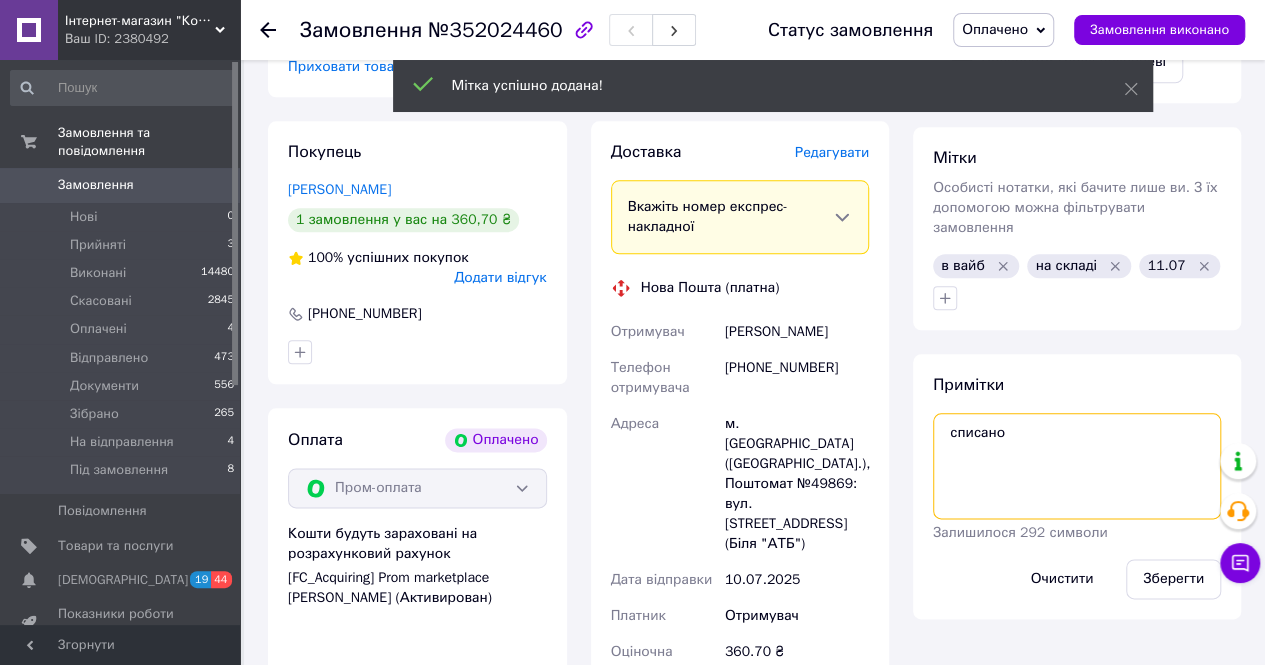 click on "списано" at bounding box center [1077, 466] 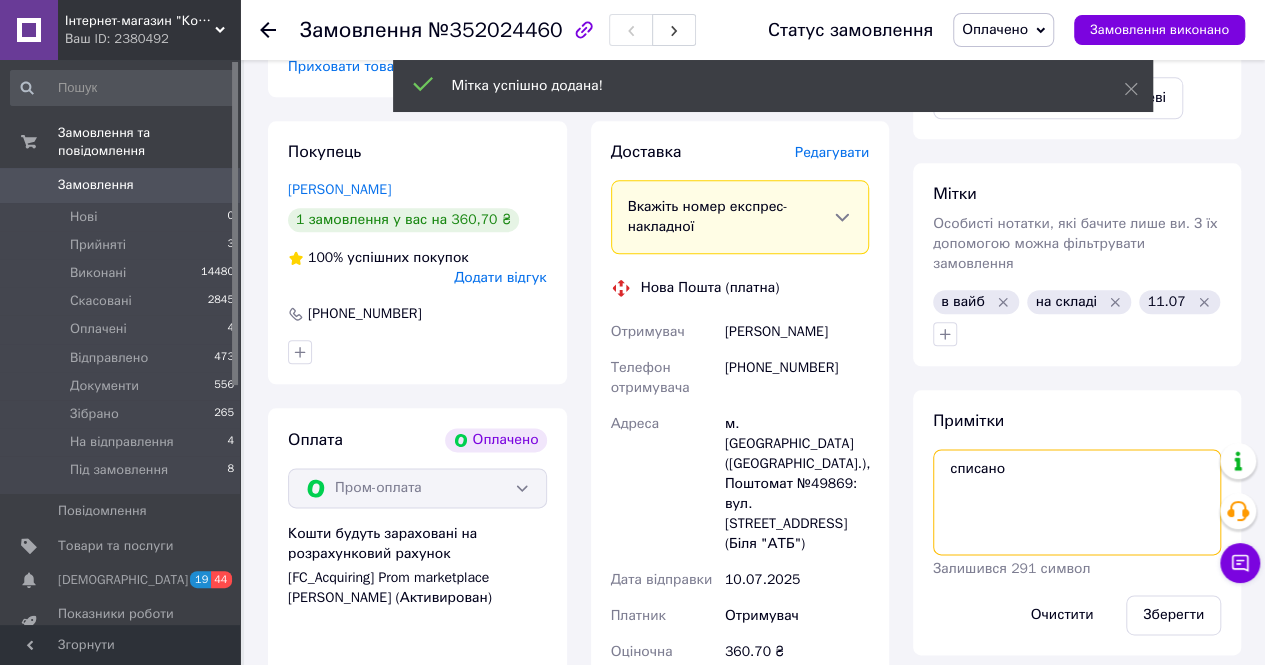 click on "списано" at bounding box center [1077, 502] 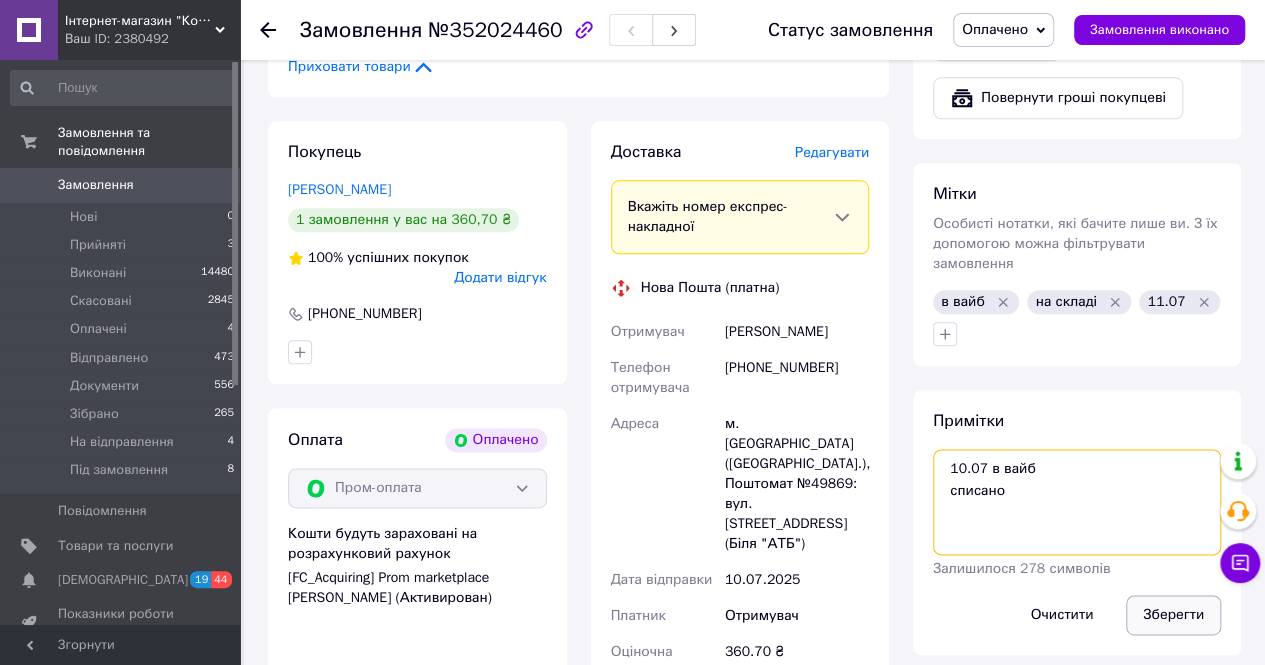 type on "10.07 в вайб
списано" 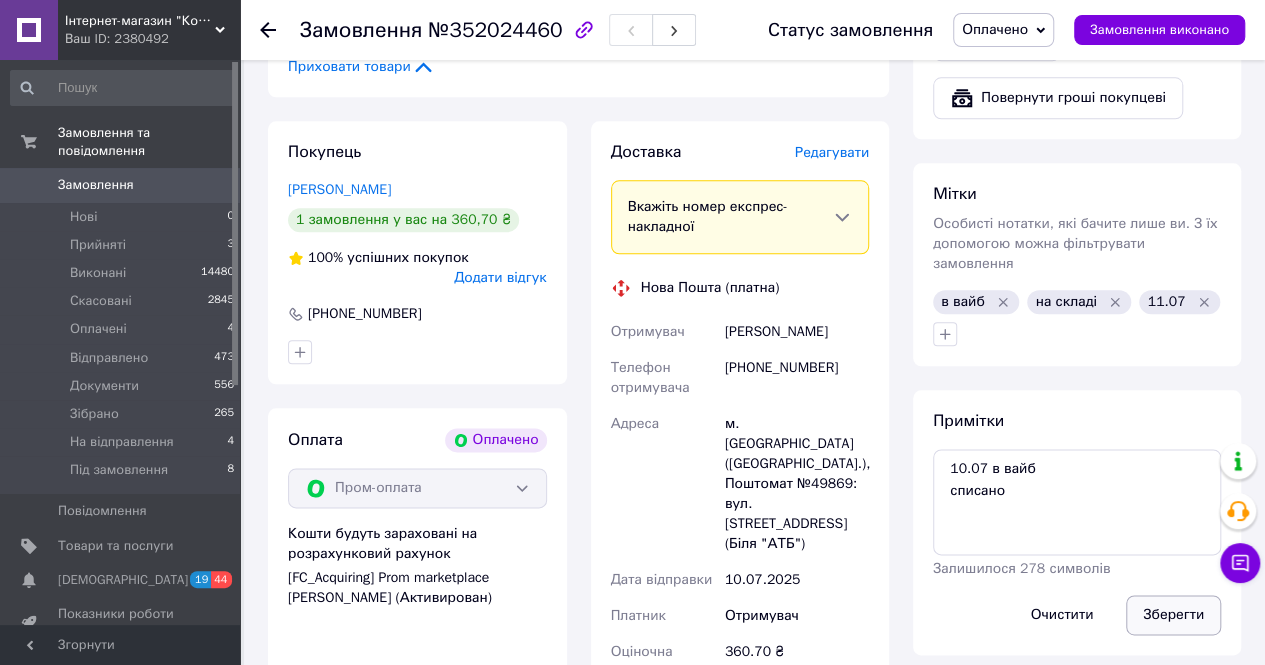 click on "Зберегти" at bounding box center [1173, 615] 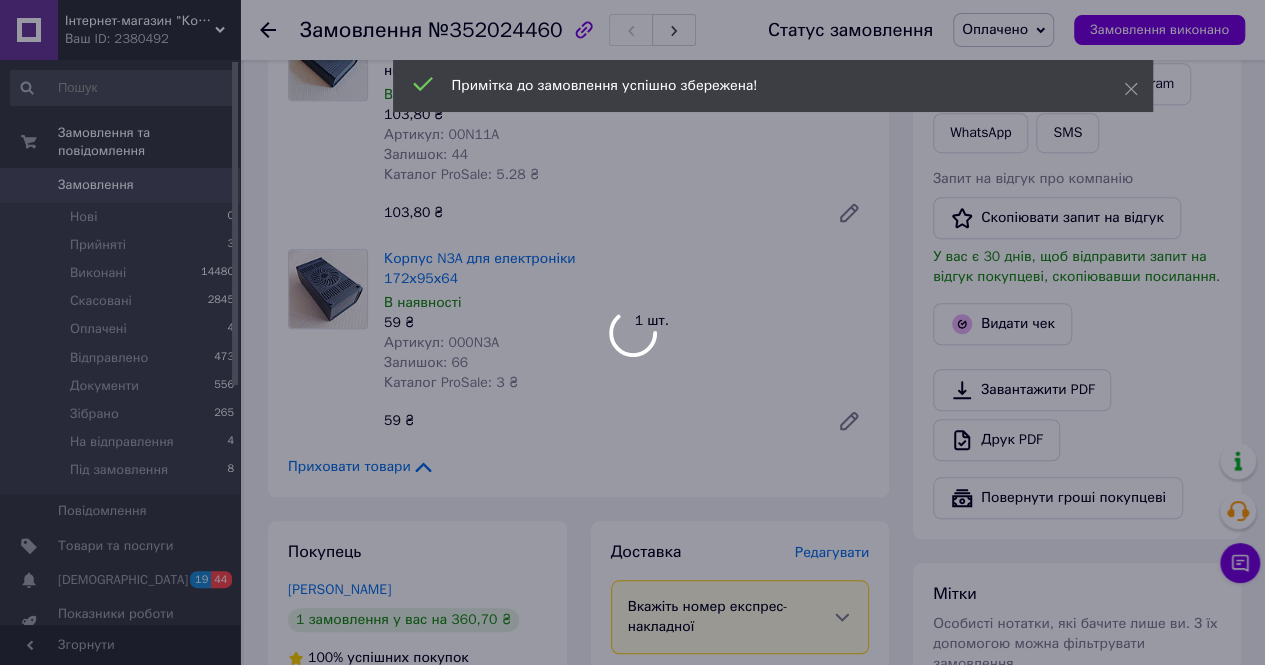 scroll, scrollTop: 100, scrollLeft: 0, axis: vertical 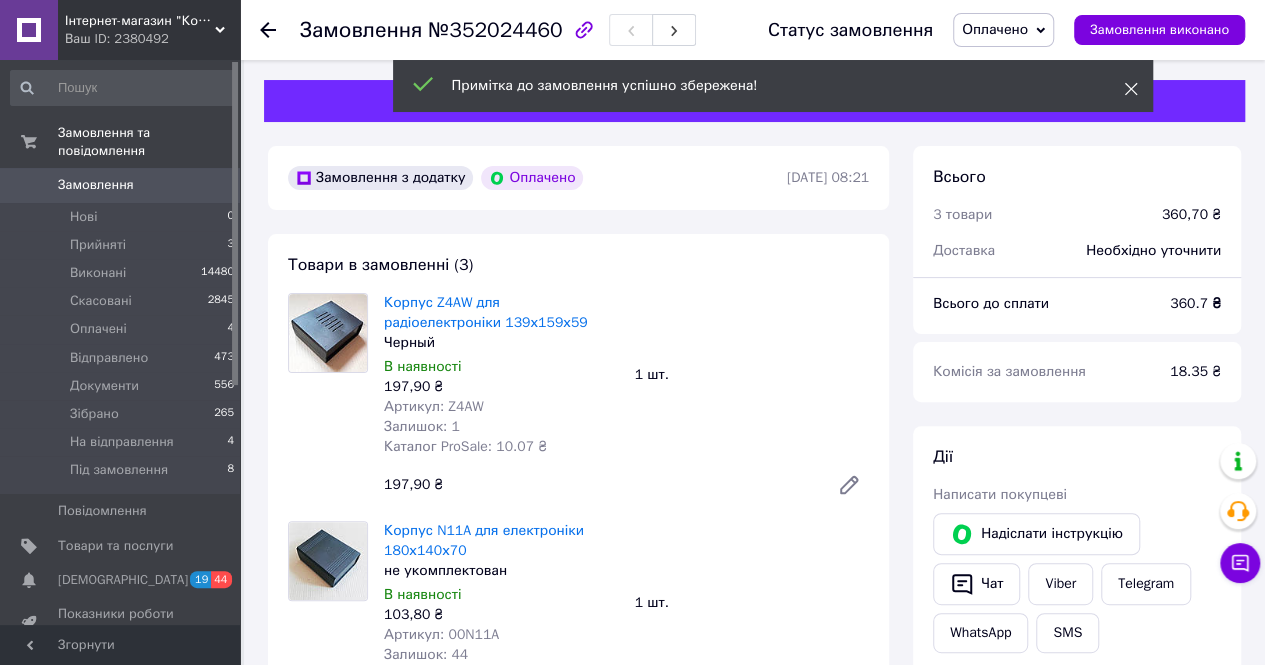 click 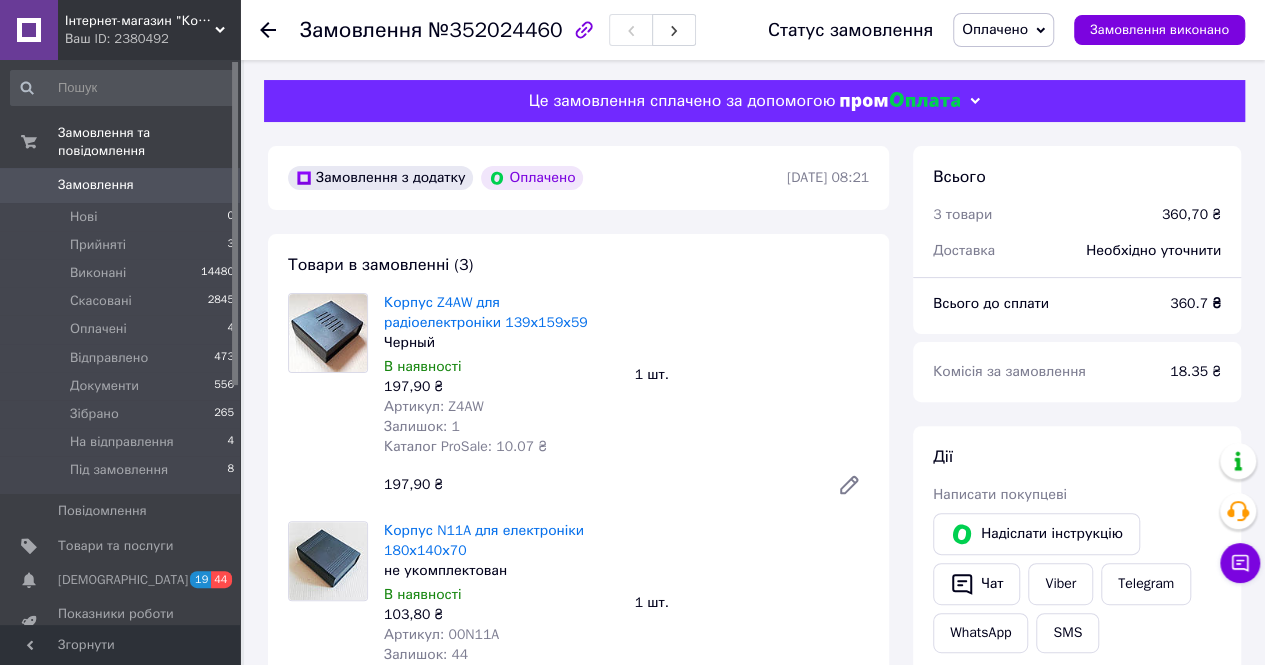 click on "Оплачено" at bounding box center (995, 29) 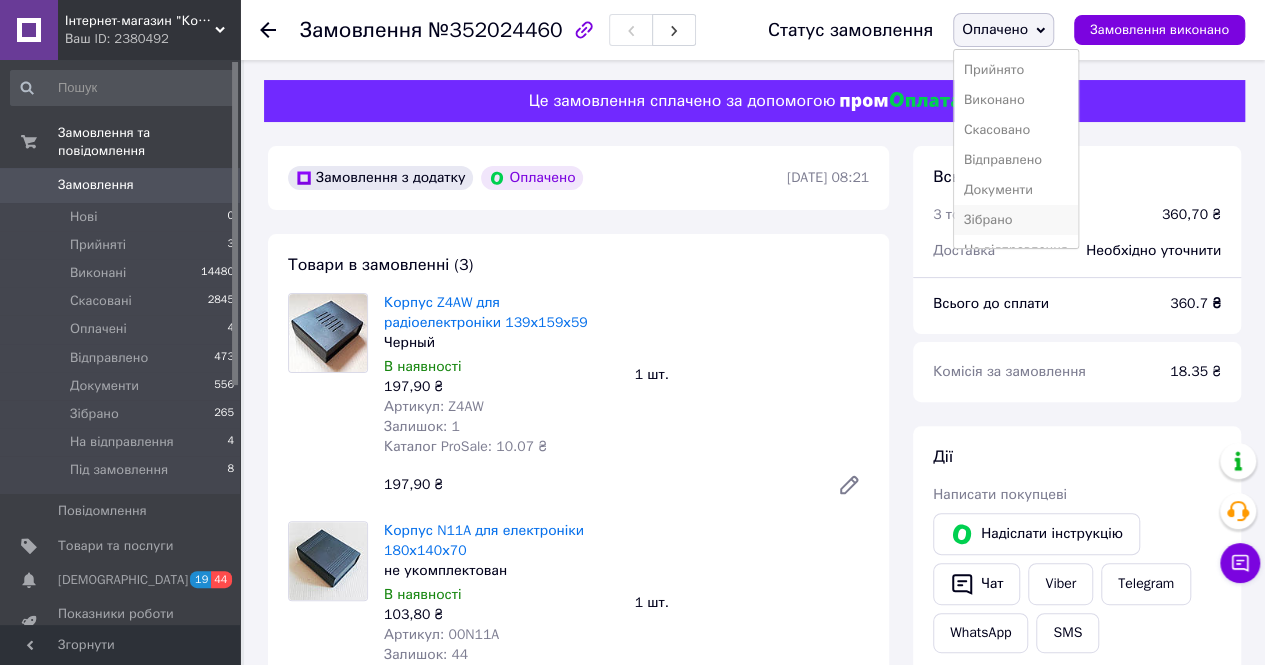 scroll, scrollTop: 51, scrollLeft: 0, axis: vertical 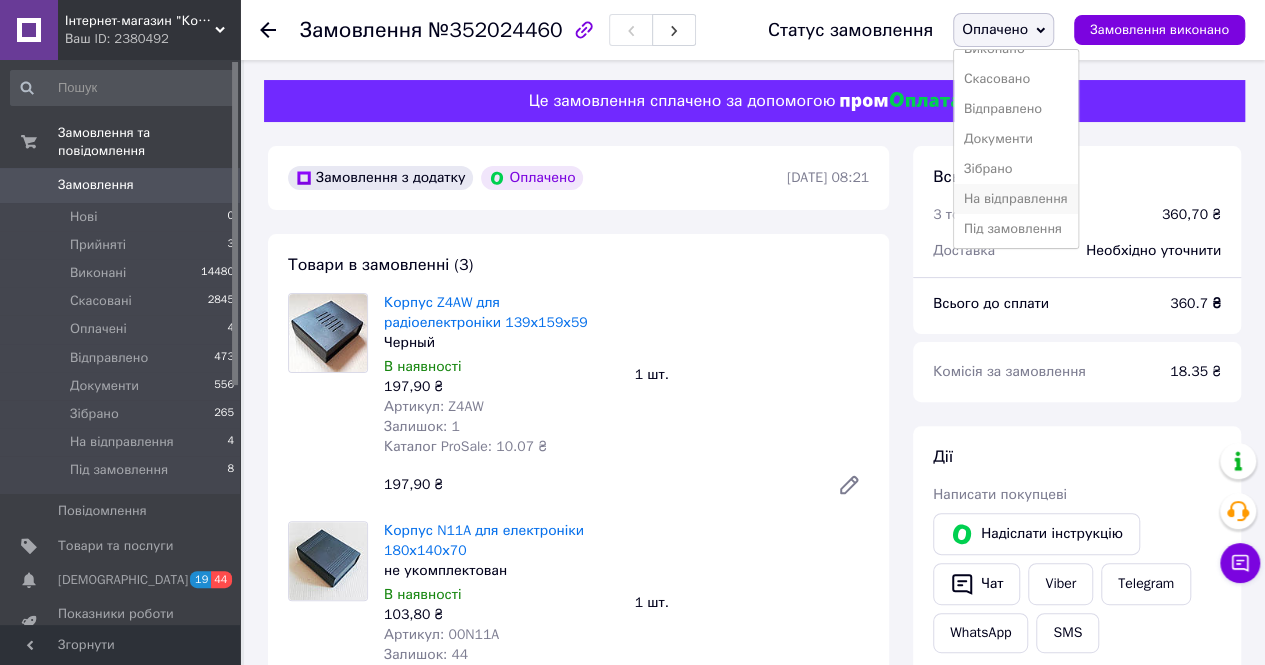 click on "На відправлення" at bounding box center (1016, 199) 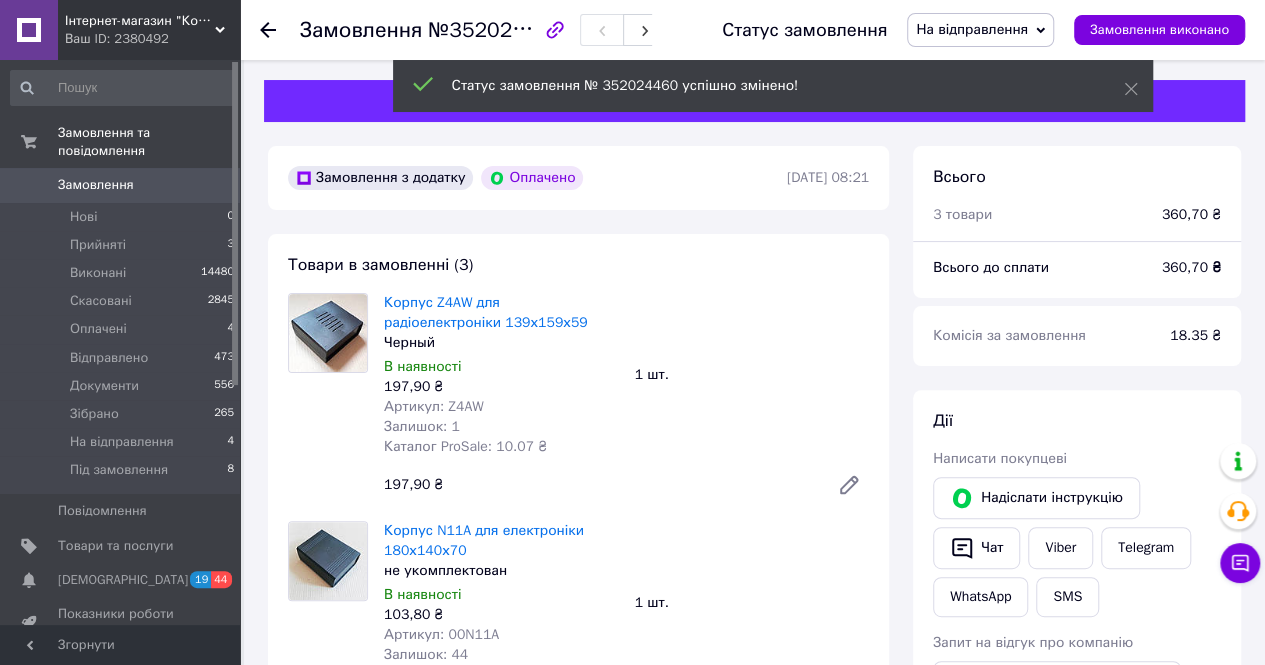 click on "Прийняті" at bounding box center [98, 245] 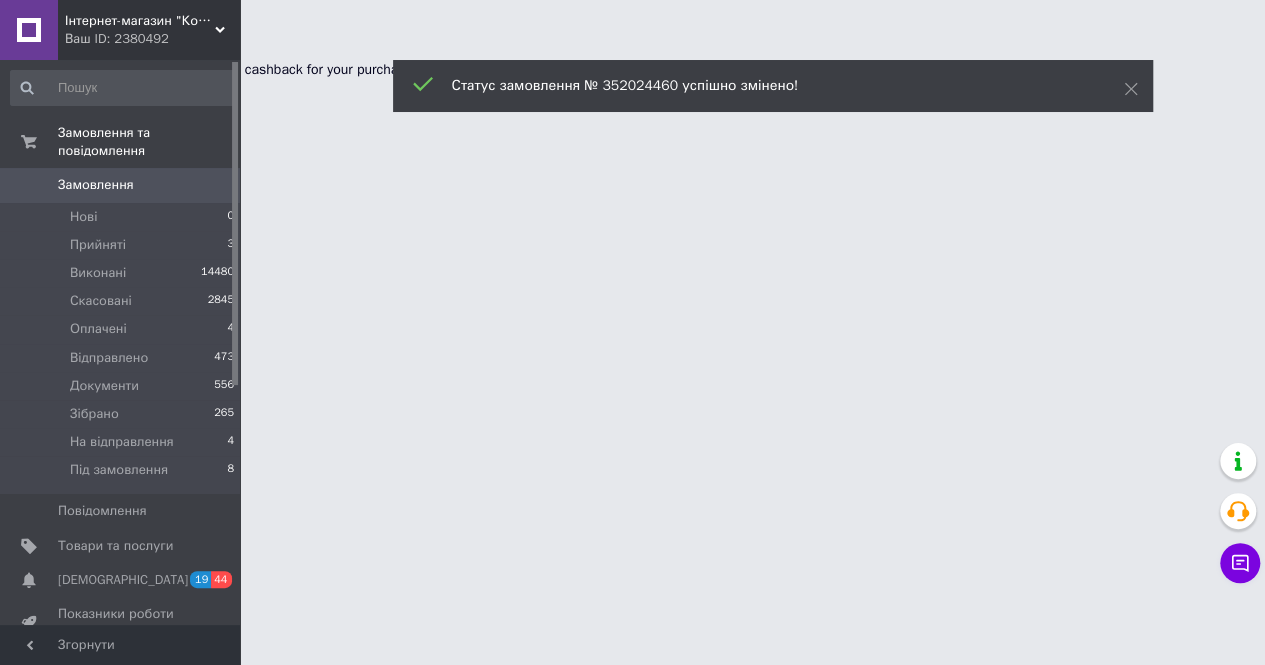 scroll, scrollTop: 0, scrollLeft: 0, axis: both 